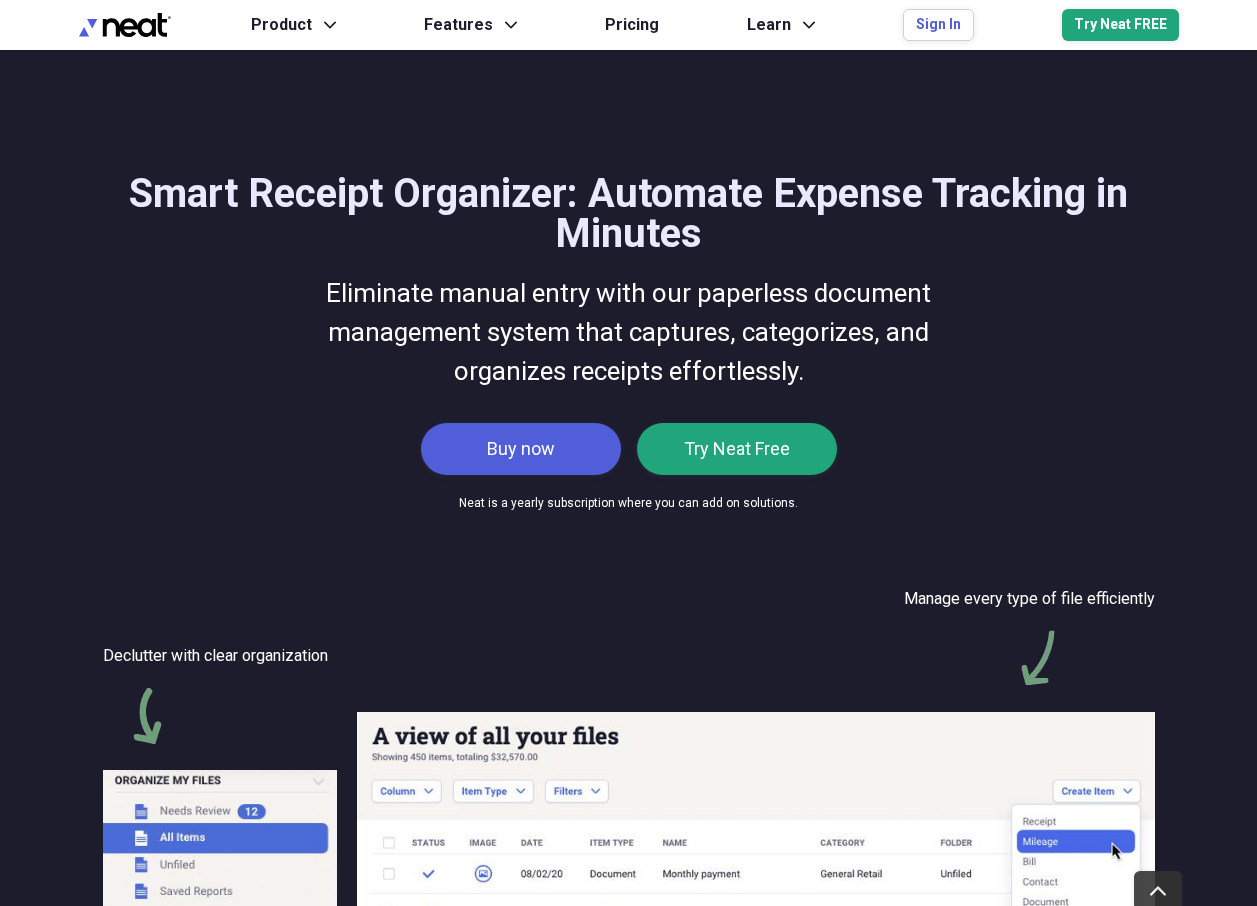scroll, scrollTop: 5235, scrollLeft: 0, axis: vertical 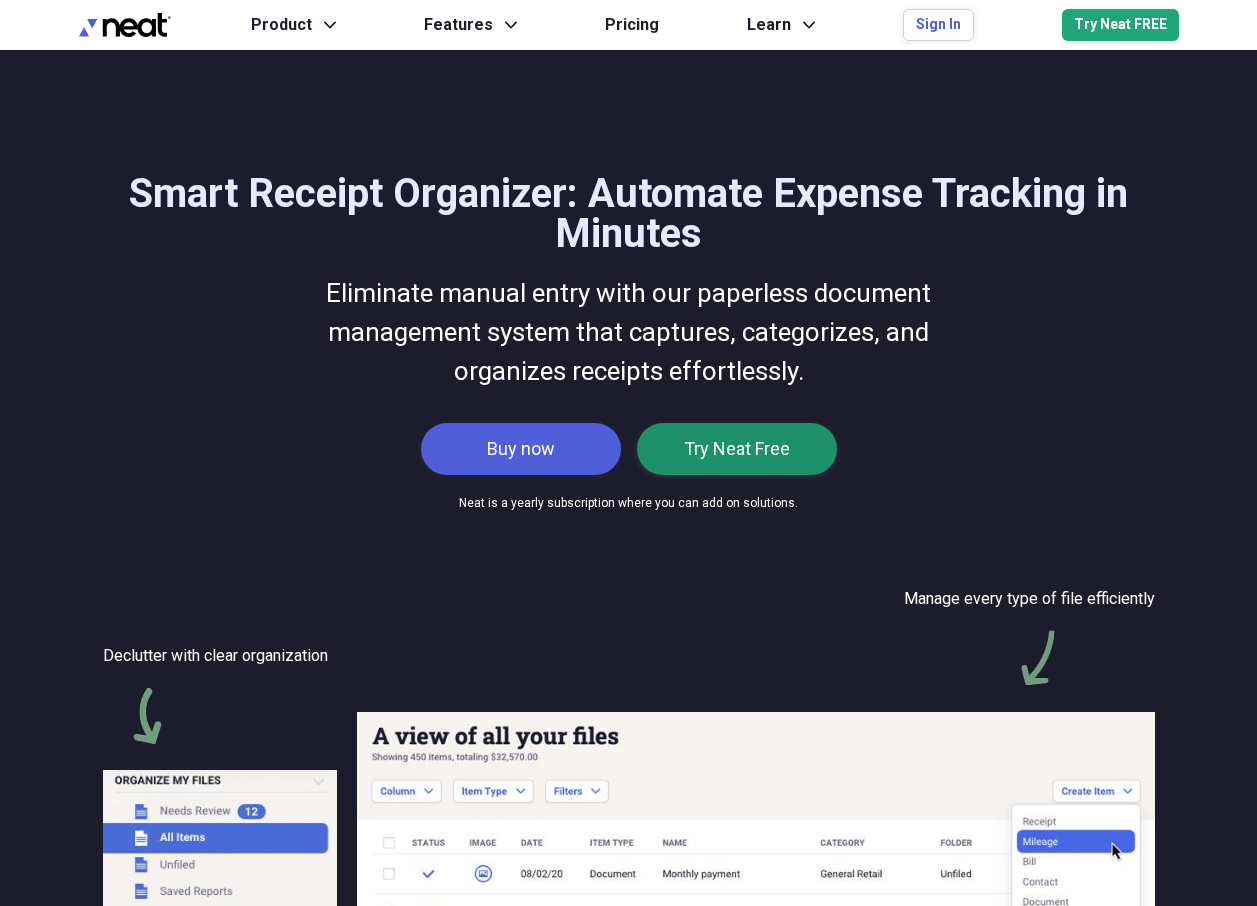 click on "Try Neat Free" at bounding box center (737, 449) 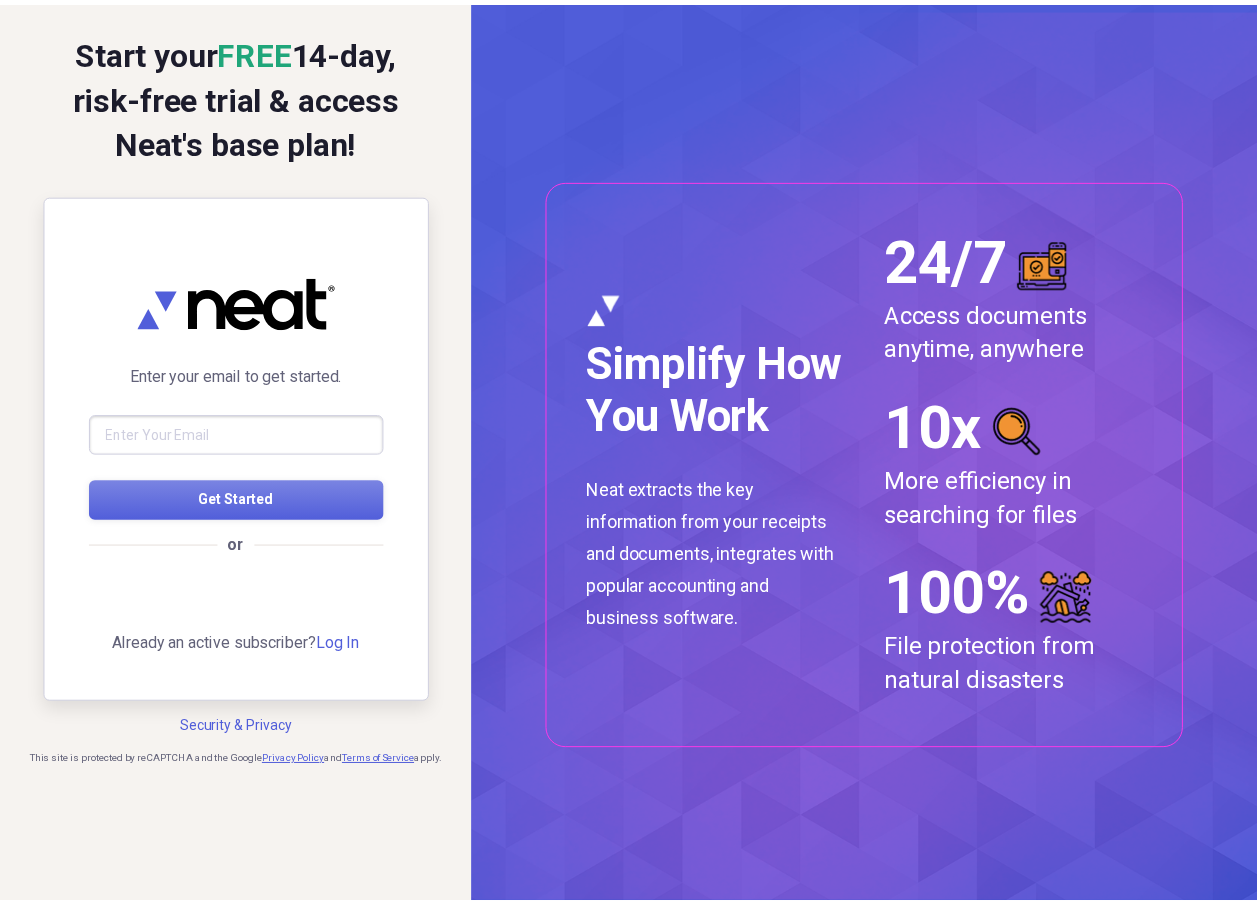 scroll, scrollTop: 0, scrollLeft: 0, axis: both 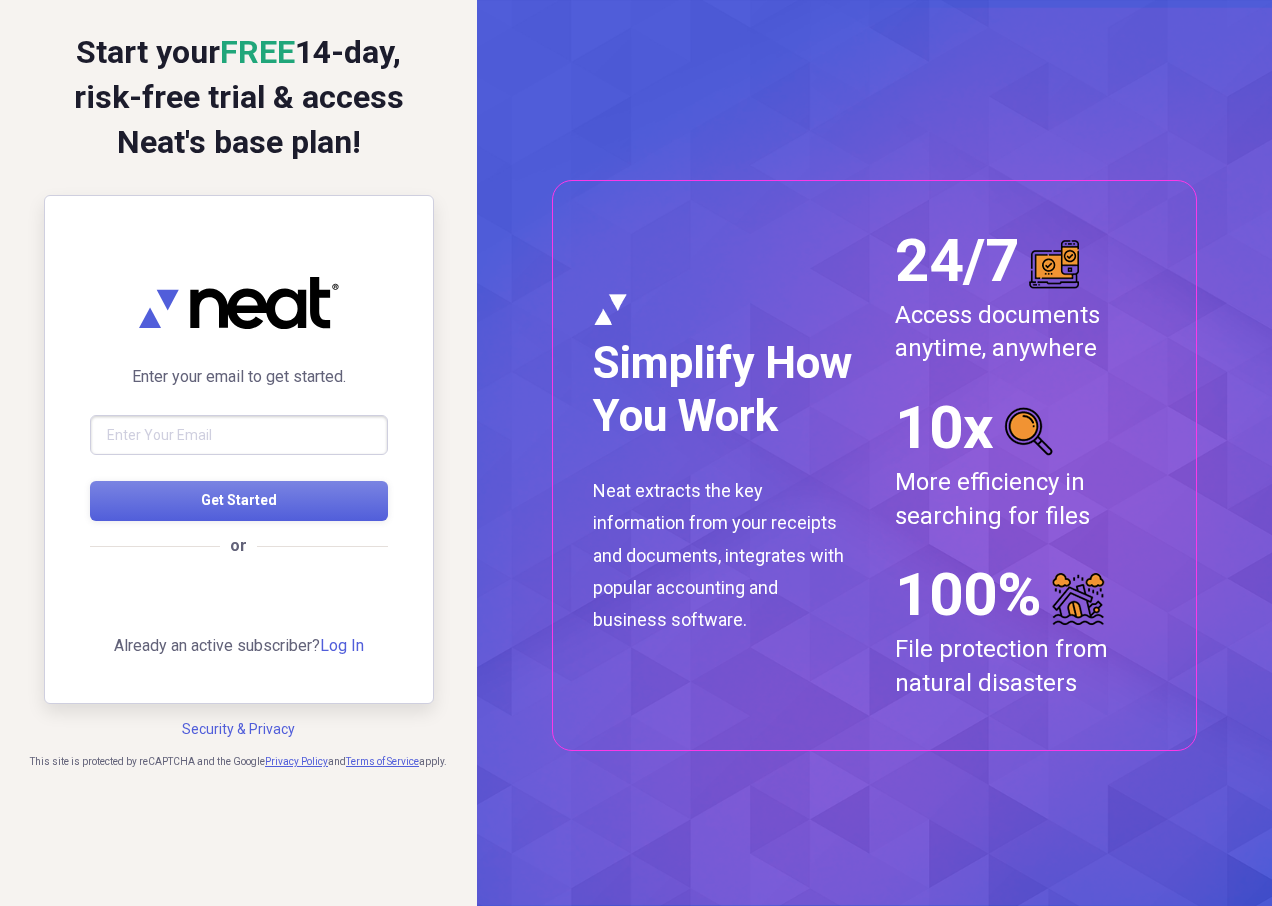 click at bounding box center [239, 435] 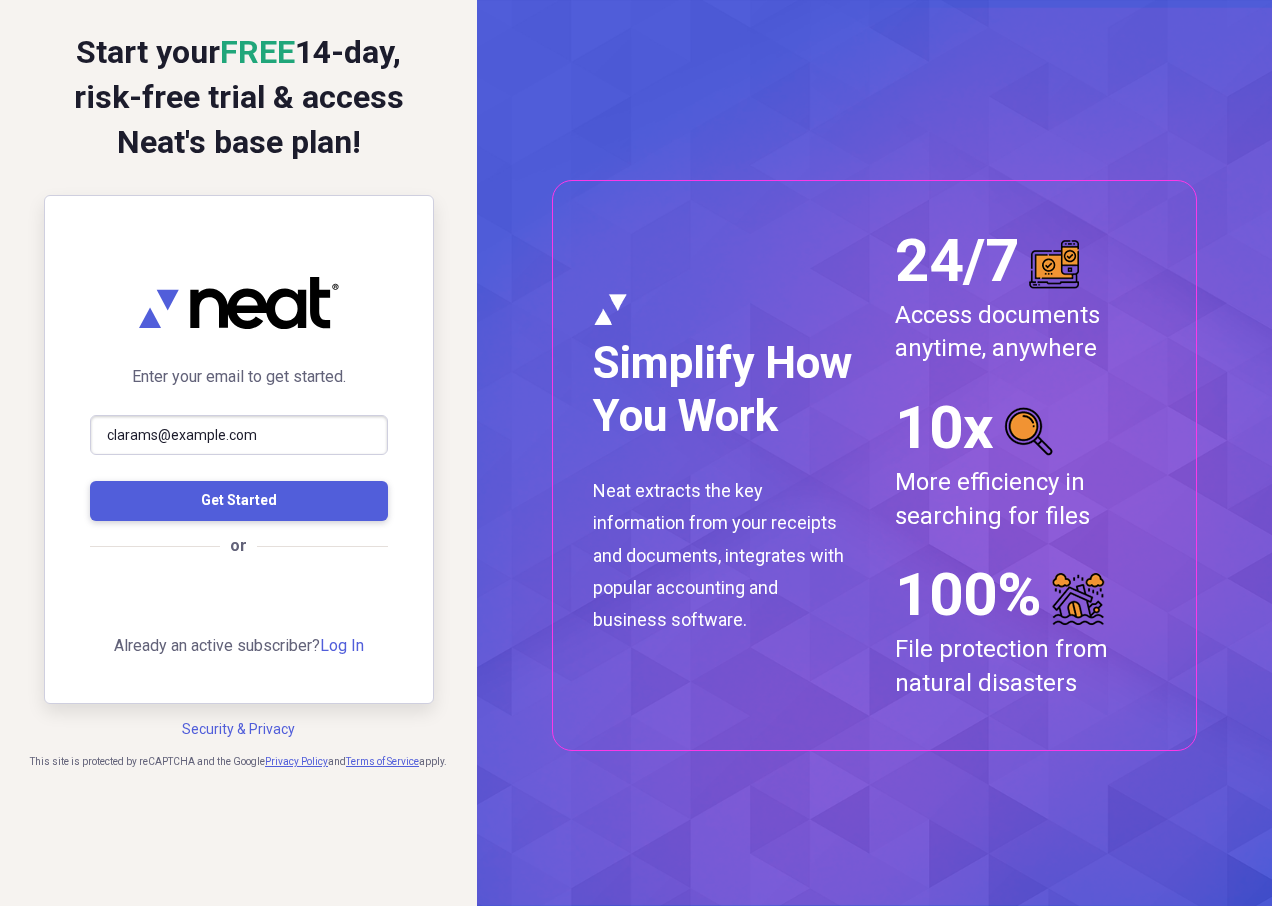 click on "Get Started" at bounding box center (239, 500) 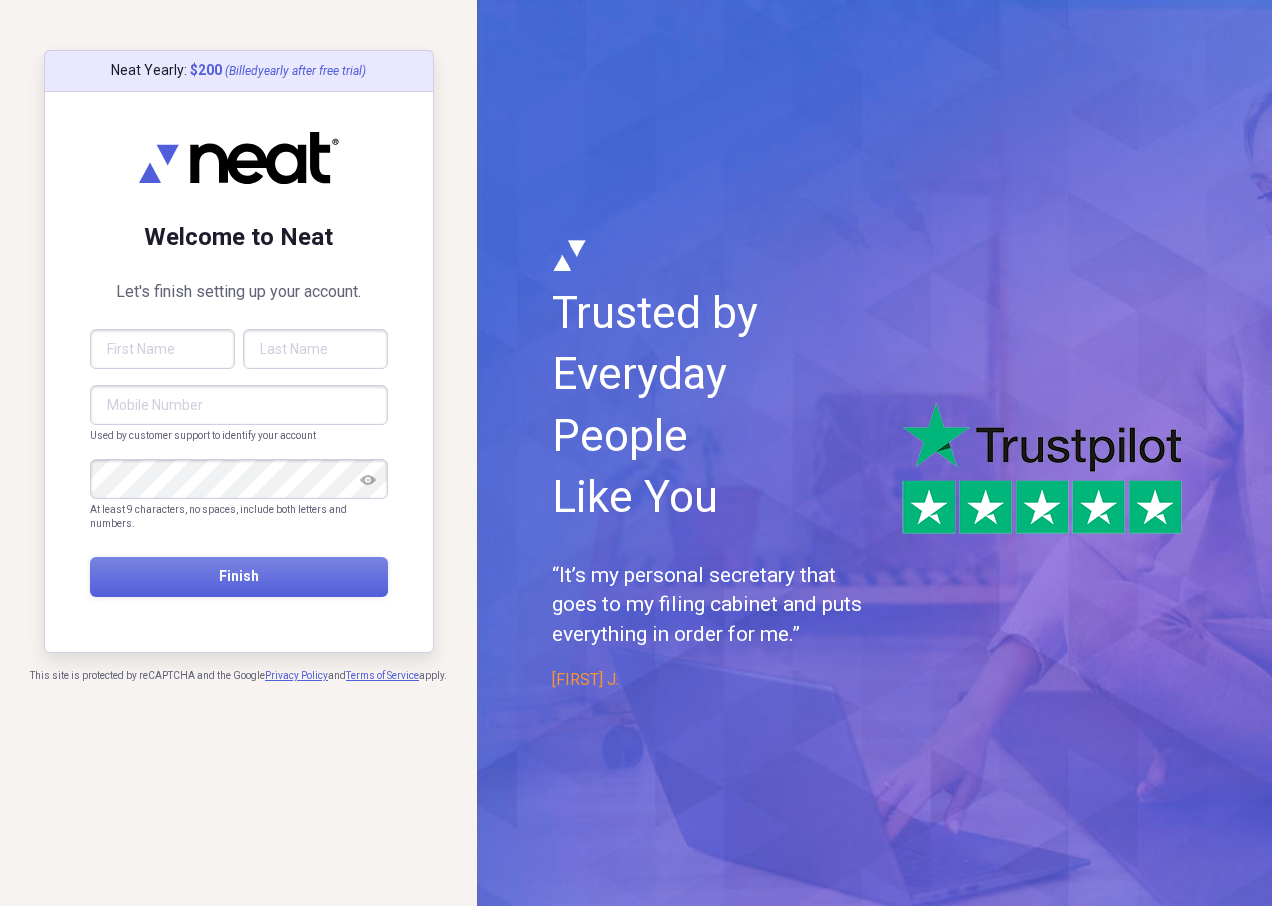click at bounding box center (162, 349) 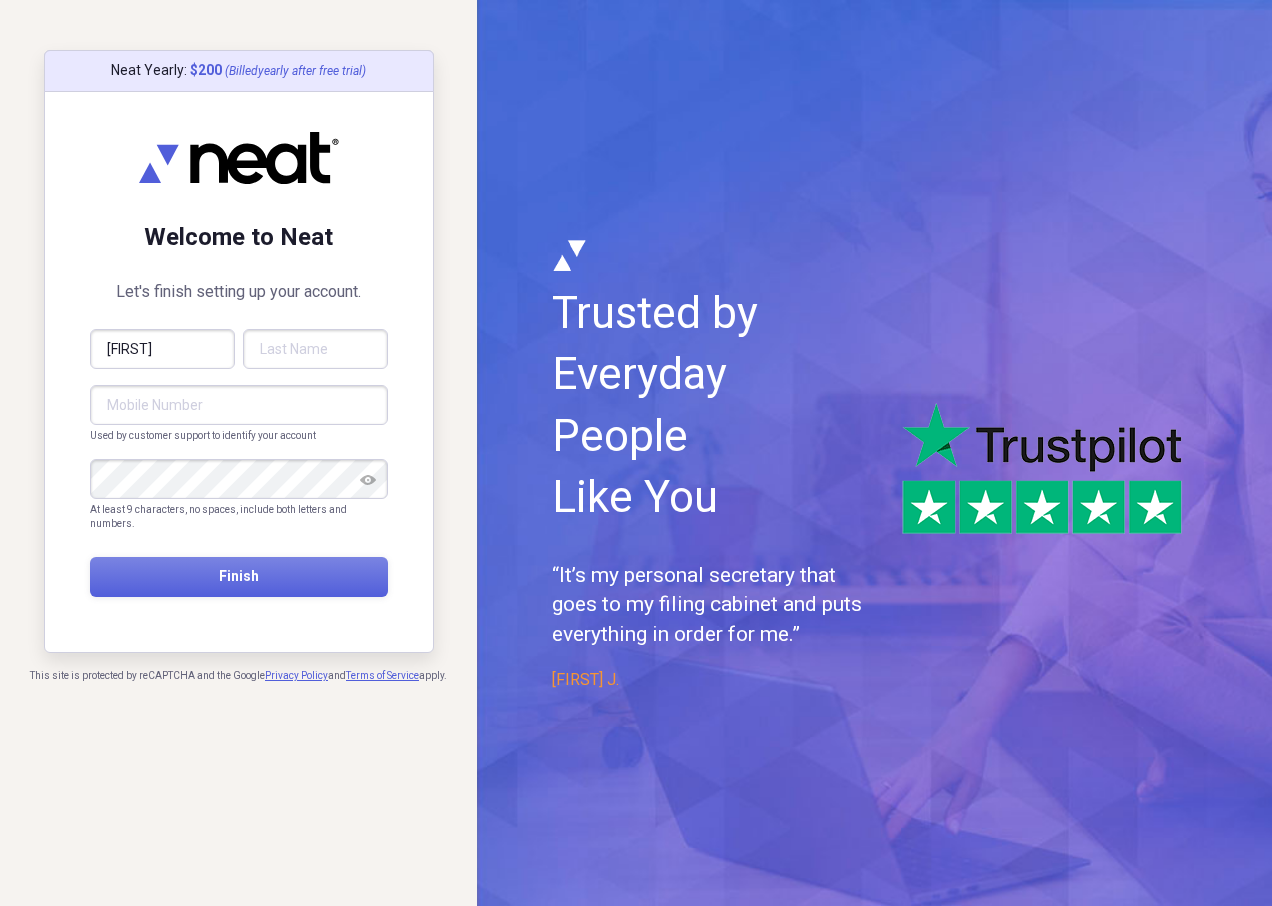 type on "SCOTT" 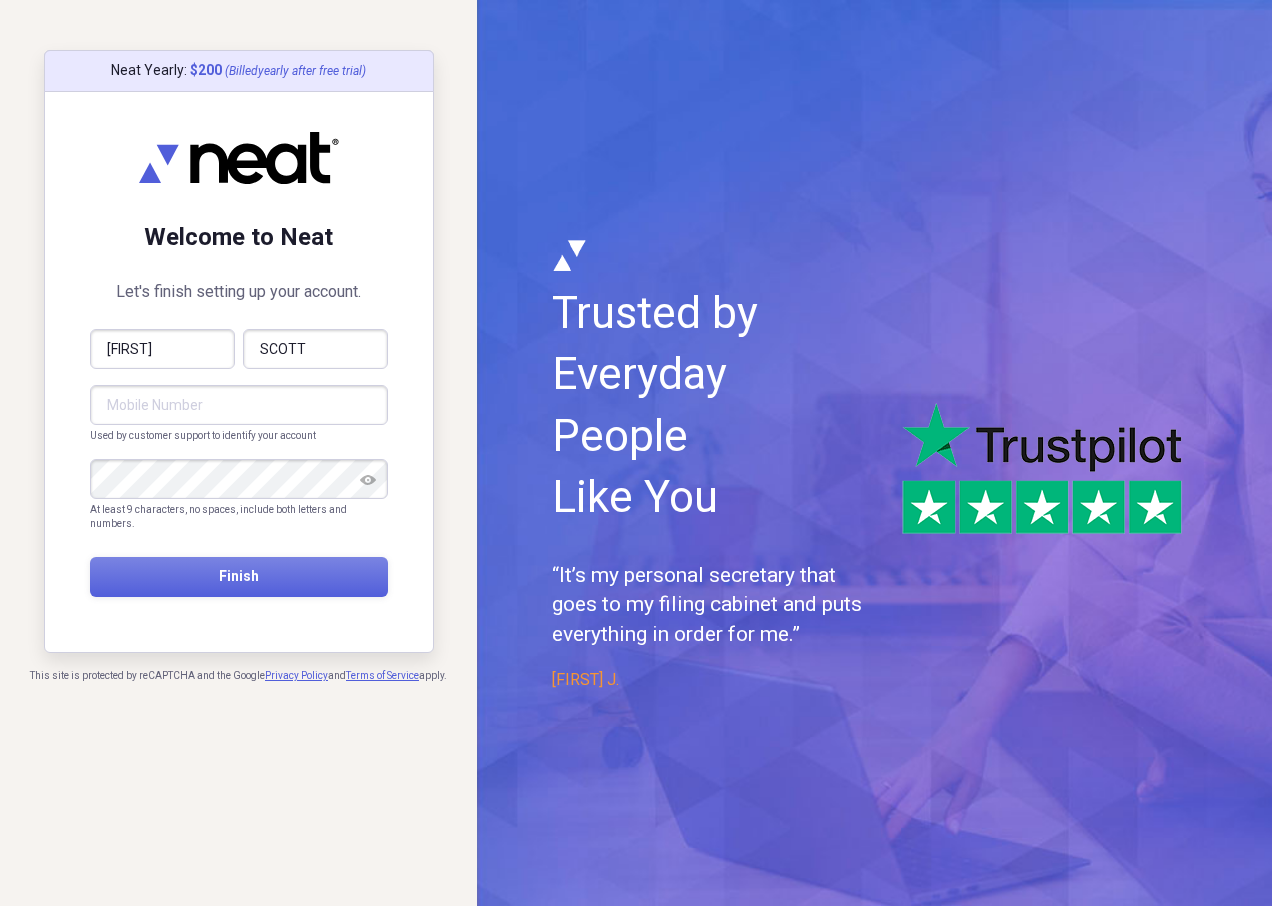 type on "(406) 563-0217" 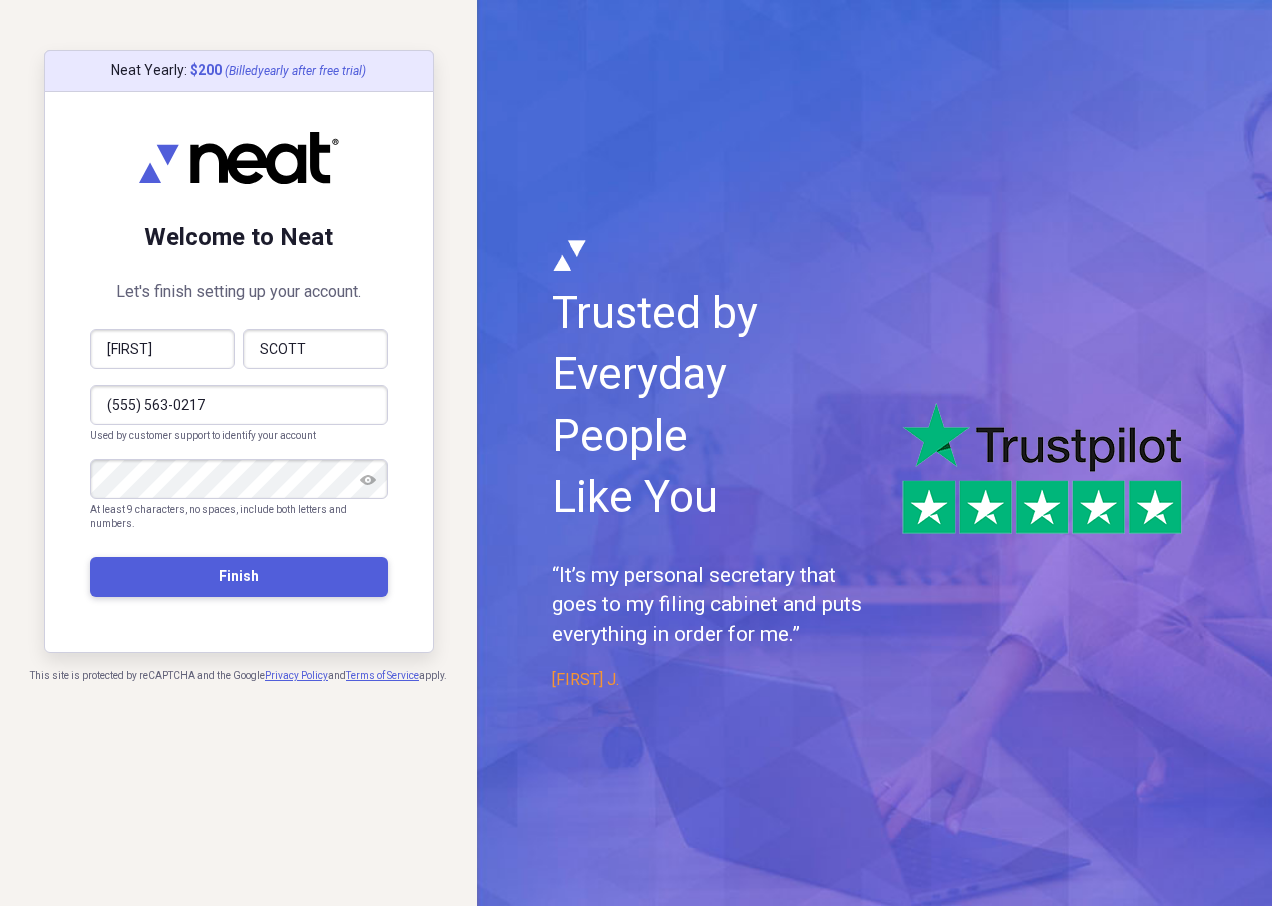 click on "Finish" at bounding box center (239, 576) 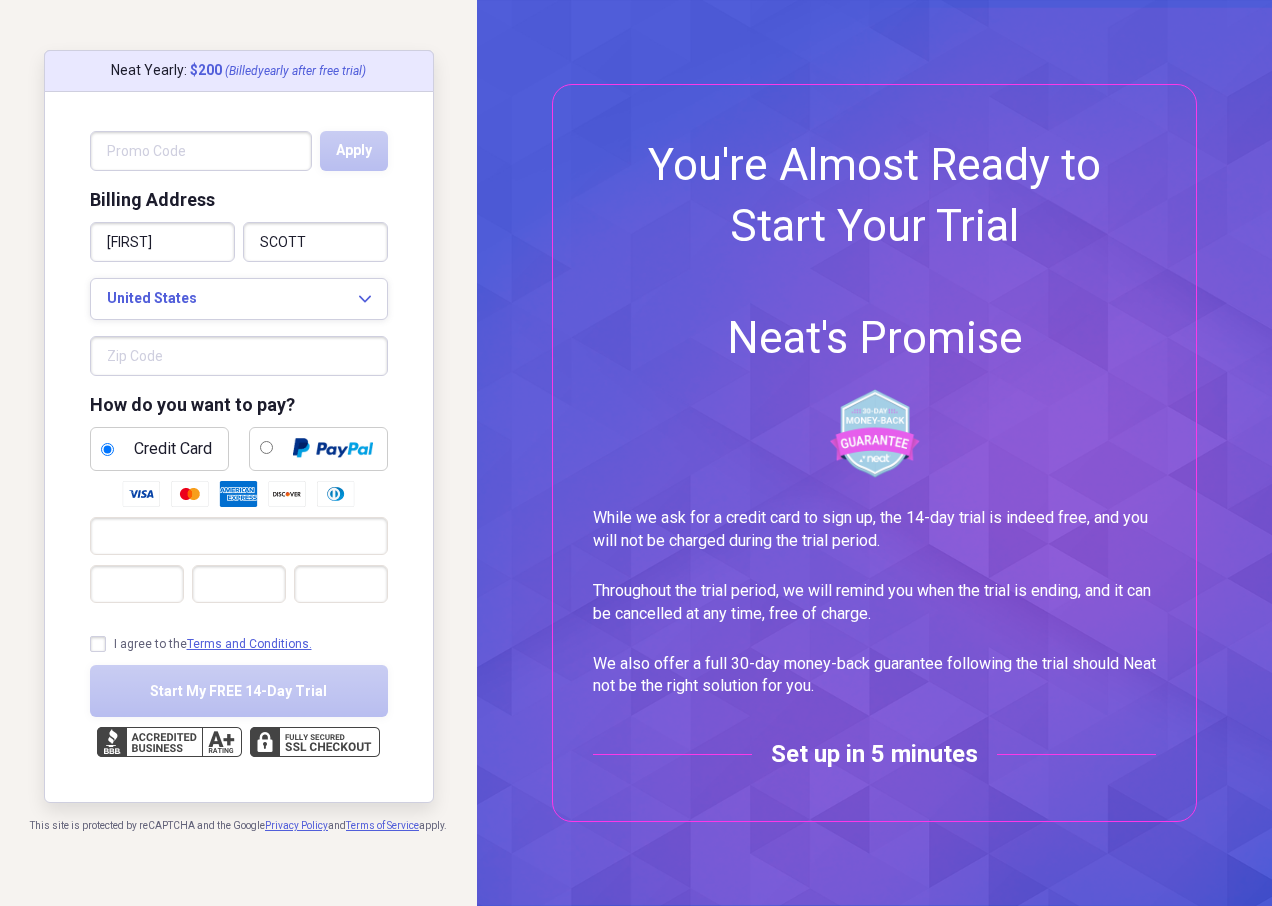 click at bounding box center (239, 356) 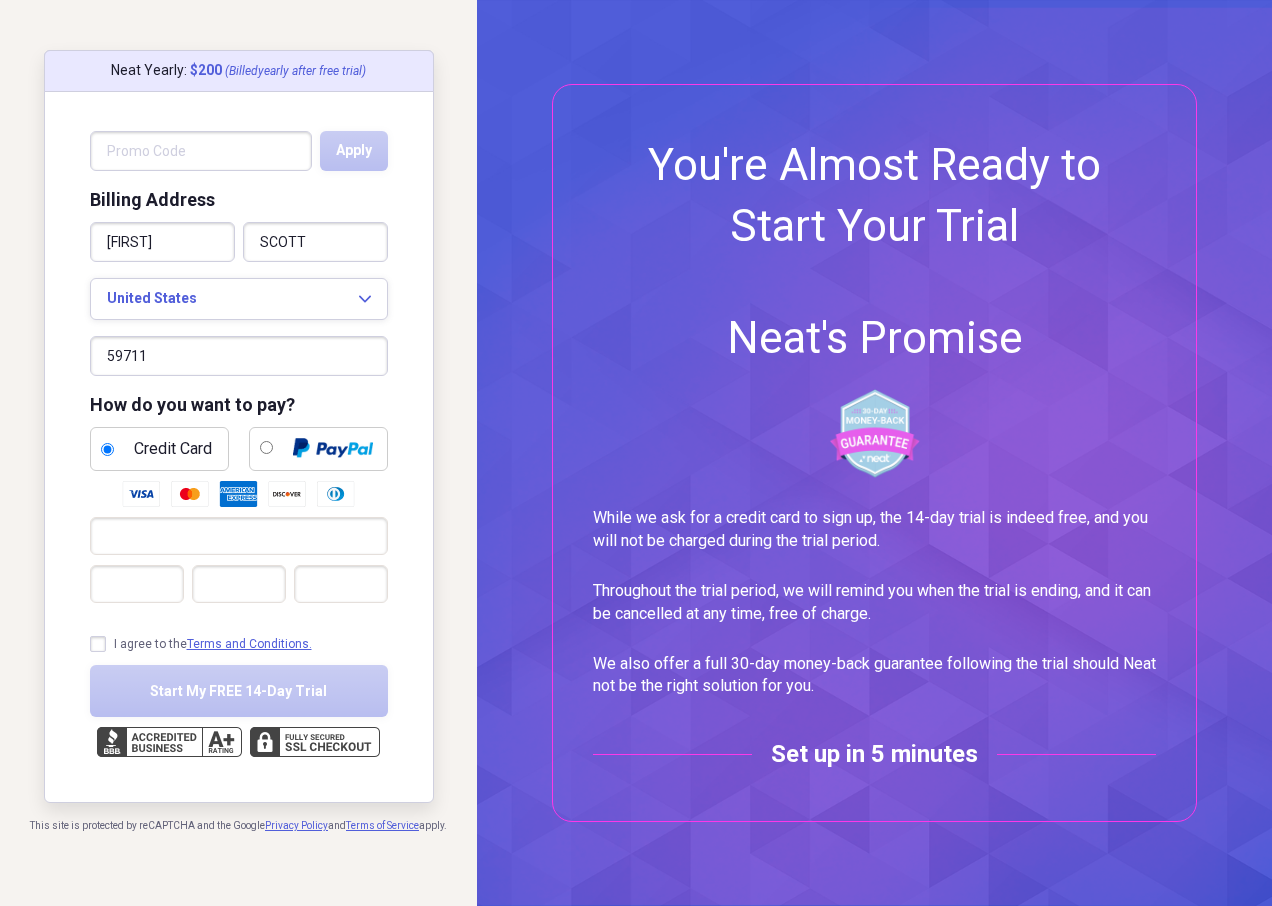 click on "I agree to the  Terms and Conditions." at bounding box center [201, 644] 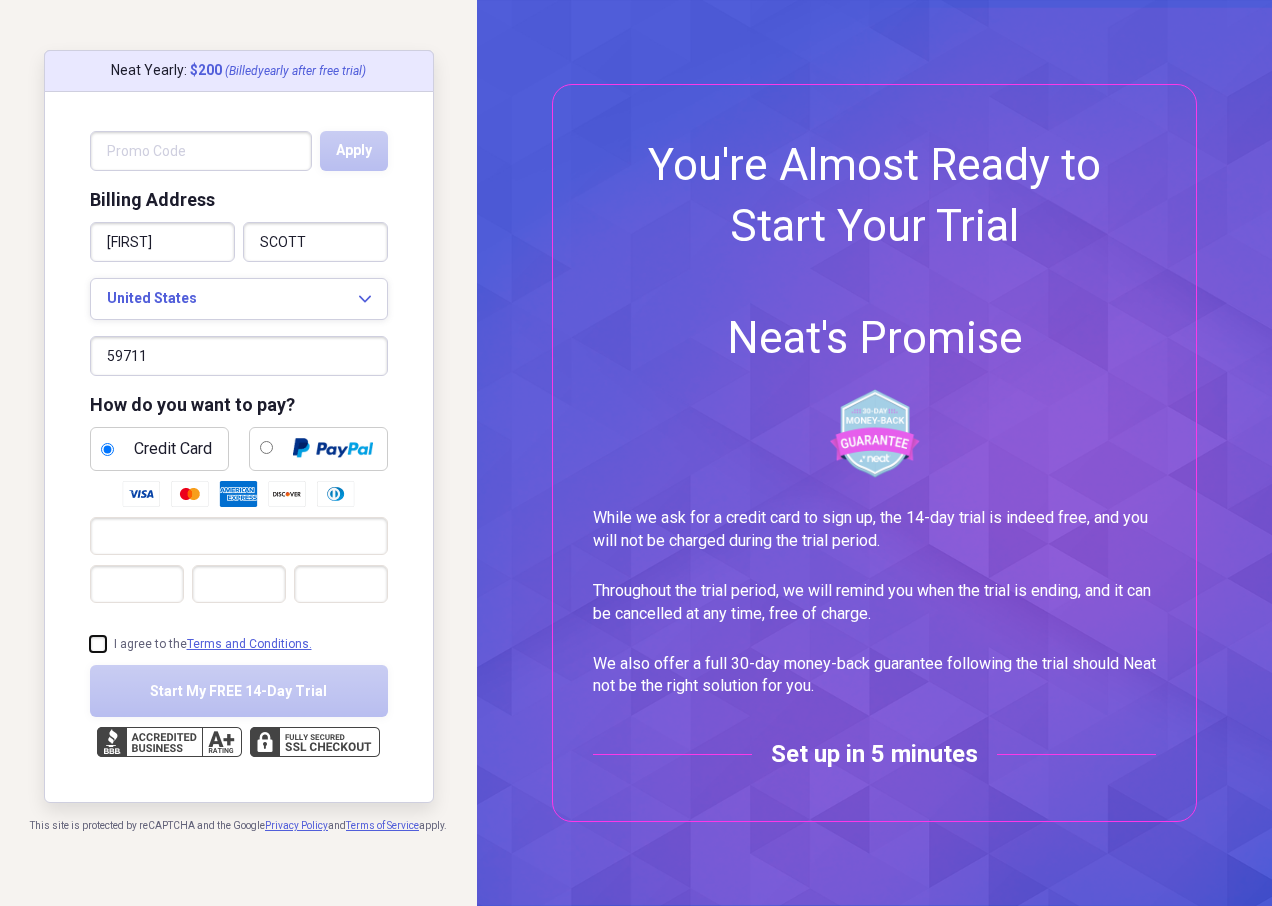 click on "I agree to the  Terms and Conditions." at bounding box center [90, 644] 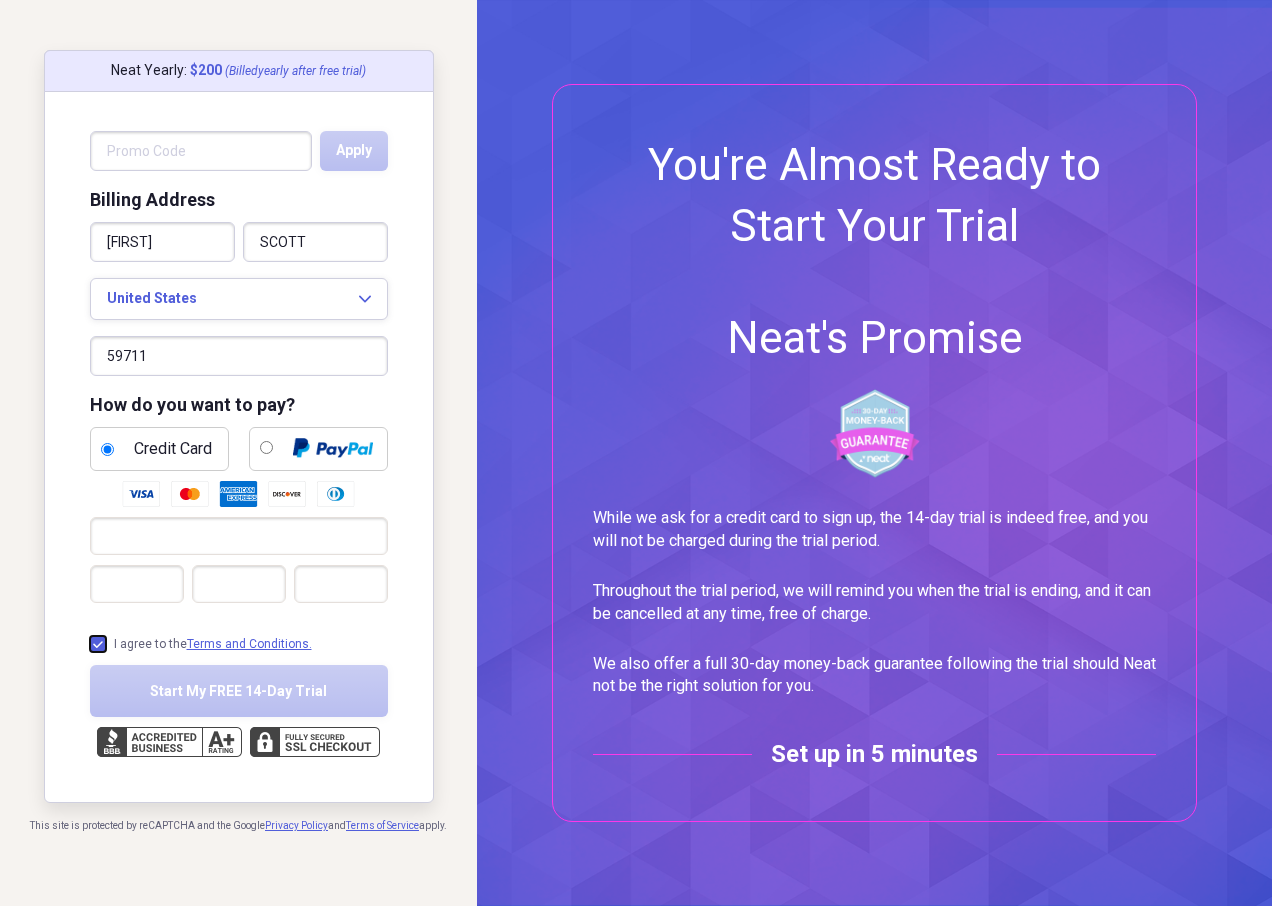 checkbox on "true" 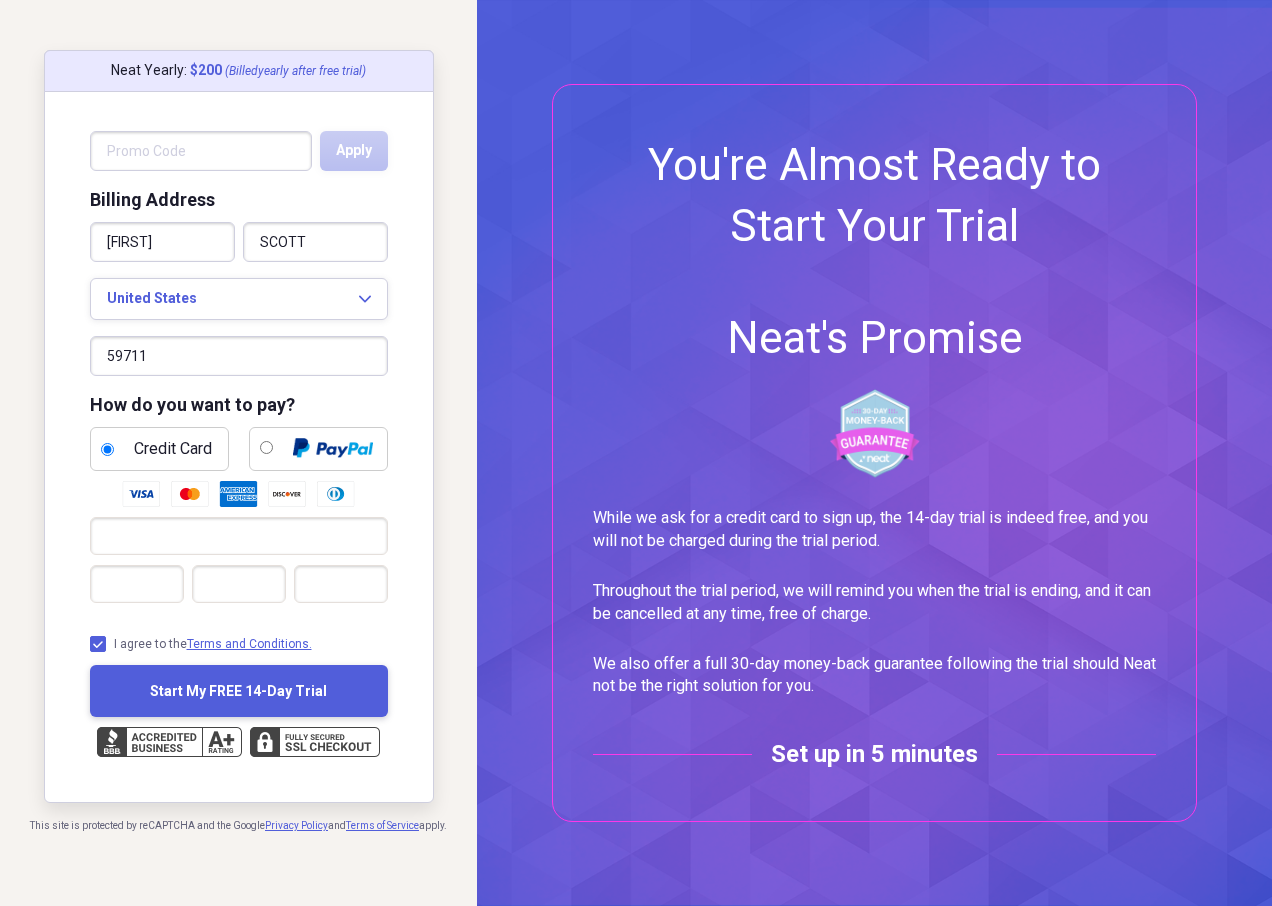 click on "Start My FREE 14-Day Trial" at bounding box center [239, 691] 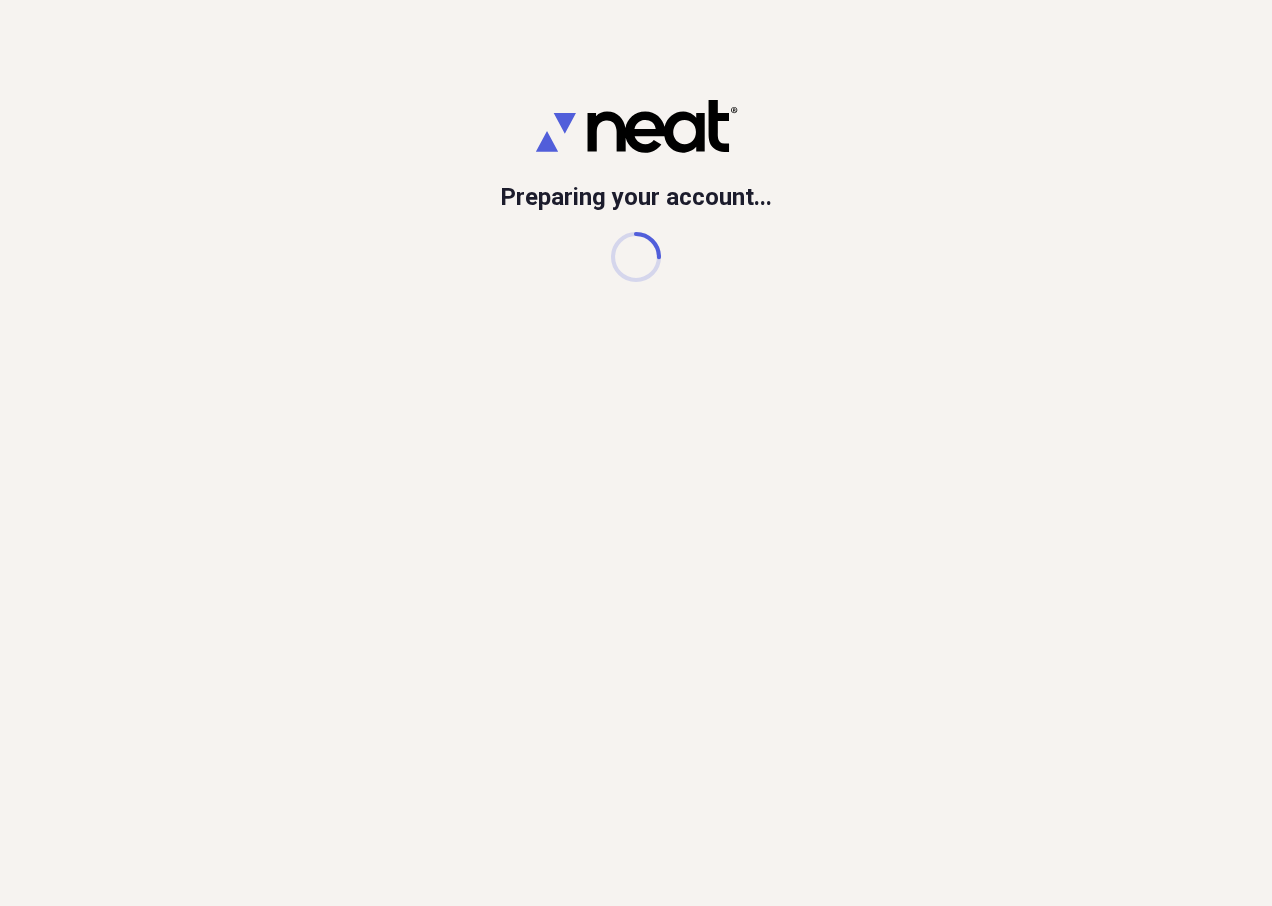scroll, scrollTop: 0, scrollLeft: 0, axis: both 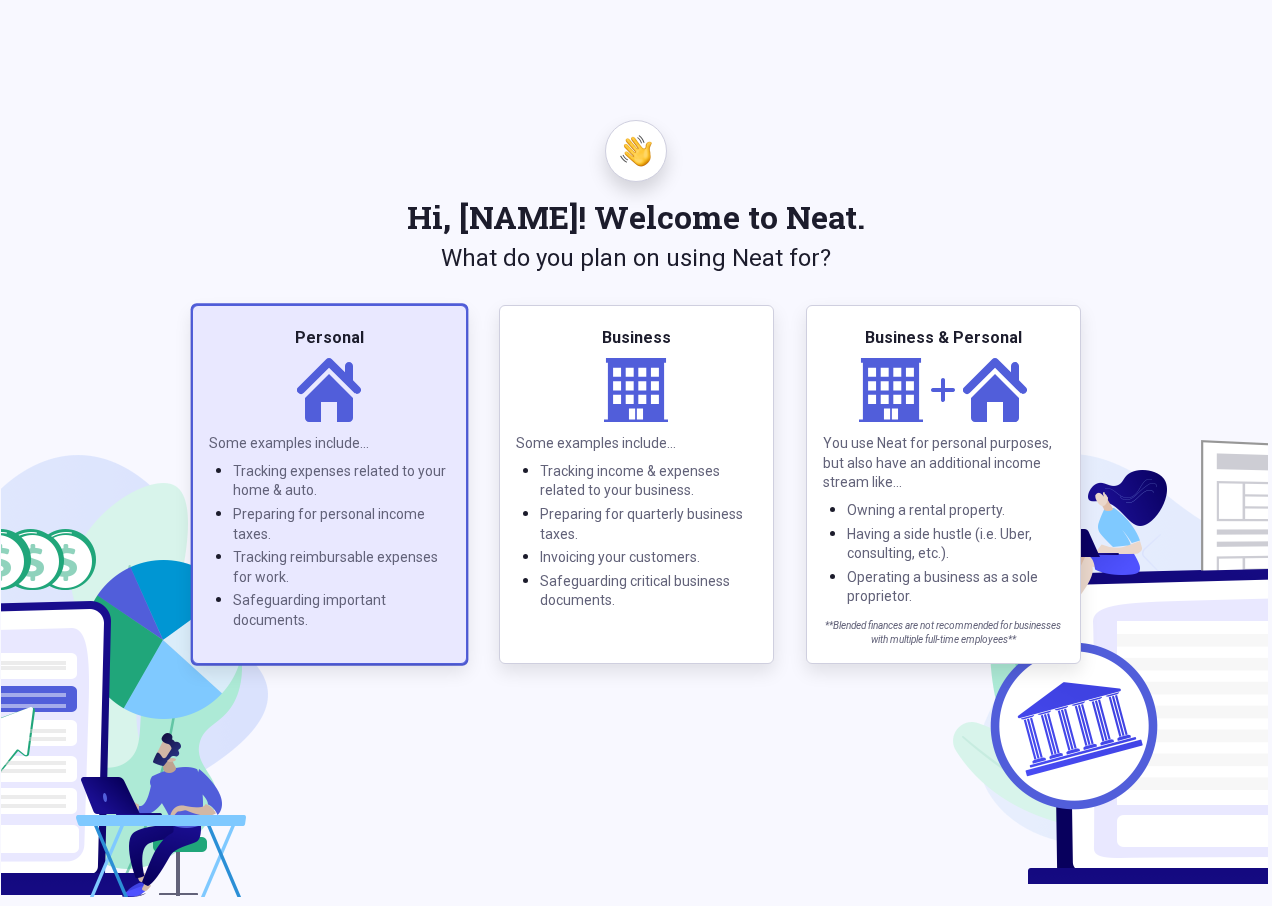 click on "Personal" at bounding box center (329, 338) 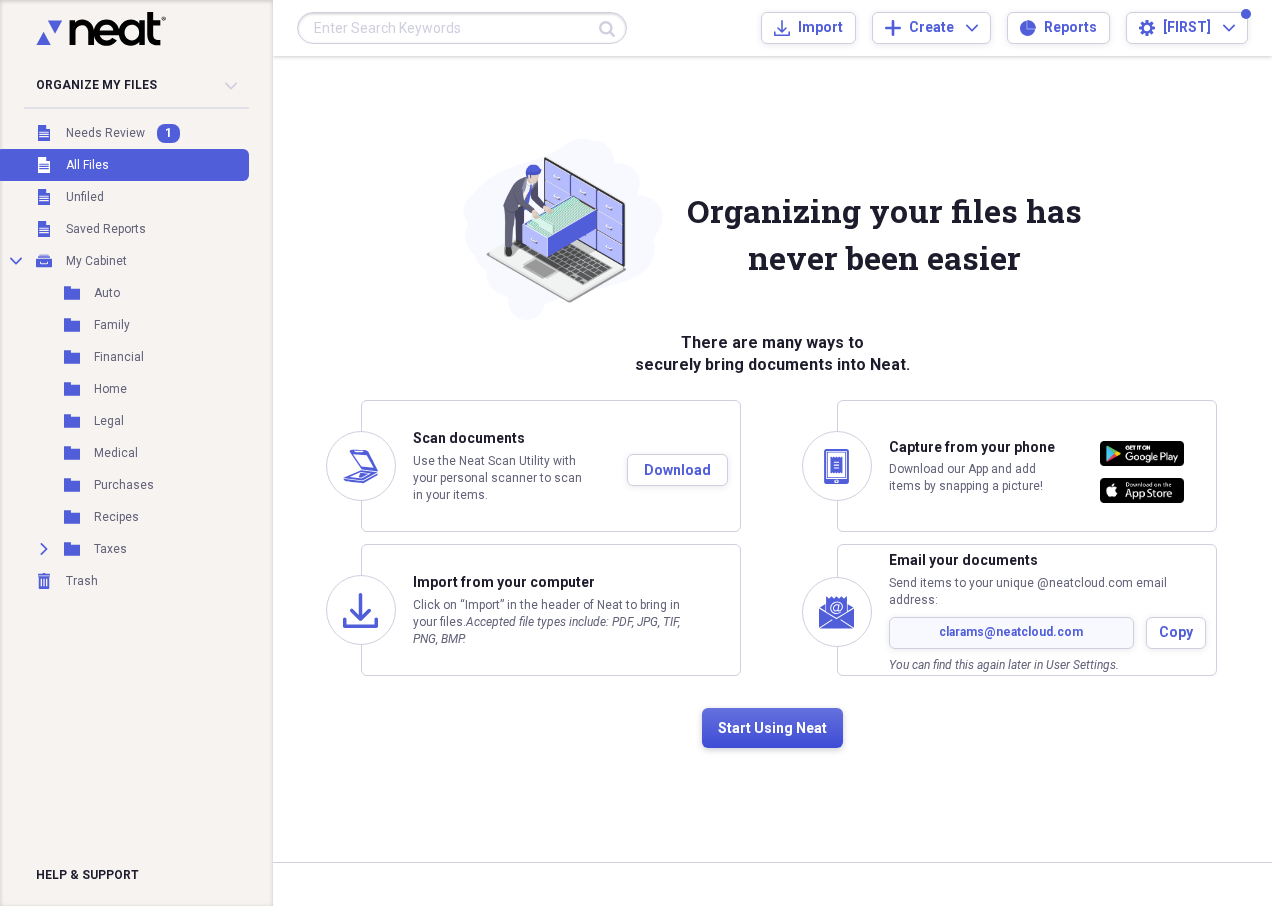 click on "Start Using Neat" at bounding box center [772, 728] 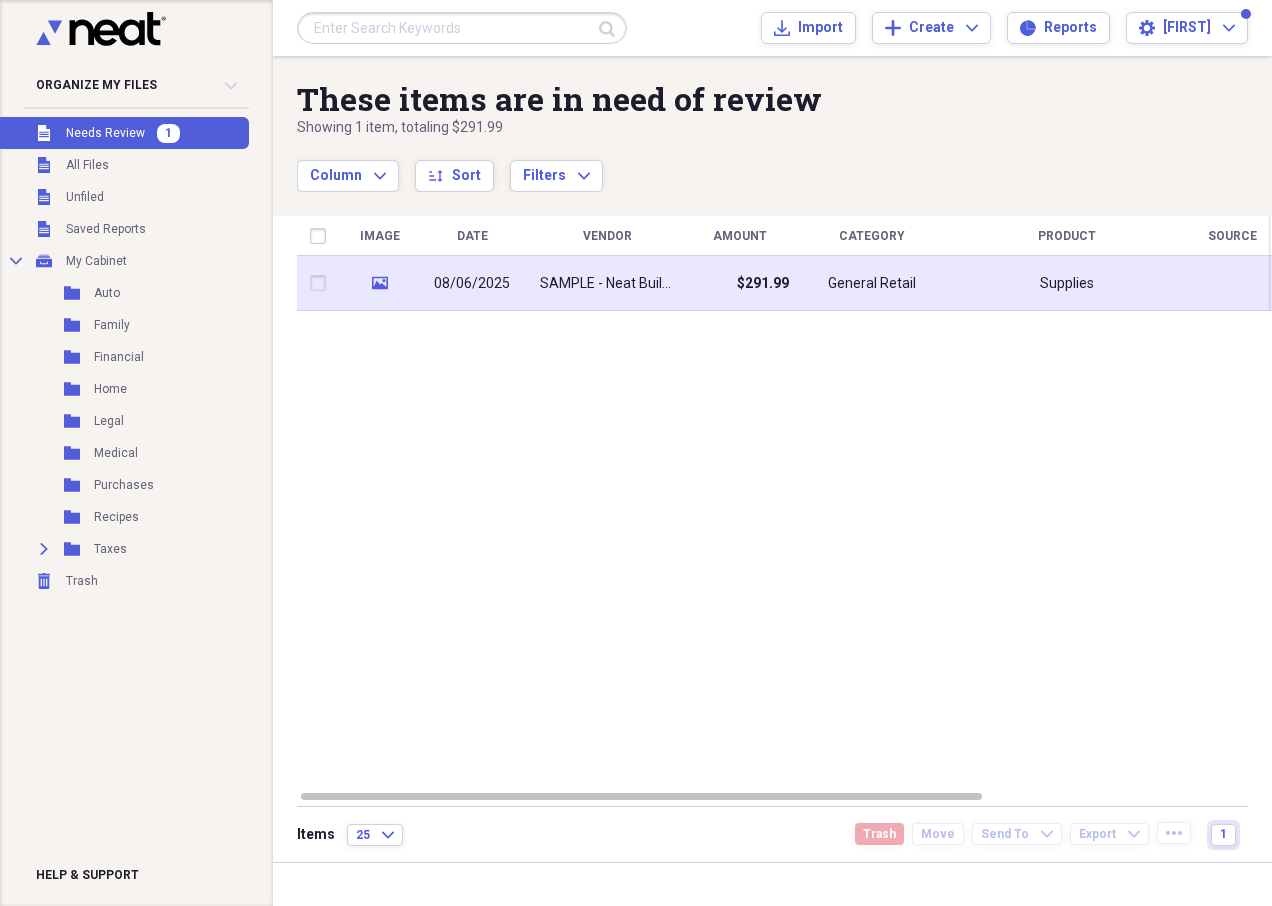click at bounding box center (322, 283) 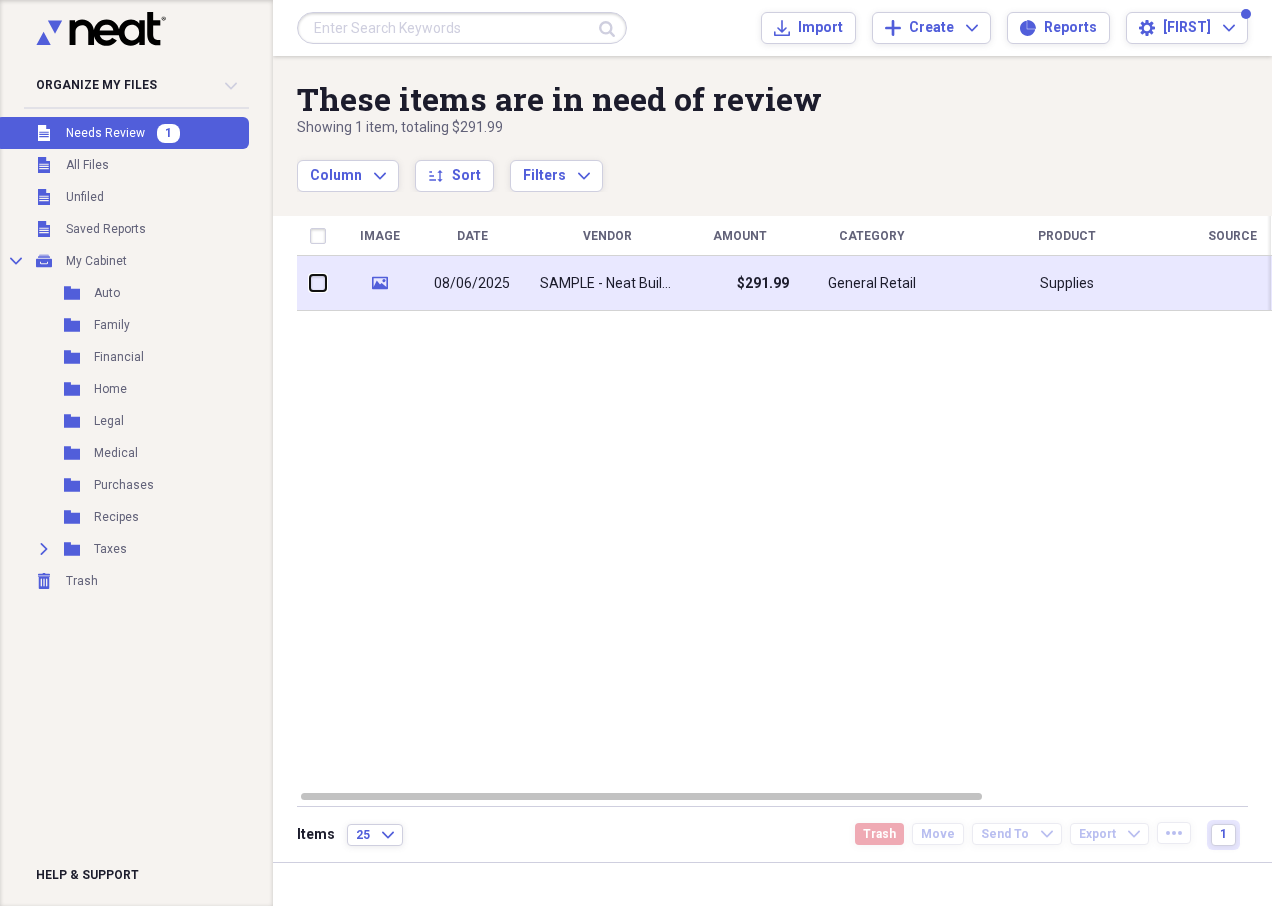 click at bounding box center [310, 283] 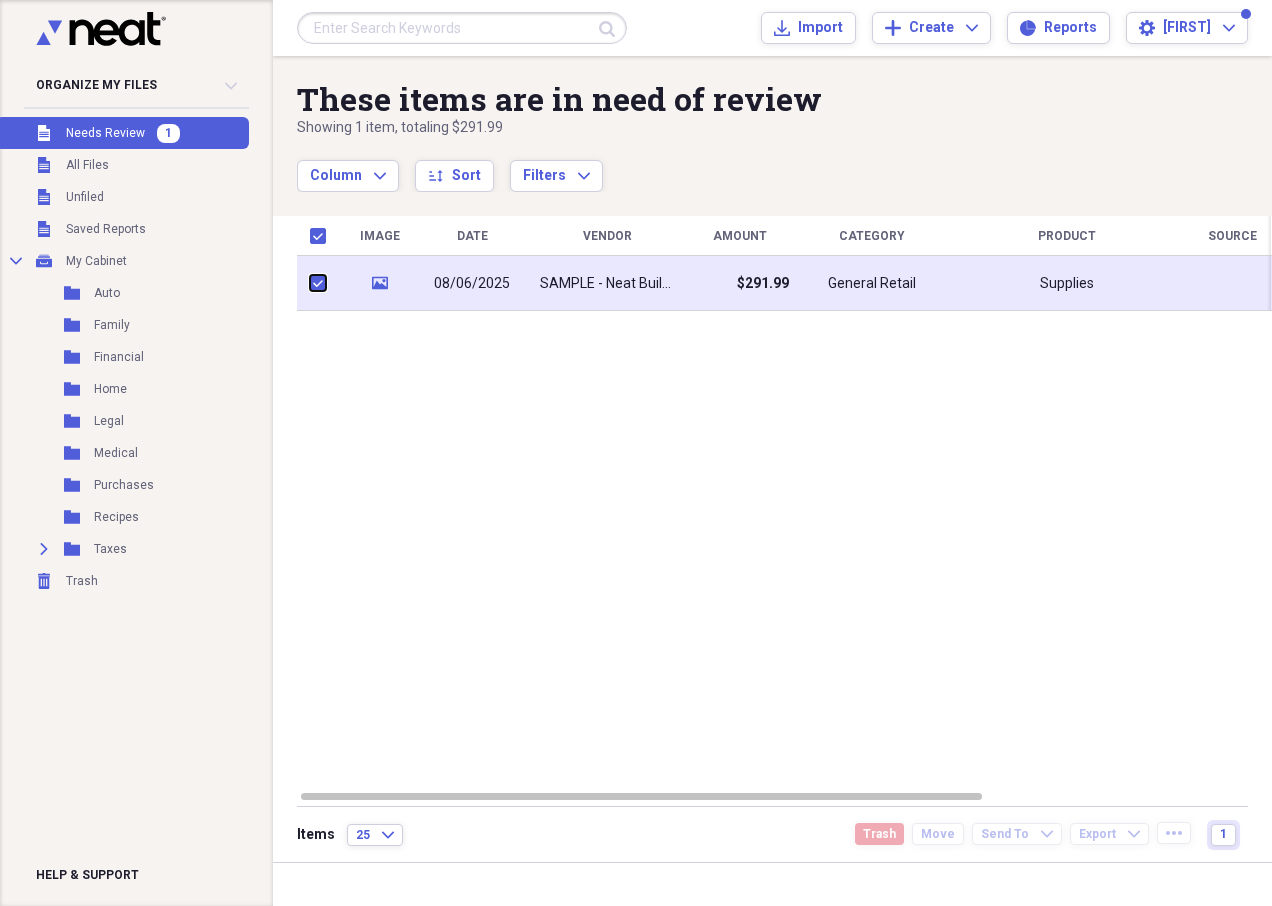 checkbox on "true" 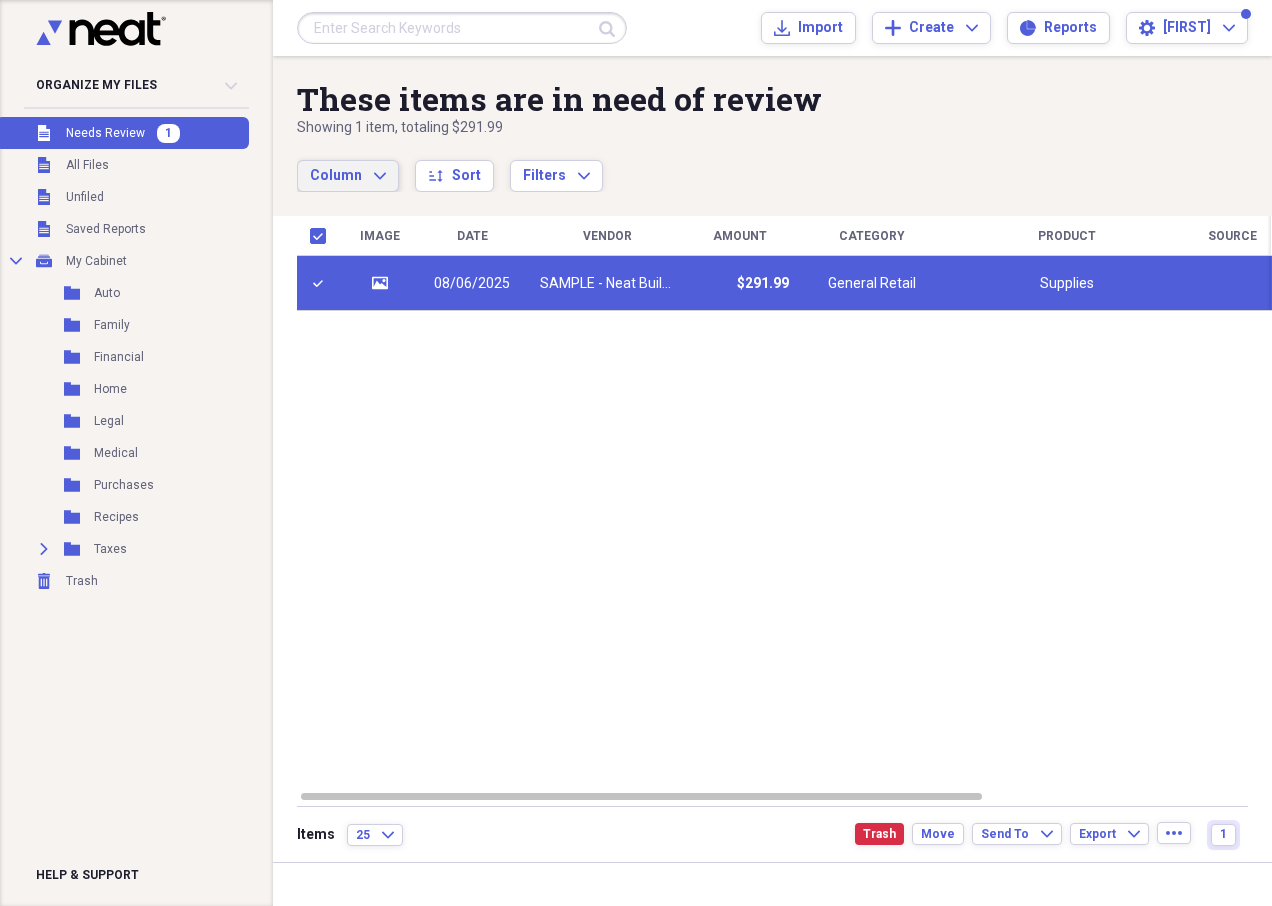 click on "Column" at bounding box center (336, 175) 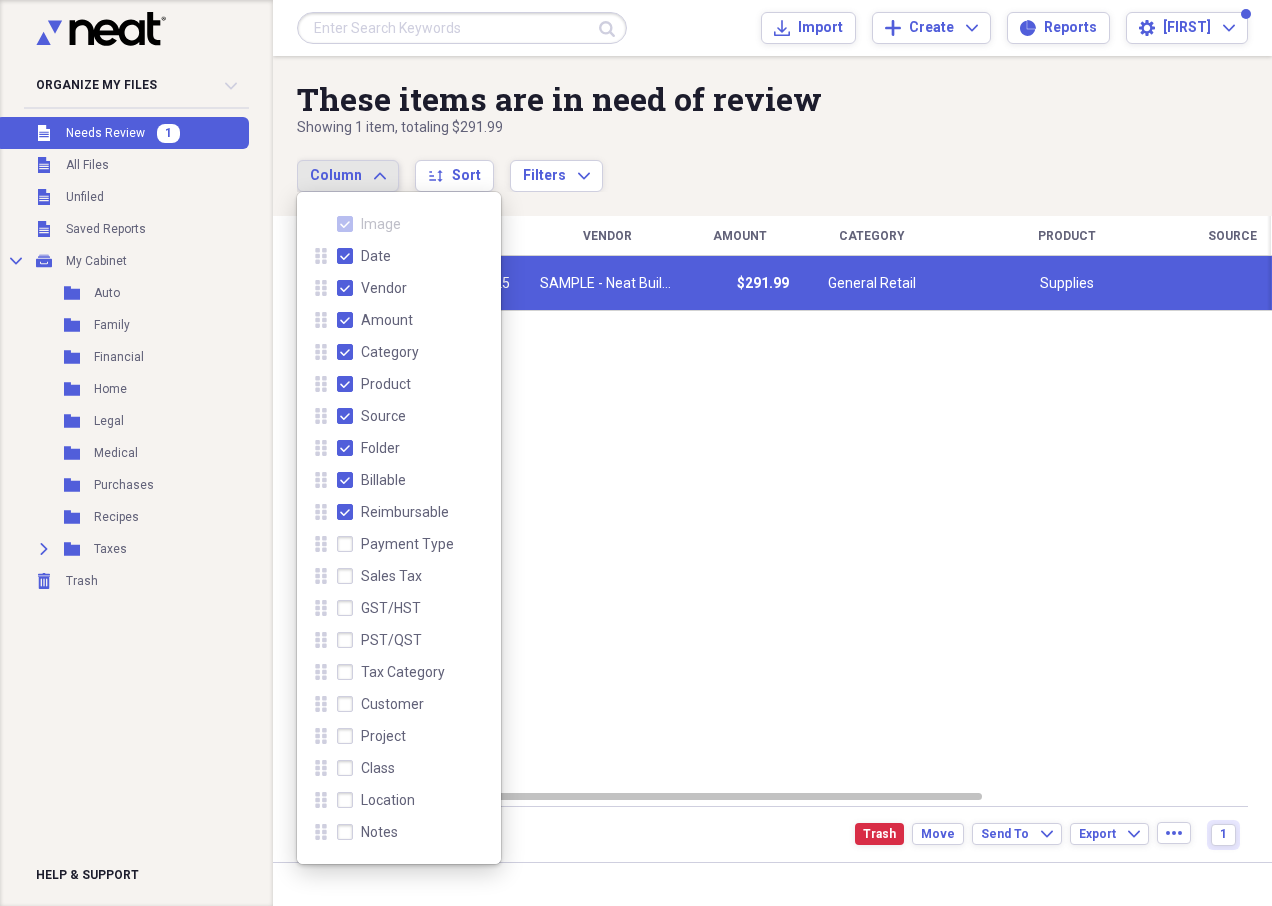 click on "Column" at bounding box center [336, 175] 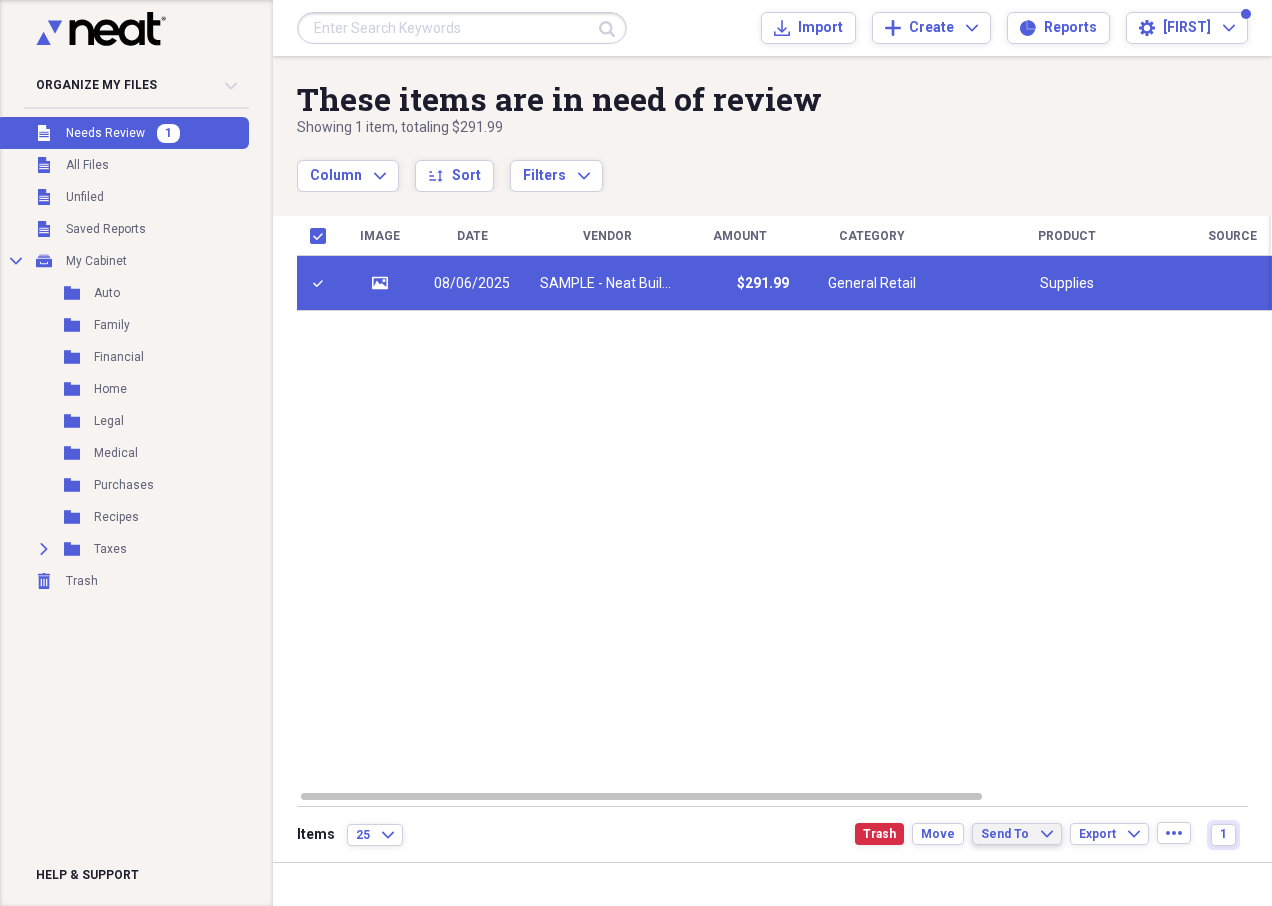 click on "Send To" at bounding box center [1005, 834] 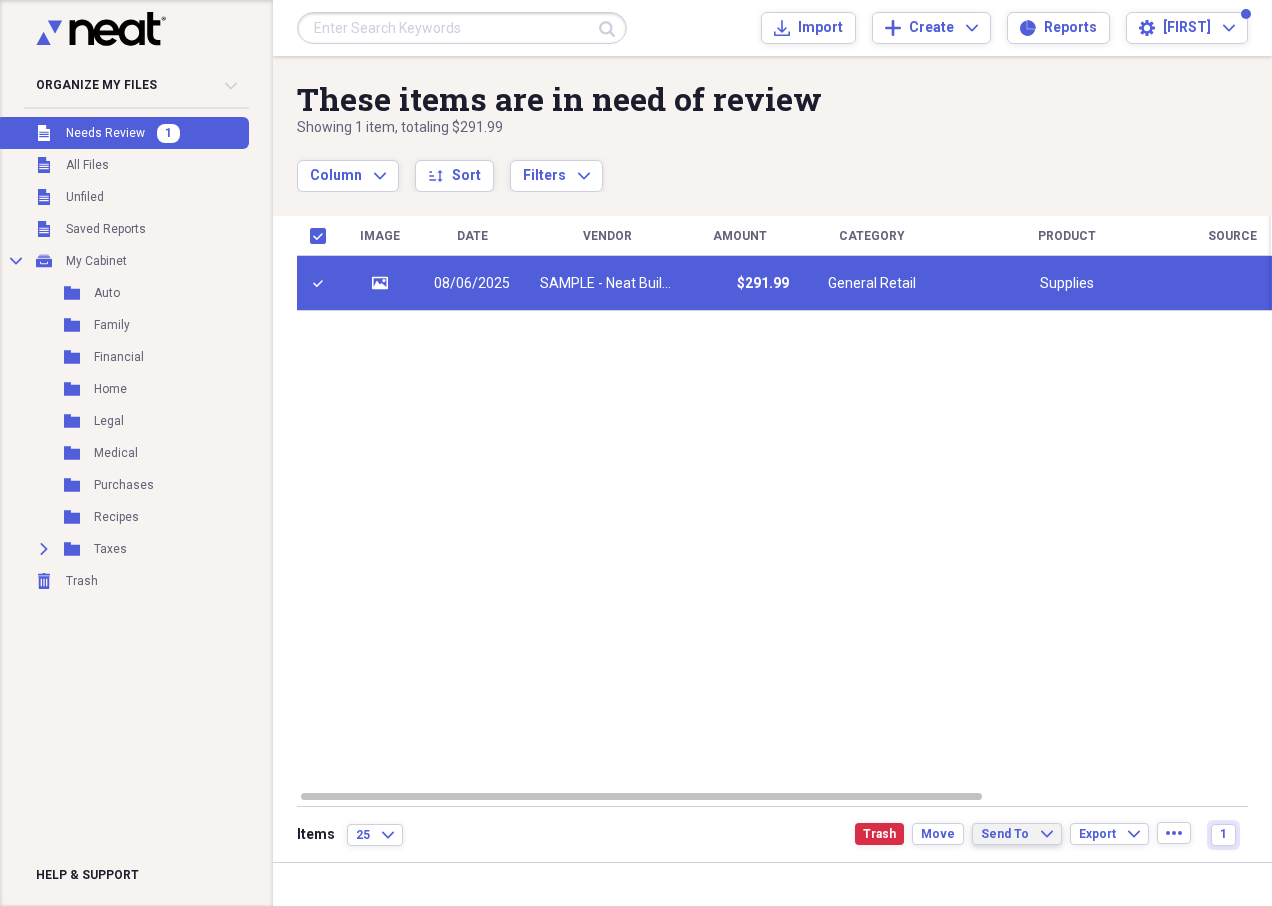 click on "Image Date Vendor Amount Category Product Source Folder Billable Reimbursable media 08/06/2025 SAMPLE - Neat Building Supply $291.99 General Retail Supplies Unfiled" at bounding box center (784, 502) 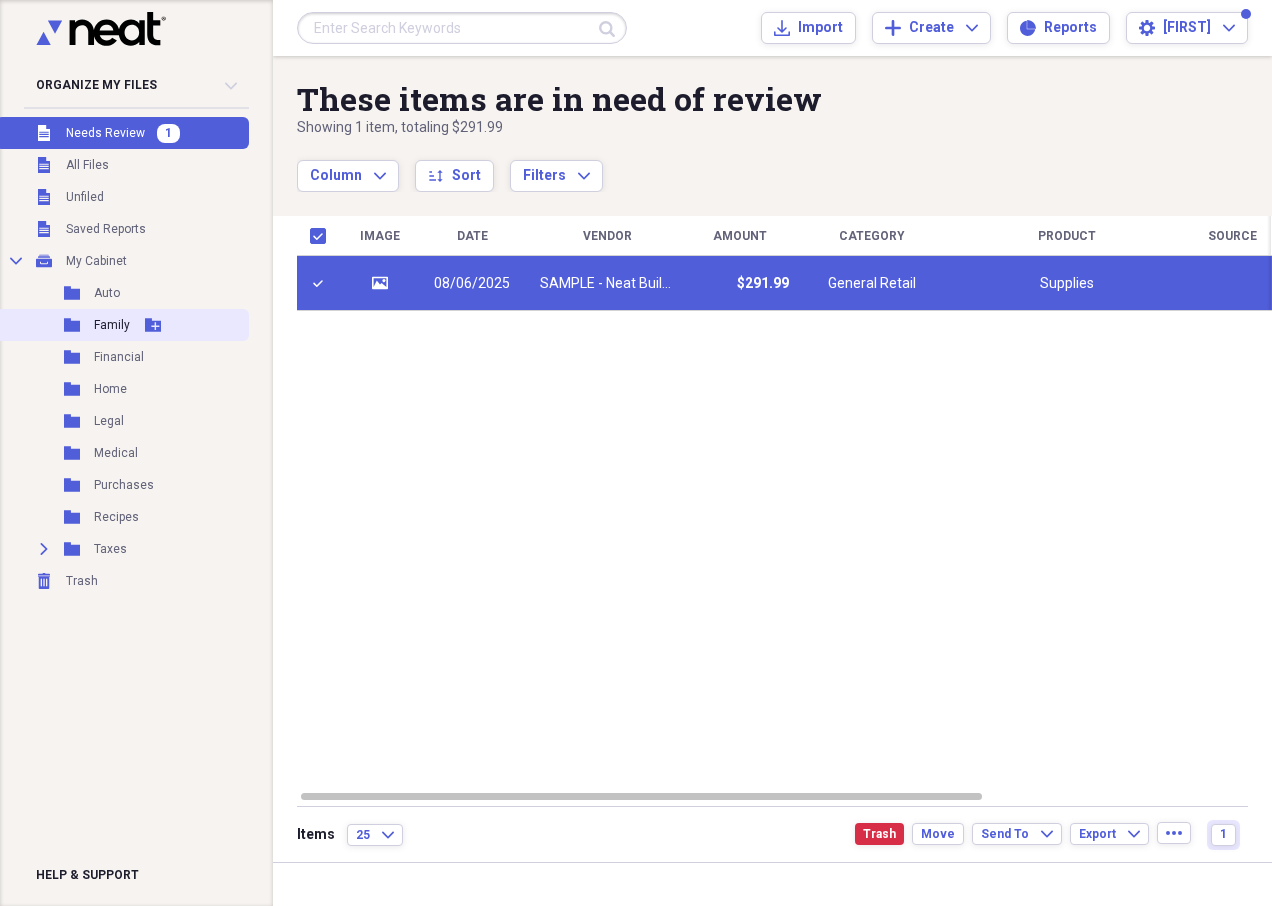 click on "Family" at bounding box center (112, 325) 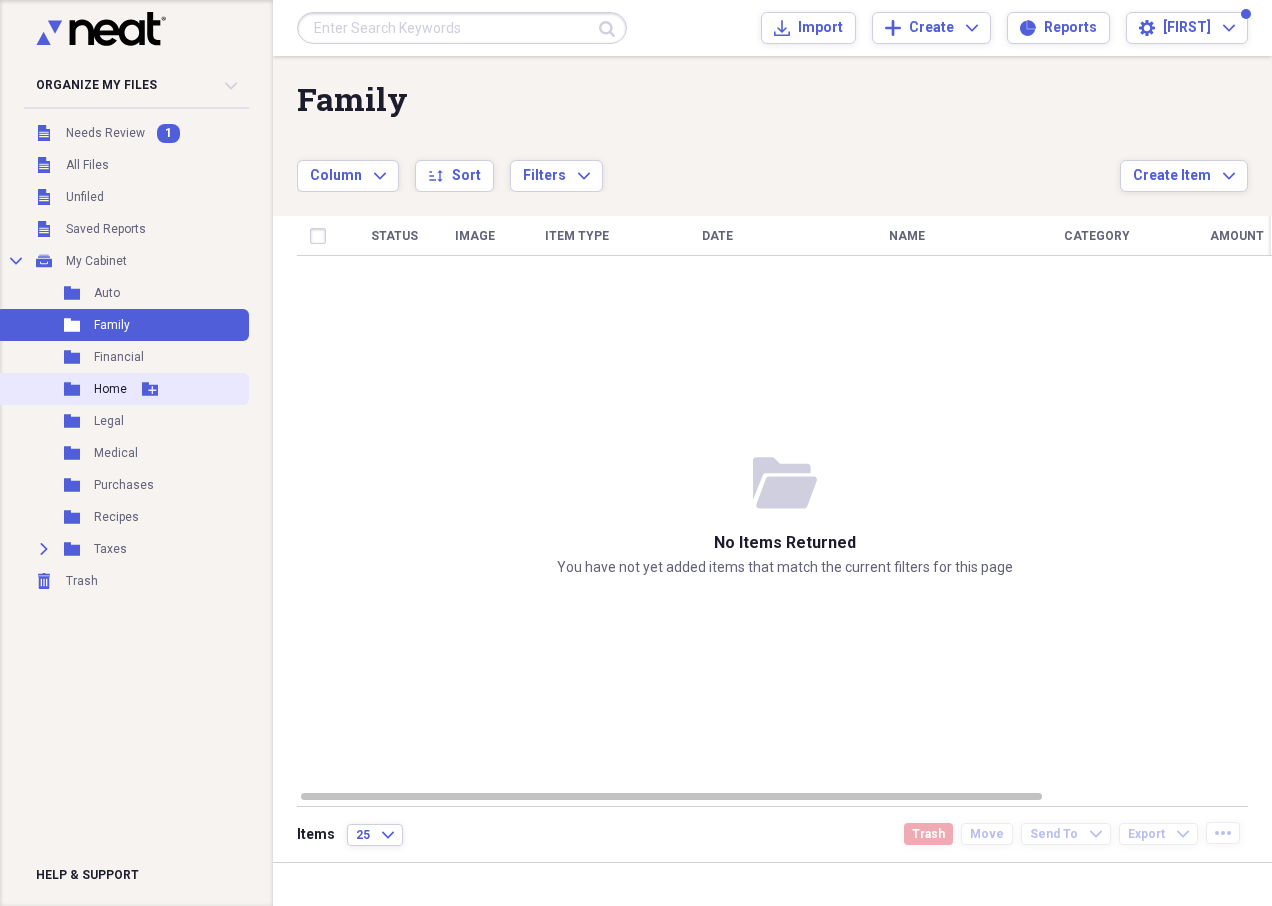 click on "Folder" 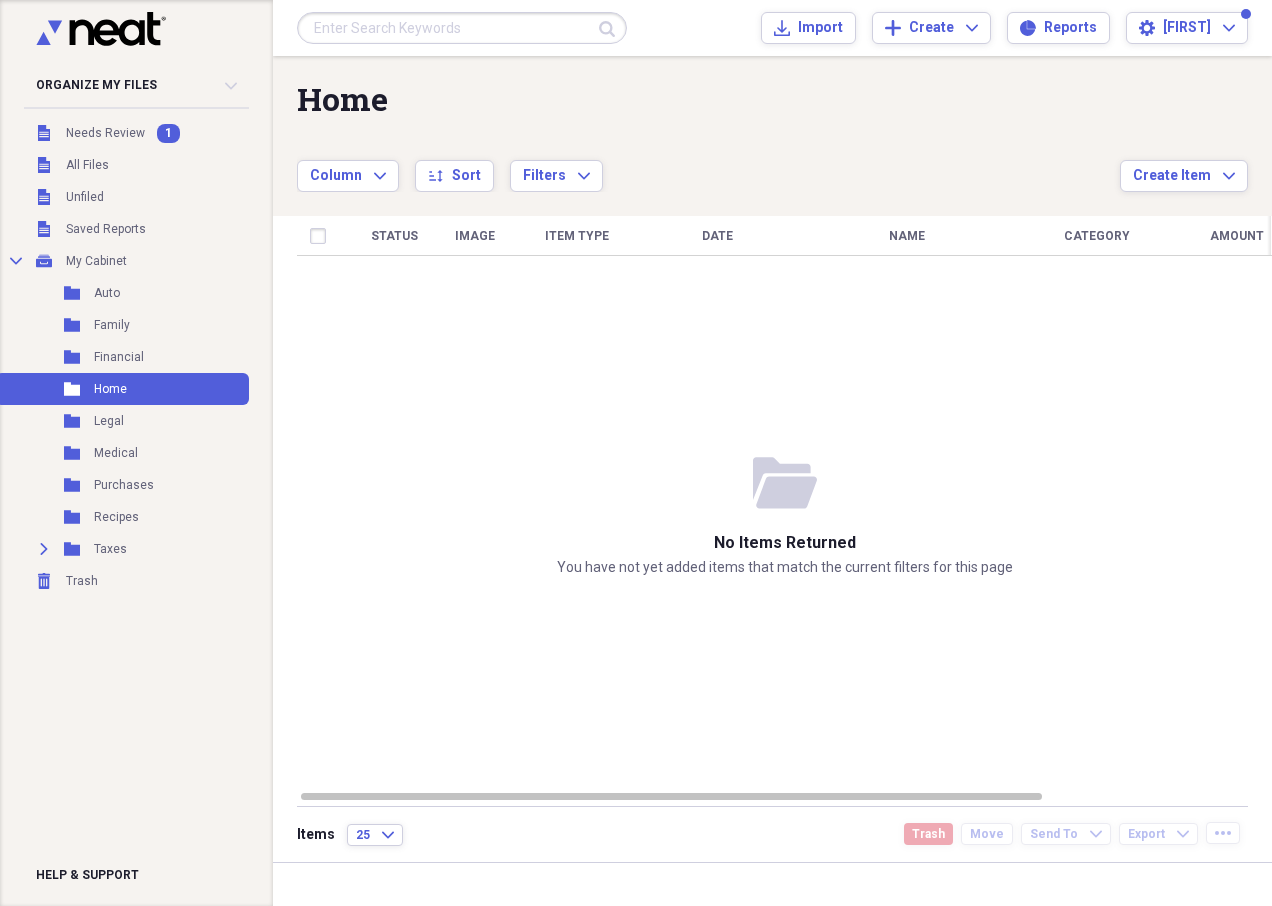 click on "Status Image Item Type Date Name Category Amount Source Date Added chevron-down" at bounding box center (784, 502) 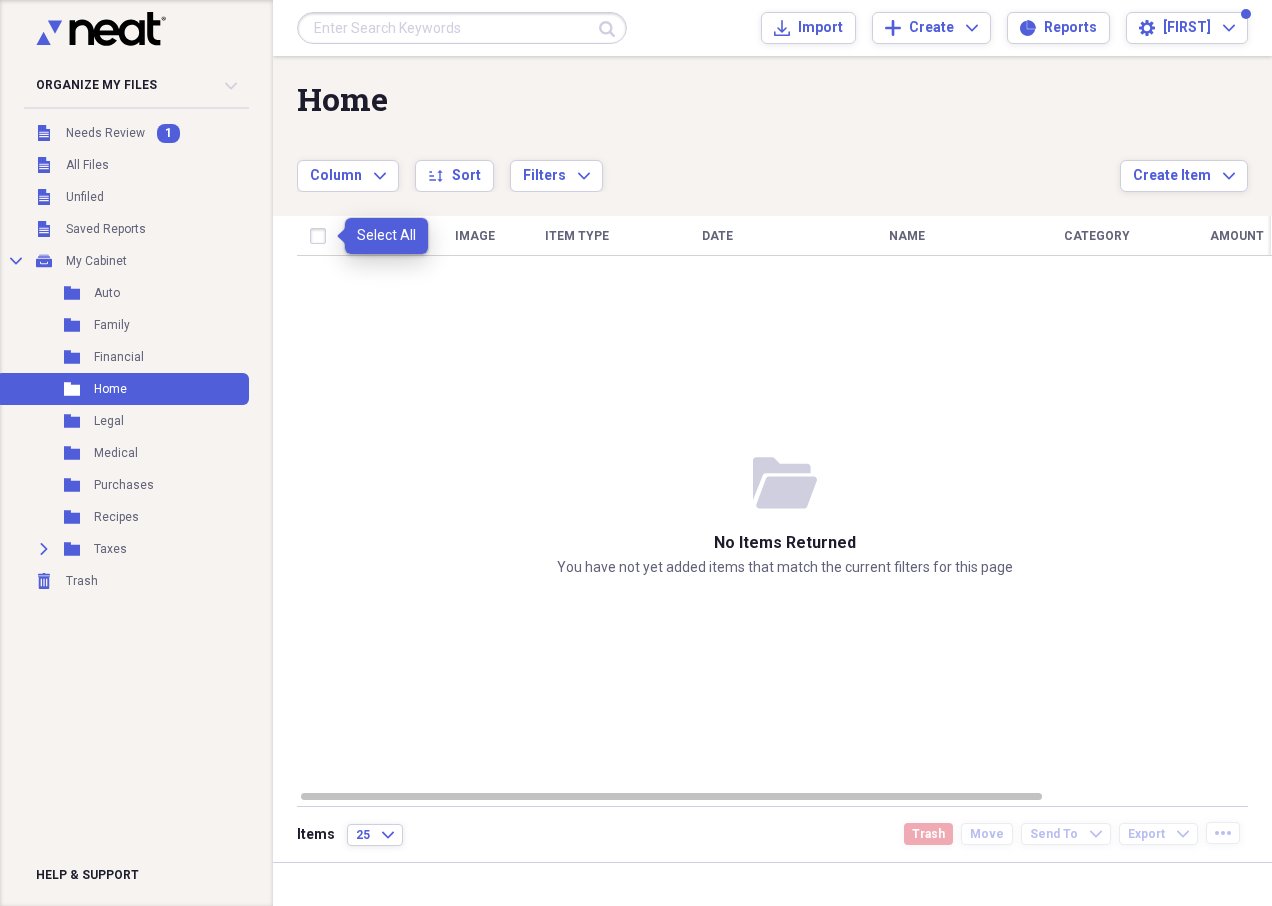 click at bounding box center (322, 236) 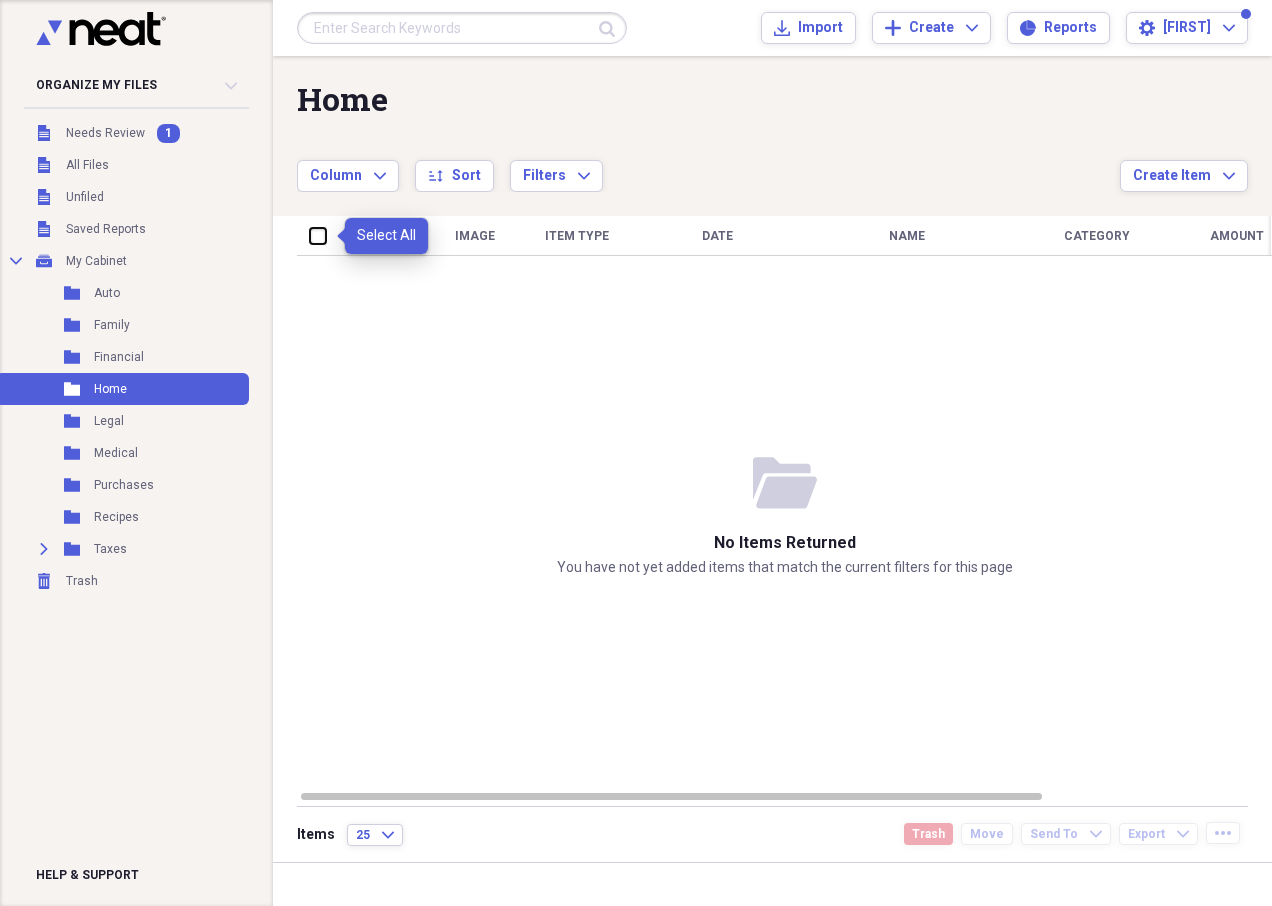 click at bounding box center [310, 235] 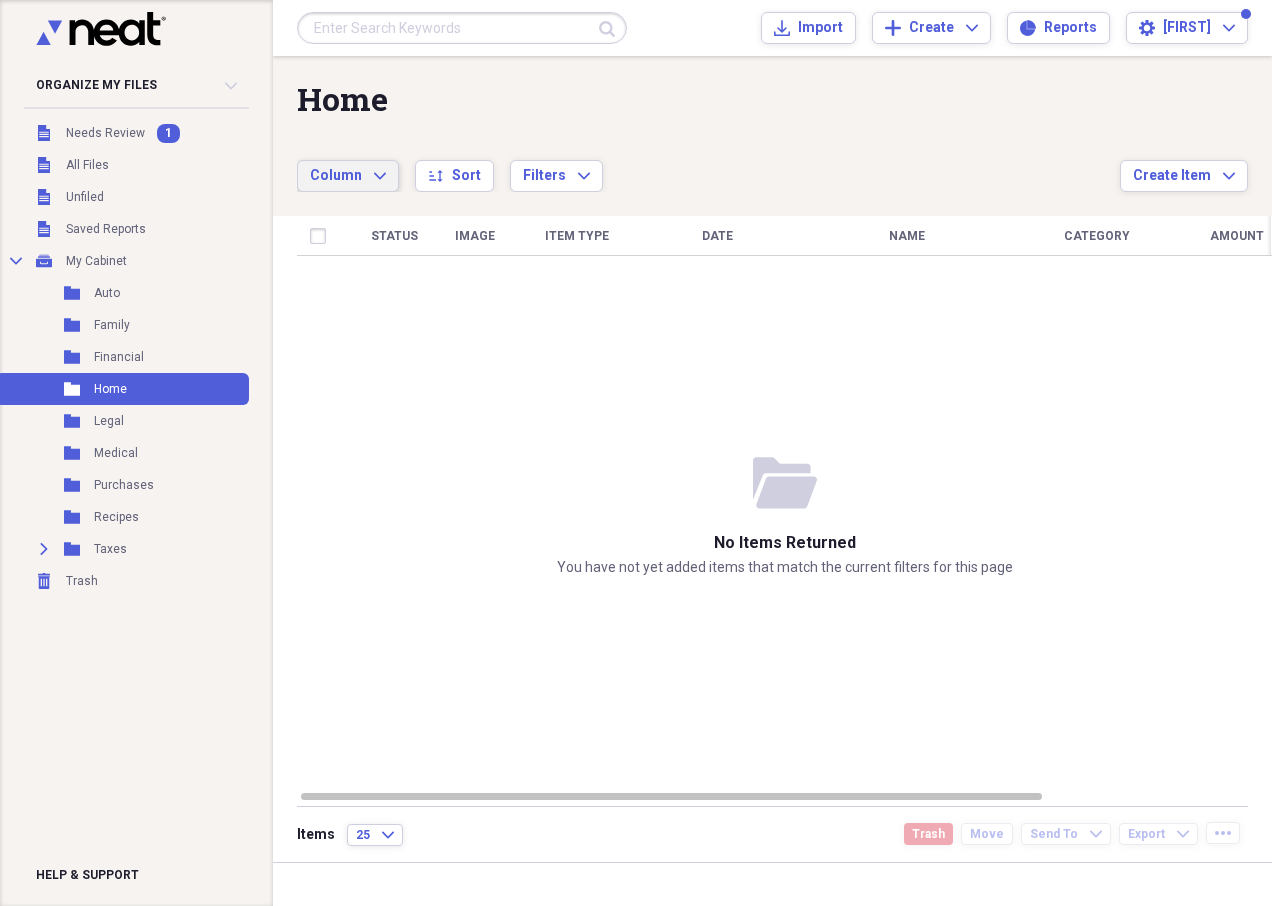 click on "Column" at bounding box center (336, 175) 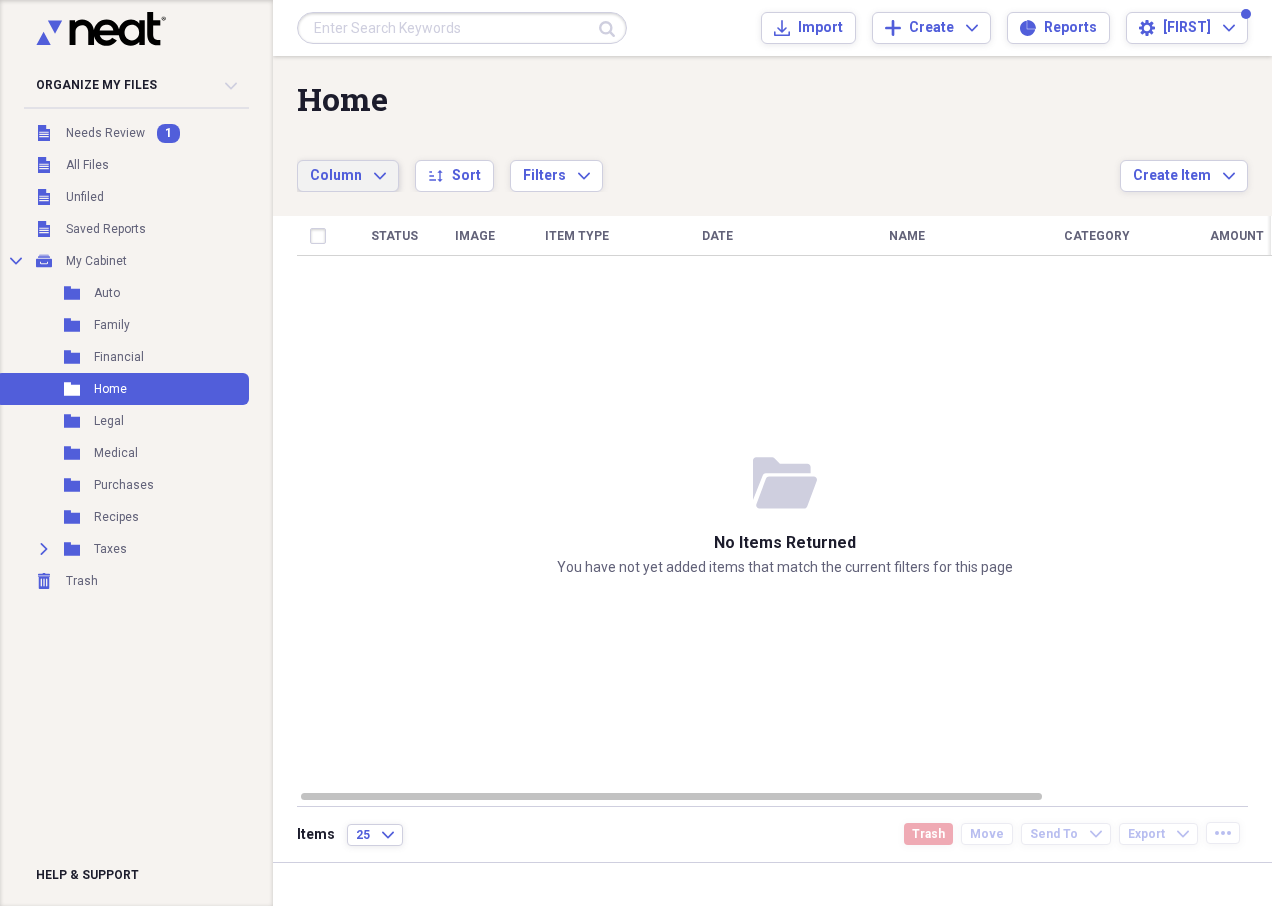 click on "Status Image Item Type Date Name Category Amount Source Date Added chevron-down" at bounding box center (784, 502) 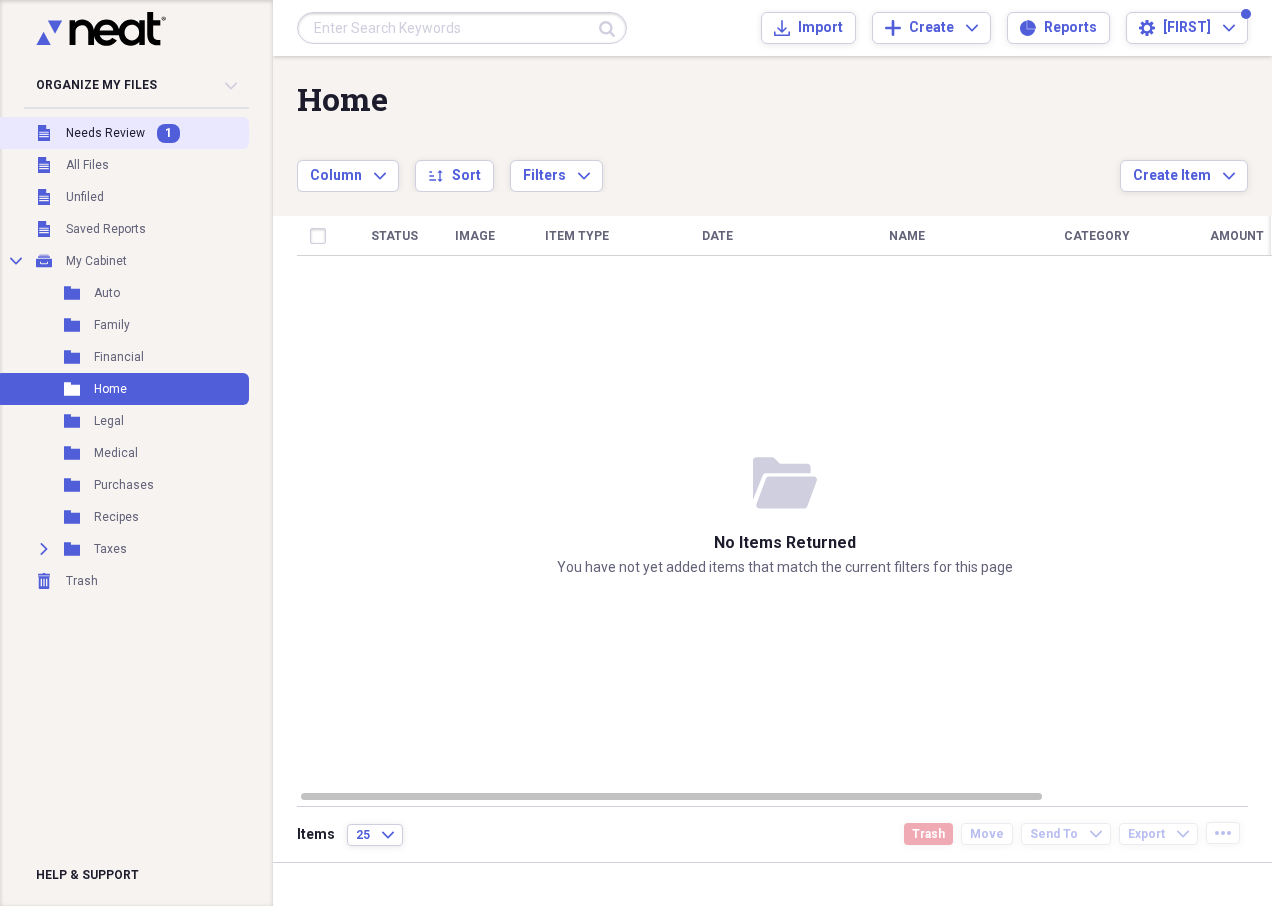 click on "Needs Review" at bounding box center [105, 133] 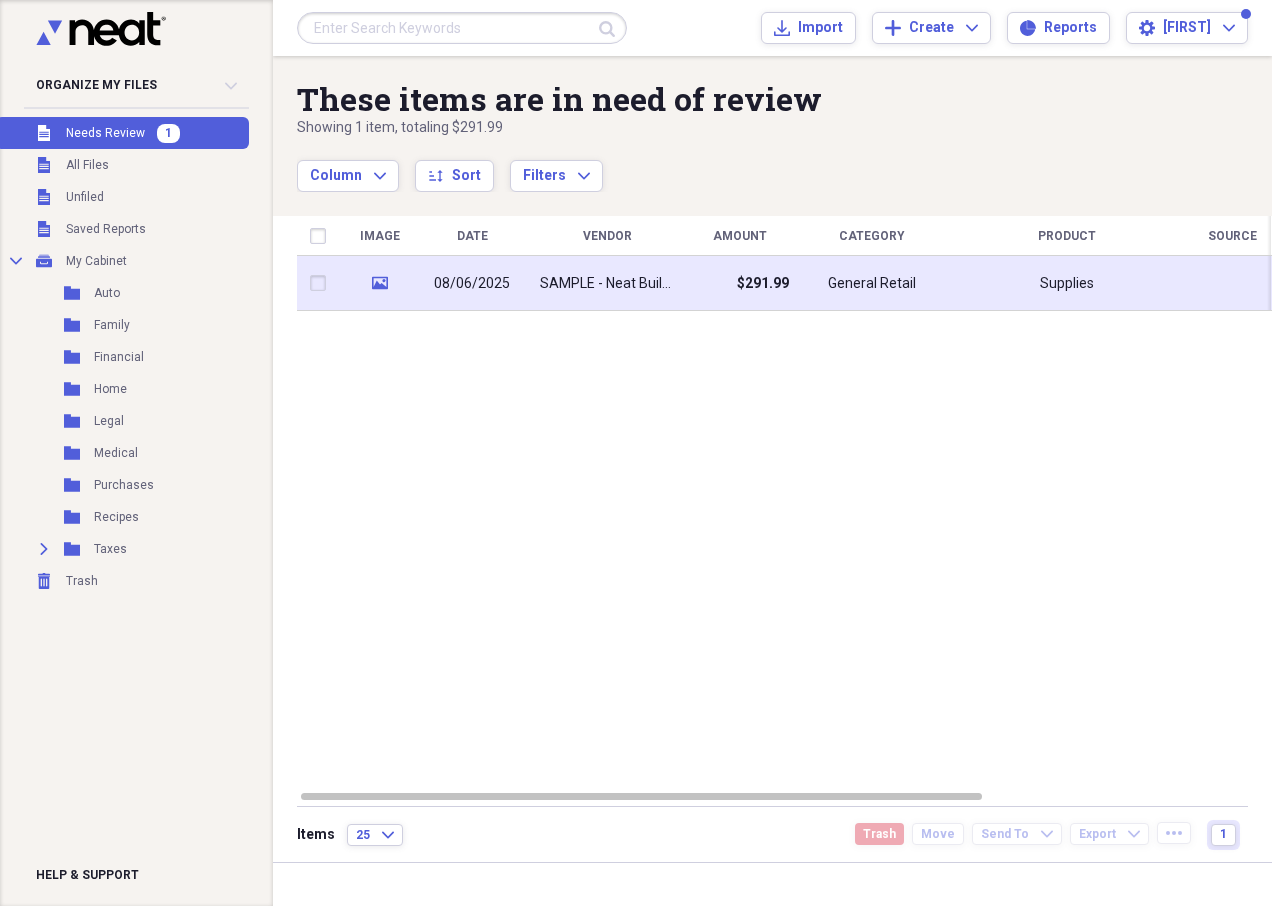 click at bounding box center [322, 283] 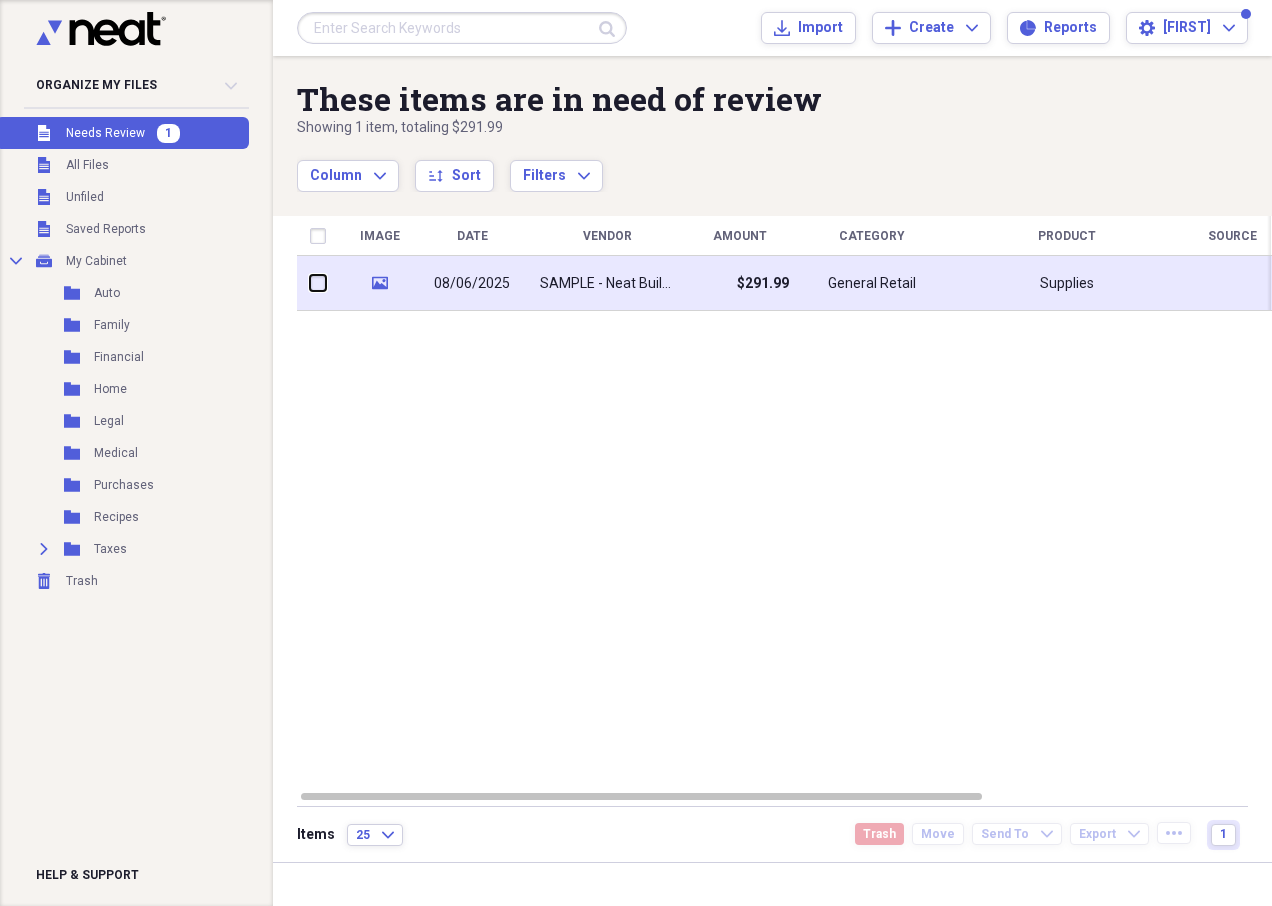 click at bounding box center [310, 283] 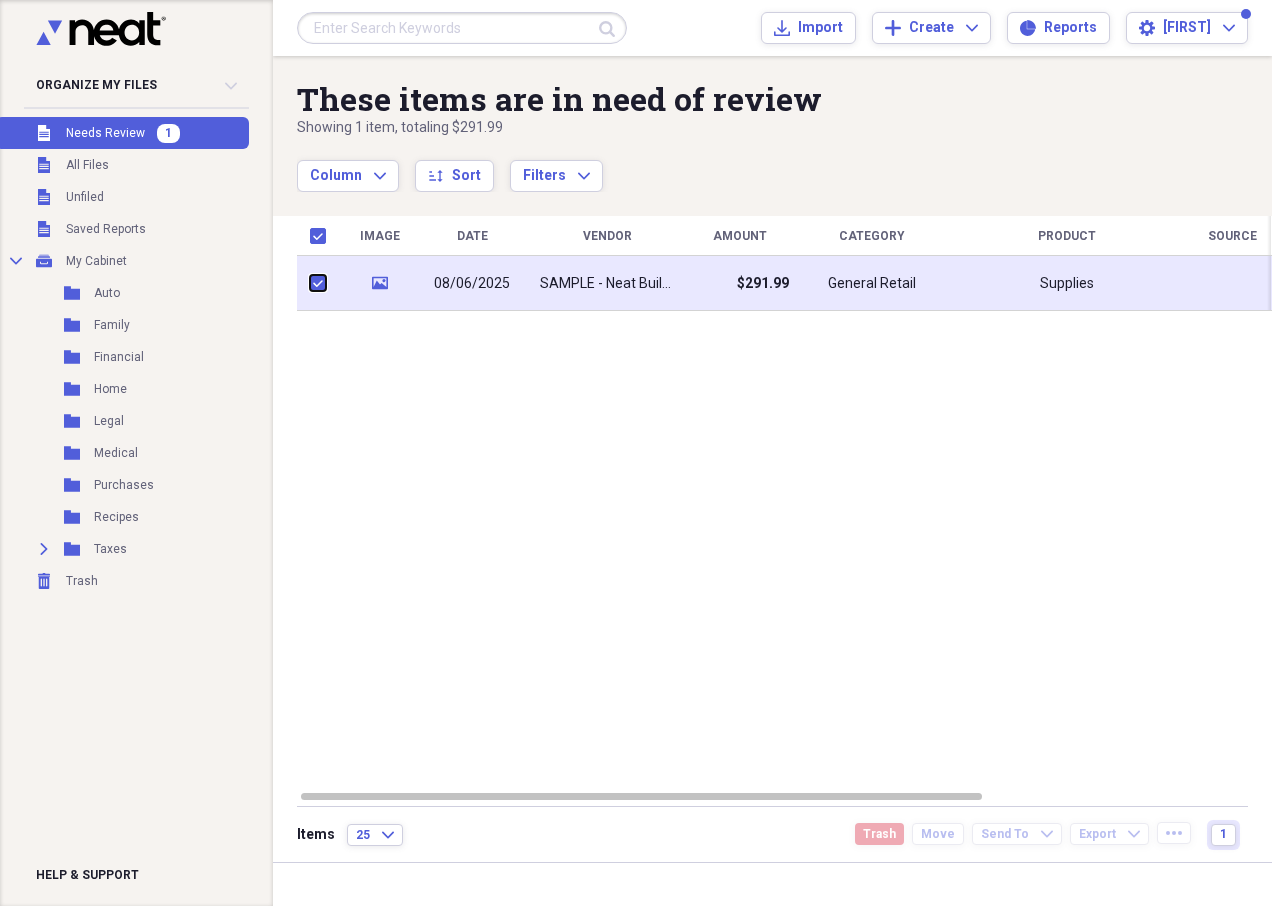 checkbox on "true" 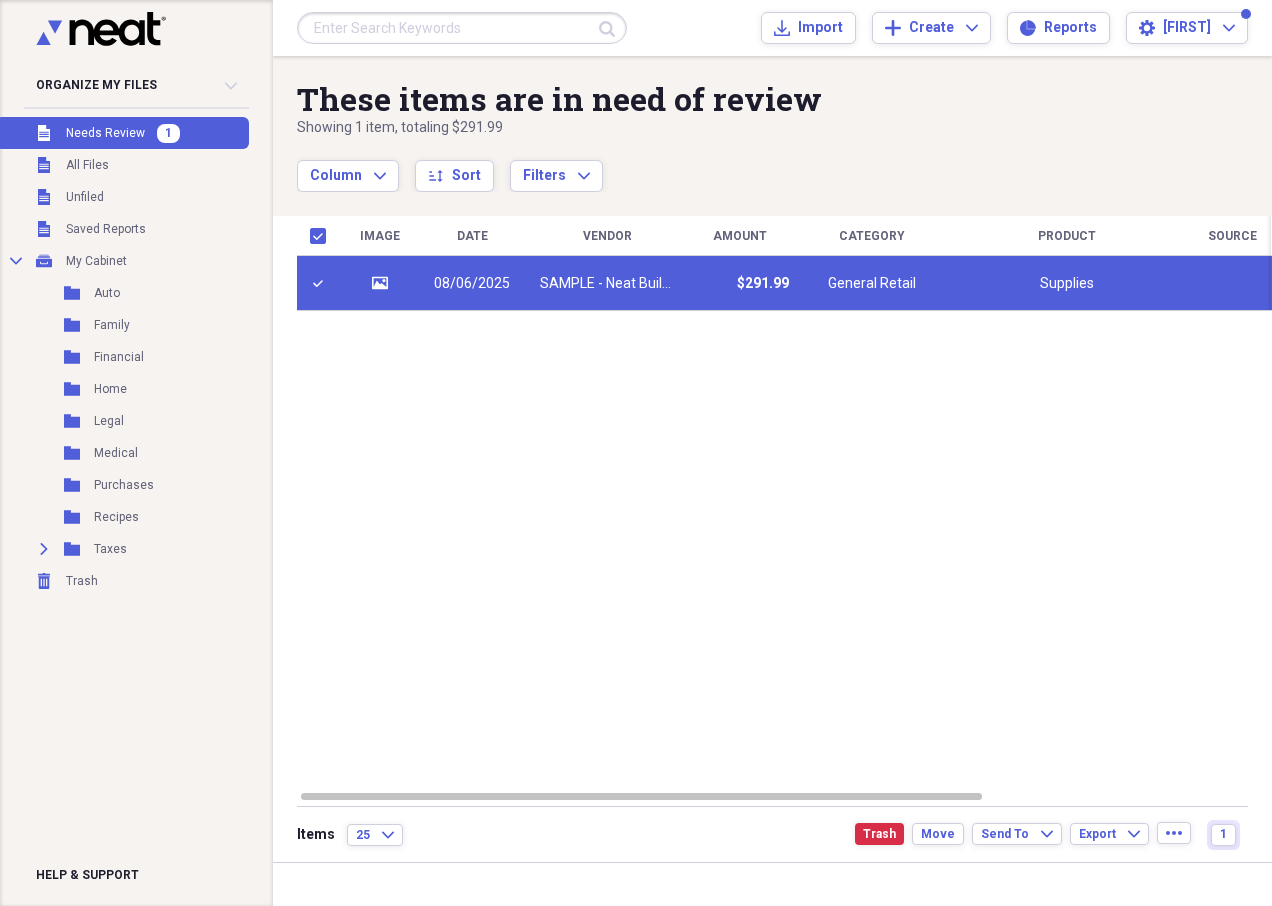 click on "$291.99" at bounding box center (739, 283) 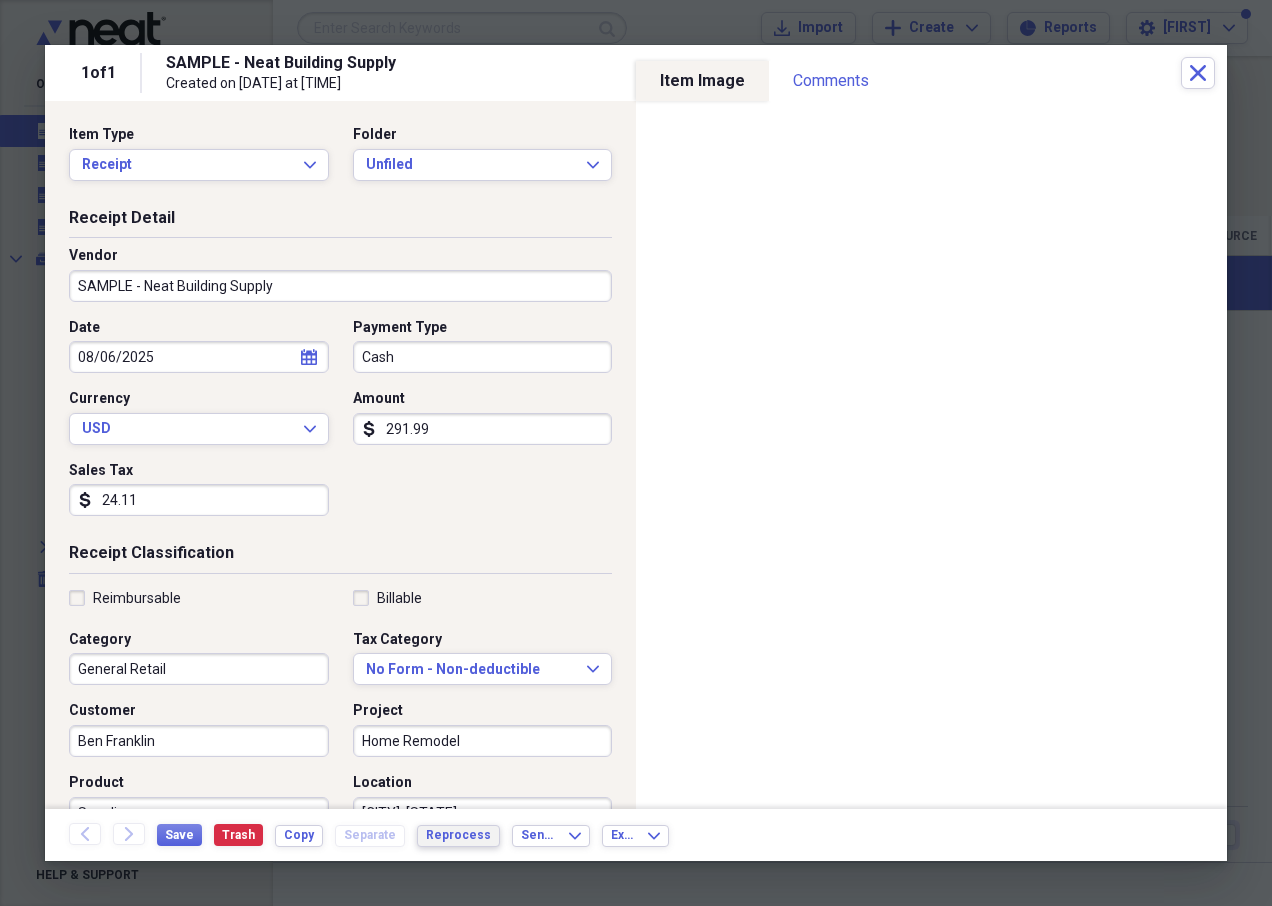 click on "Reprocess" at bounding box center (458, 835) 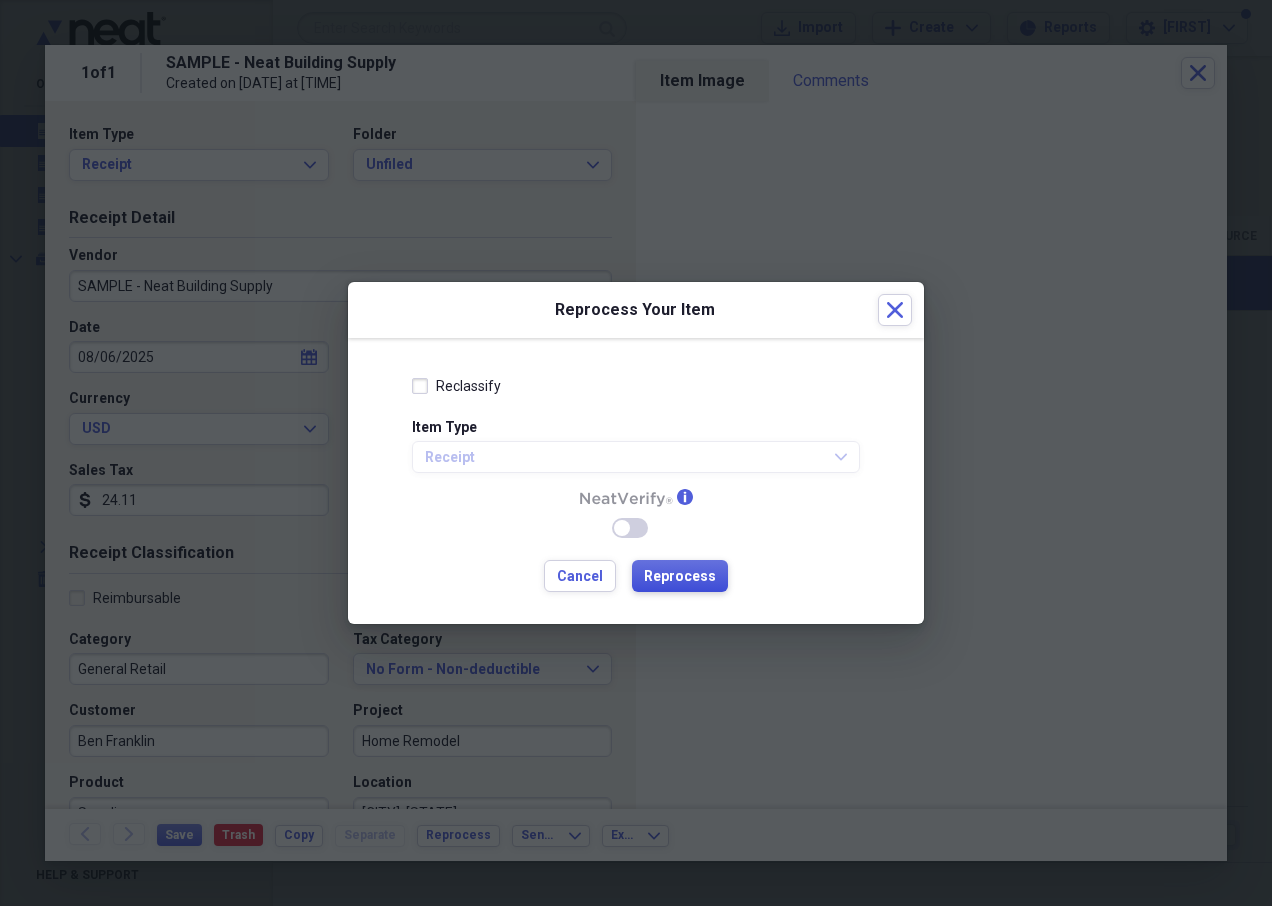 click on "Reprocess" at bounding box center [680, 577] 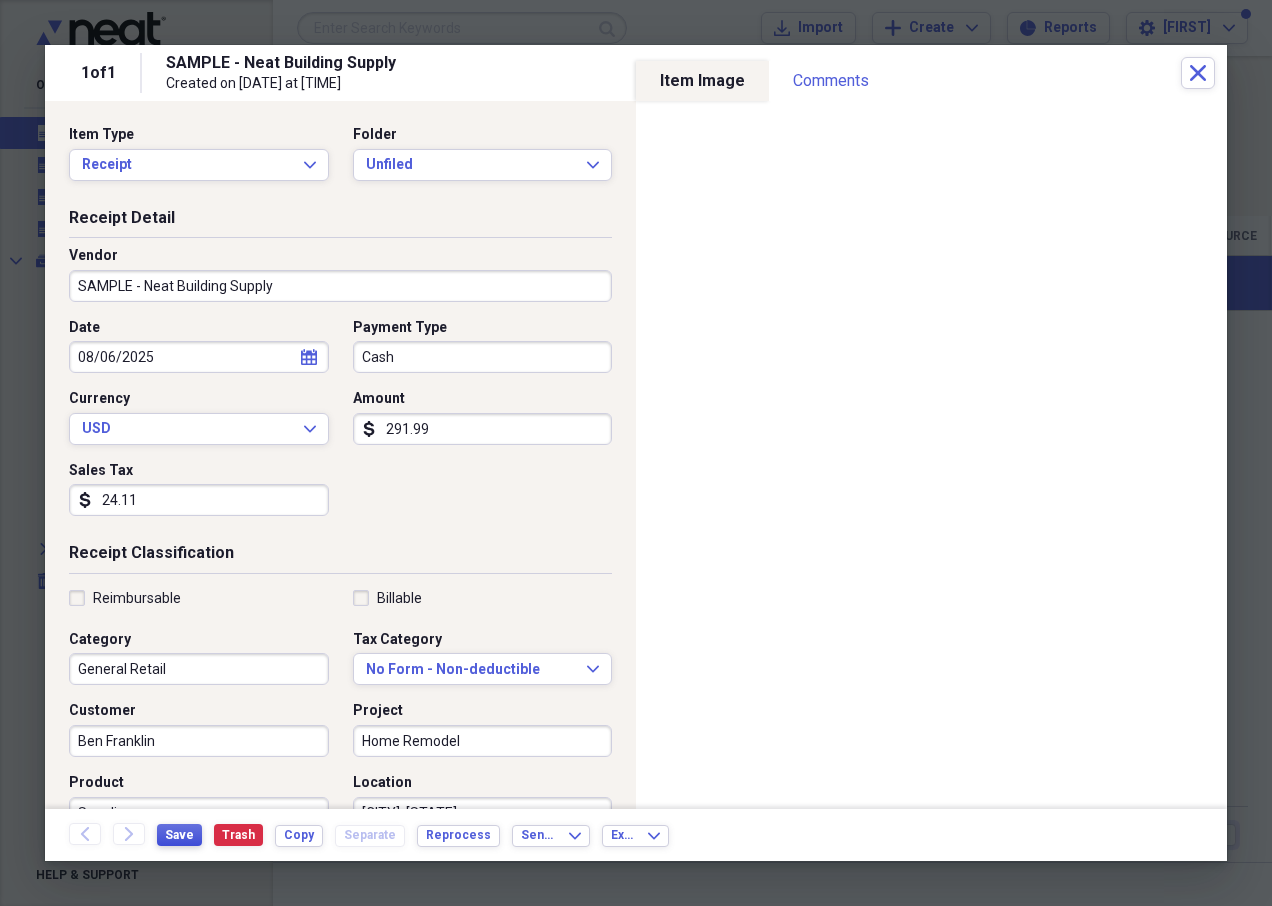 click on "Save" at bounding box center (179, 835) 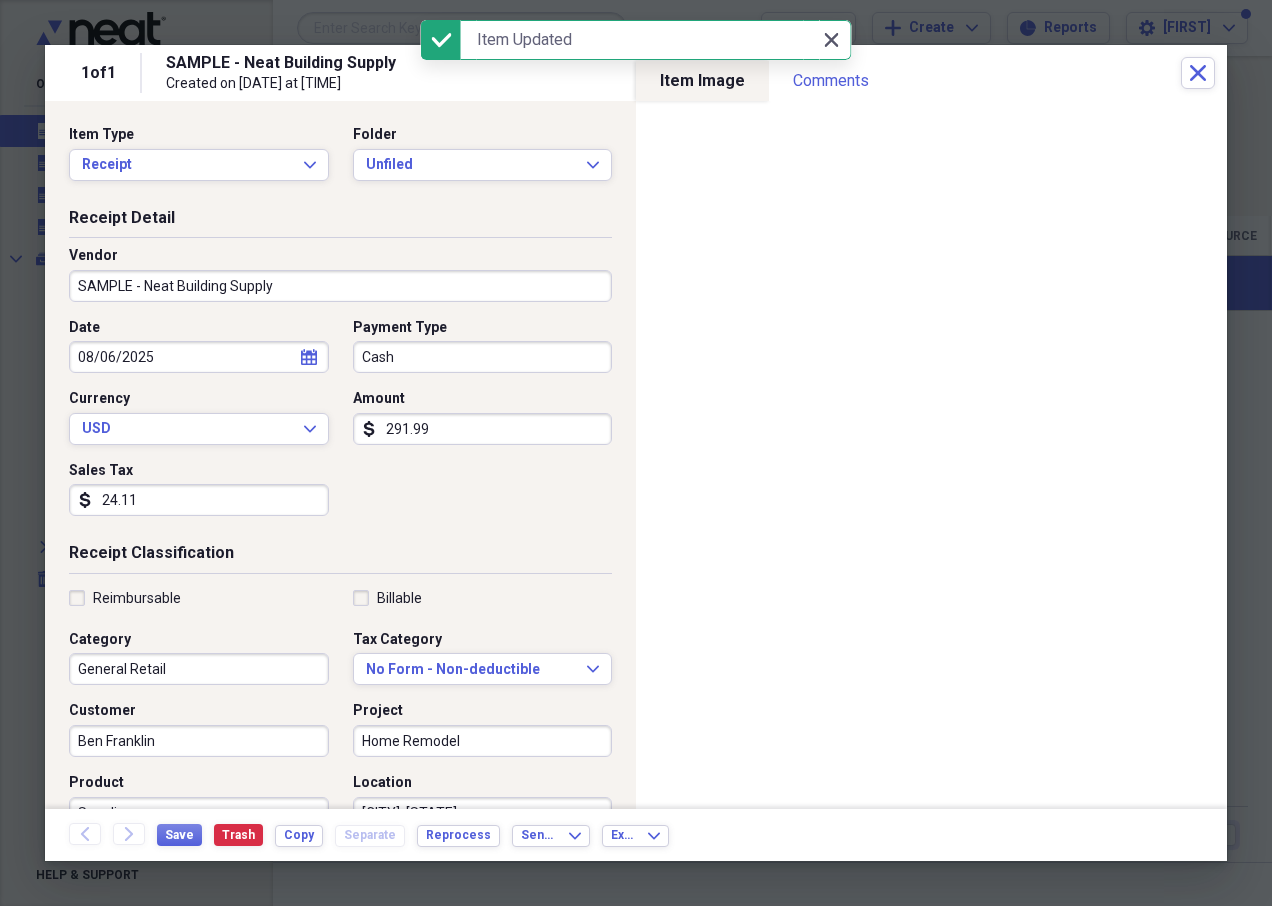 click 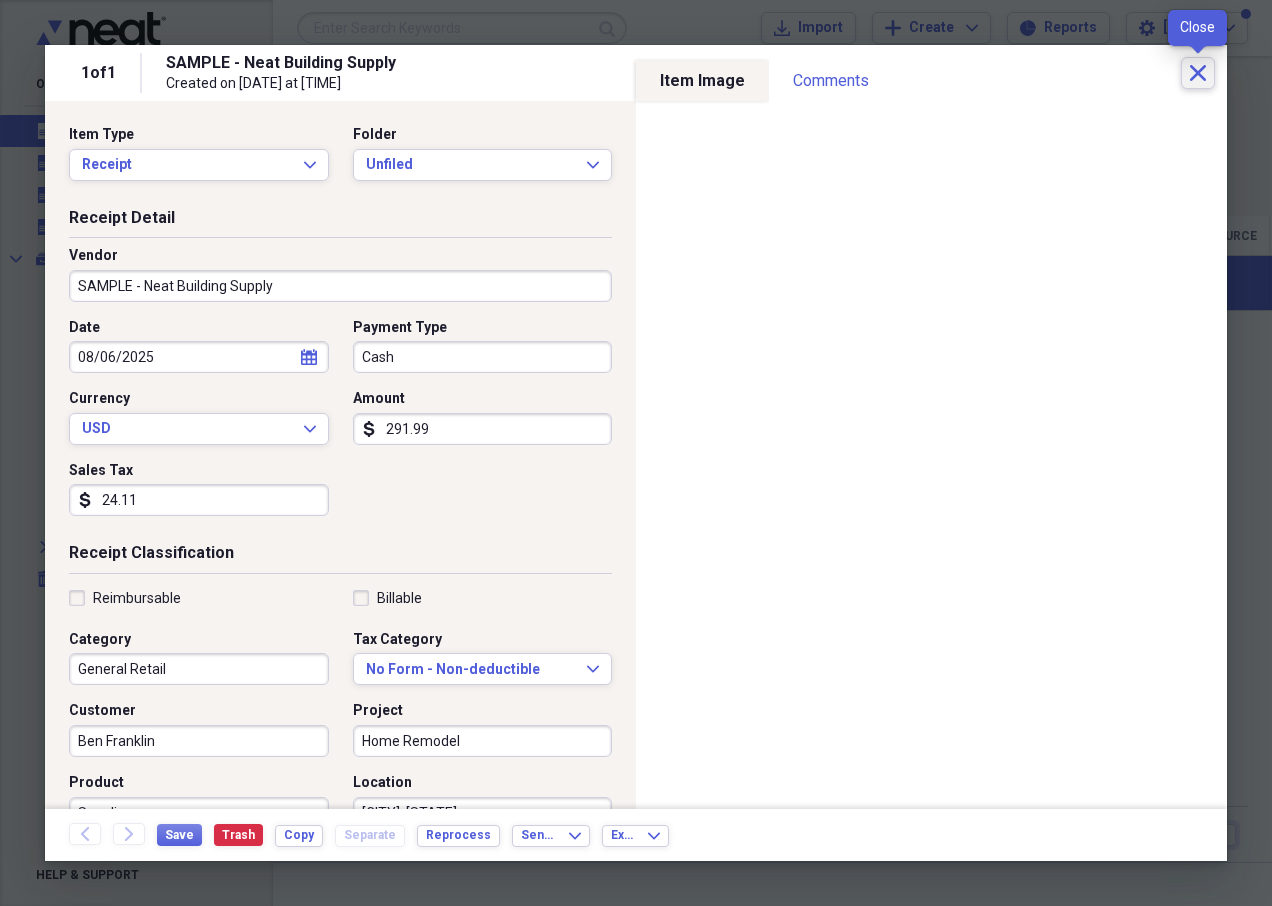 click on "Close" 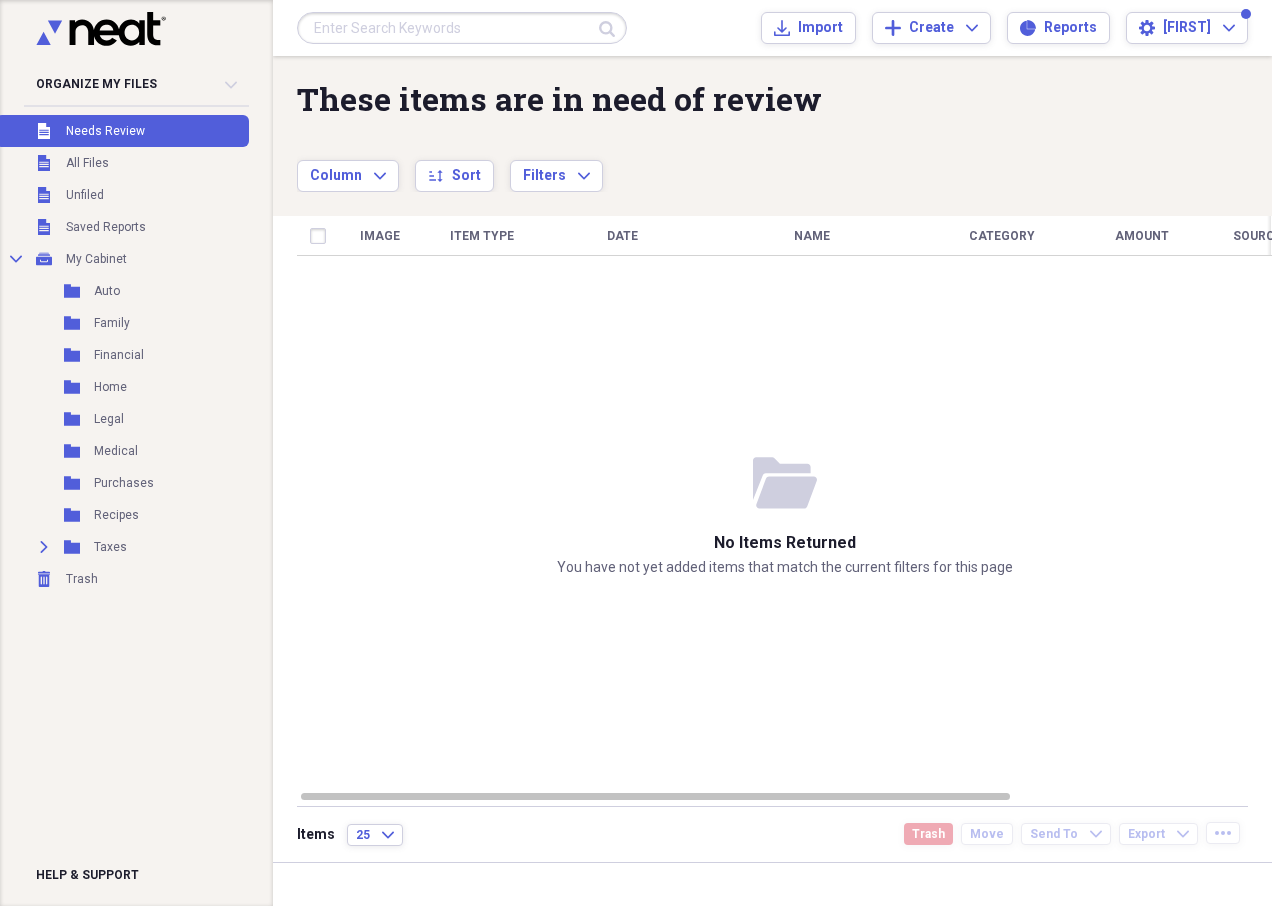 click on "folder-open No items returned You have not yet added items that match the current filters for this page" at bounding box center [784, 515] 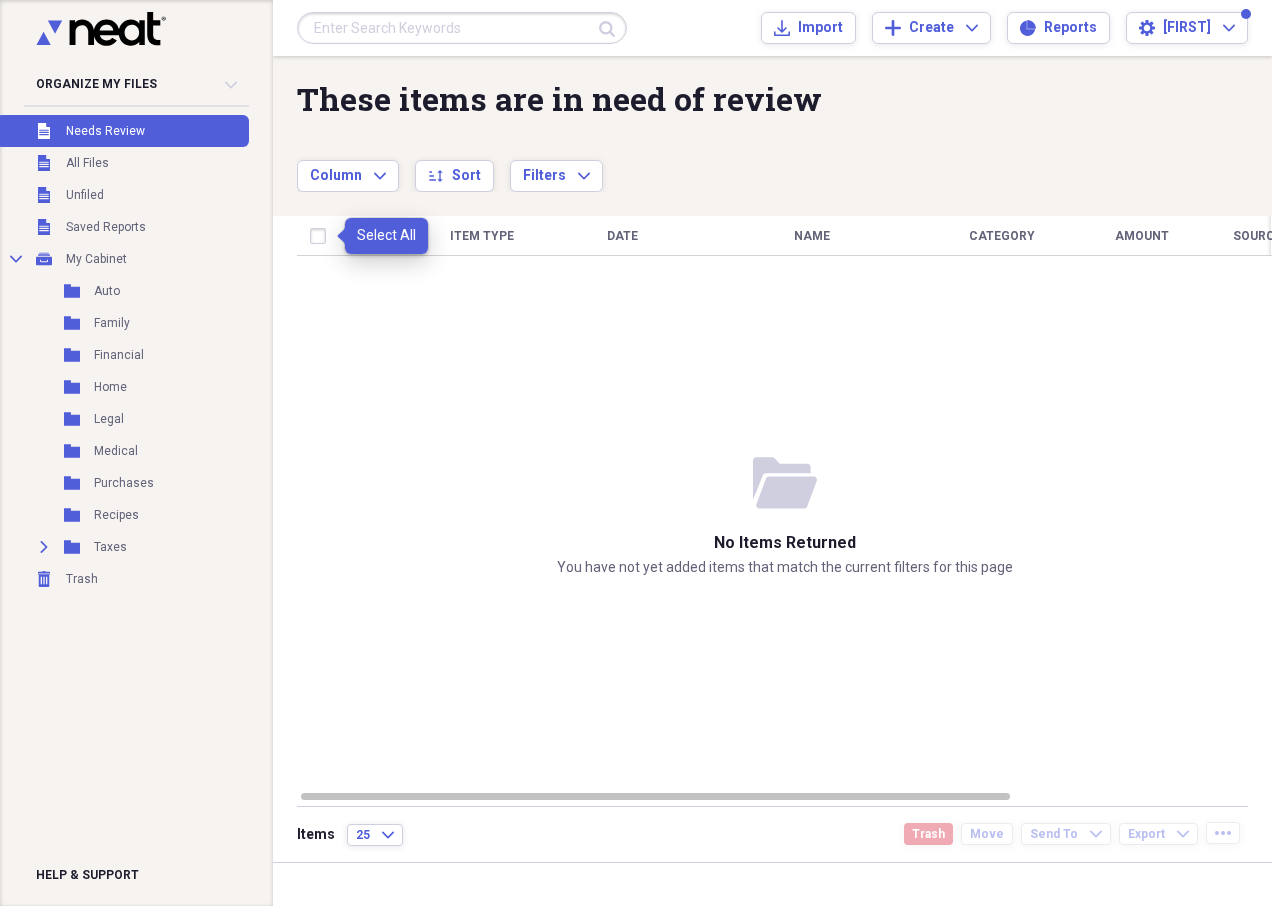 click at bounding box center [322, 236] 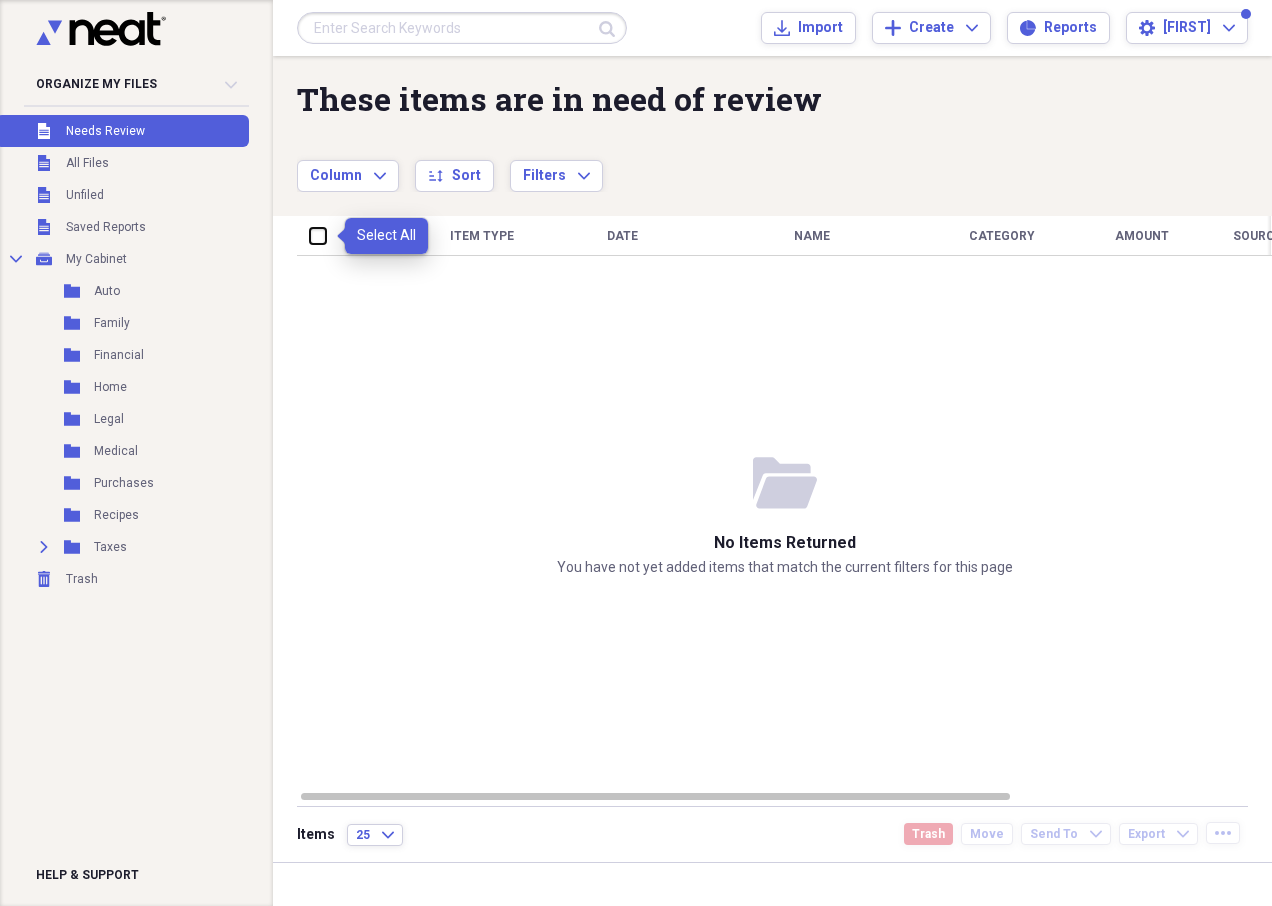 click at bounding box center [310, 235] 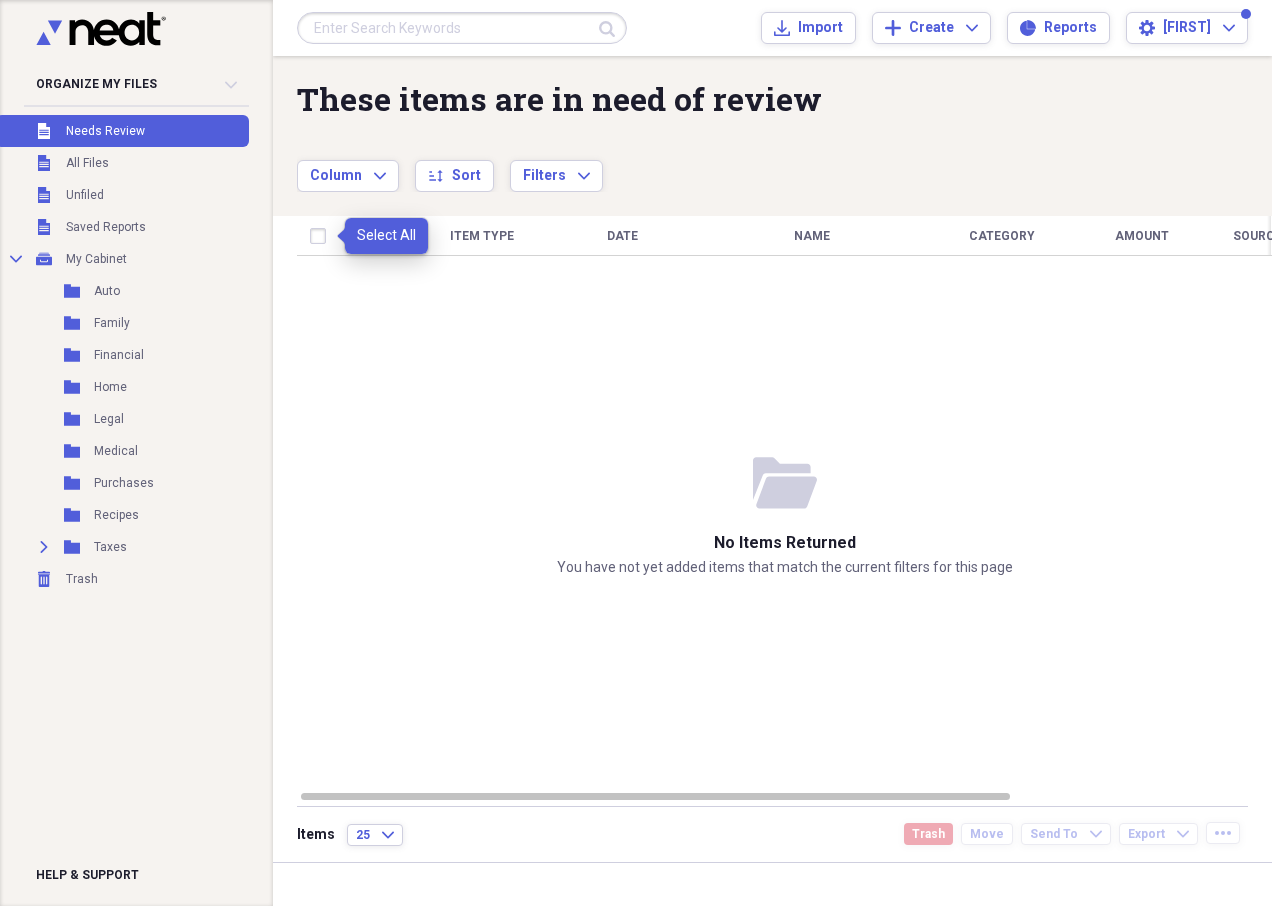 click at bounding box center [322, 236] 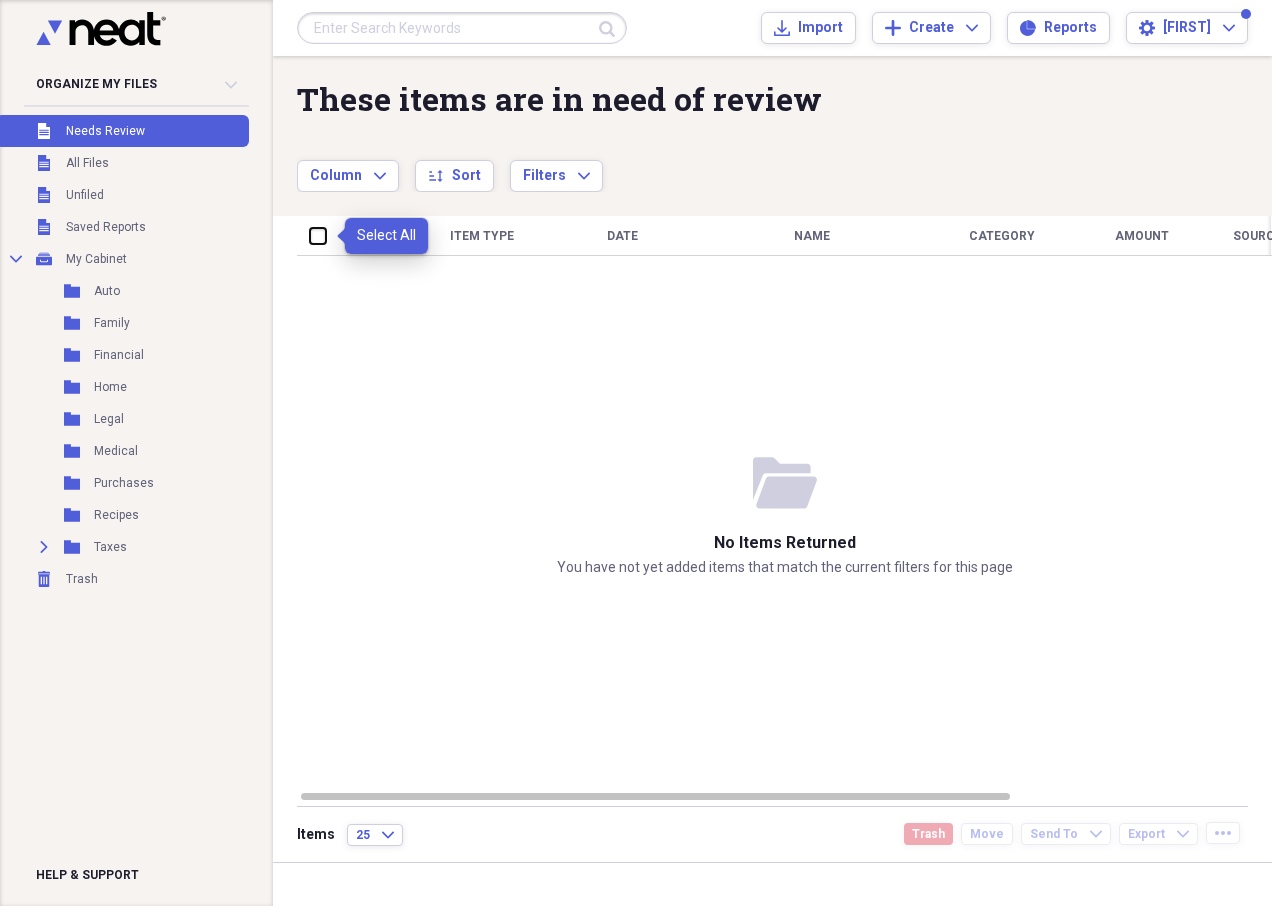 click at bounding box center [310, 235] 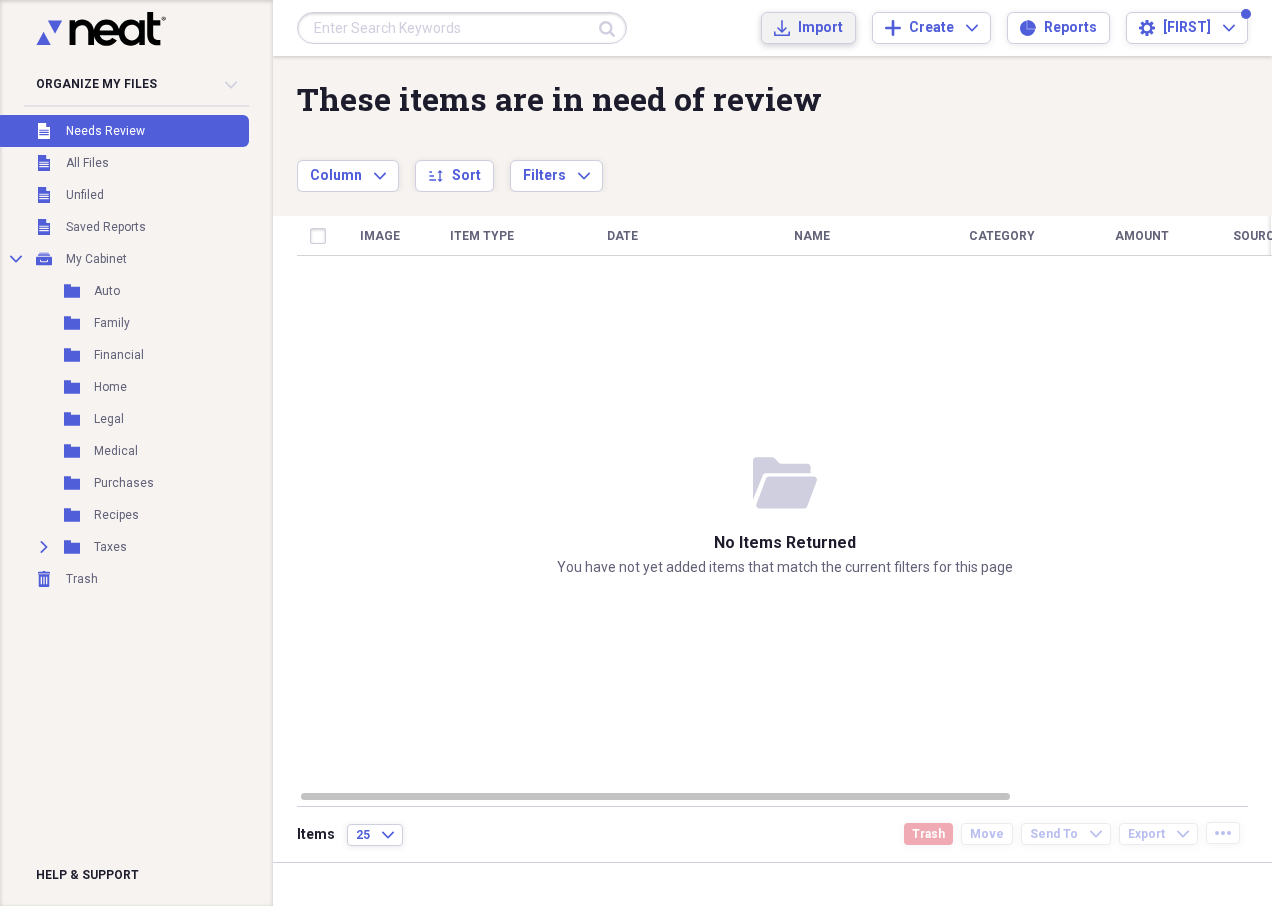 click on "Import" at bounding box center (820, 28) 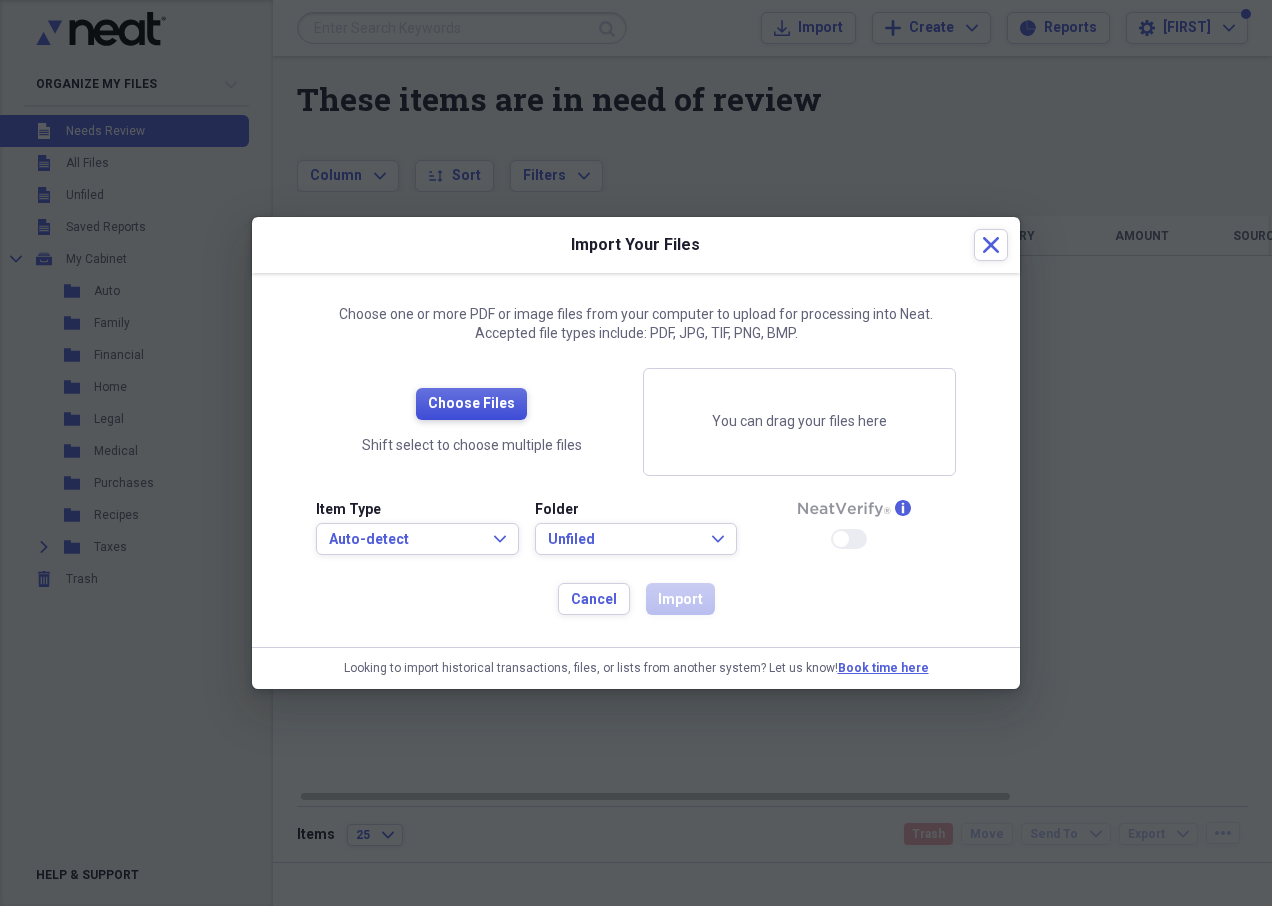 click on "Choose Files" at bounding box center [471, 404] 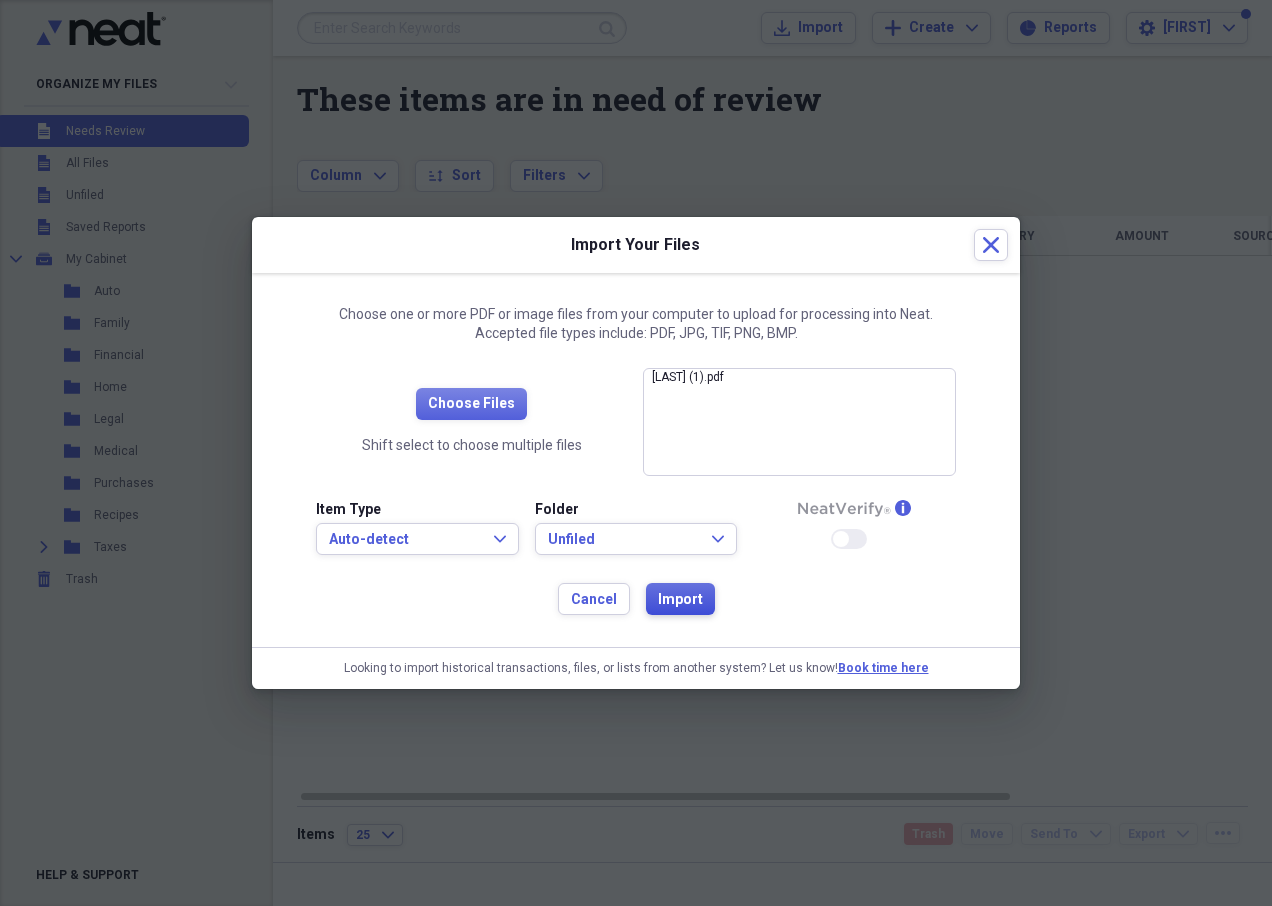 click on "Import" at bounding box center (680, 600) 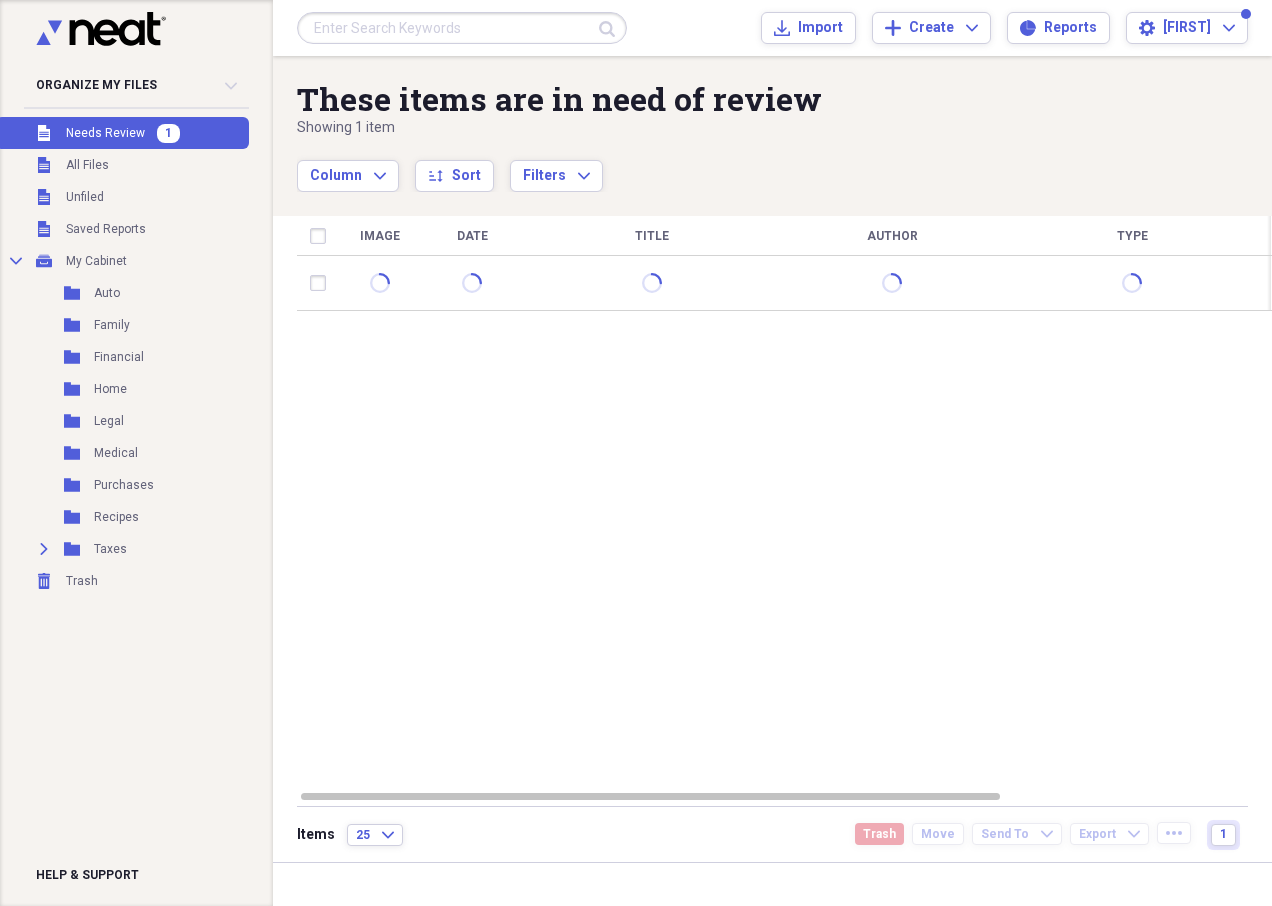 click on "Needs Review" at bounding box center (105, 133) 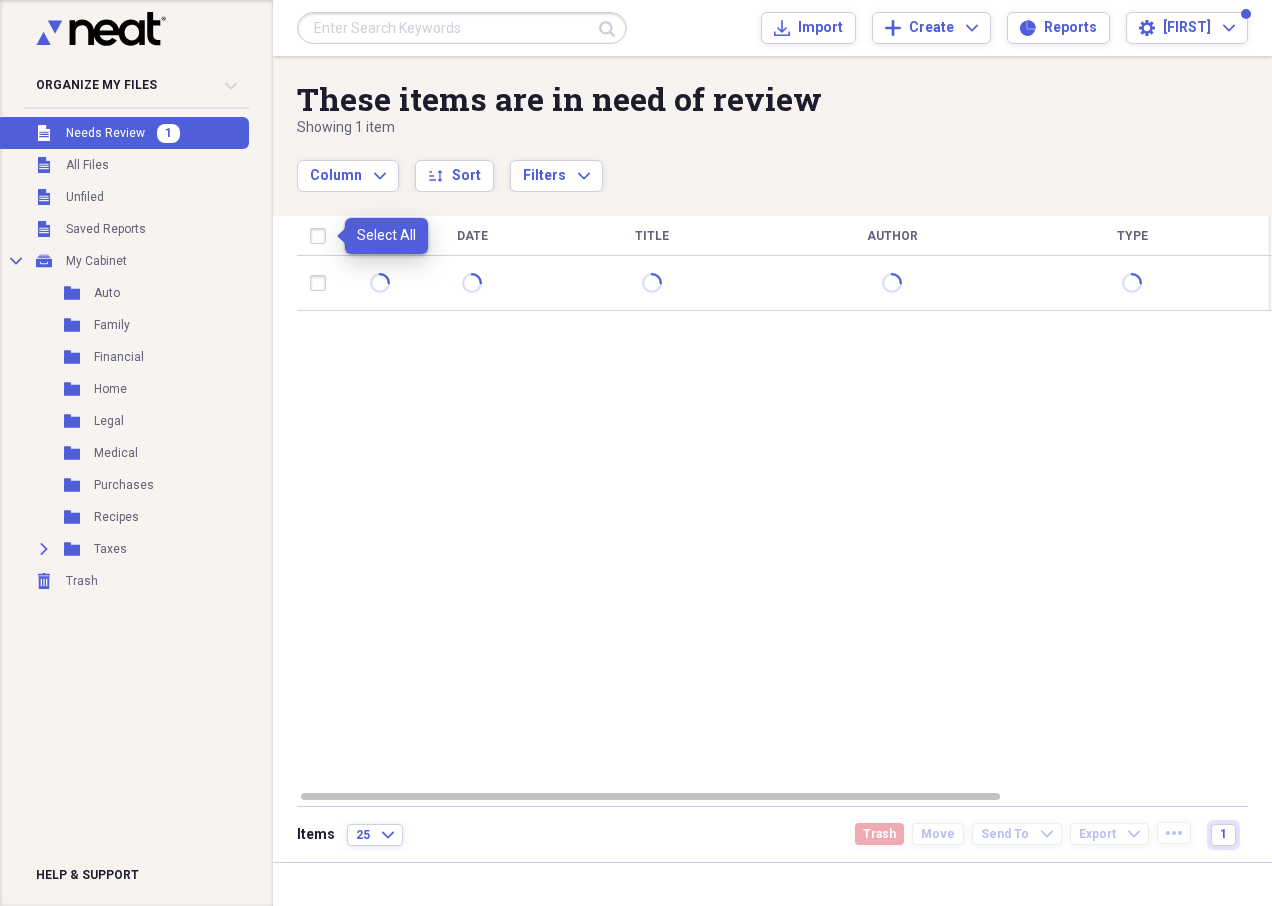 click at bounding box center [322, 236] 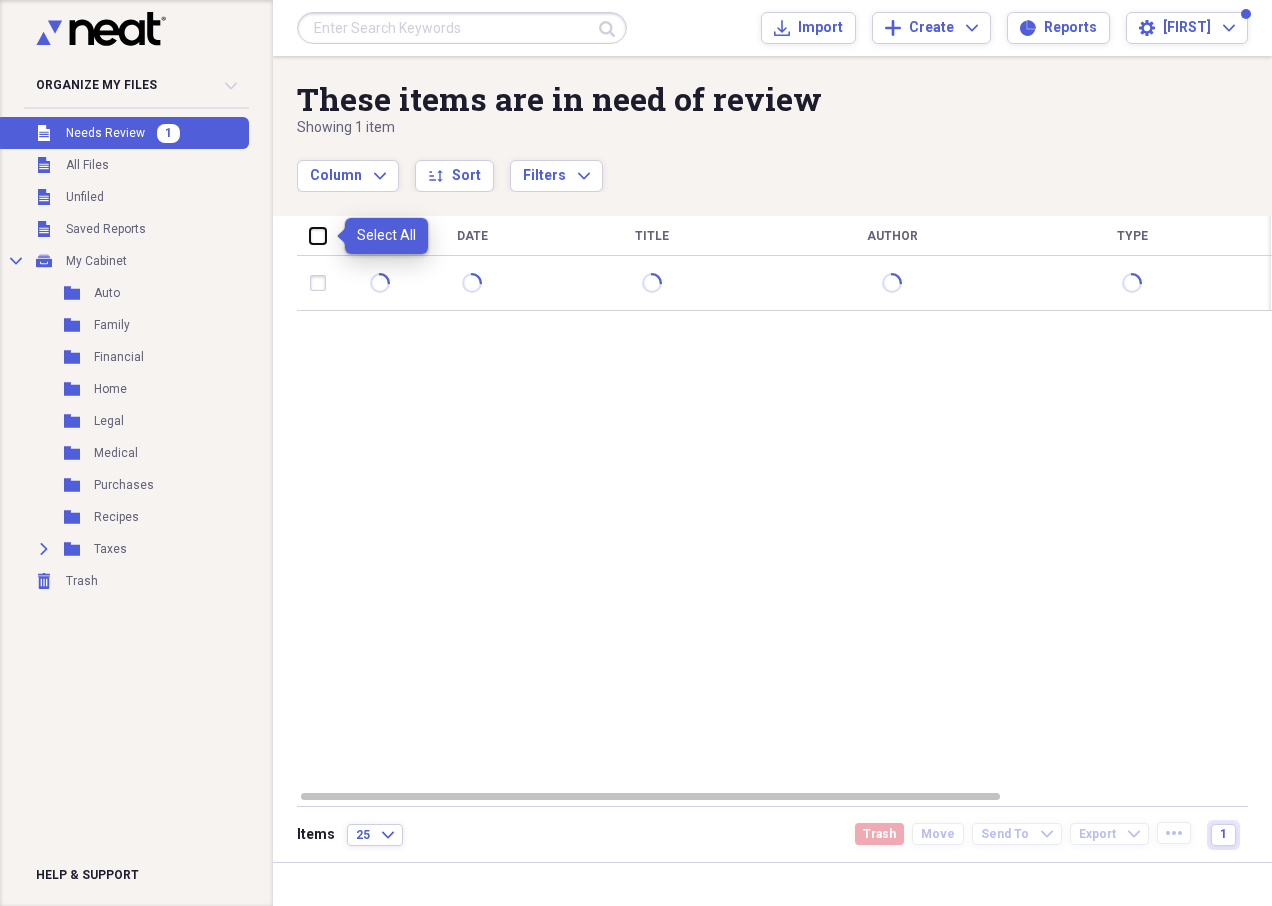 click at bounding box center (310, 235) 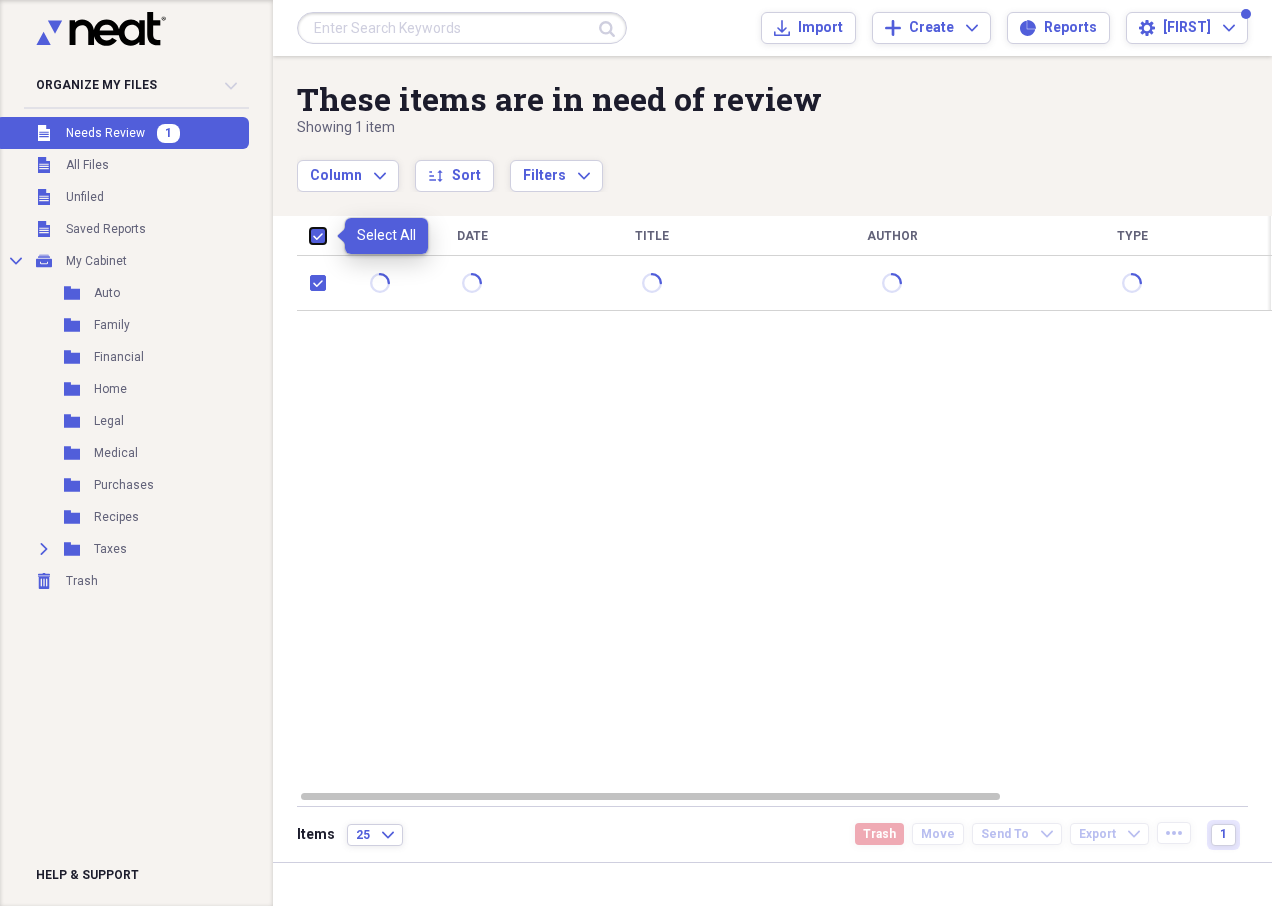 checkbox on "true" 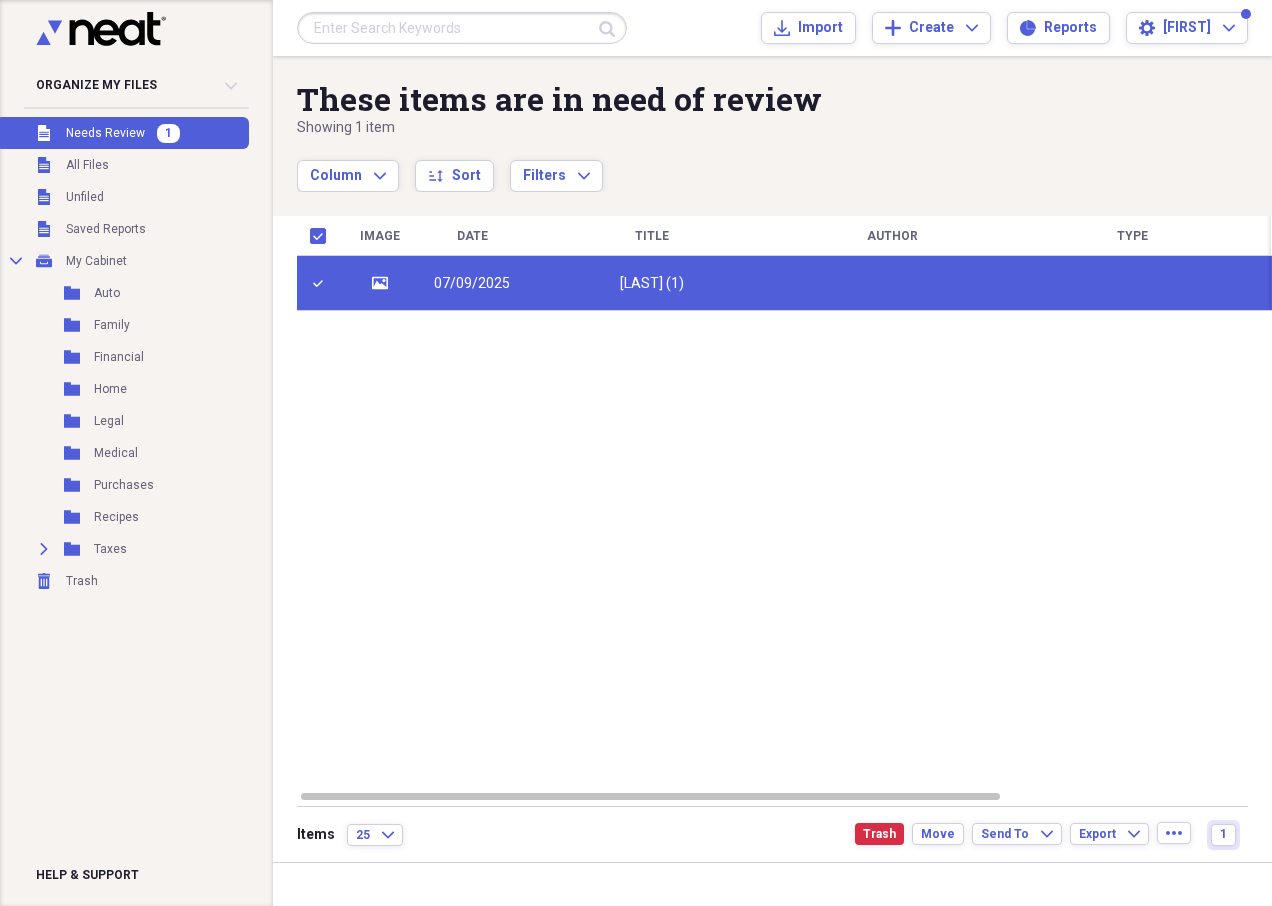 click on "07/09/2025" at bounding box center [472, 284] 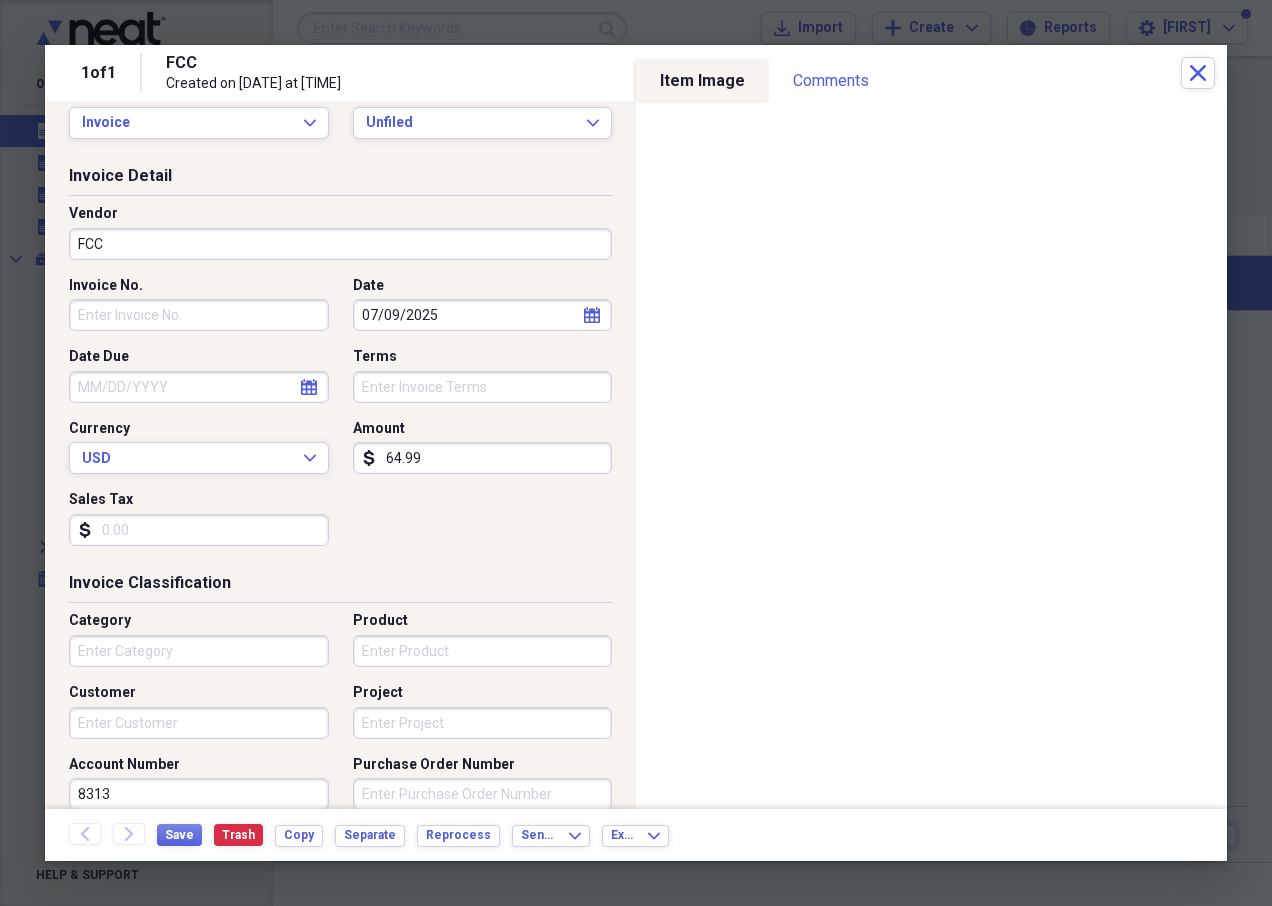 scroll, scrollTop: 0, scrollLeft: 0, axis: both 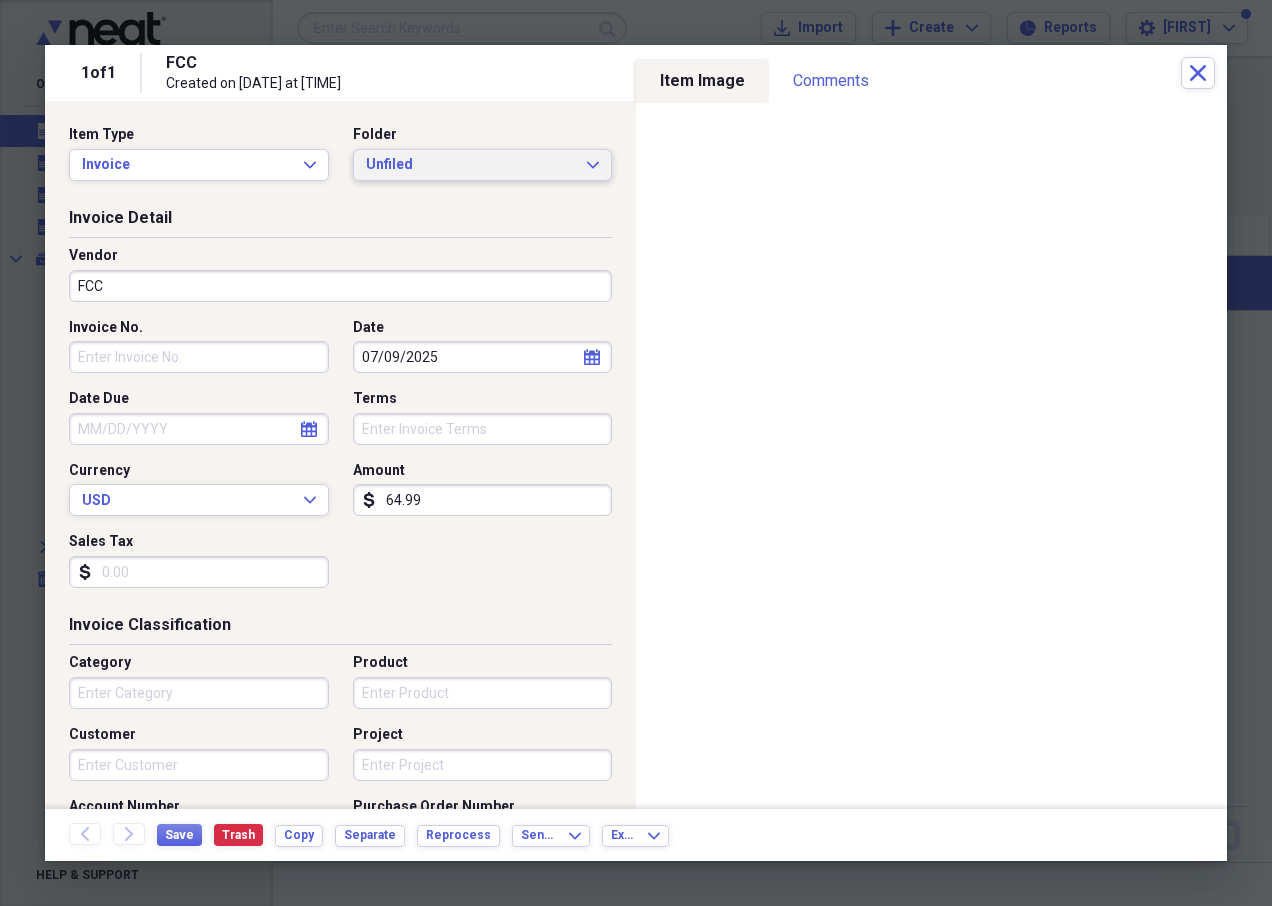 click on "Unfiled" at bounding box center [471, 165] 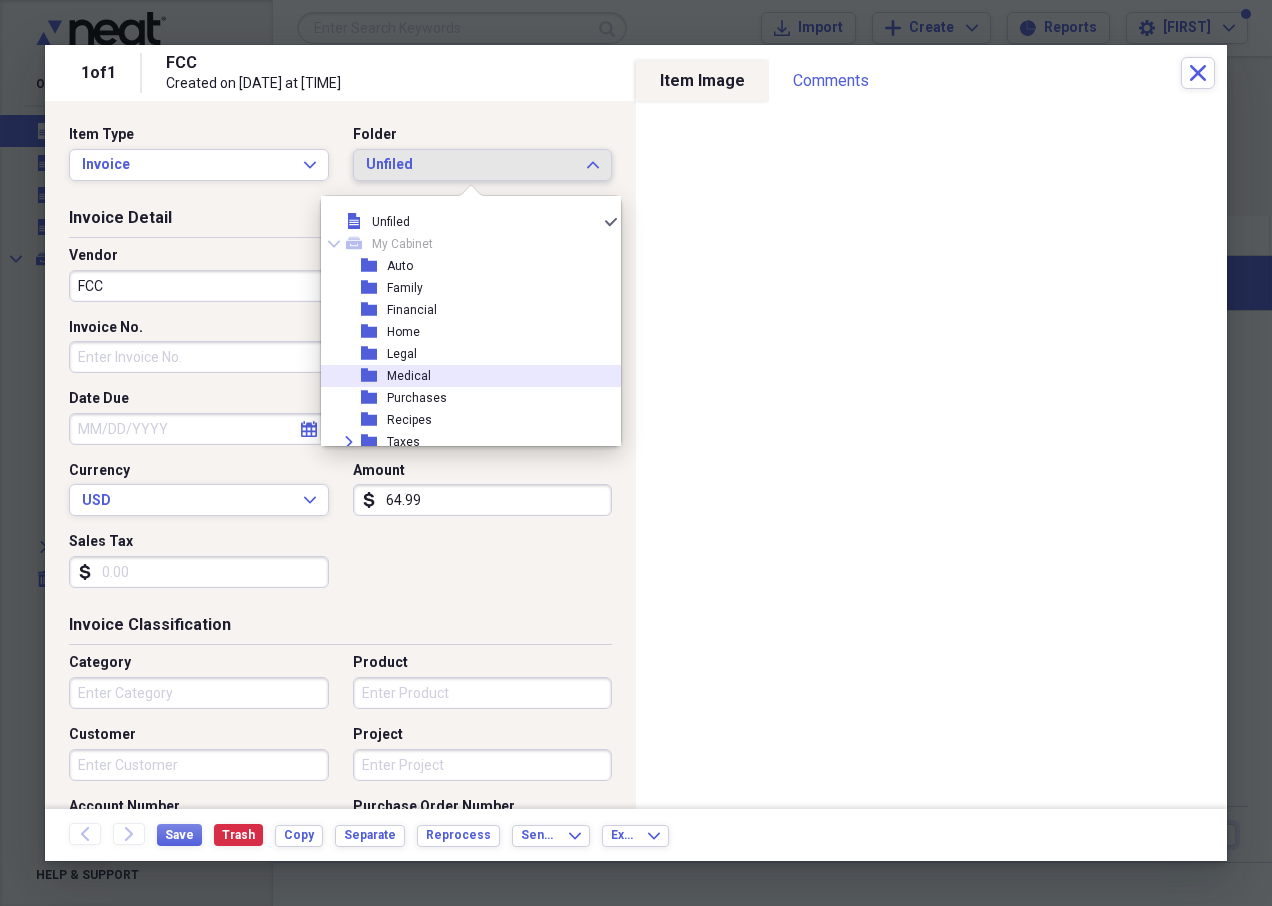 click on "Medical" at bounding box center [409, 376] 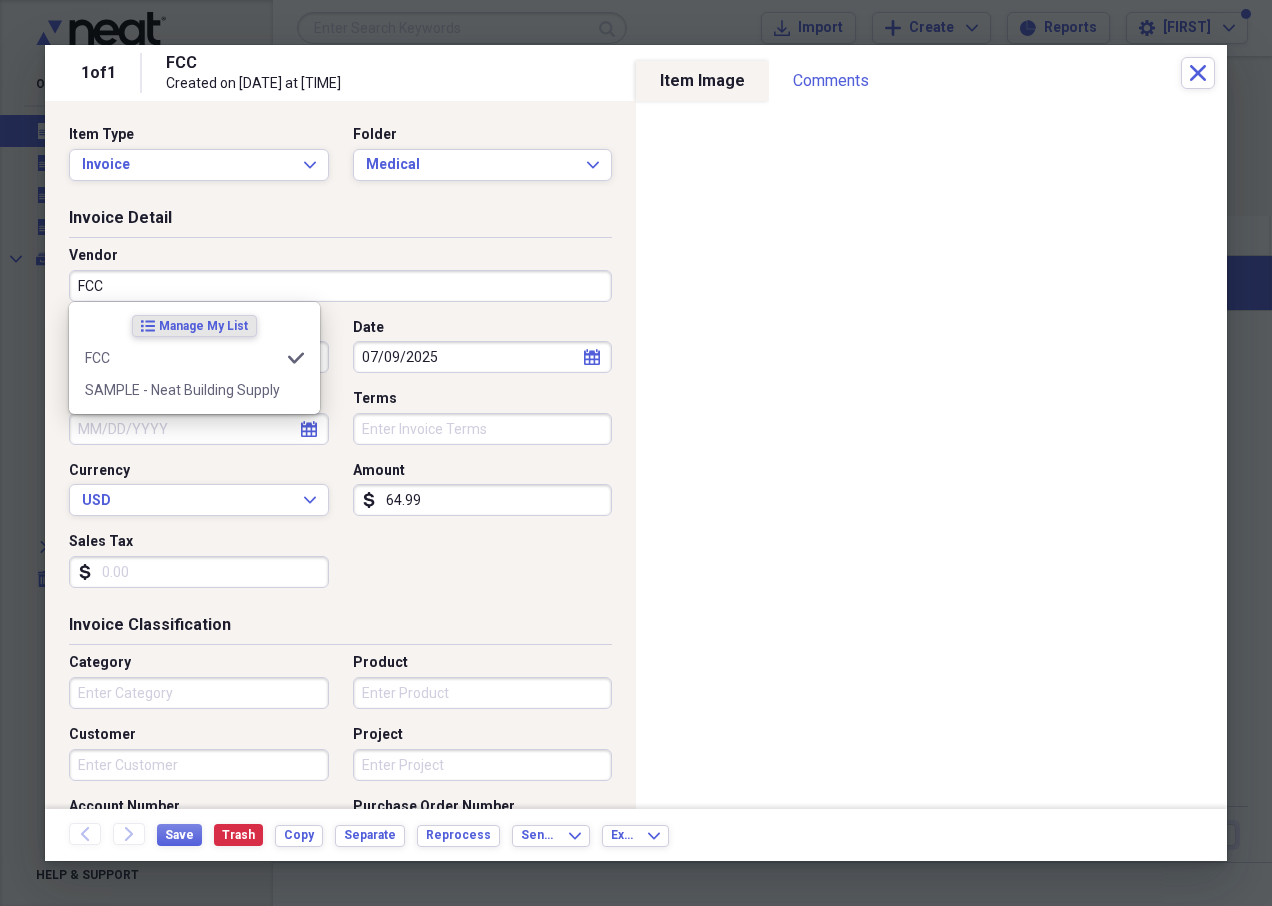 click on "FCC" at bounding box center [340, 286] 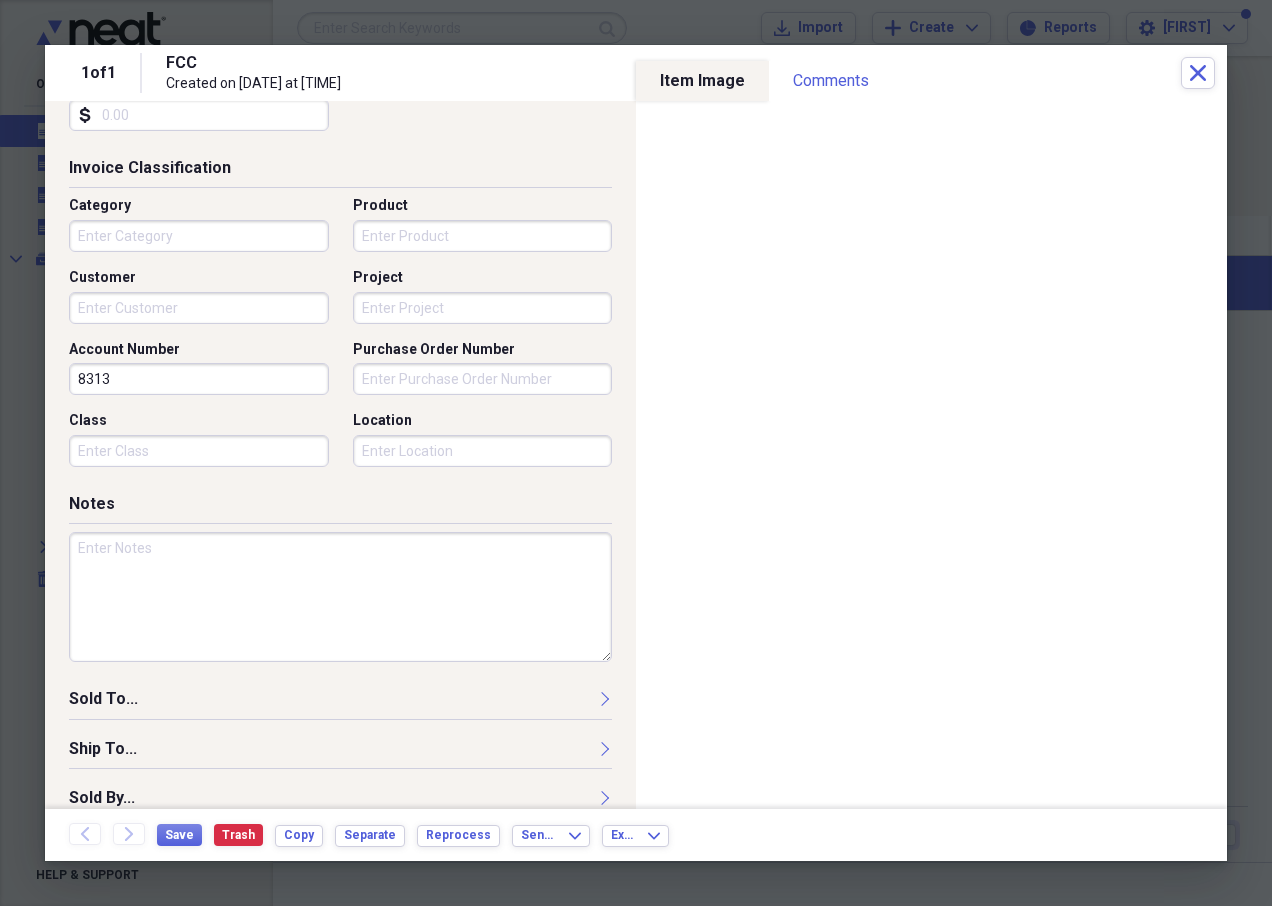 scroll, scrollTop: 484, scrollLeft: 0, axis: vertical 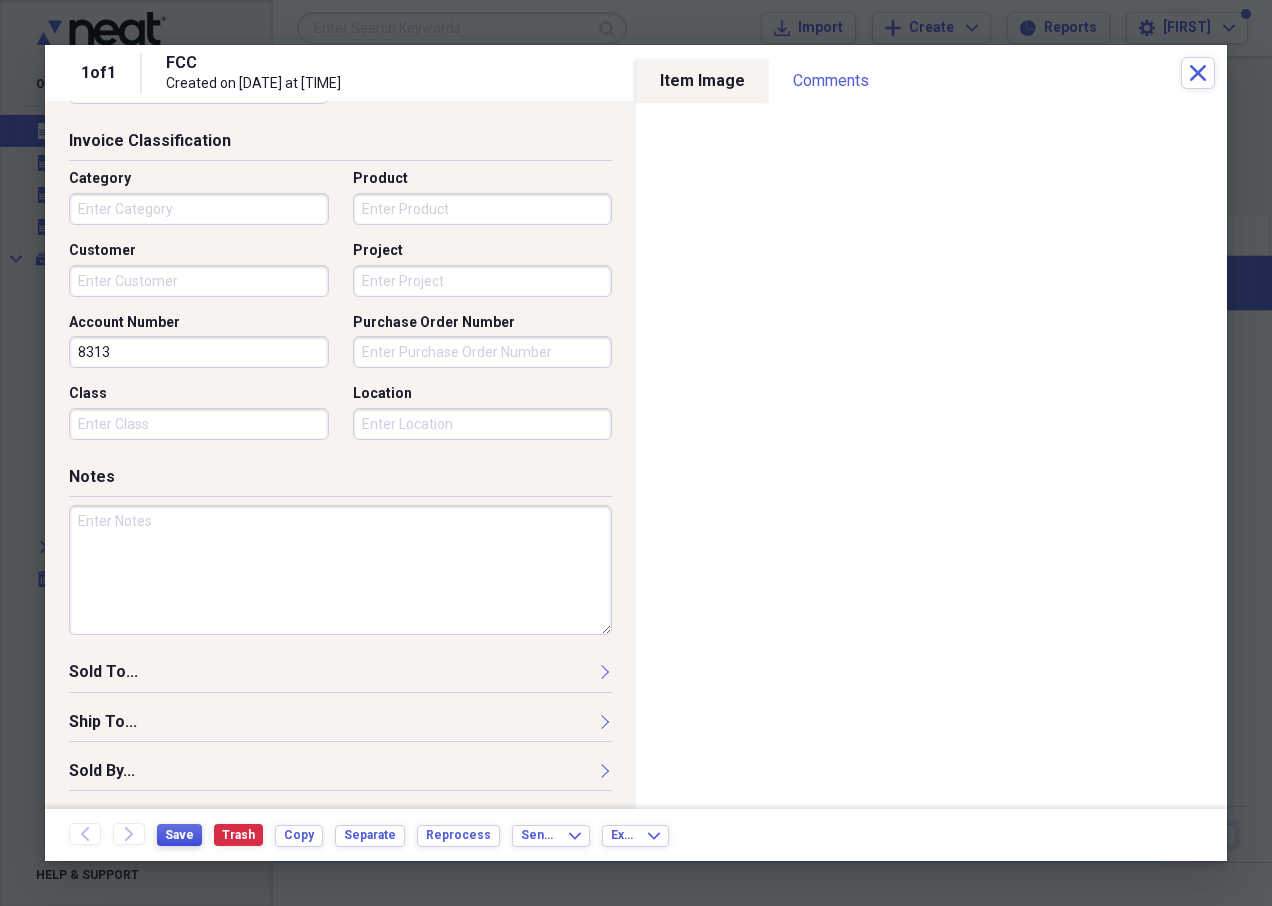 type on "spectrum" 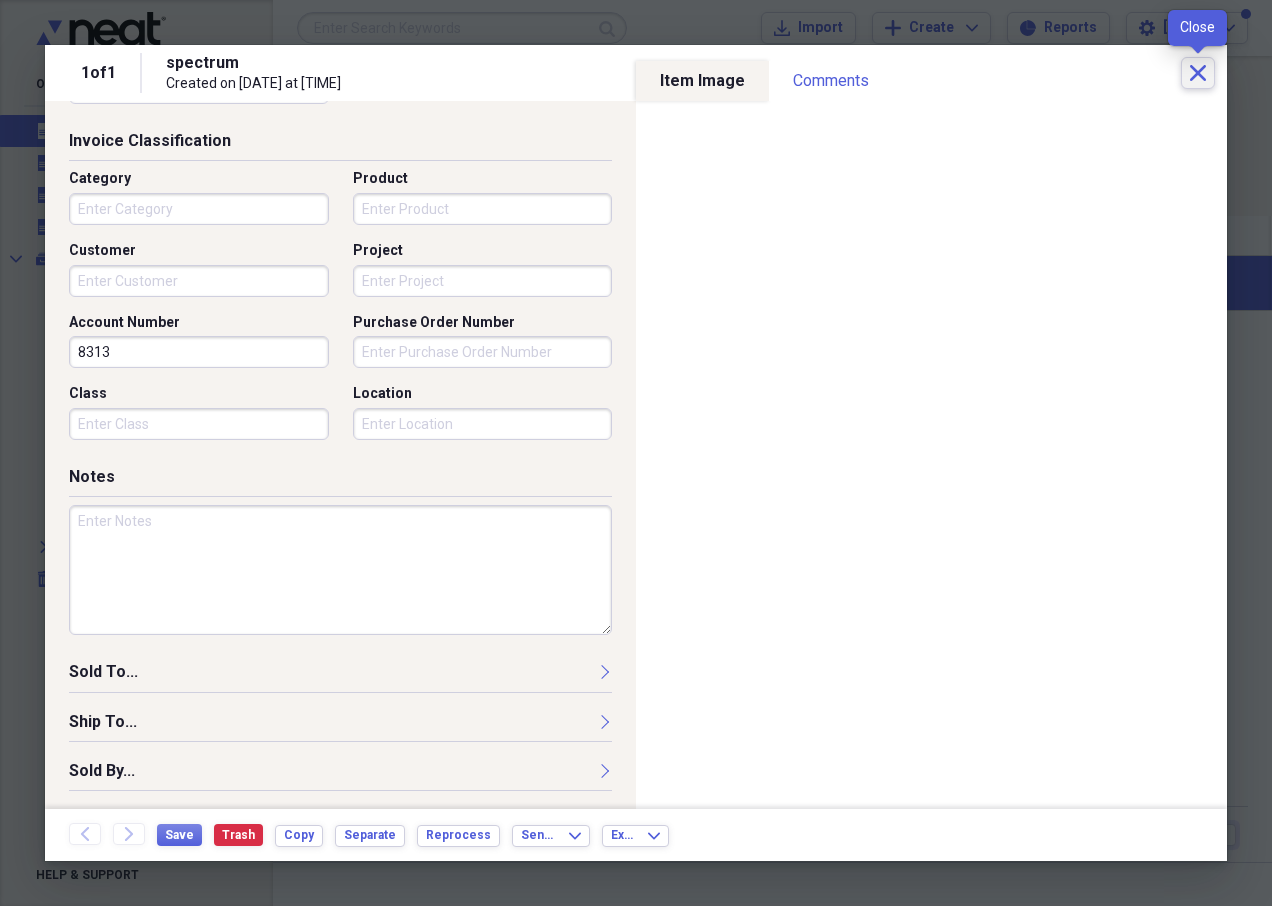 click on "Close" at bounding box center (1198, 73) 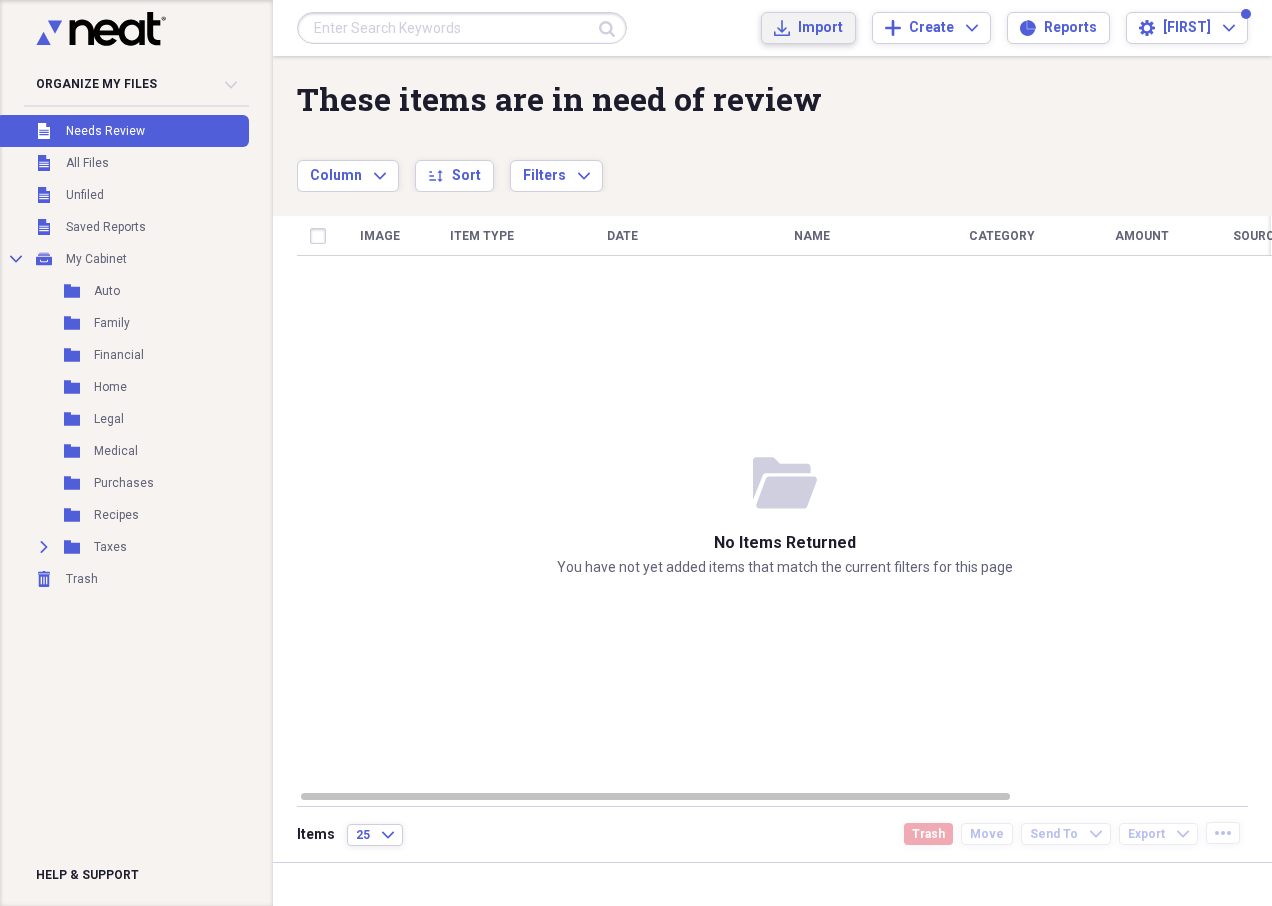 click on "Import" at bounding box center (820, 28) 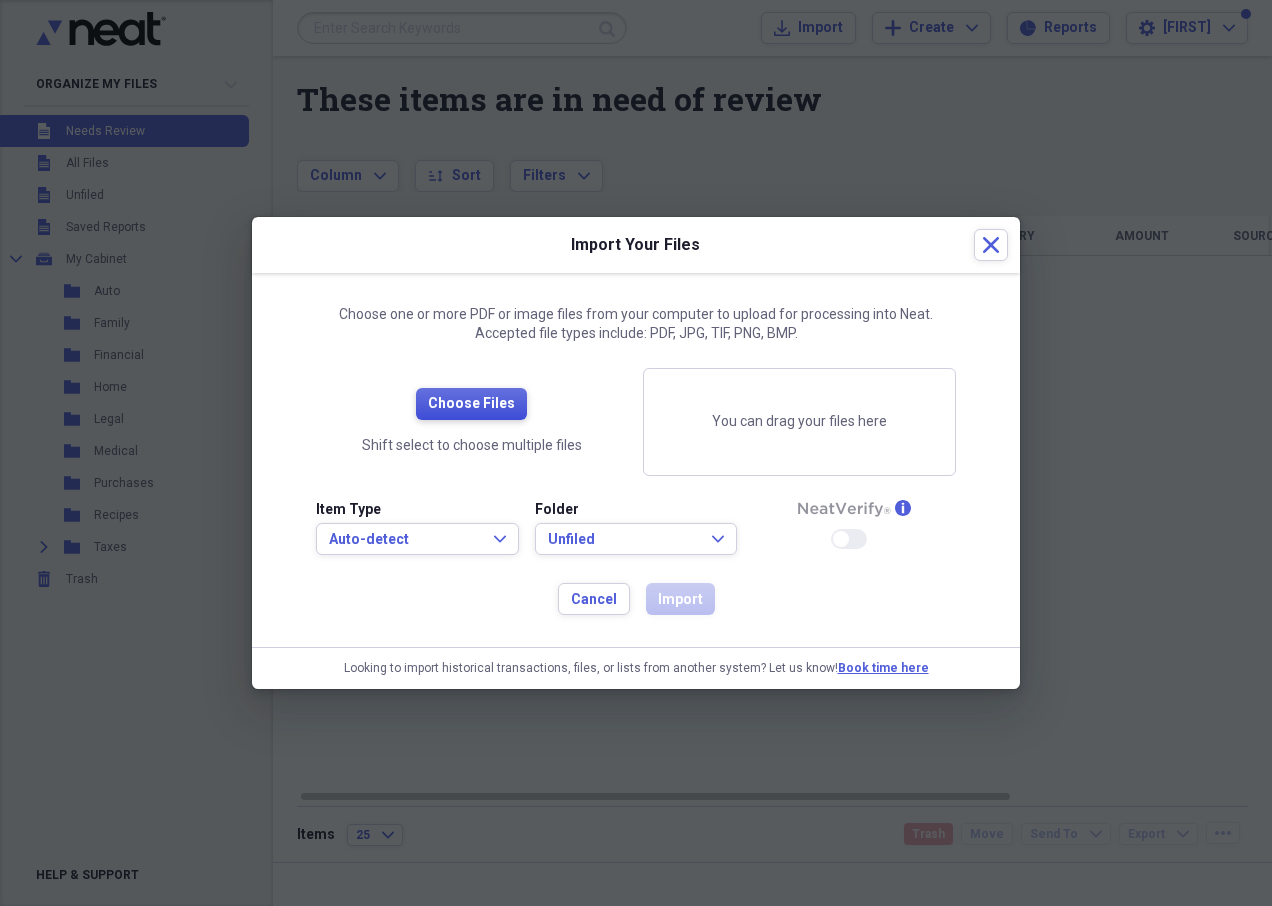 click on "Choose Files" at bounding box center [471, 404] 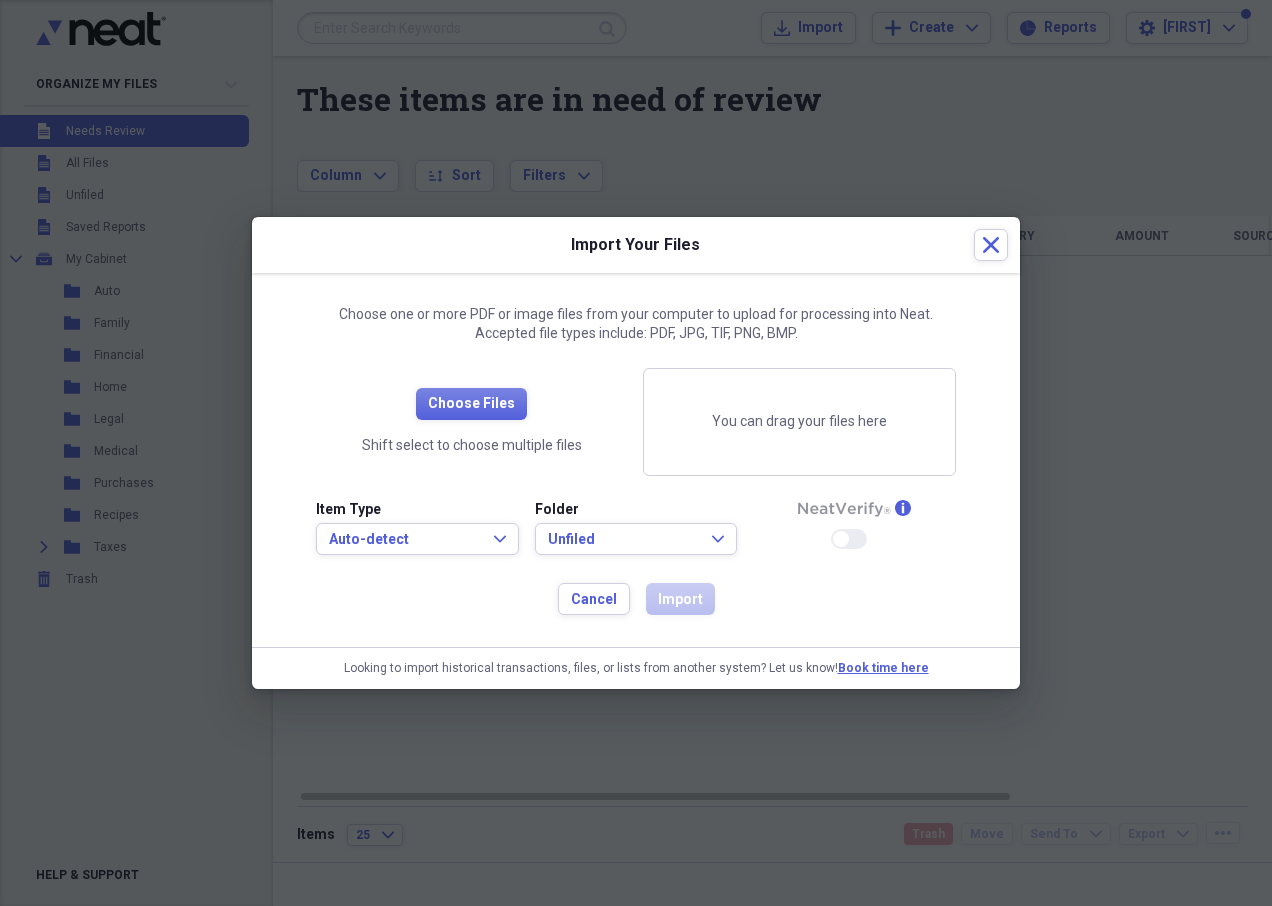 click on "You can drag your files here" at bounding box center (799, 422) 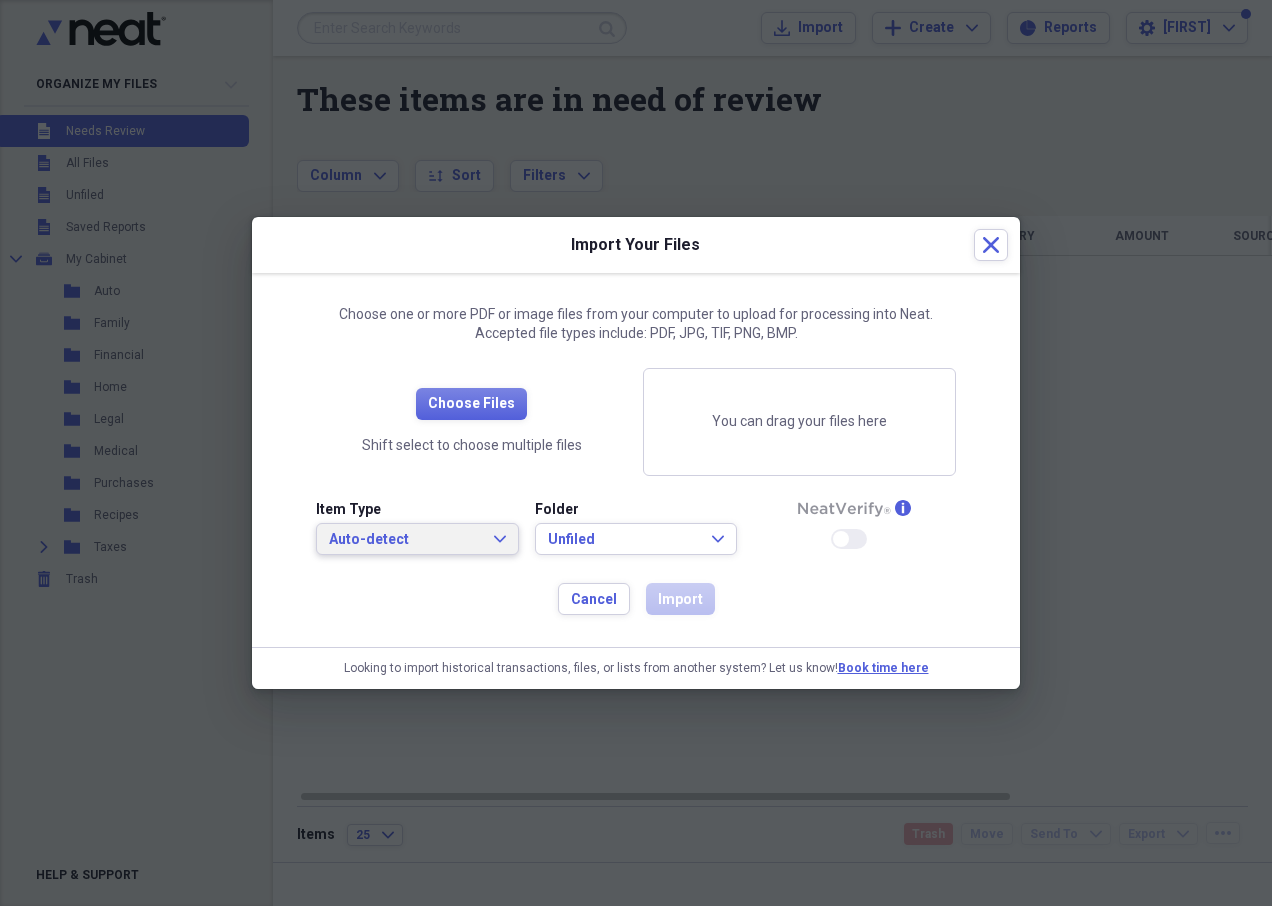 click on "Auto-detect" at bounding box center [405, 540] 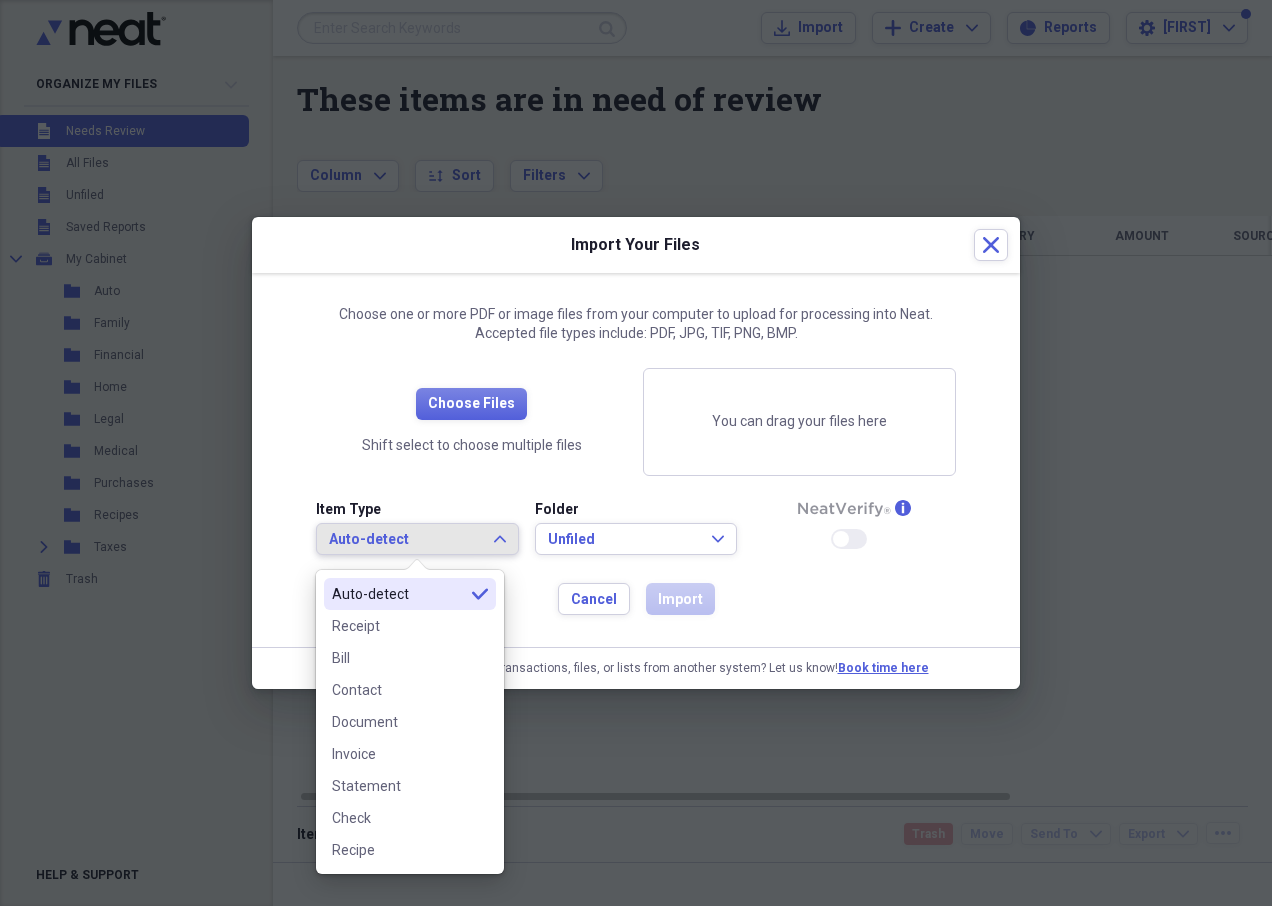 click on "Auto-detect" at bounding box center [398, 594] 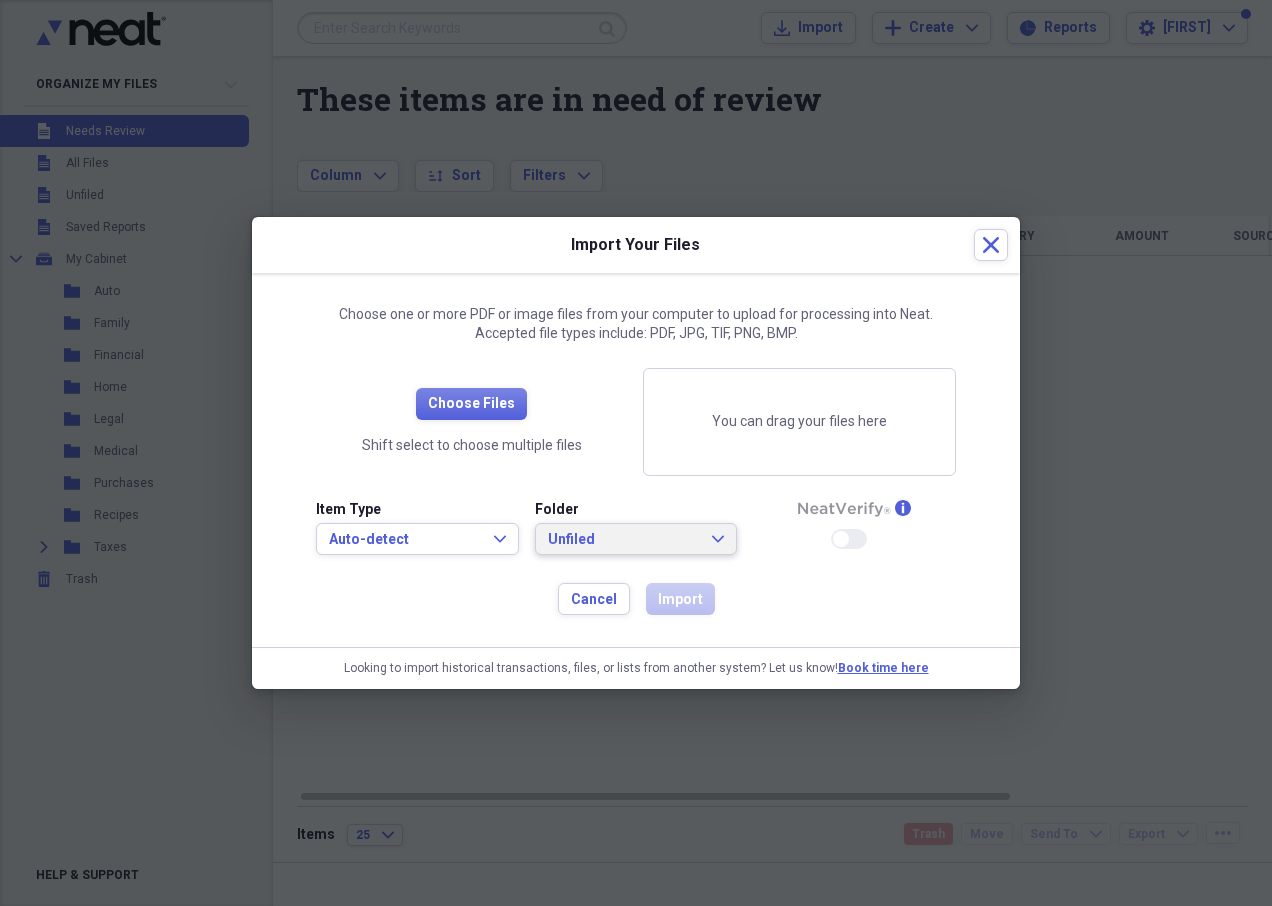 click on "Unfiled" at bounding box center (624, 540) 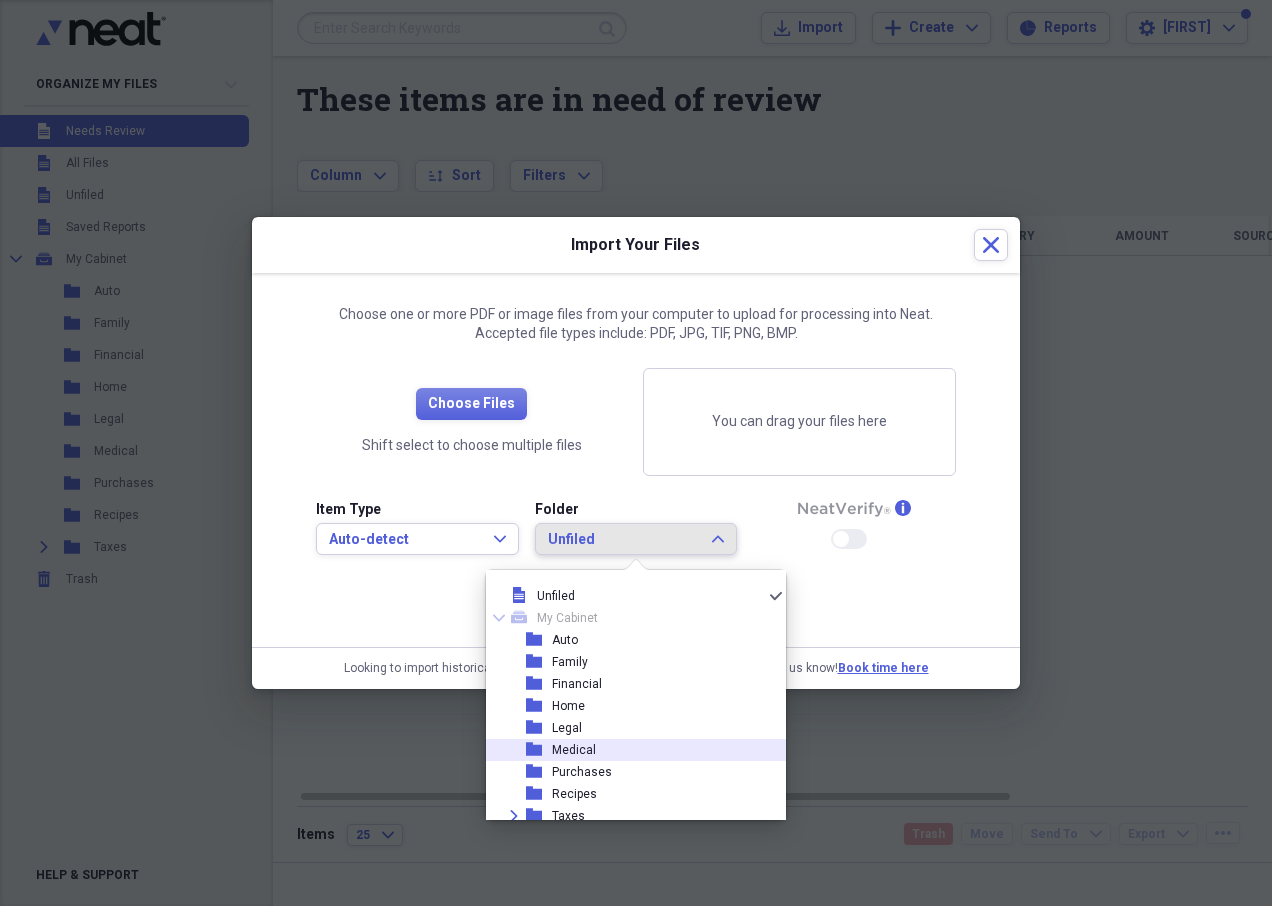 click on "Medical" at bounding box center (574, 750) 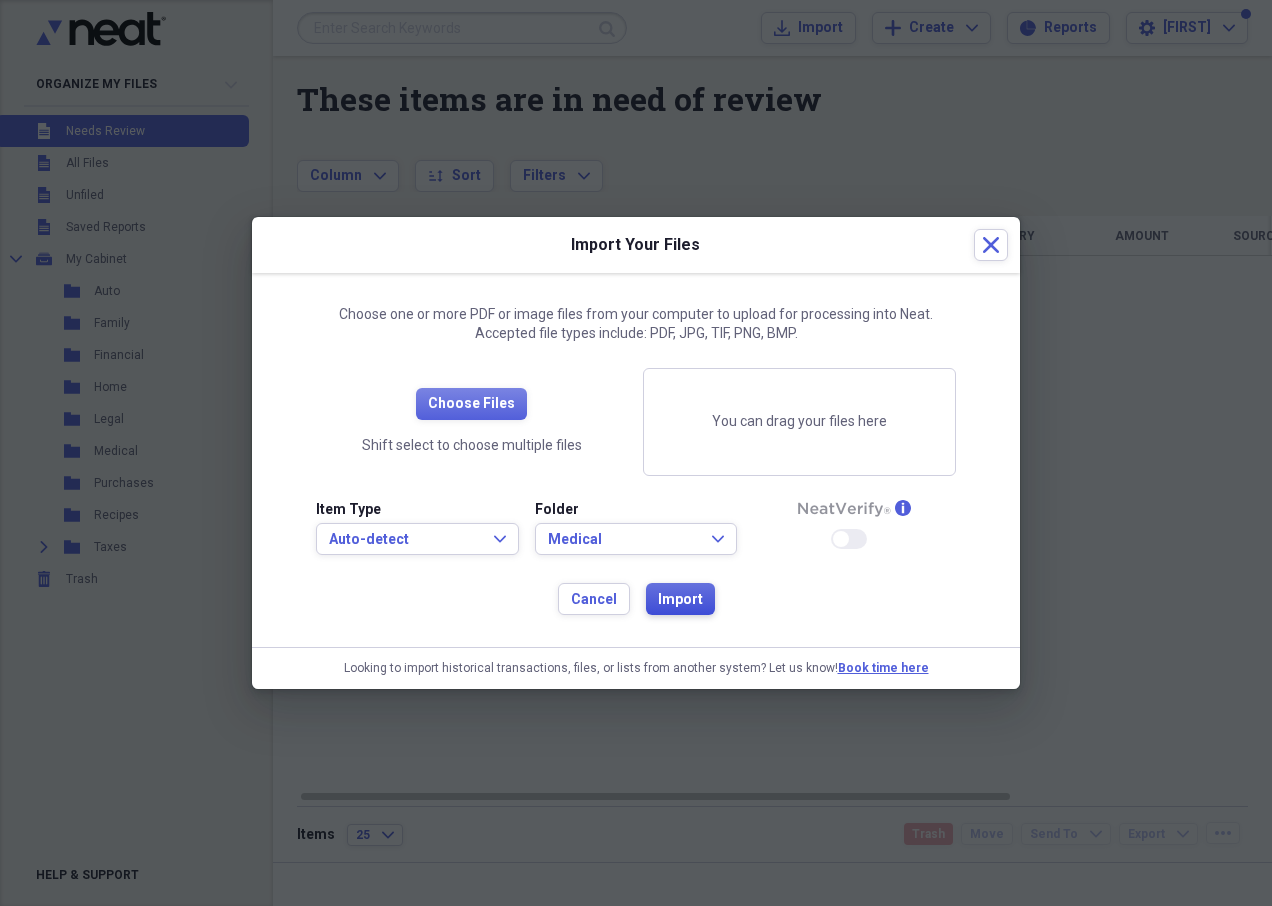 click on "Import" at bounding box center [680, 600] 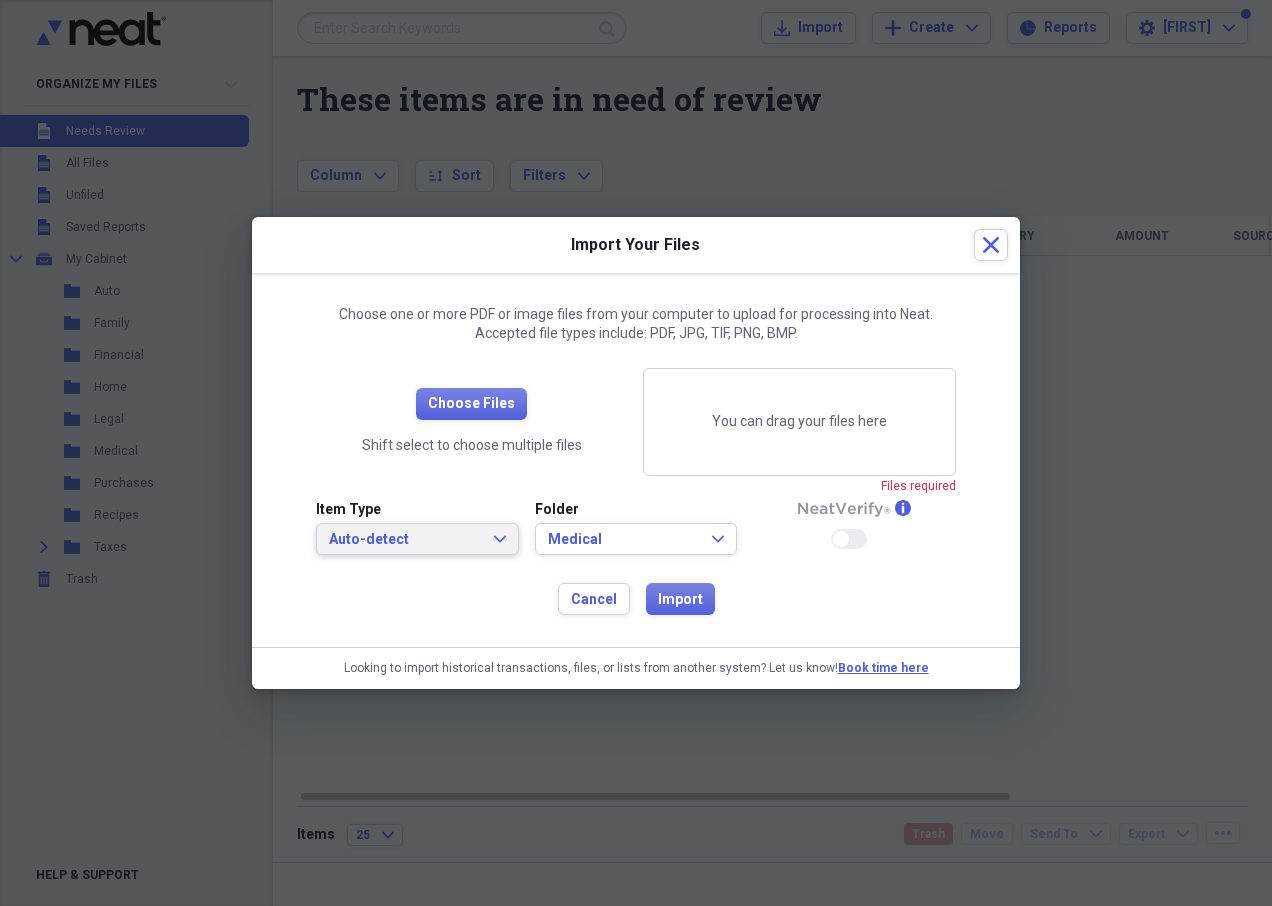 click on "Expand" 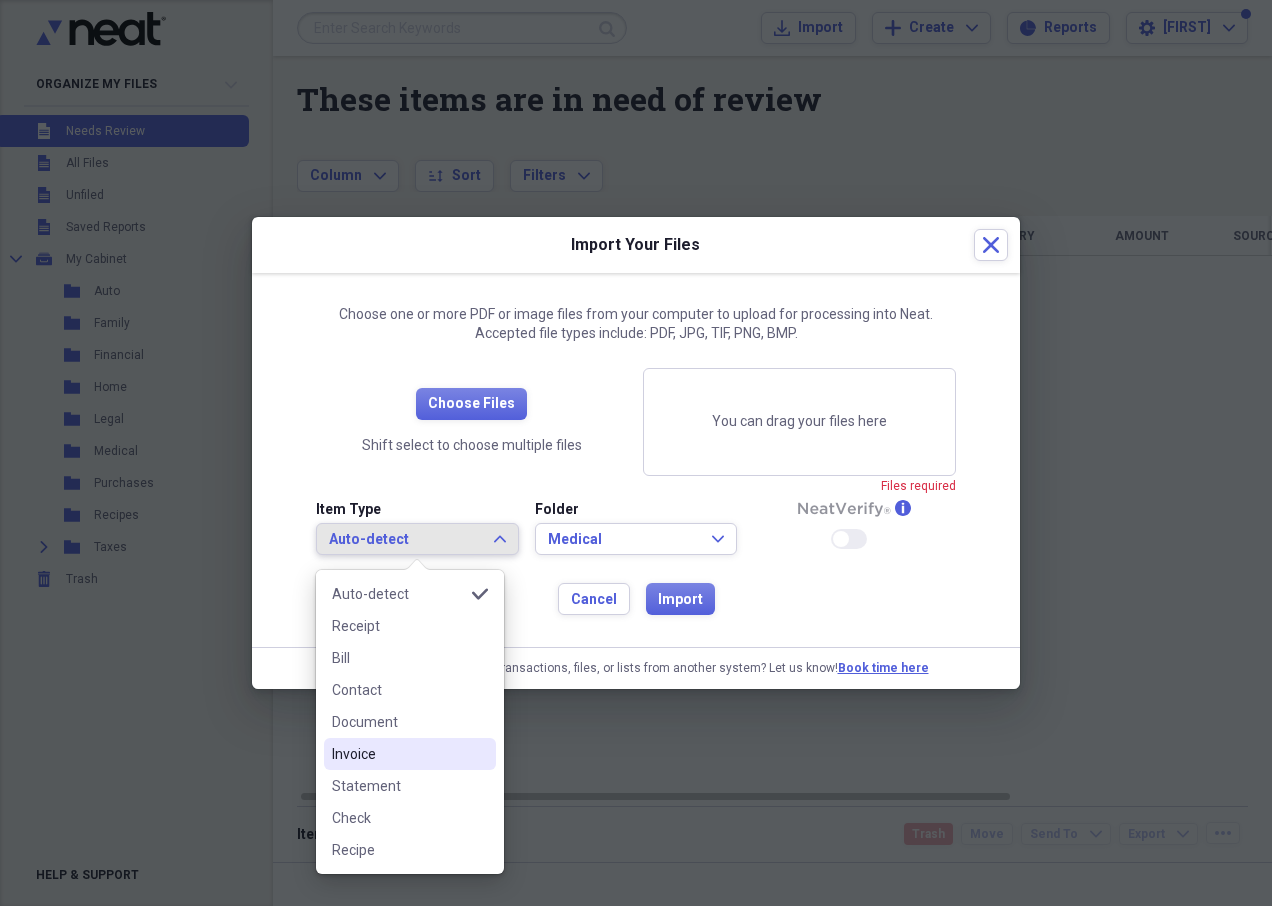 click on "Invoice" at bounding box center [398, 754] 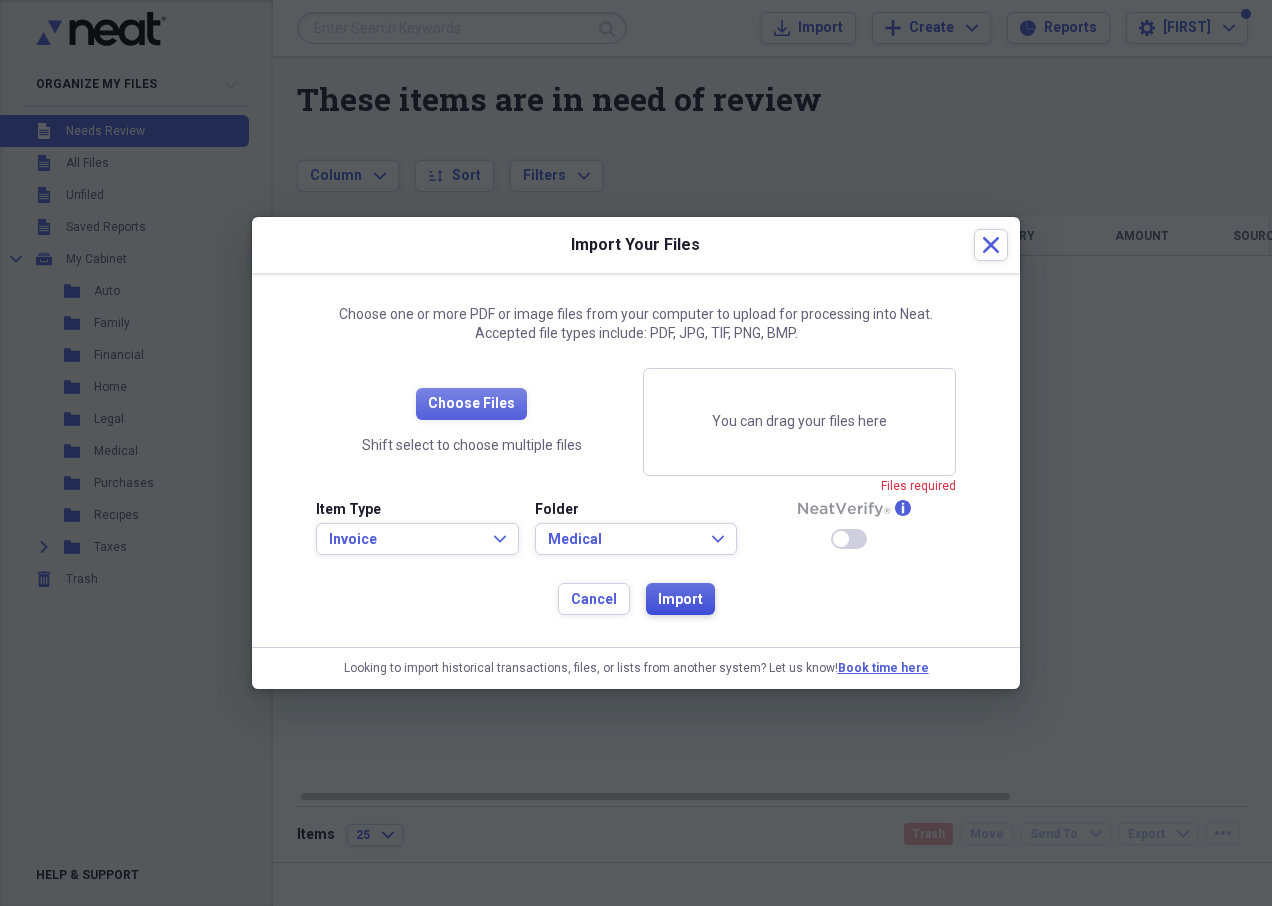 click on "Import" at bounding box center (680, 600) 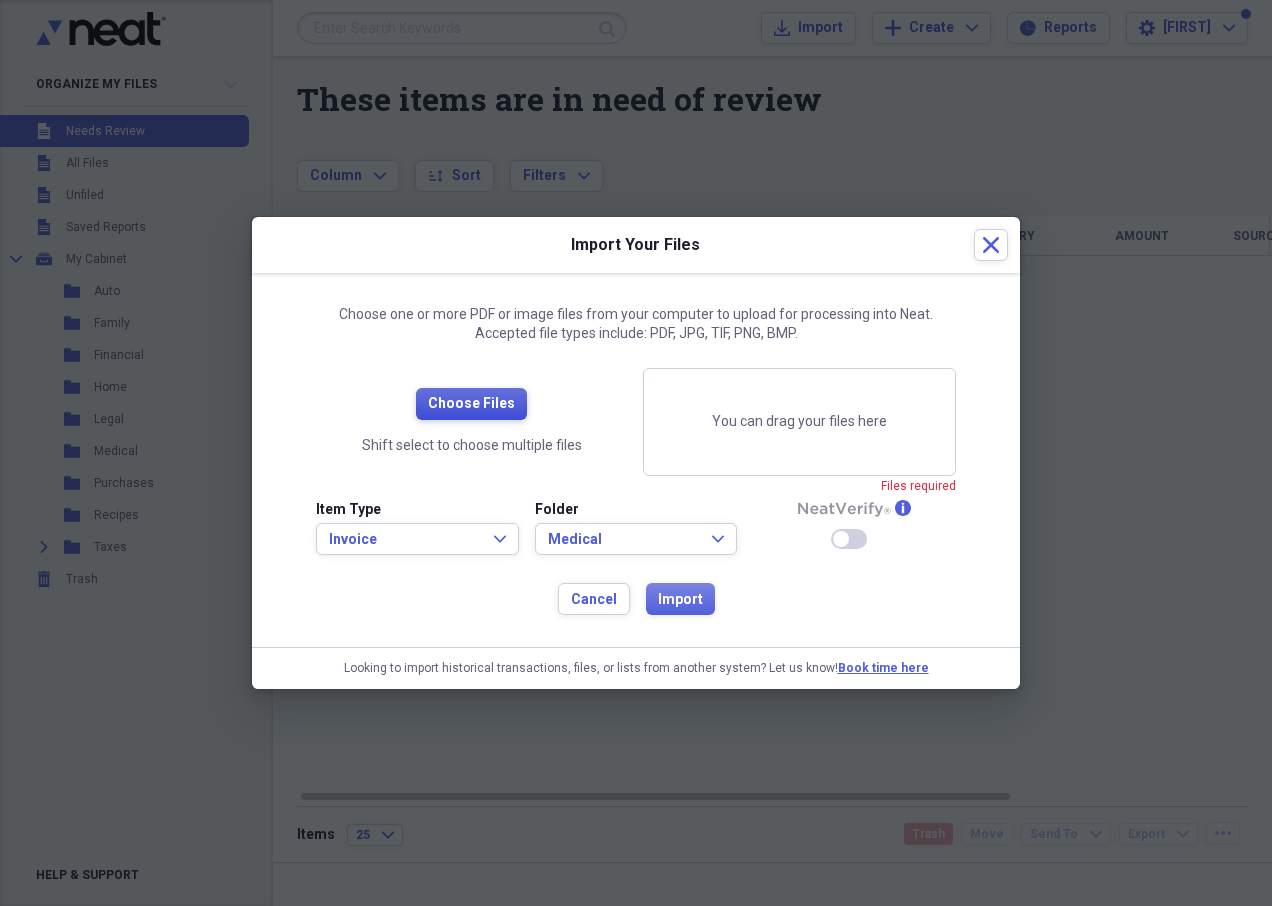 click on "Choose Files" at bounding box center (471, 404) 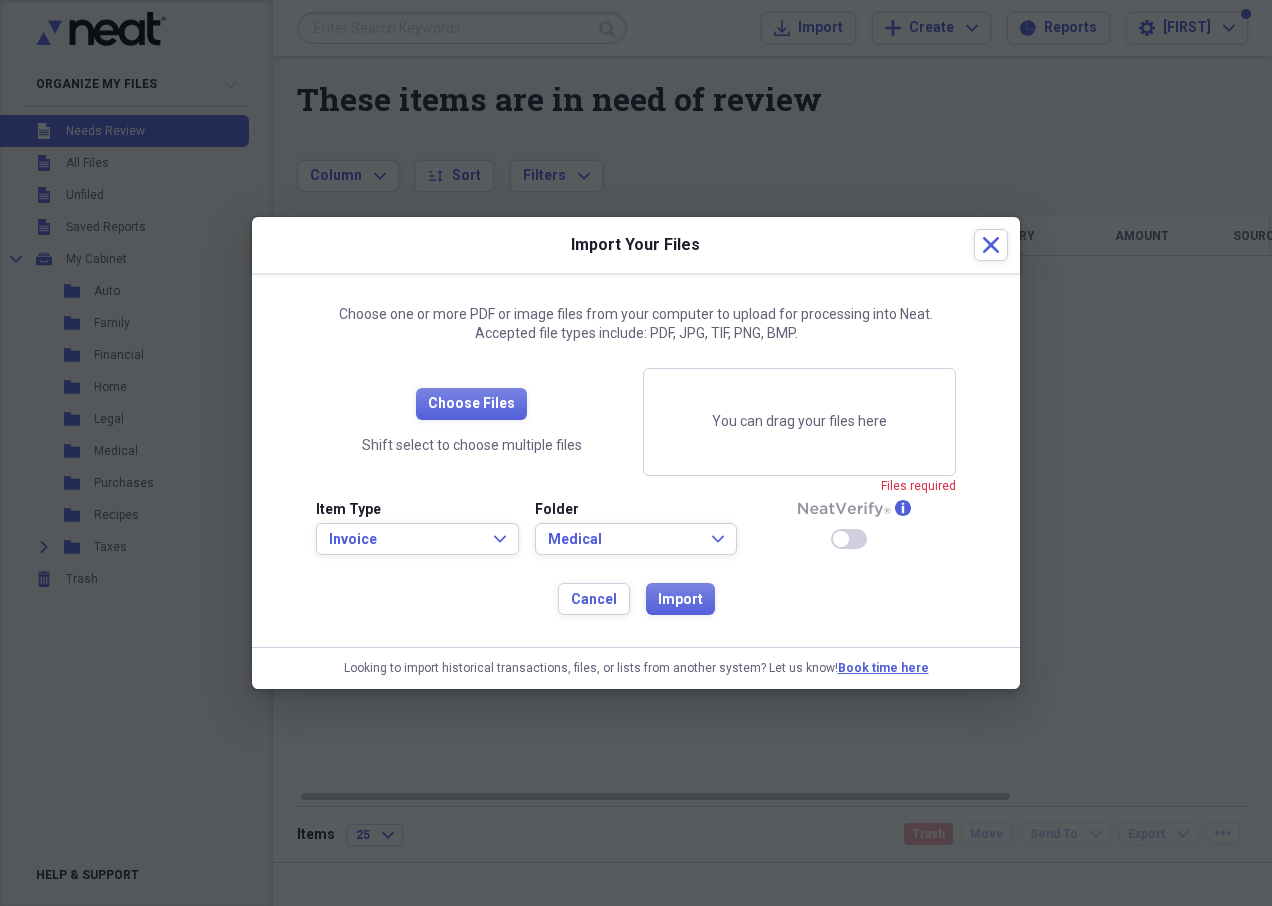 click on "Enable Neat Verify" at bounding box center (849, 539) 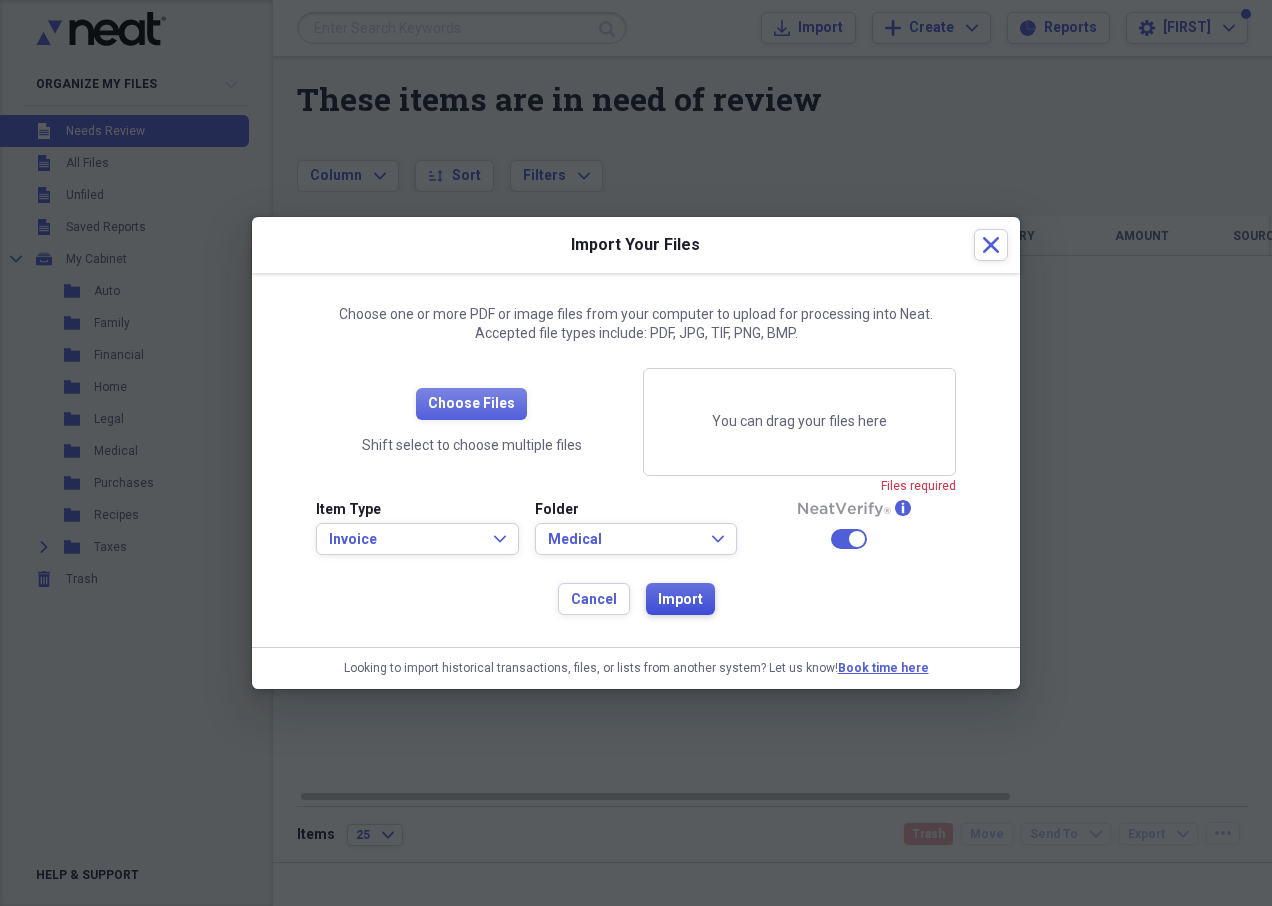 click on "Import" at bounding box center (680, 600) 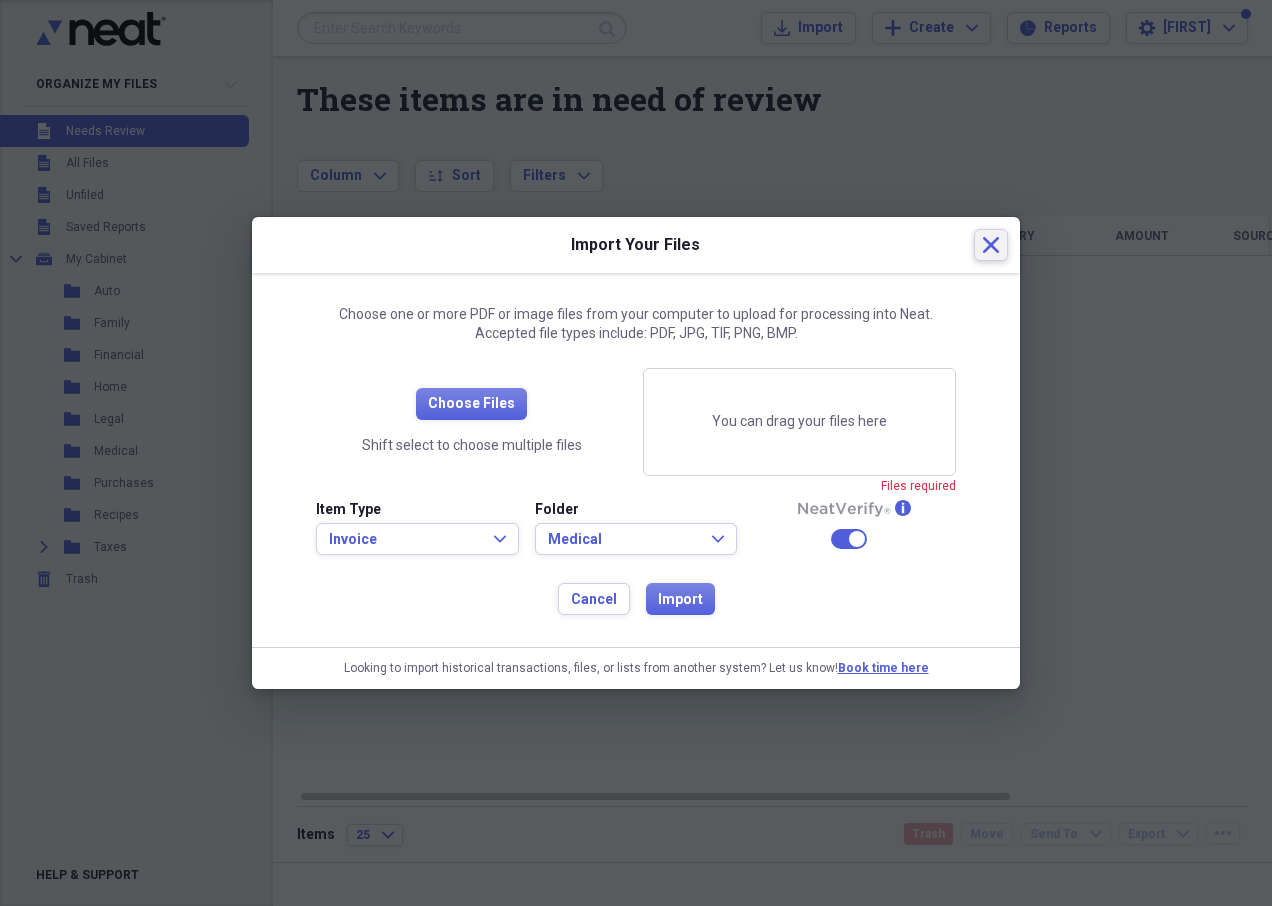 click 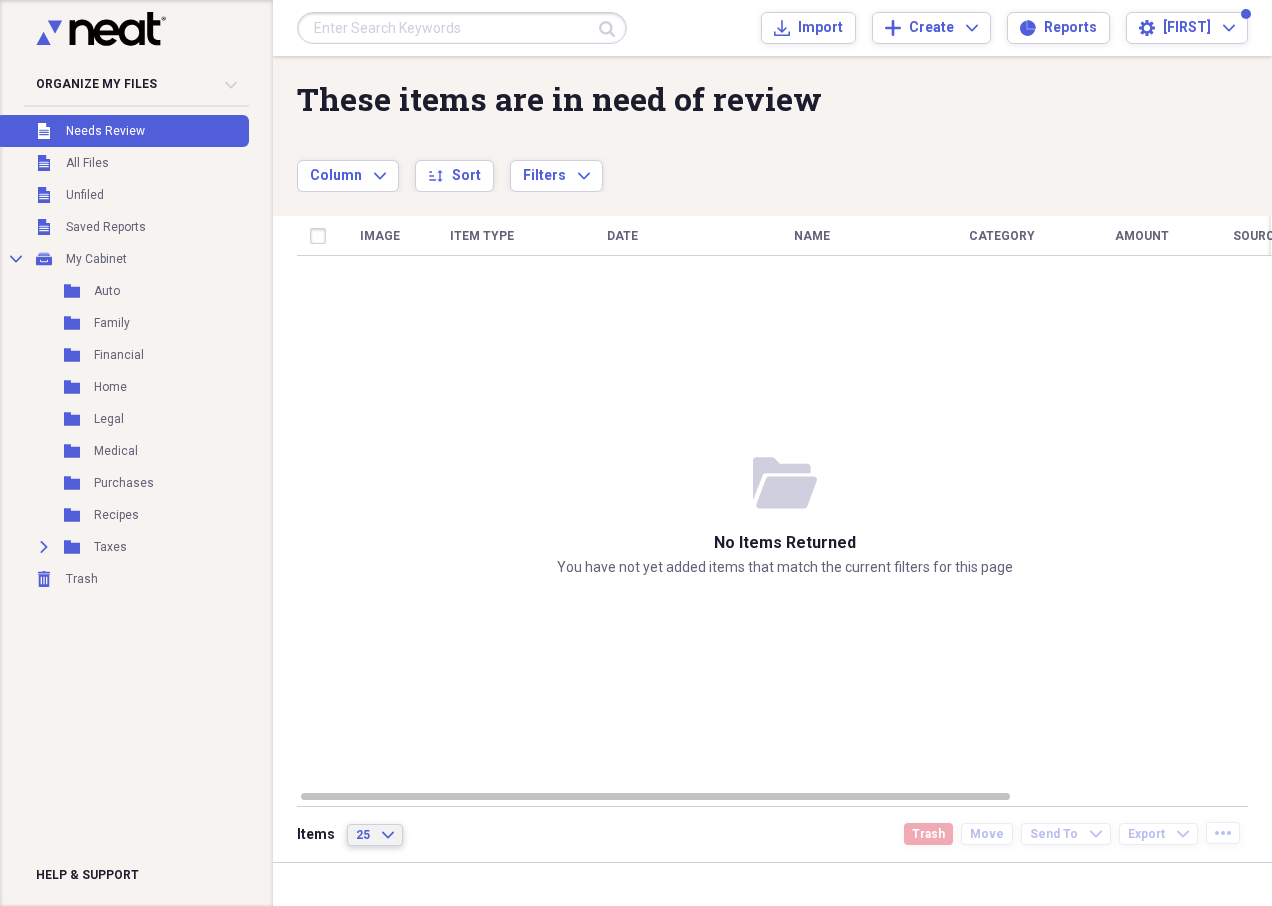 click on "Expand" 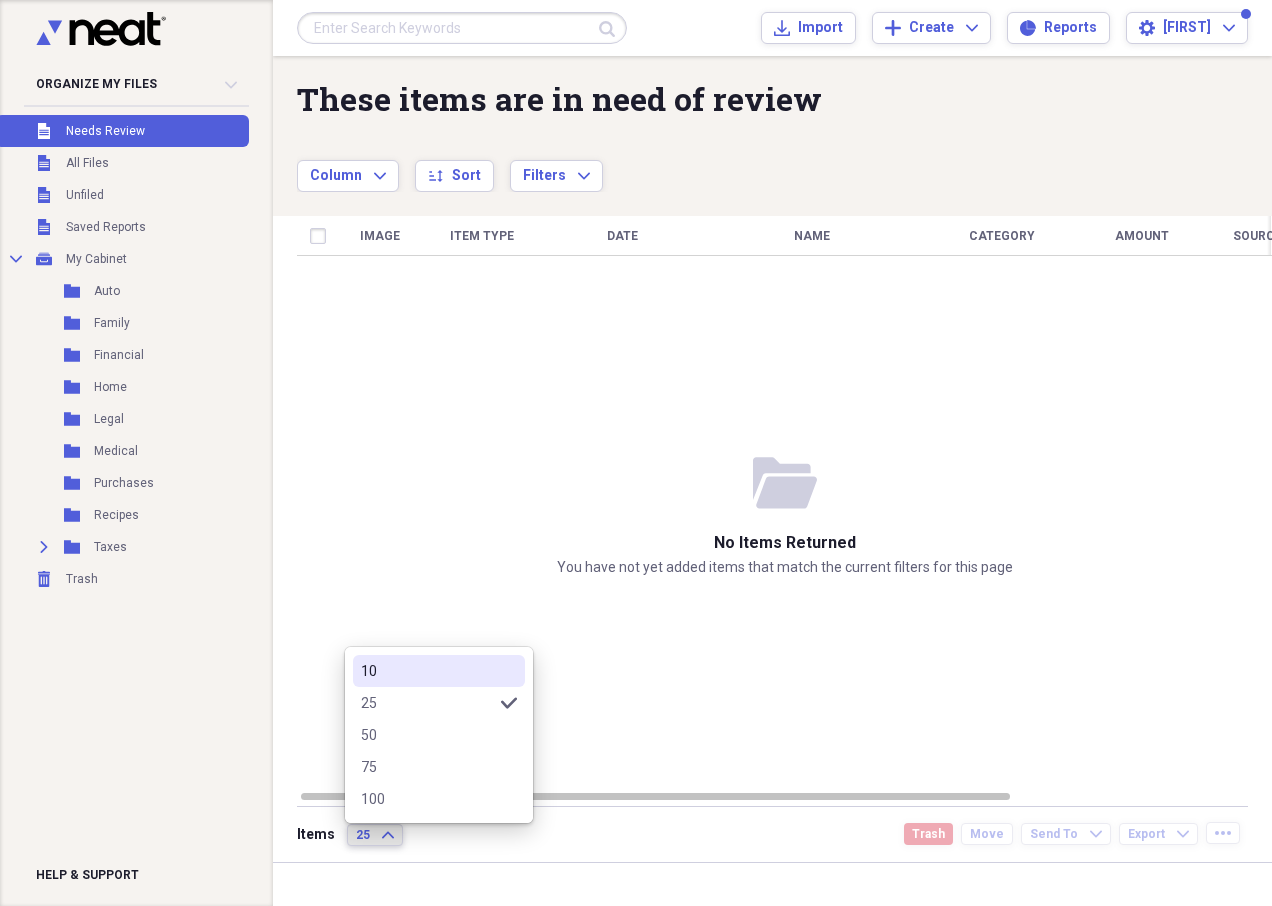 click on "10" at bounding box center (427, 671) 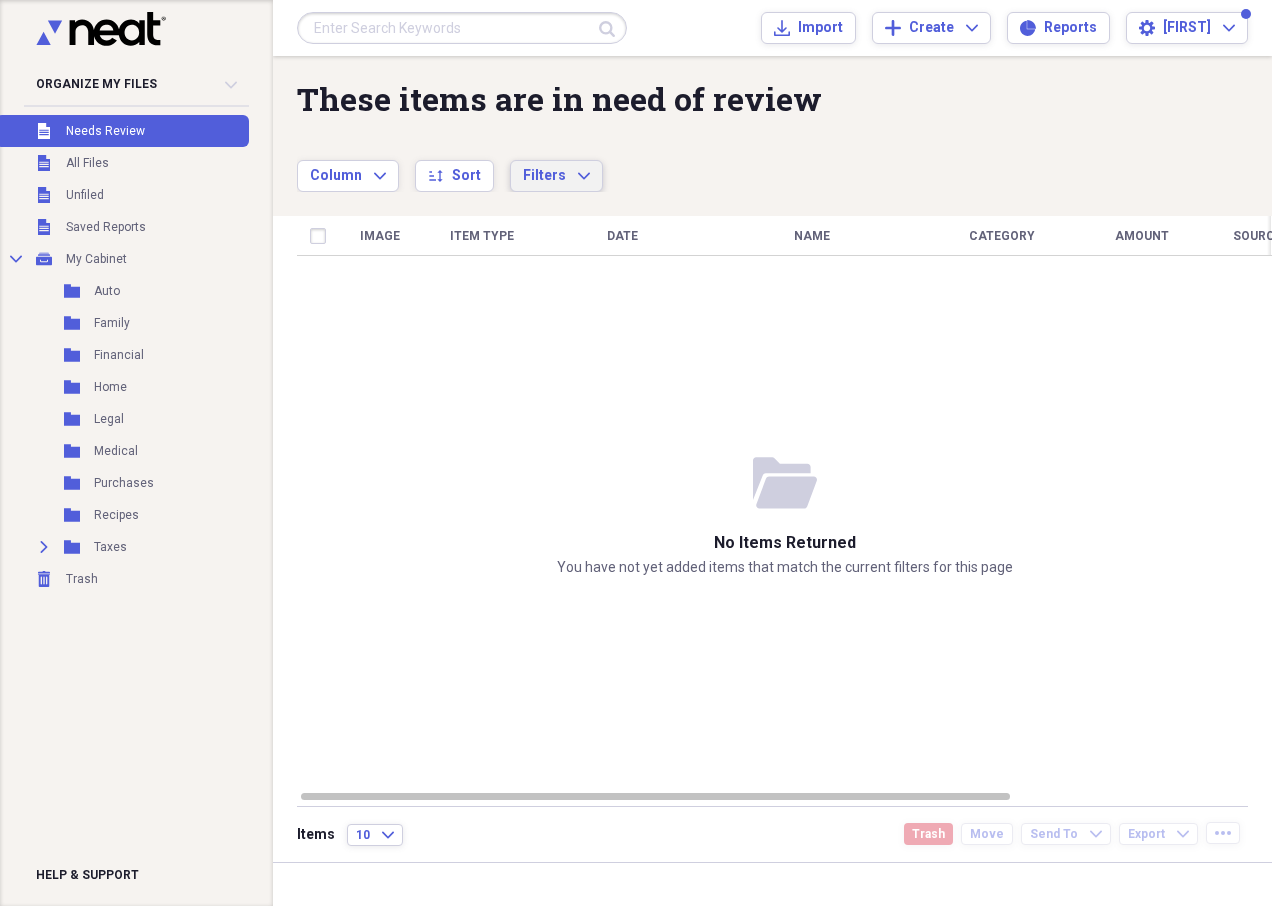 click on "Filters" at bounding box center [544, 175] 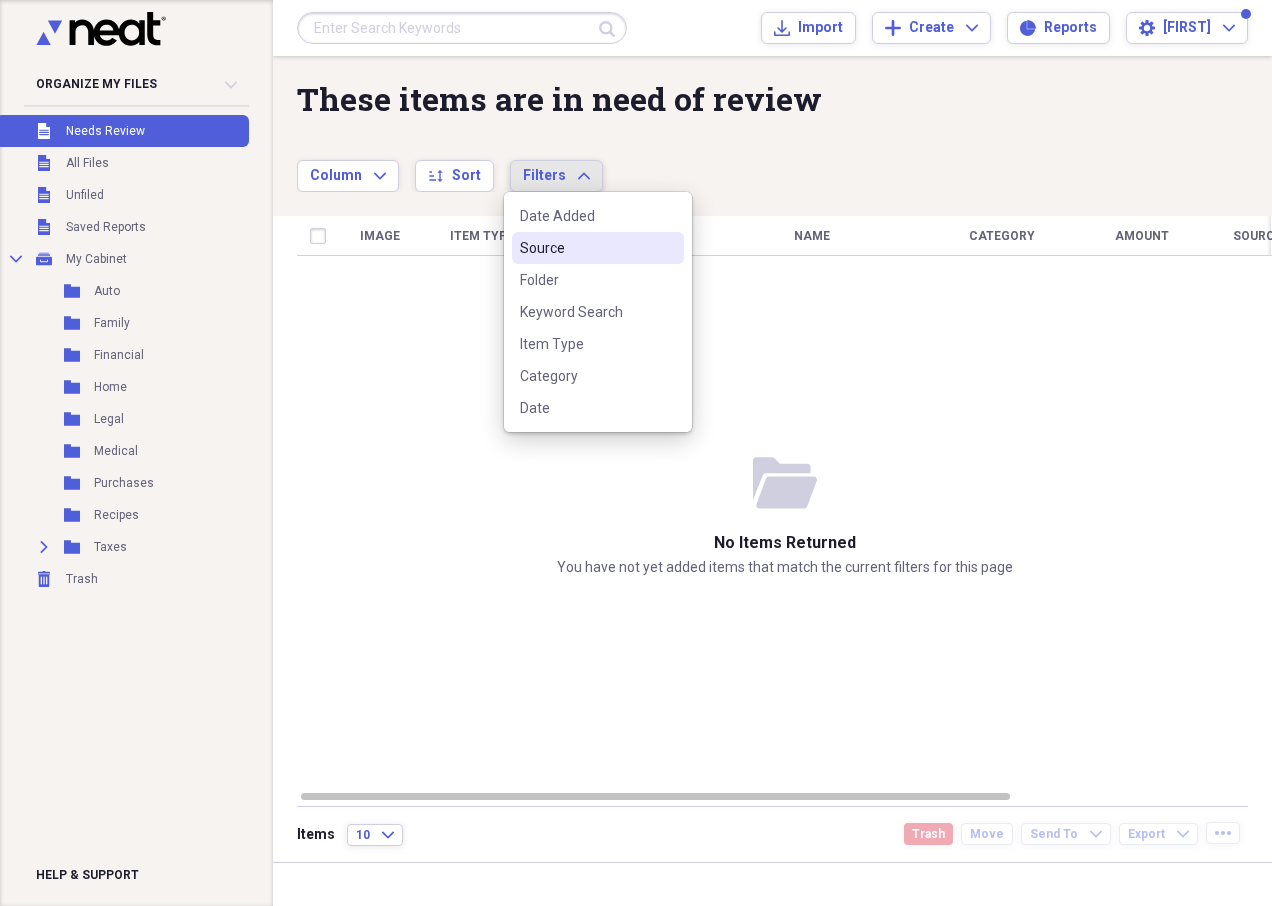 click on "Source" at bounding box center [586, 248] 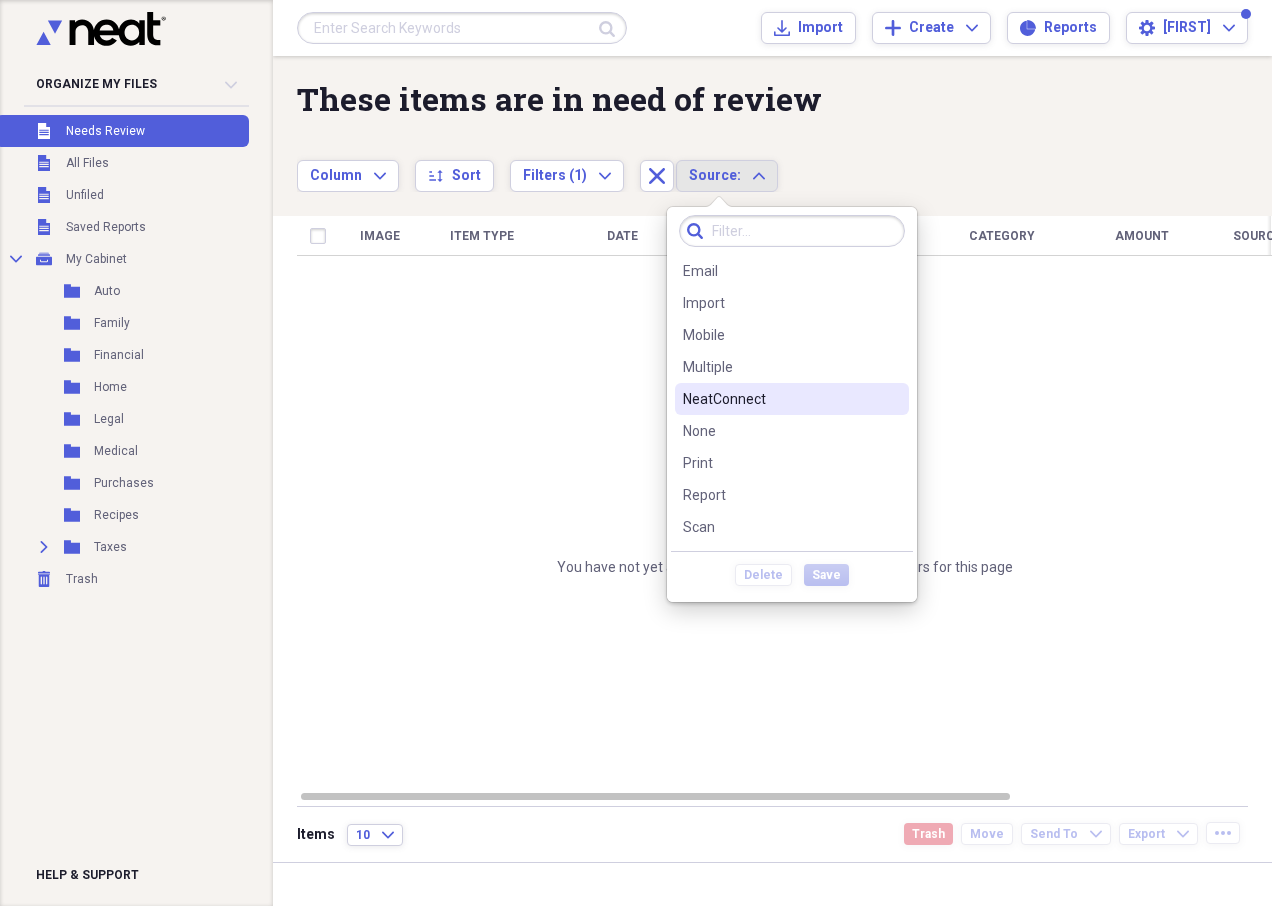 click on "NeatConnect" at bounding box center [780, 399] 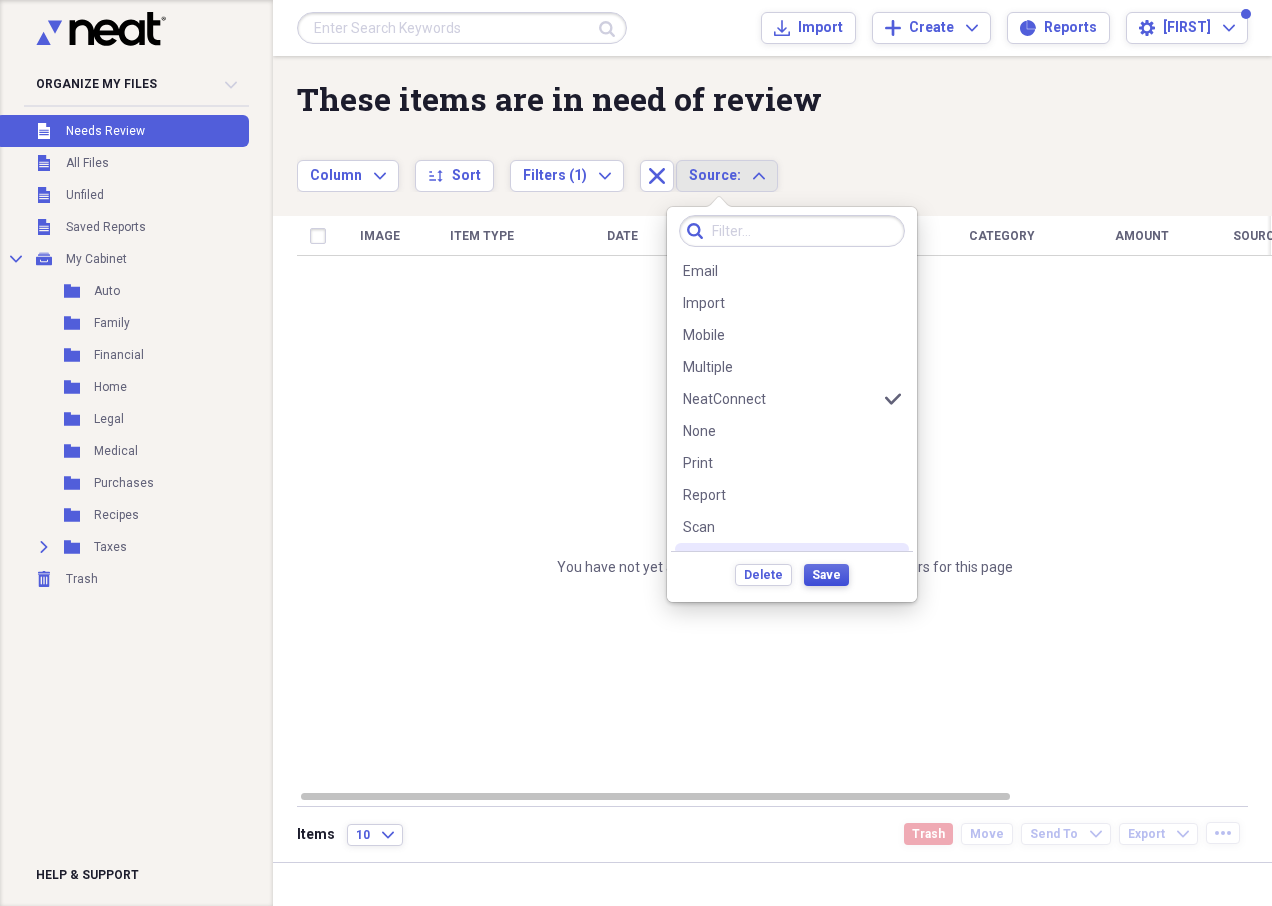 click on "Save" at bounding box center [826, 575] 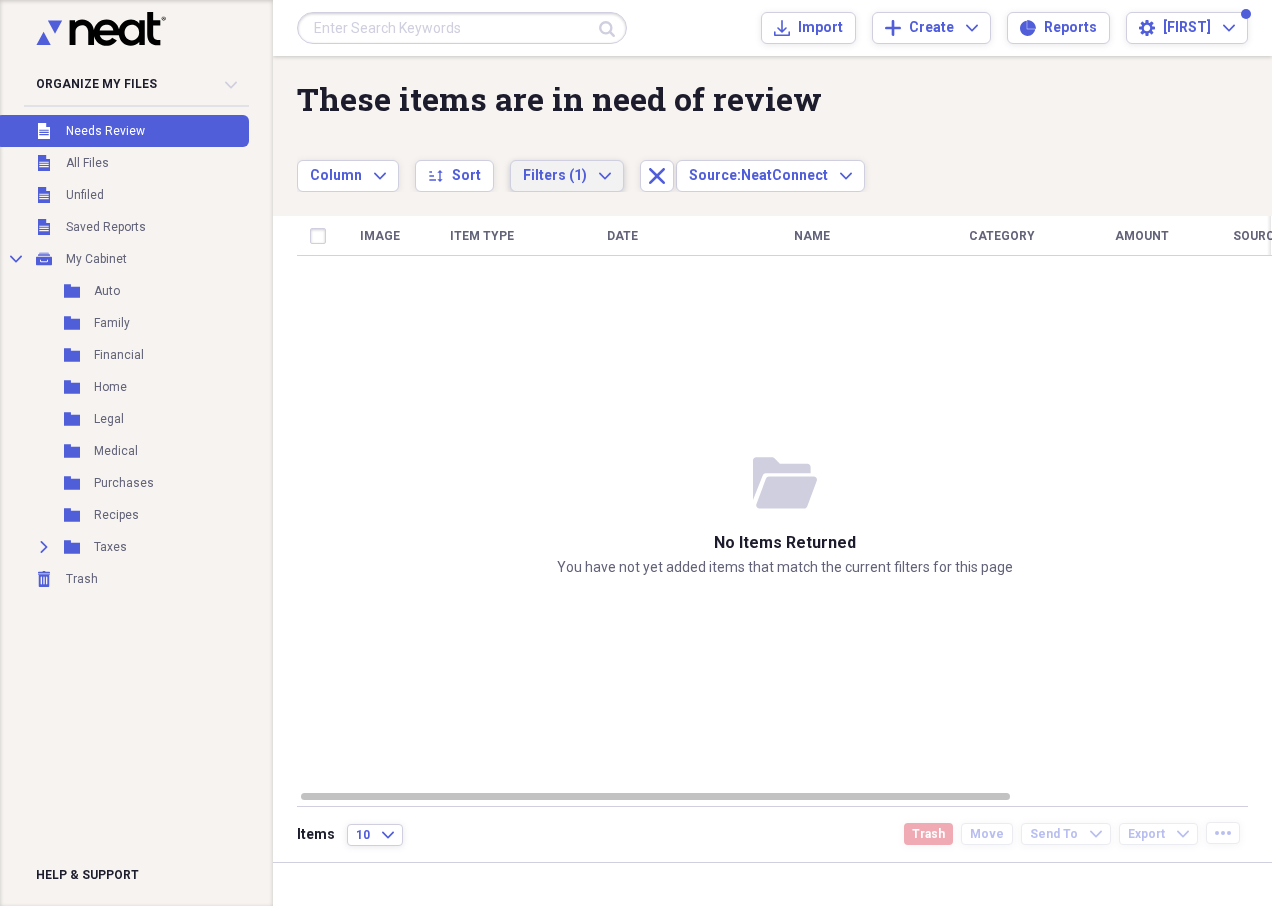 click on "Filters (1)" at bounding box center [555, 175] 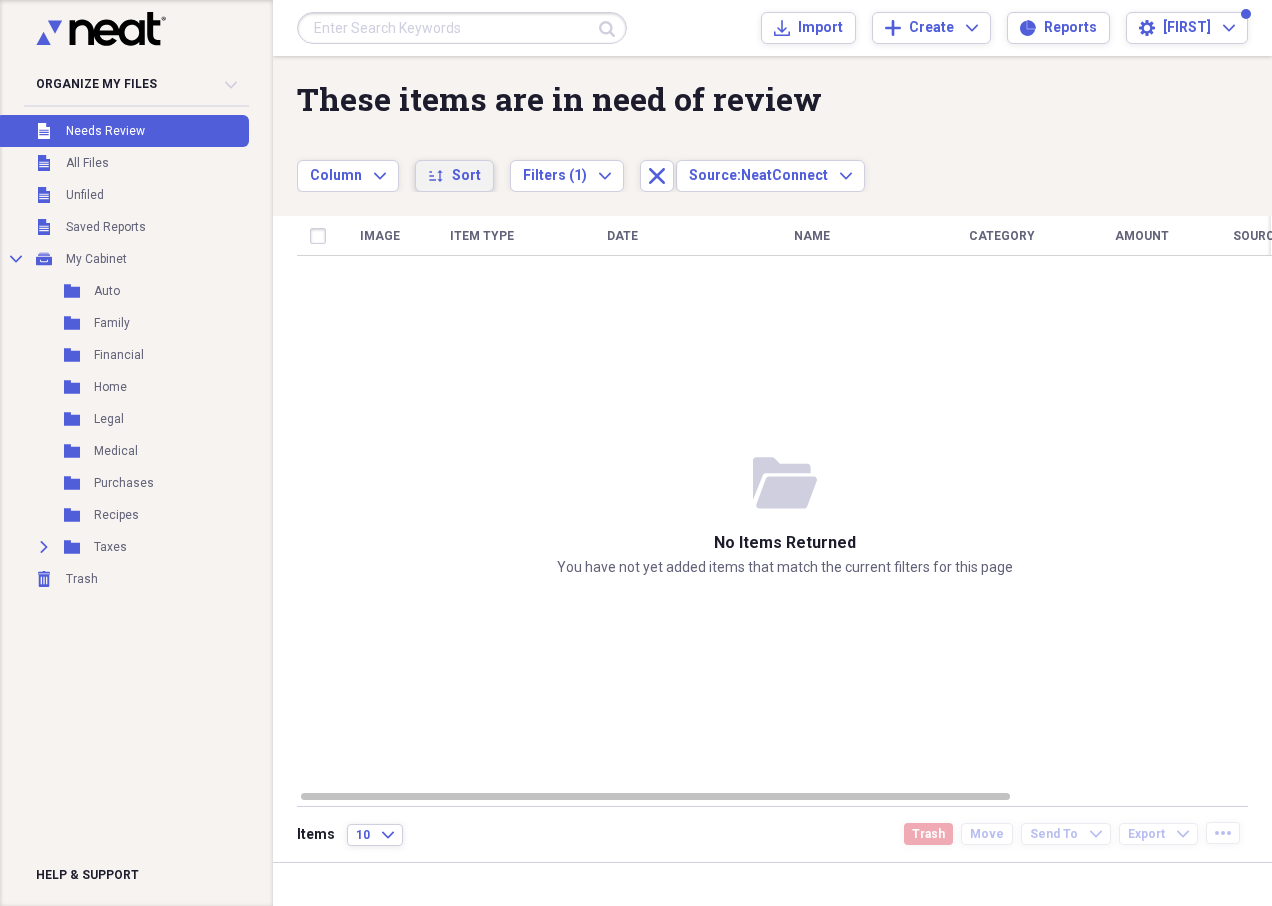 click on "Sort" at bounding box center (466, 176) 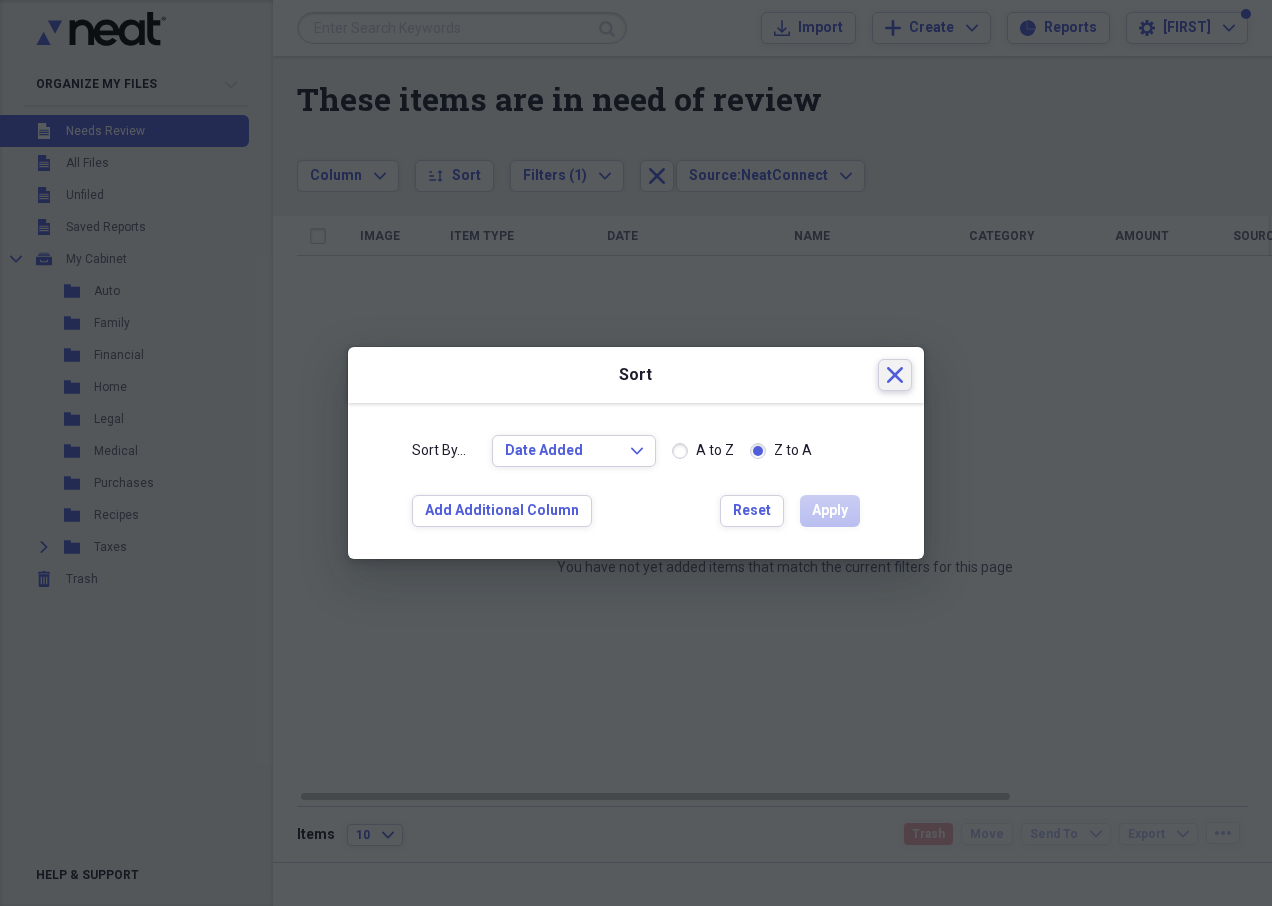 click 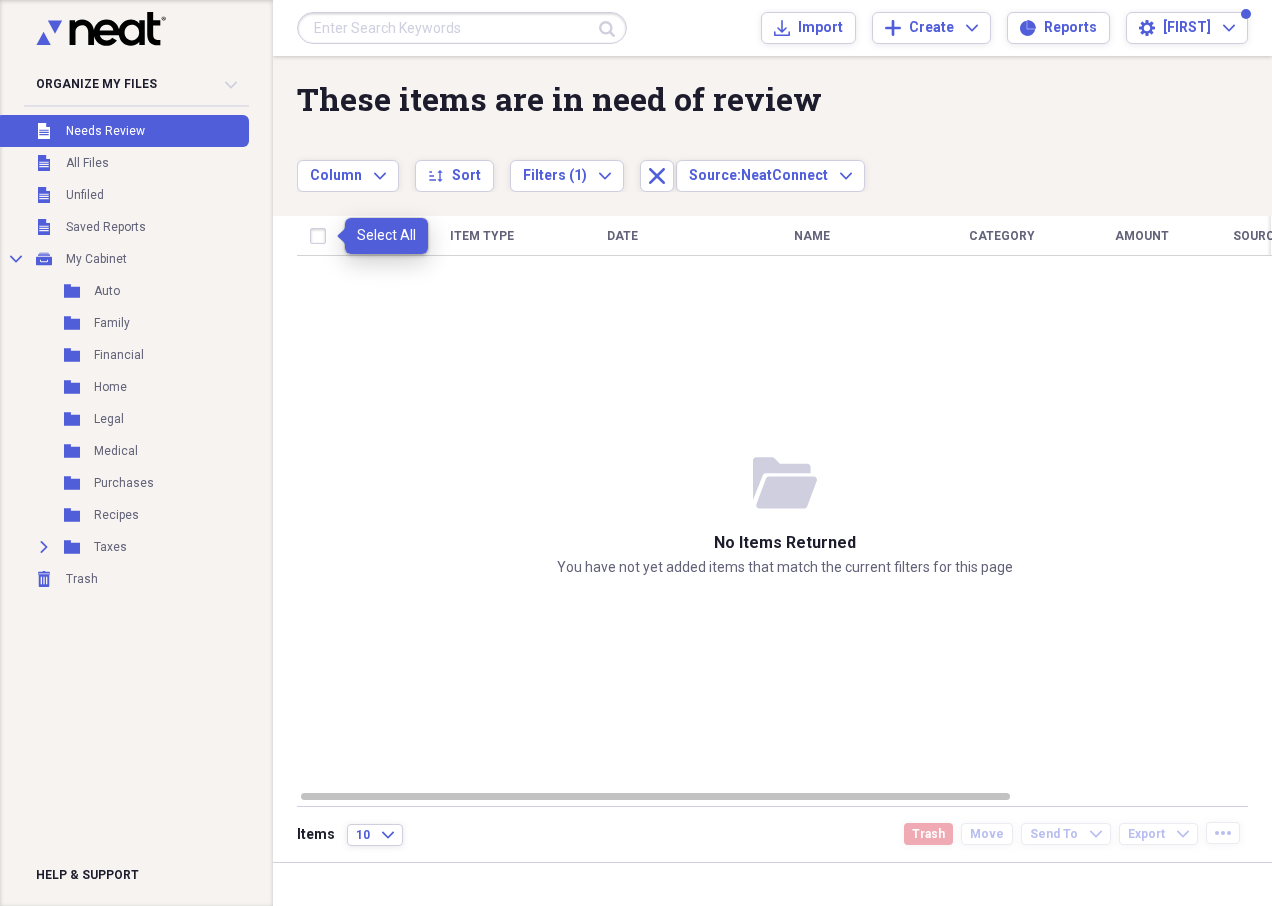 click at bounding box center [322, 236] 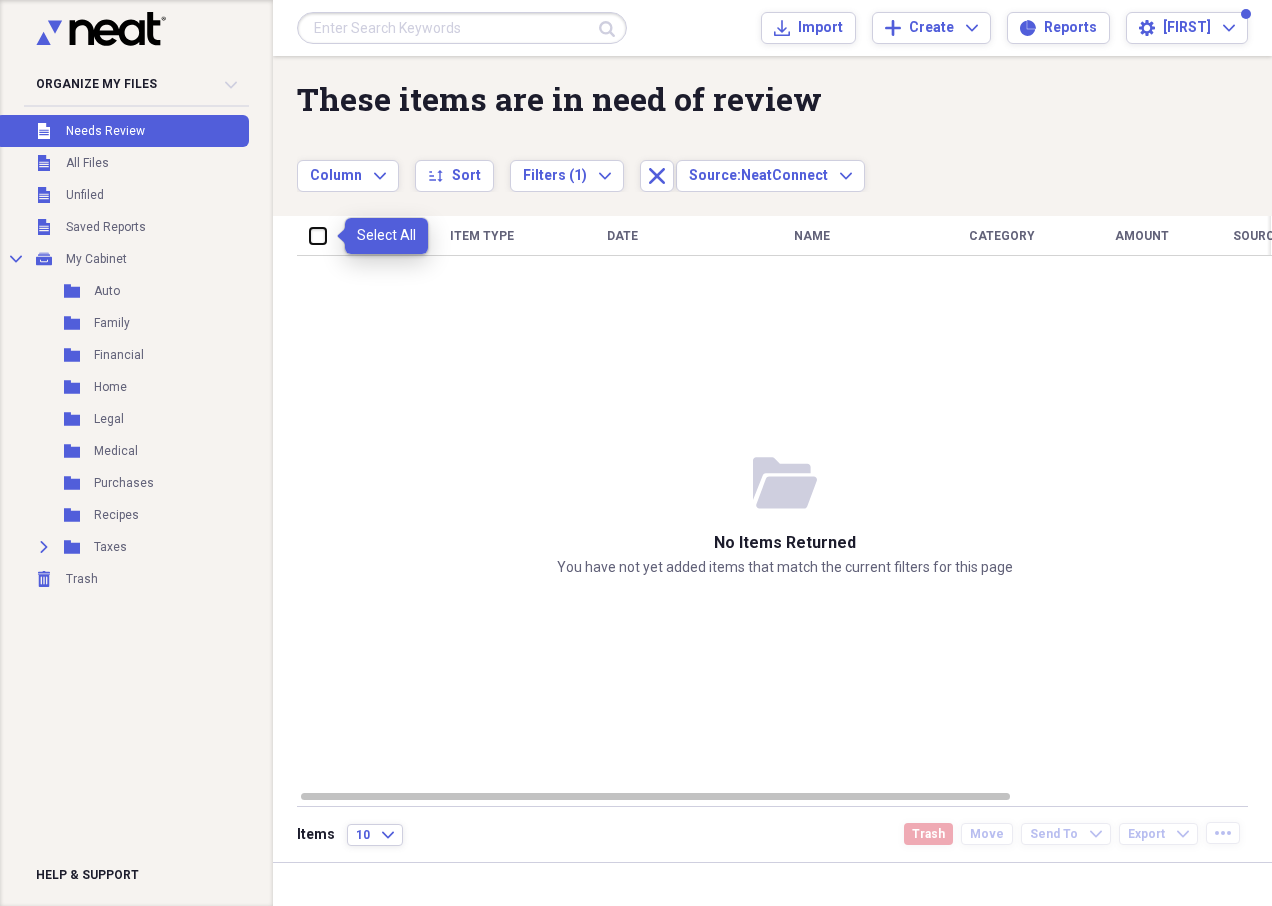 click at bounding box center [310, 235] 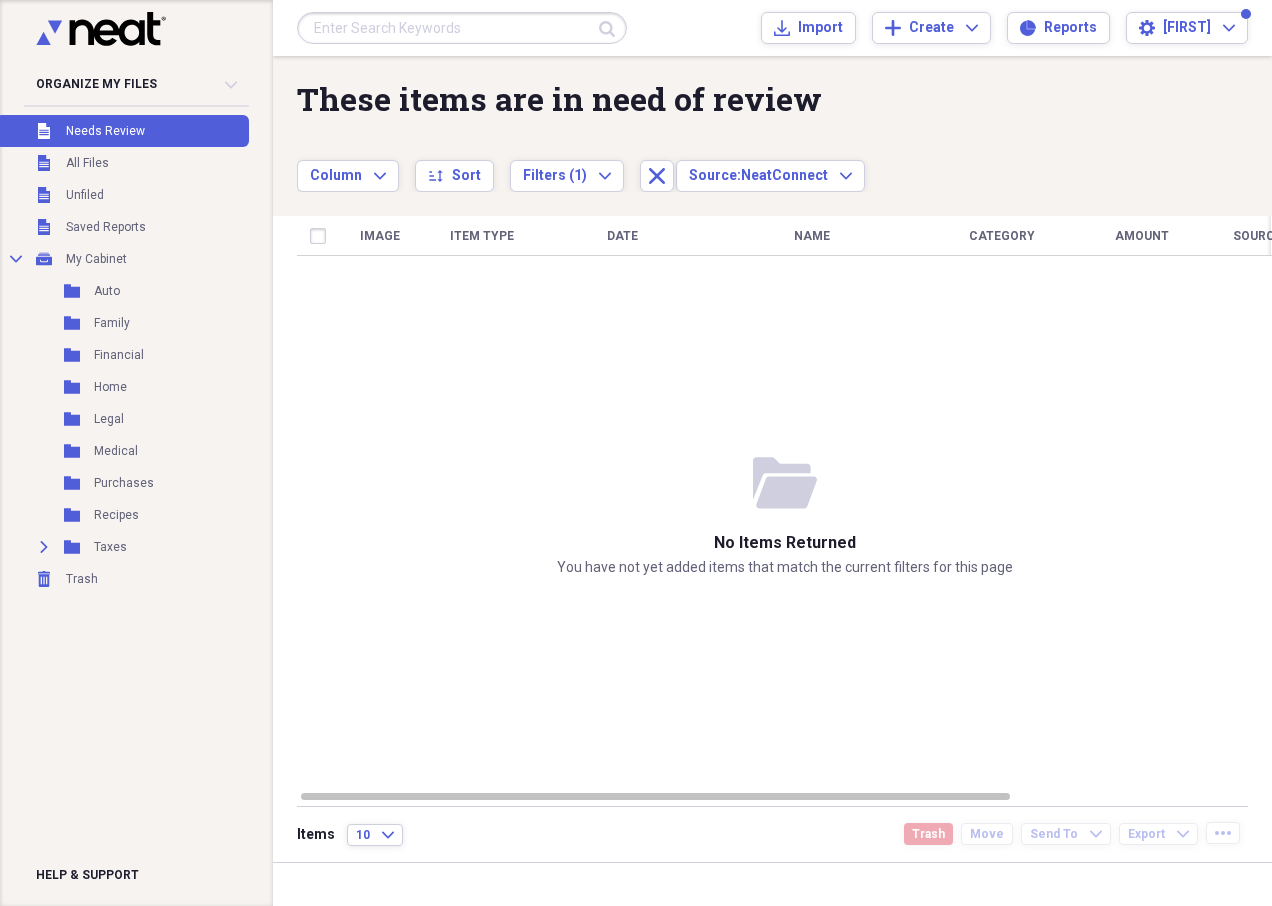 click on "Image" at bounding box center (380, 236) 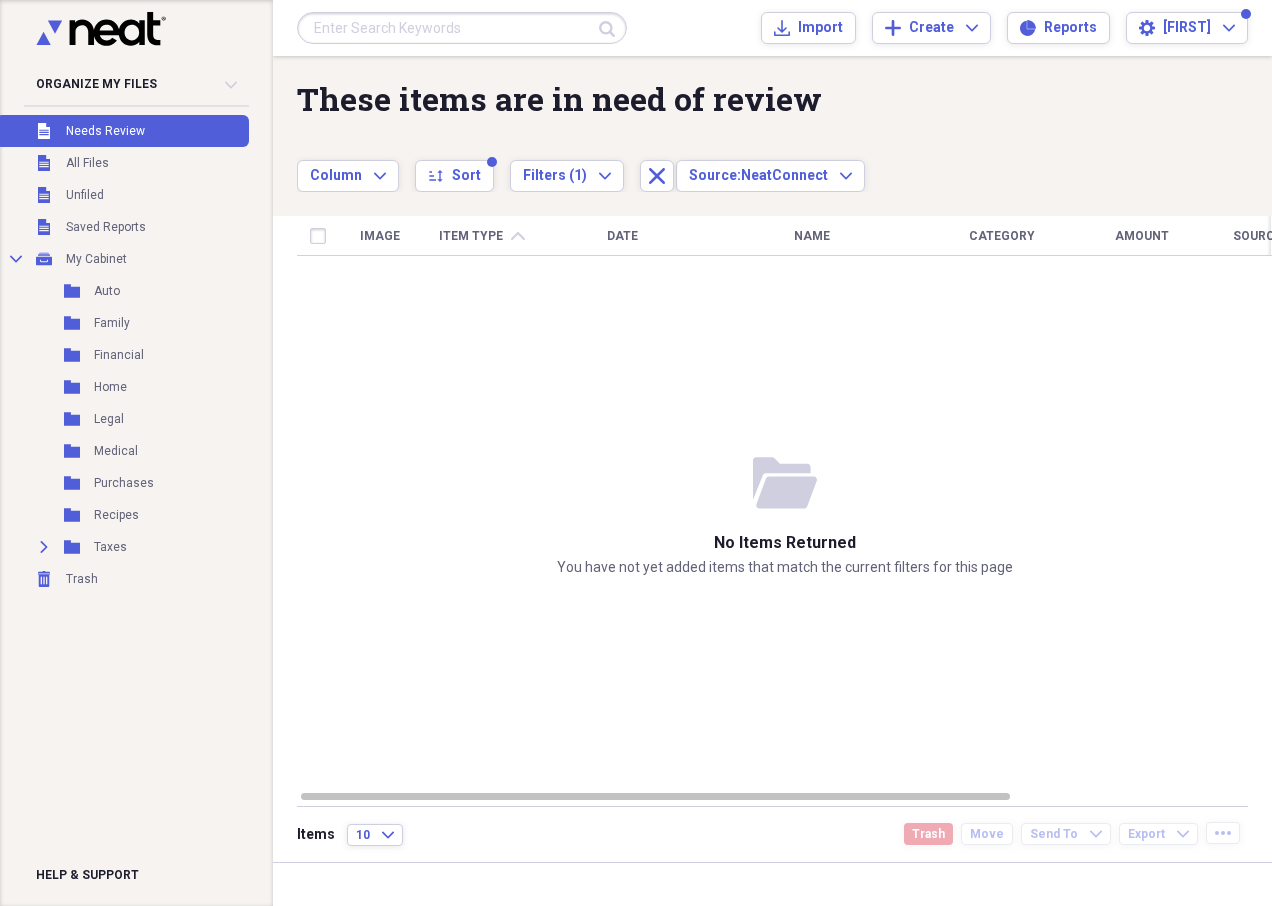 click on "Date" at bounding box center [622, 236] 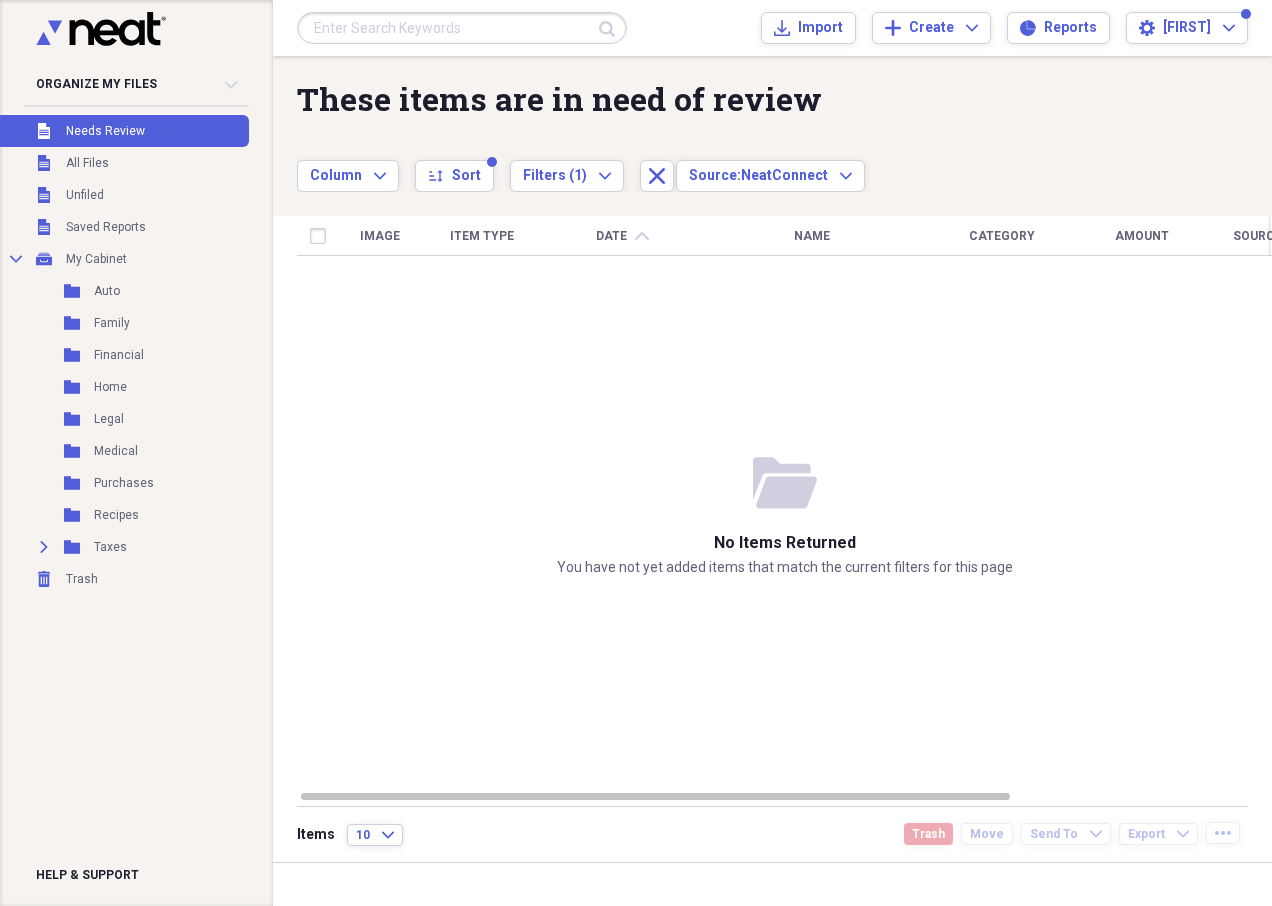 click on "Source" at bounding box center [1257, 236] 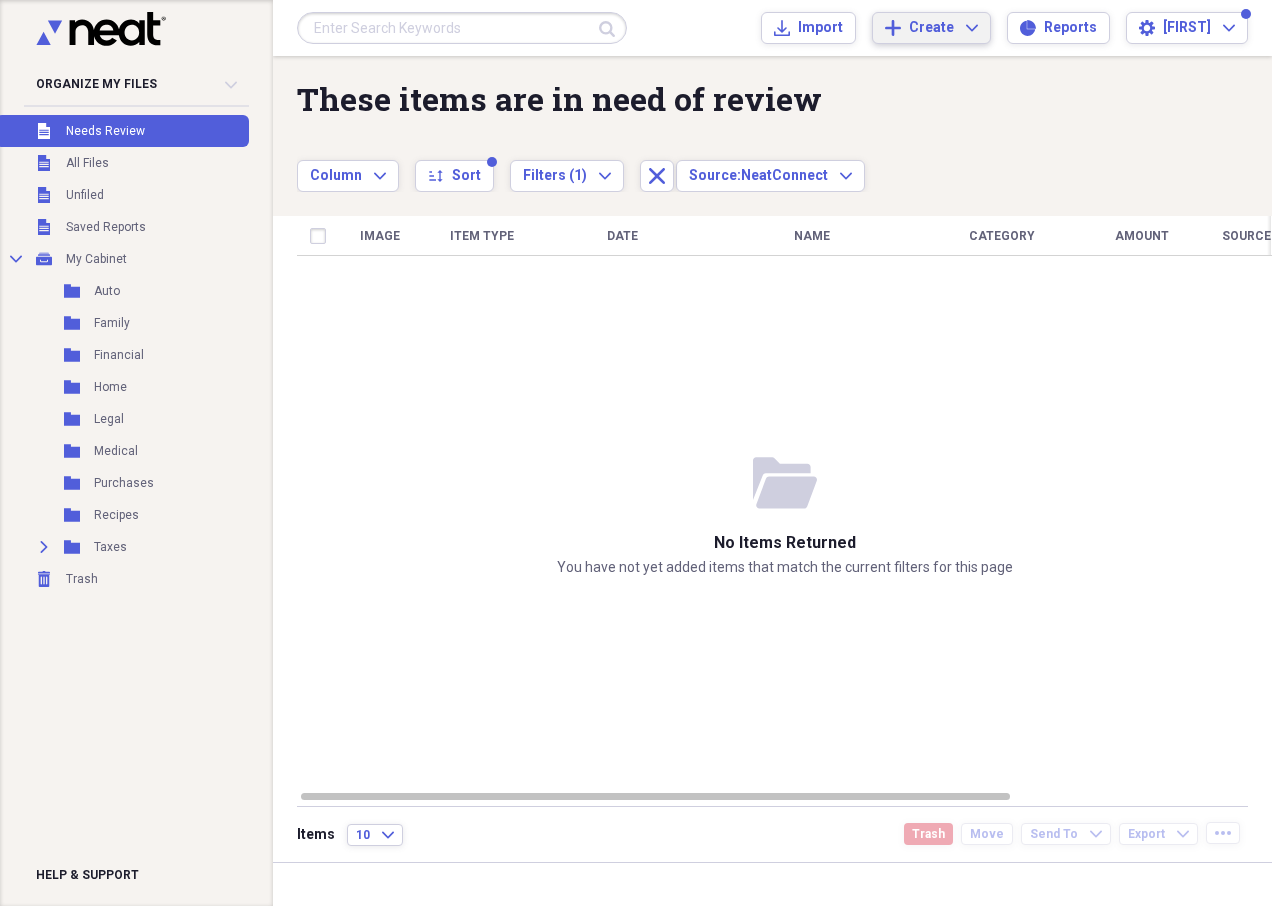 click on "Create" at bounding box center [931, 28] 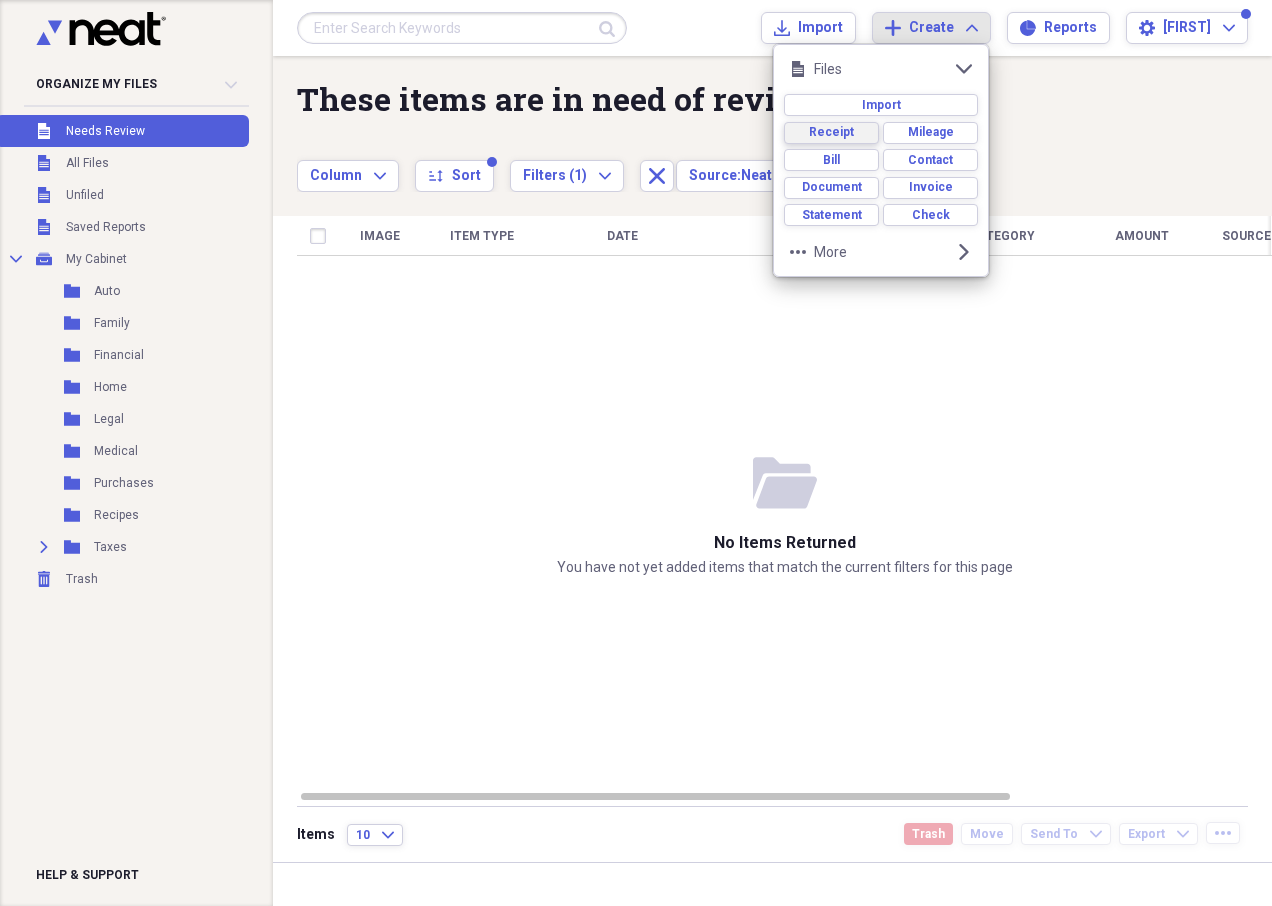 click on "Receipt" at bounding box center (831, 132) 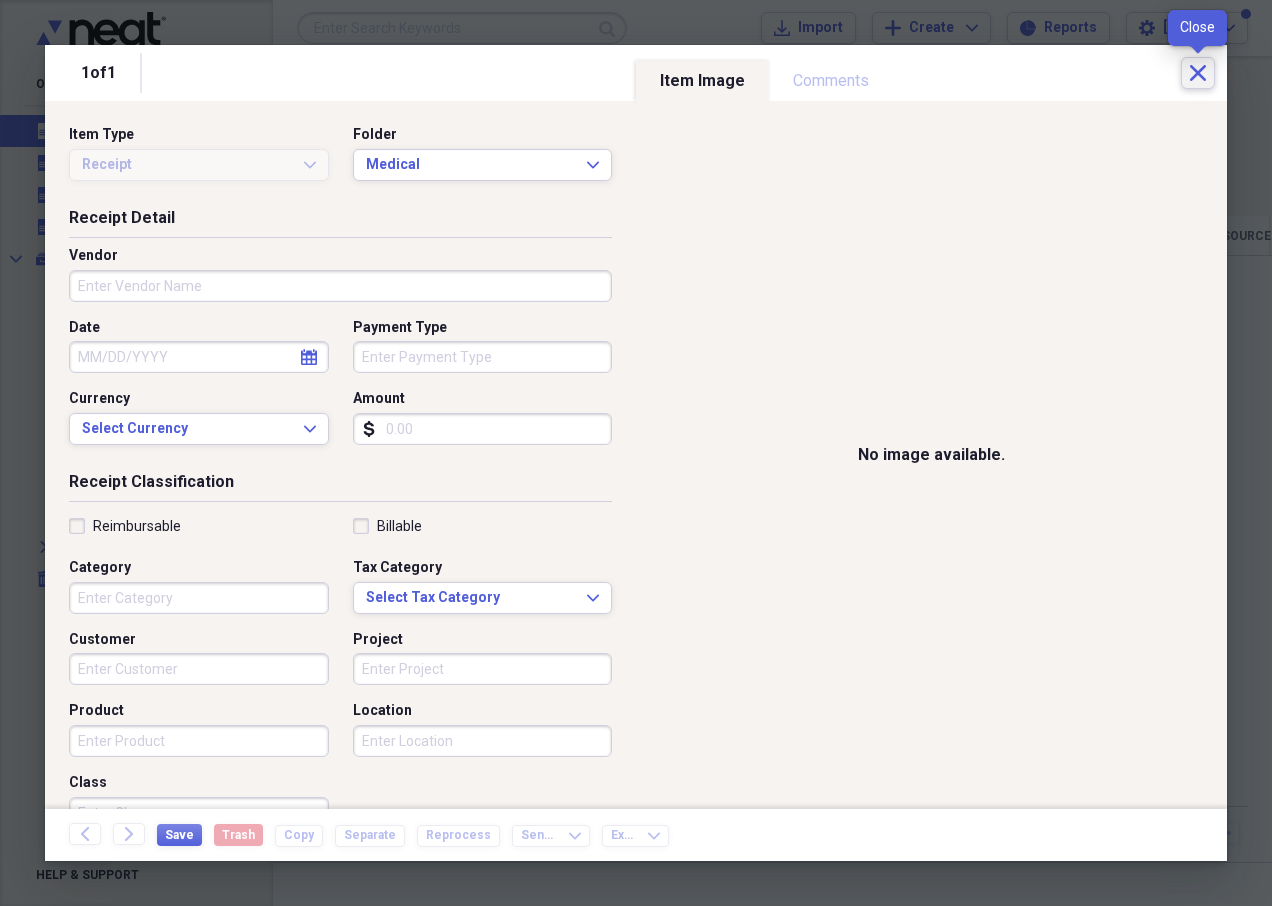 click on "Close" 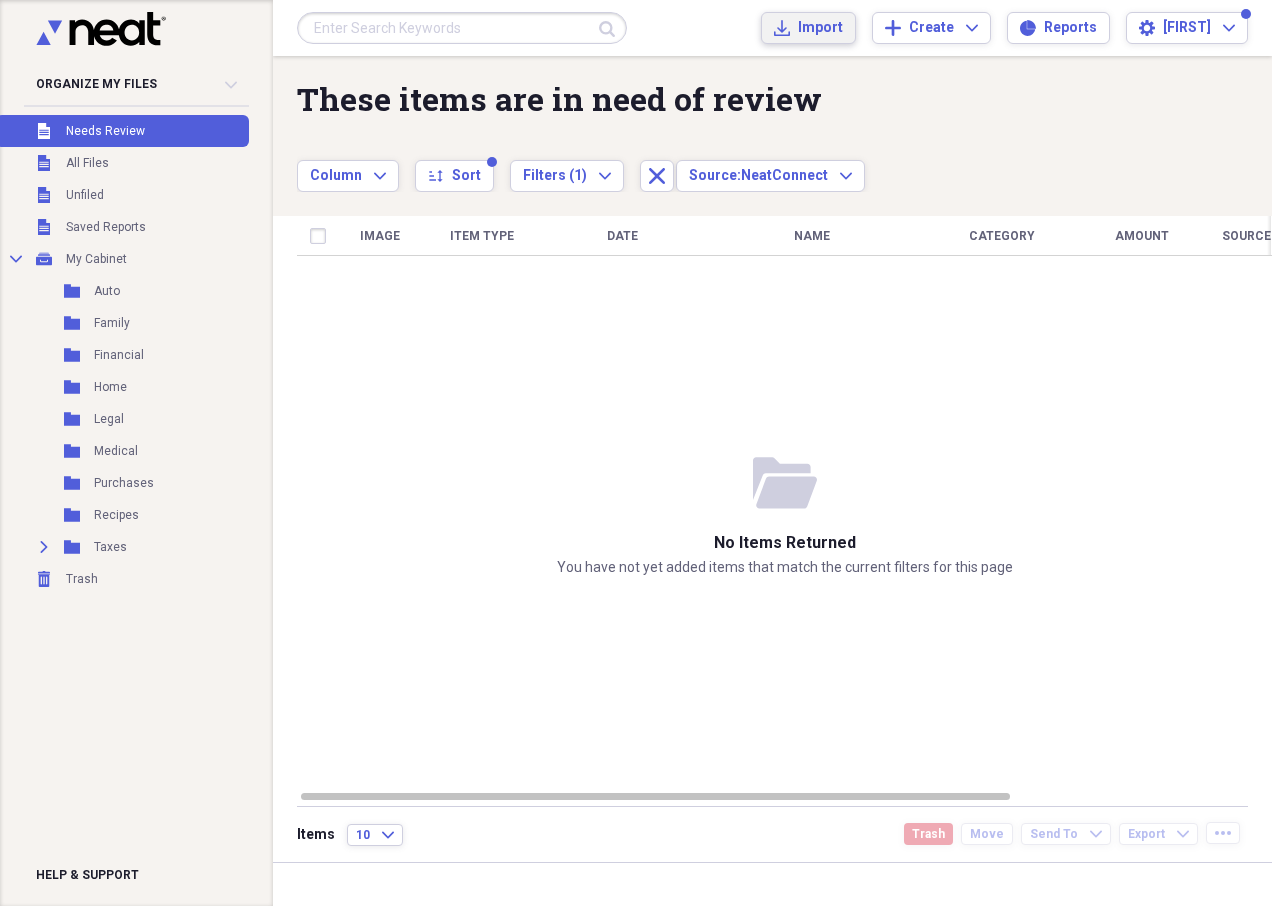 click on "Import" at bounding box center [820, 28] 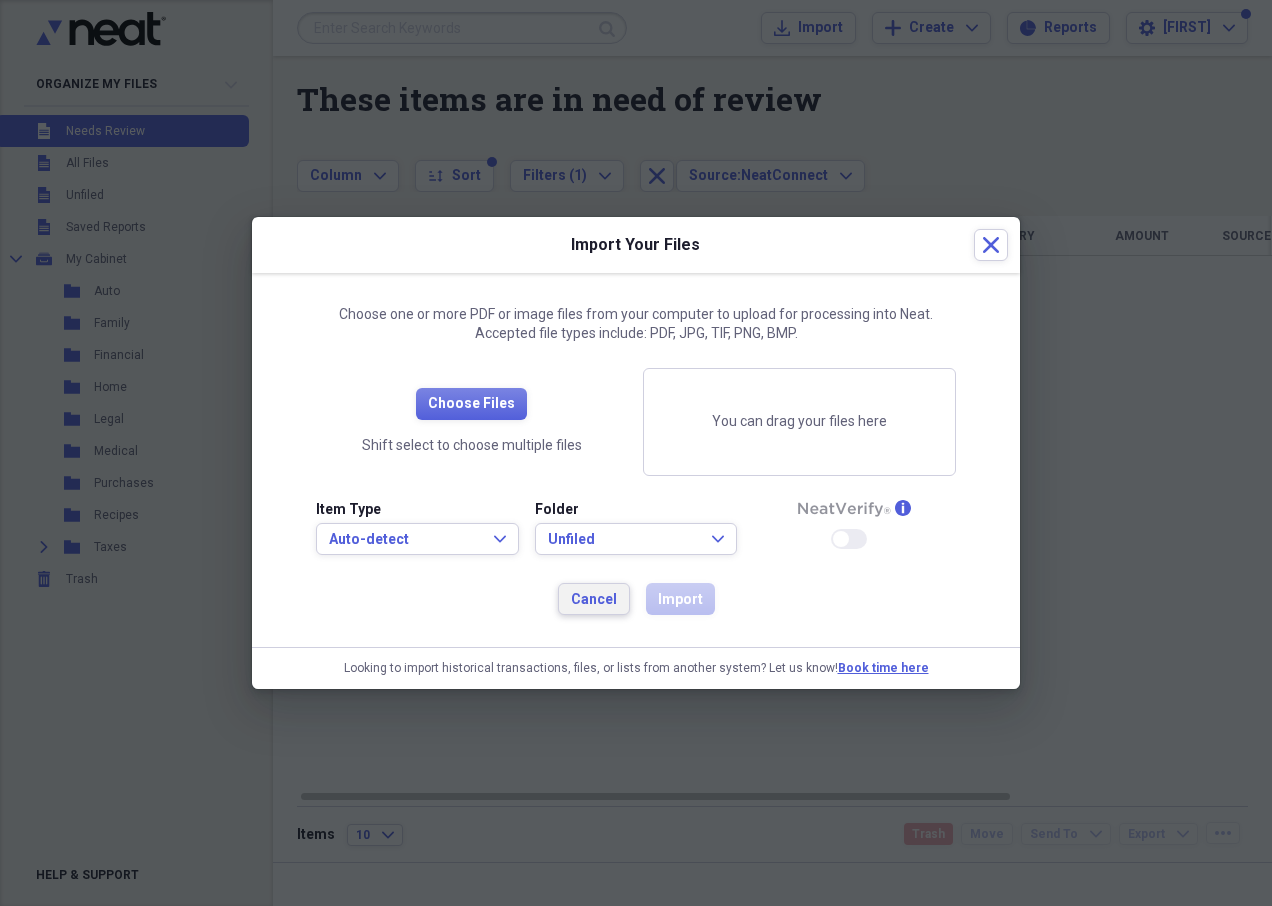click on "Cancel" at bounding box center [594, 600] 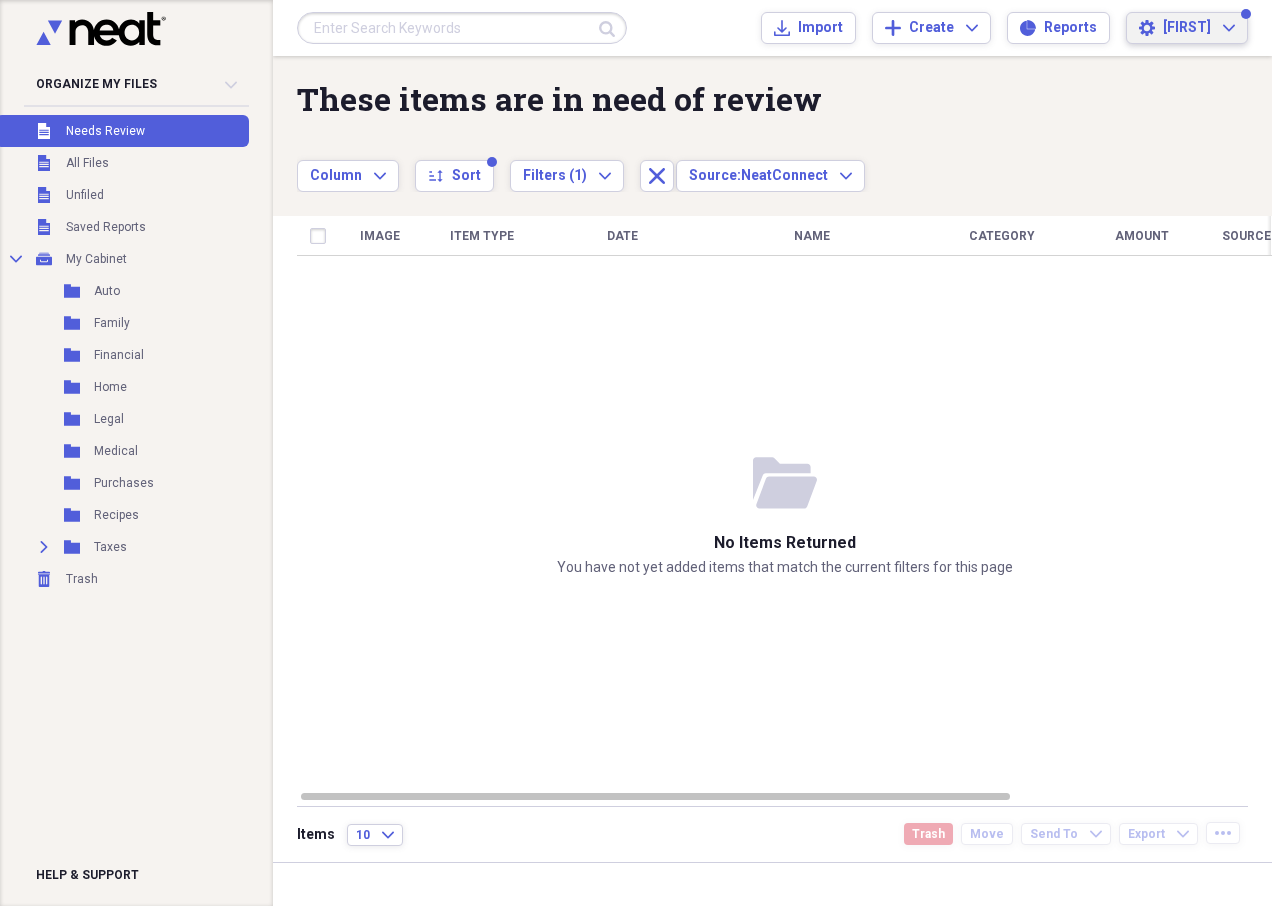 click on "[FIRST]" at bounding box center (1187, 28) 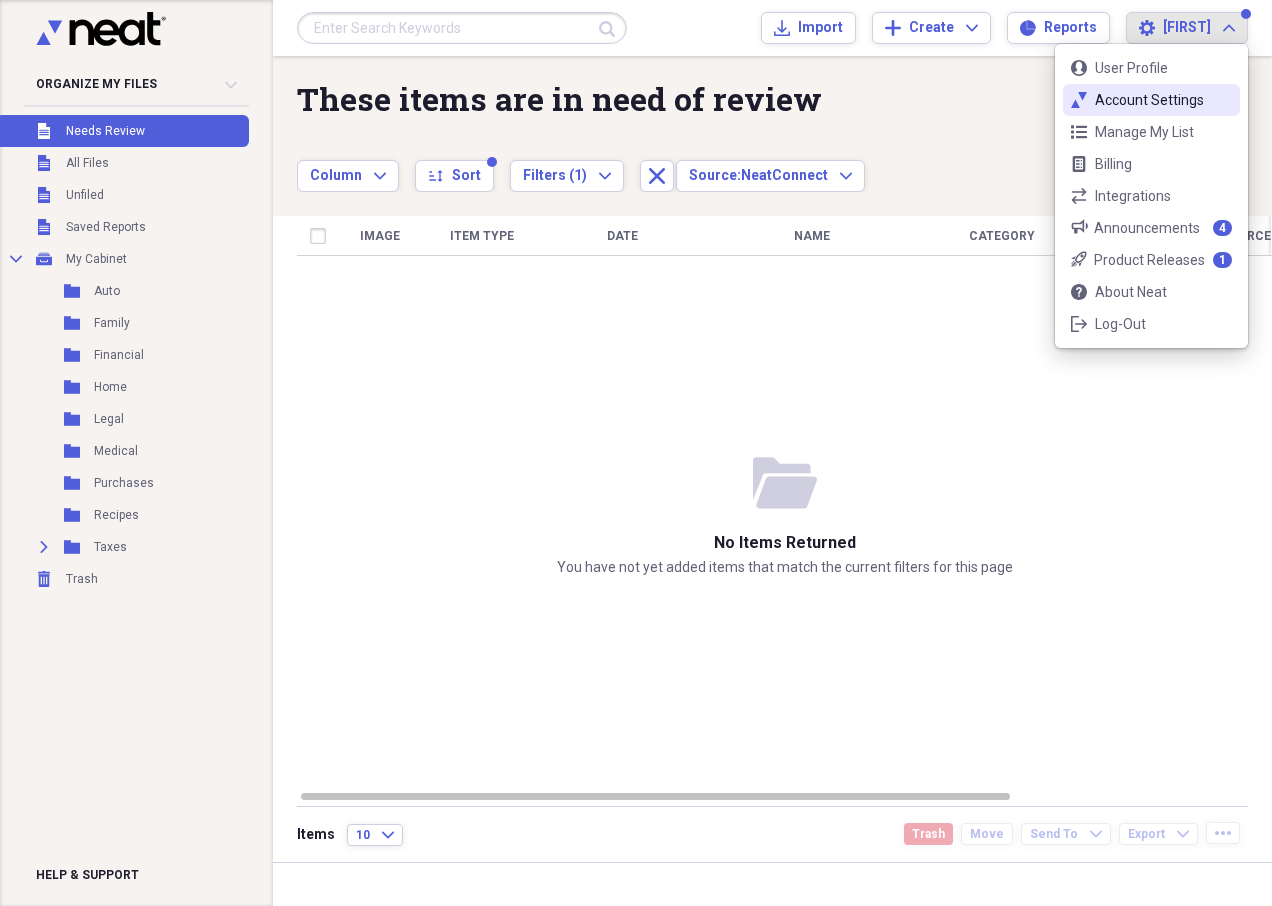 click on "Account Settings" at bounding box center (1151, 100) 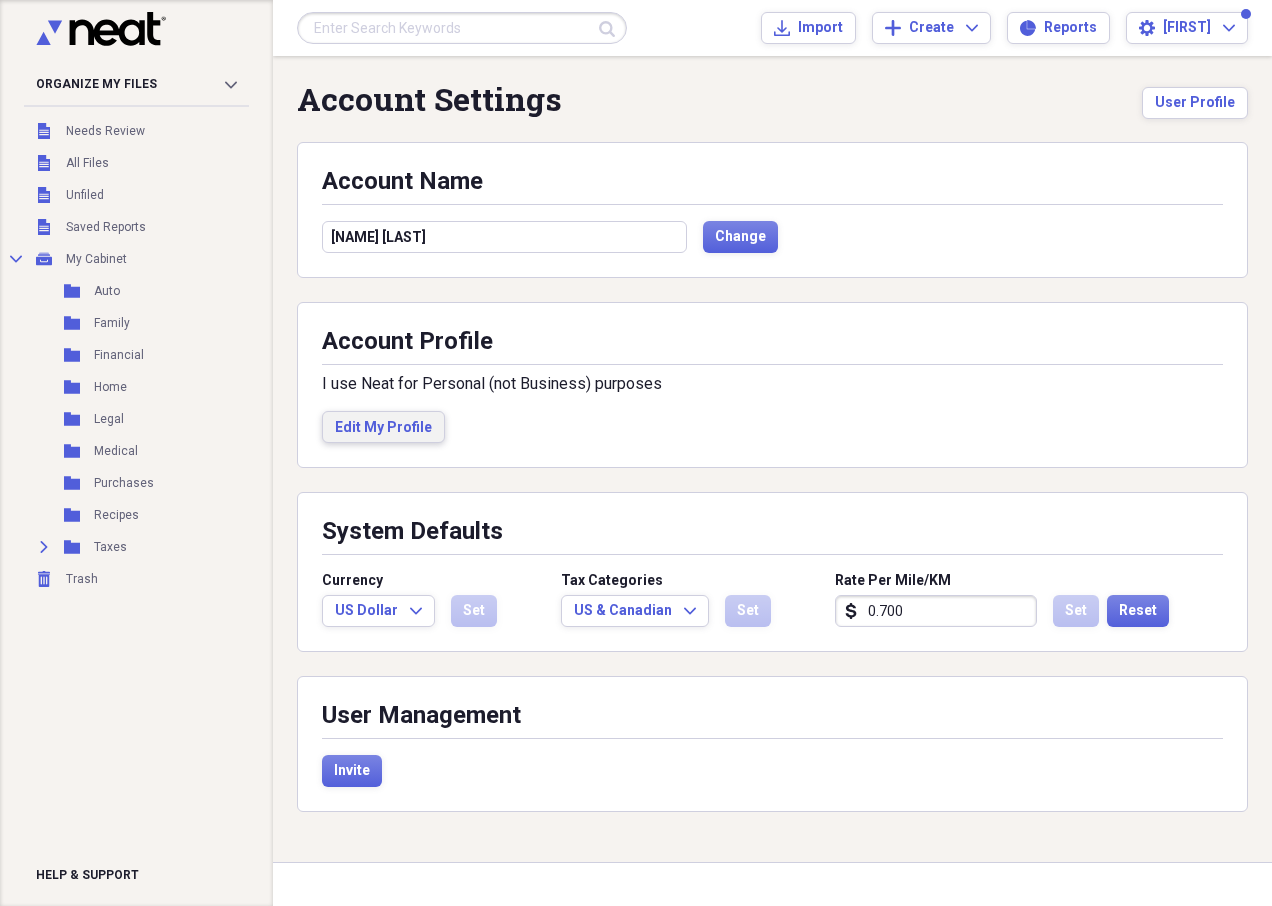 click on "Edit My Profile" at bounding box center (383, 428) 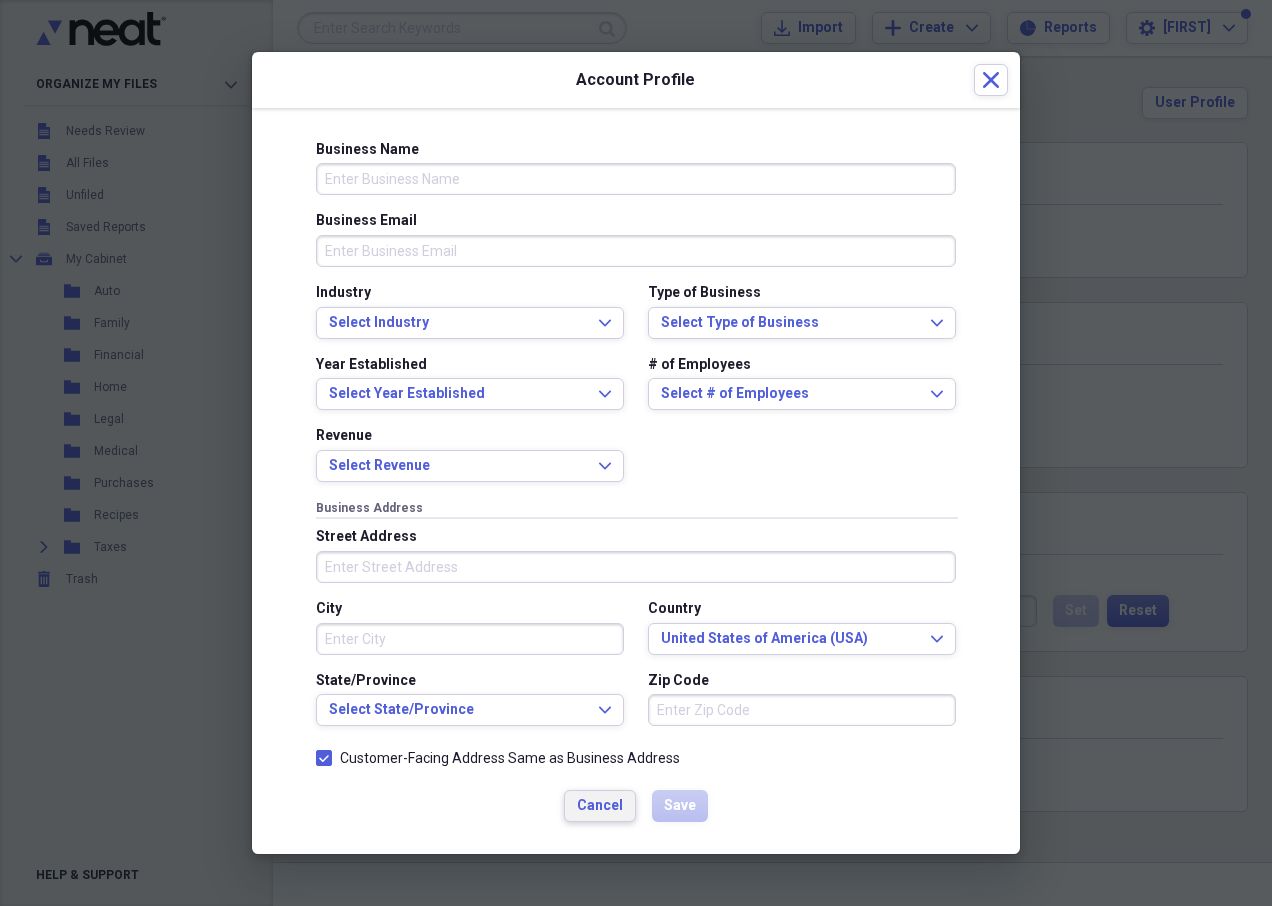 click on "Cancel" at bounding box center [600, 806] 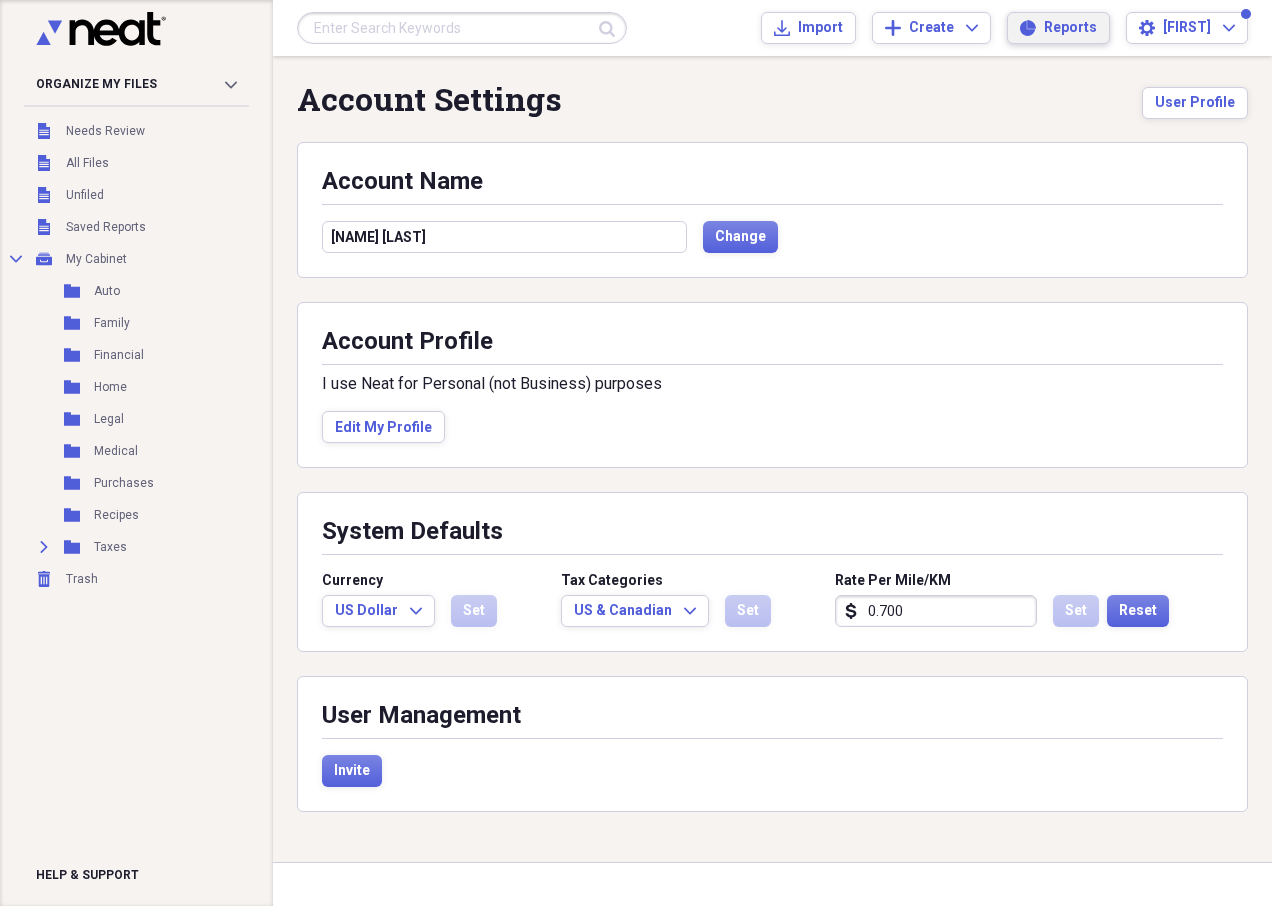 click on "Reports" at bounding box center (1070, 28) 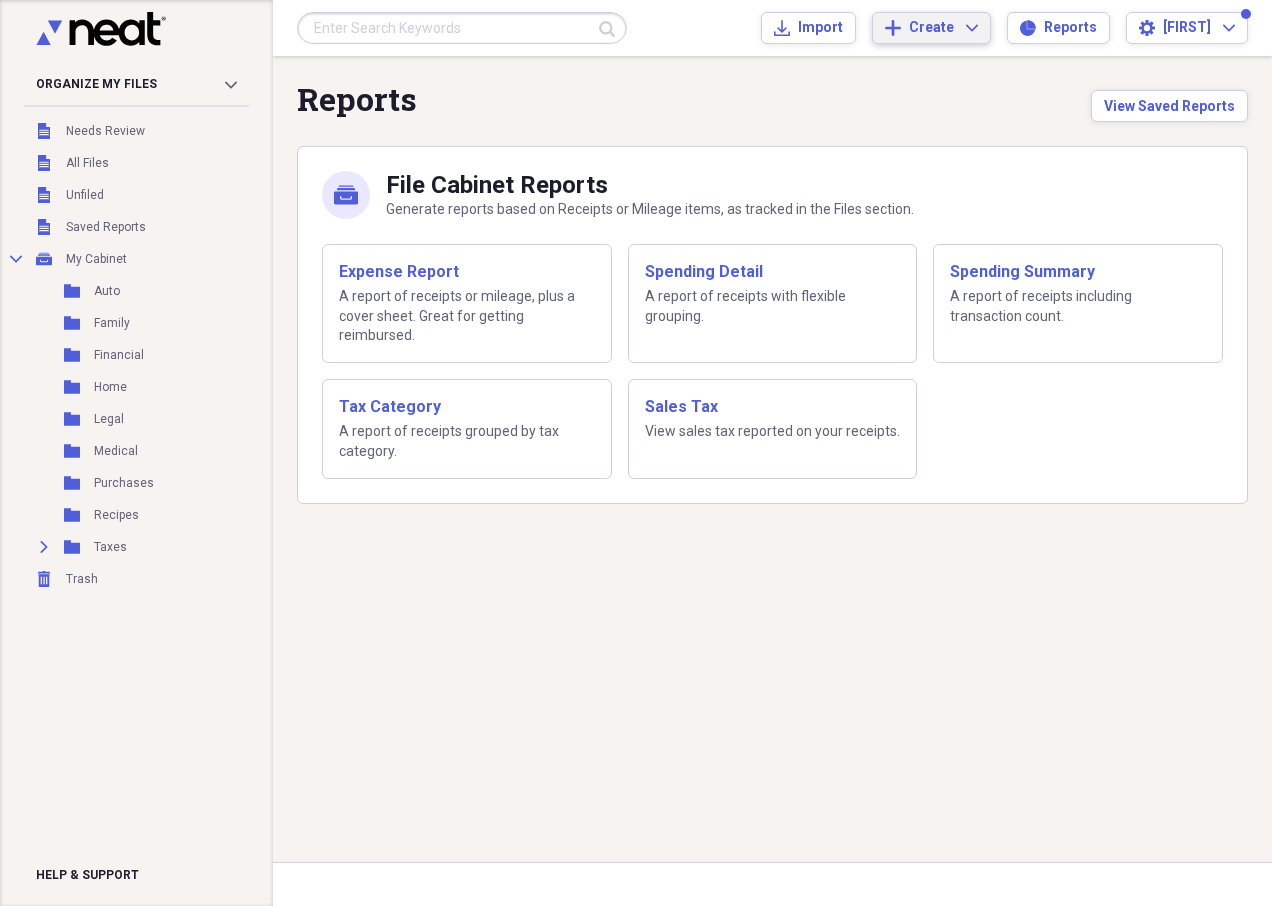 click 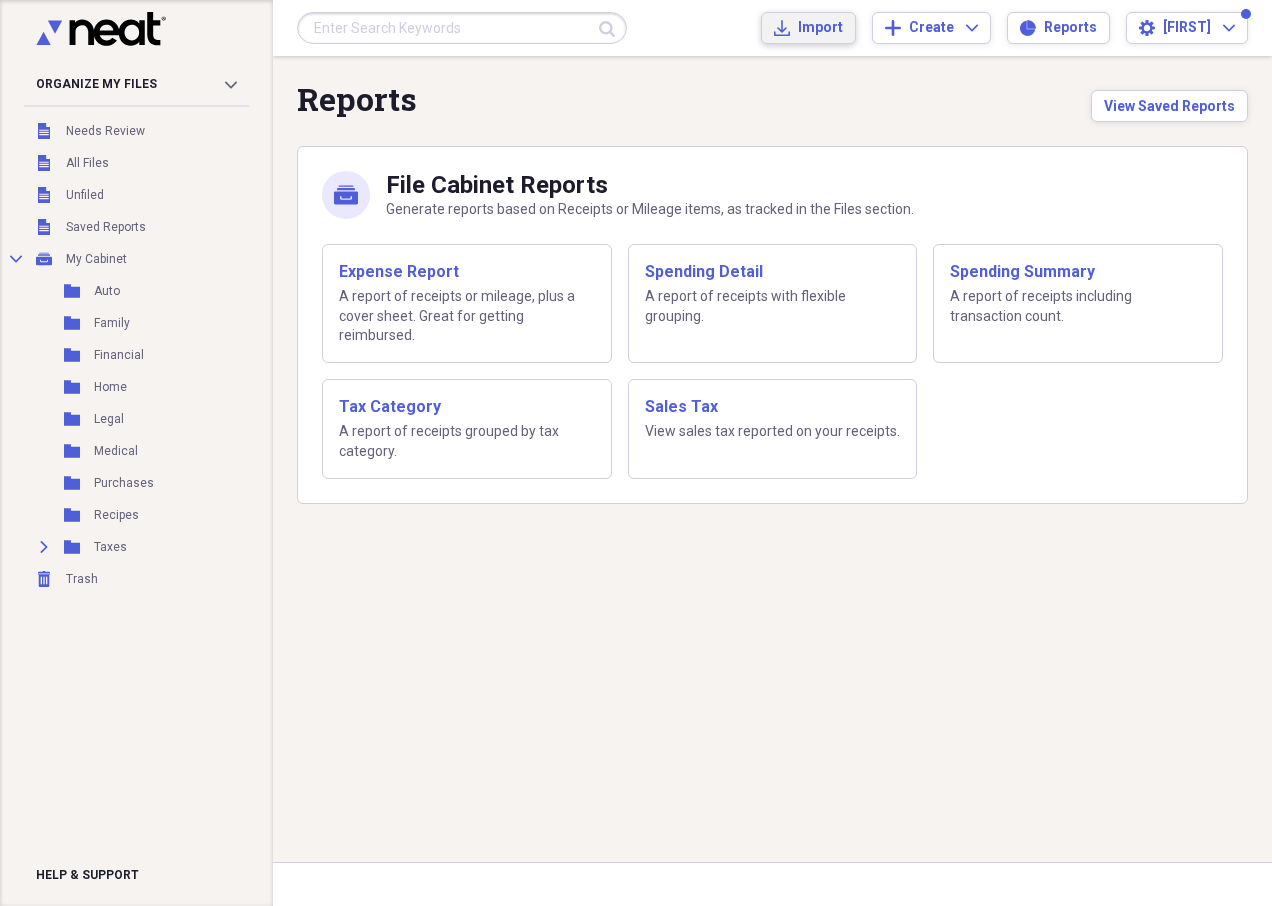 click on "Import" at bounding box center [820, 28] 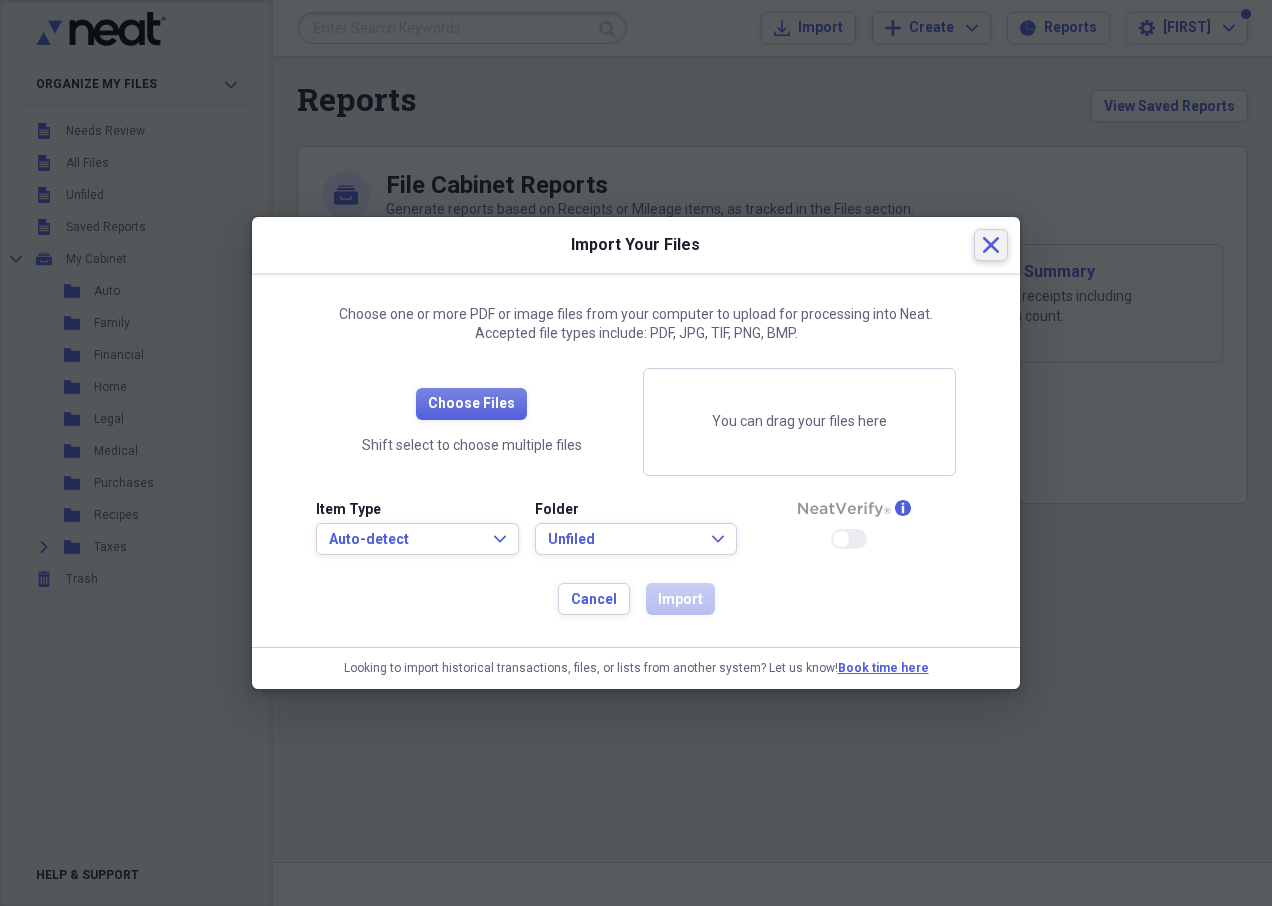 click on "Close" 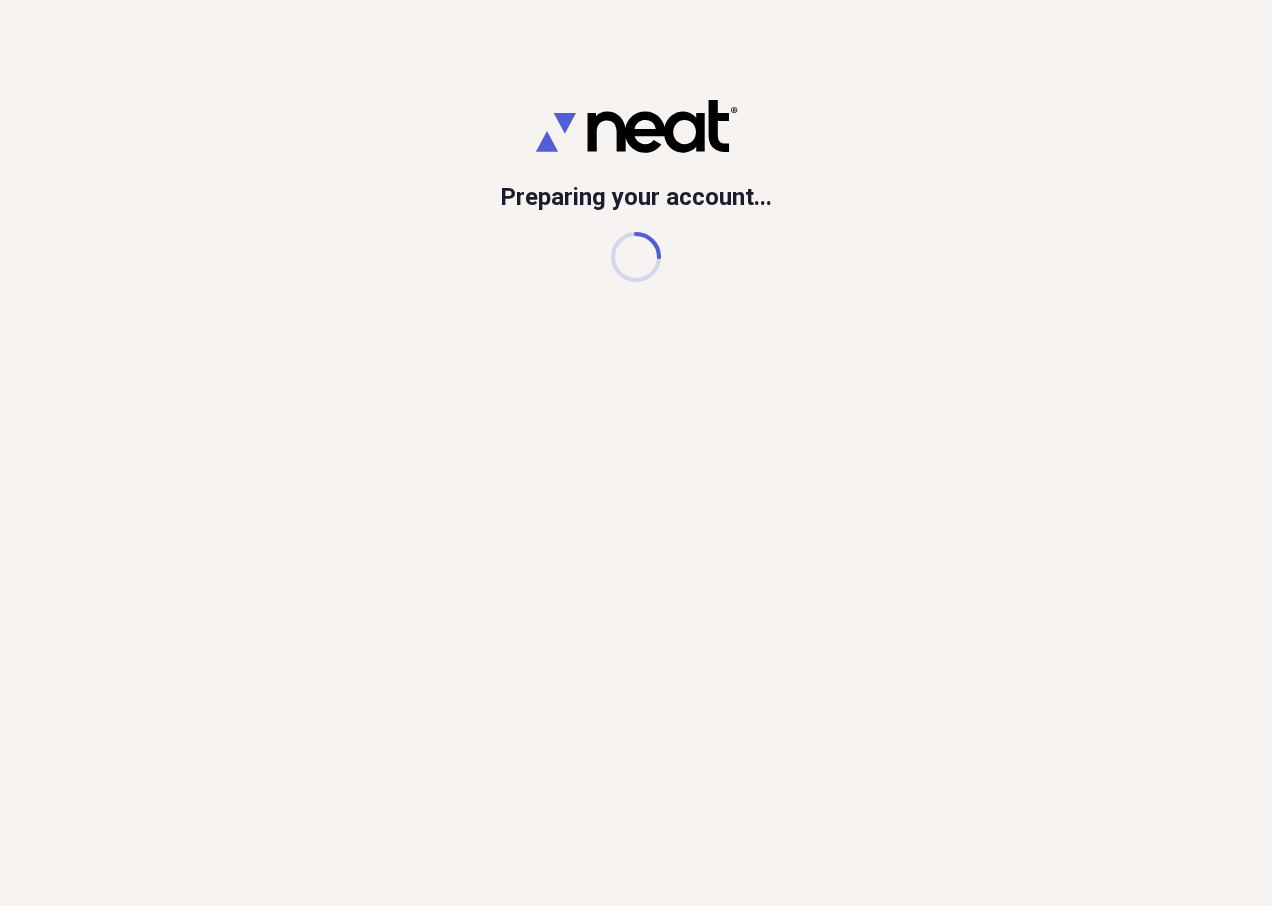 scroll, scrollTop: 0, scrollLeft: 0, axis: both 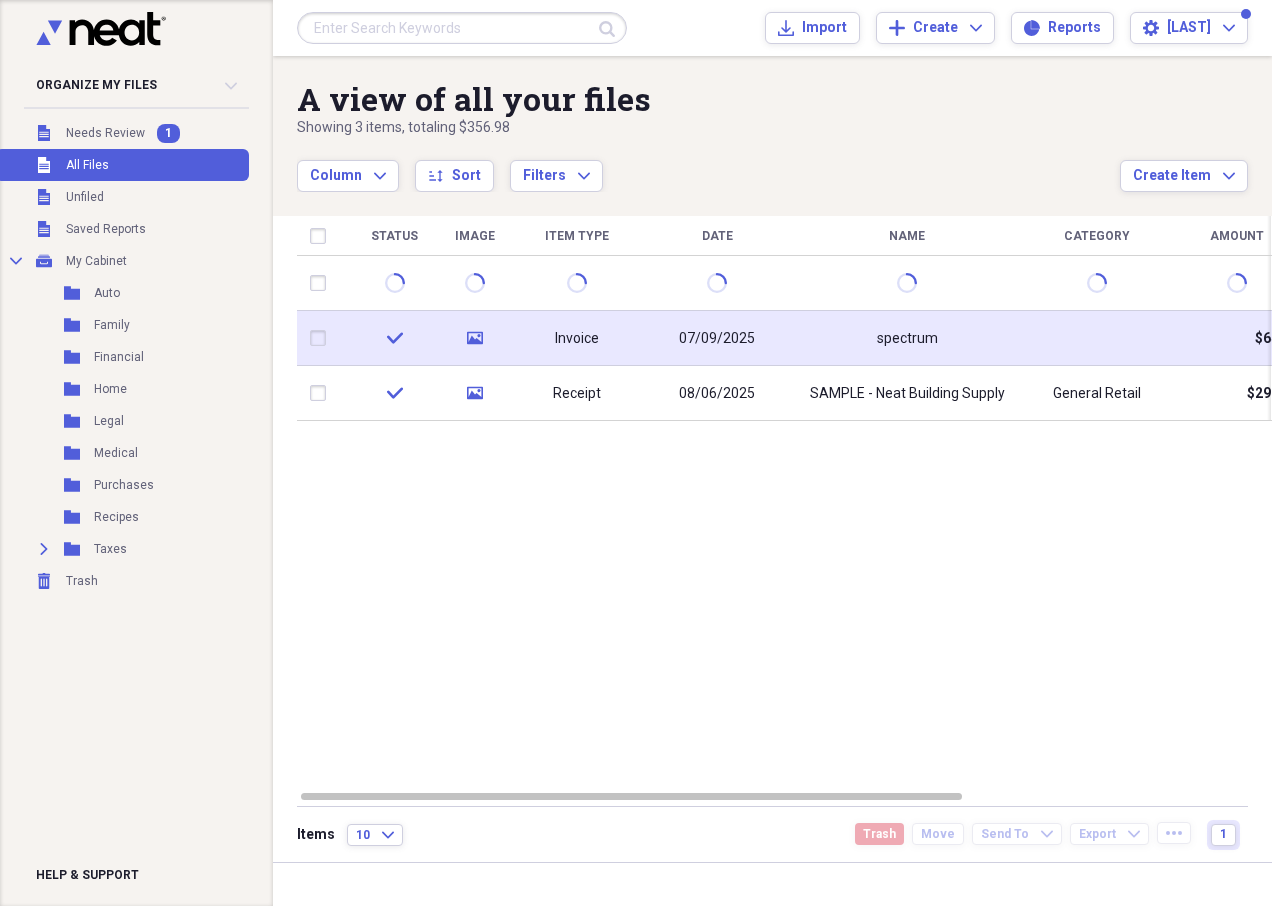 click at bounding box center (322, 338) 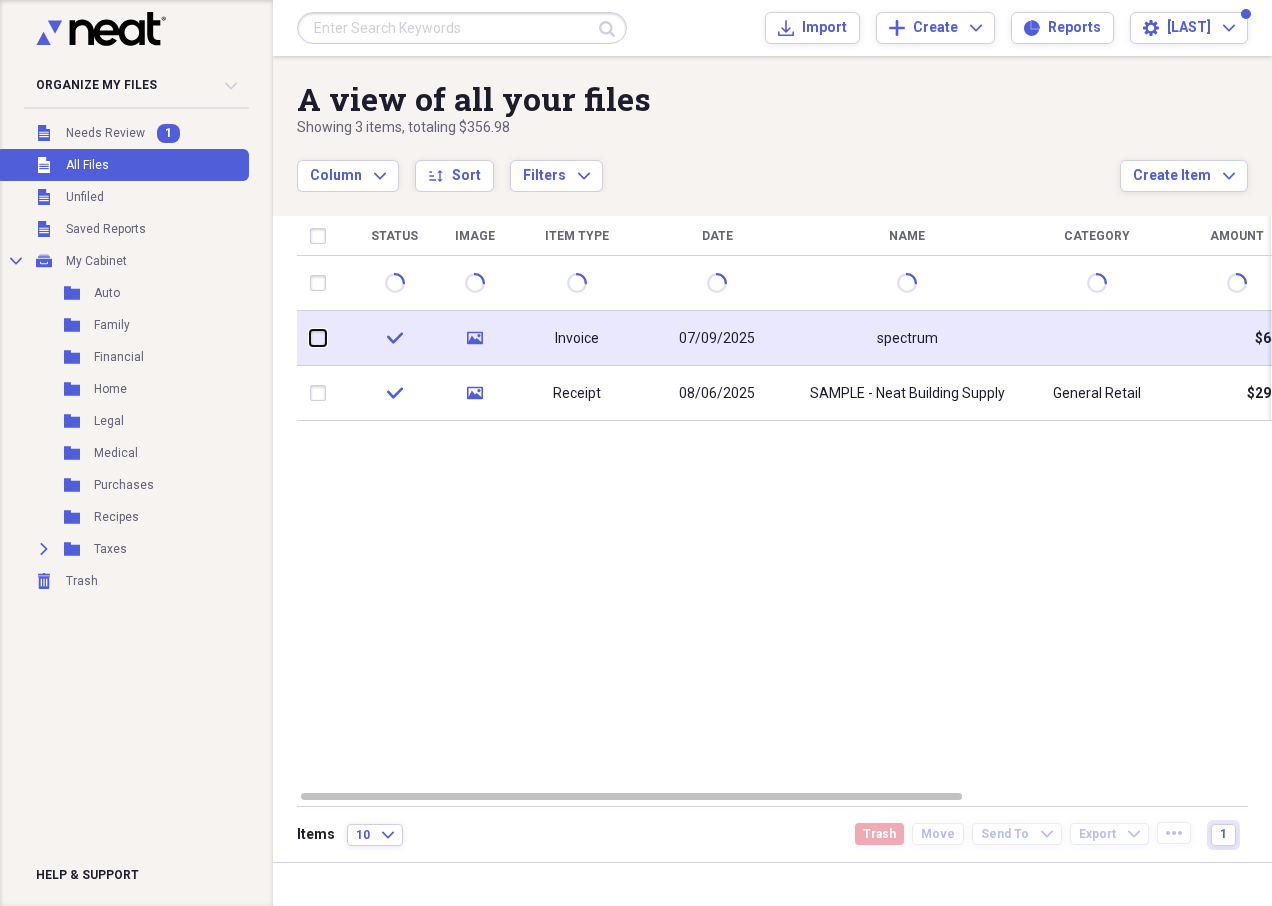 click at bounding box center [310, 338] 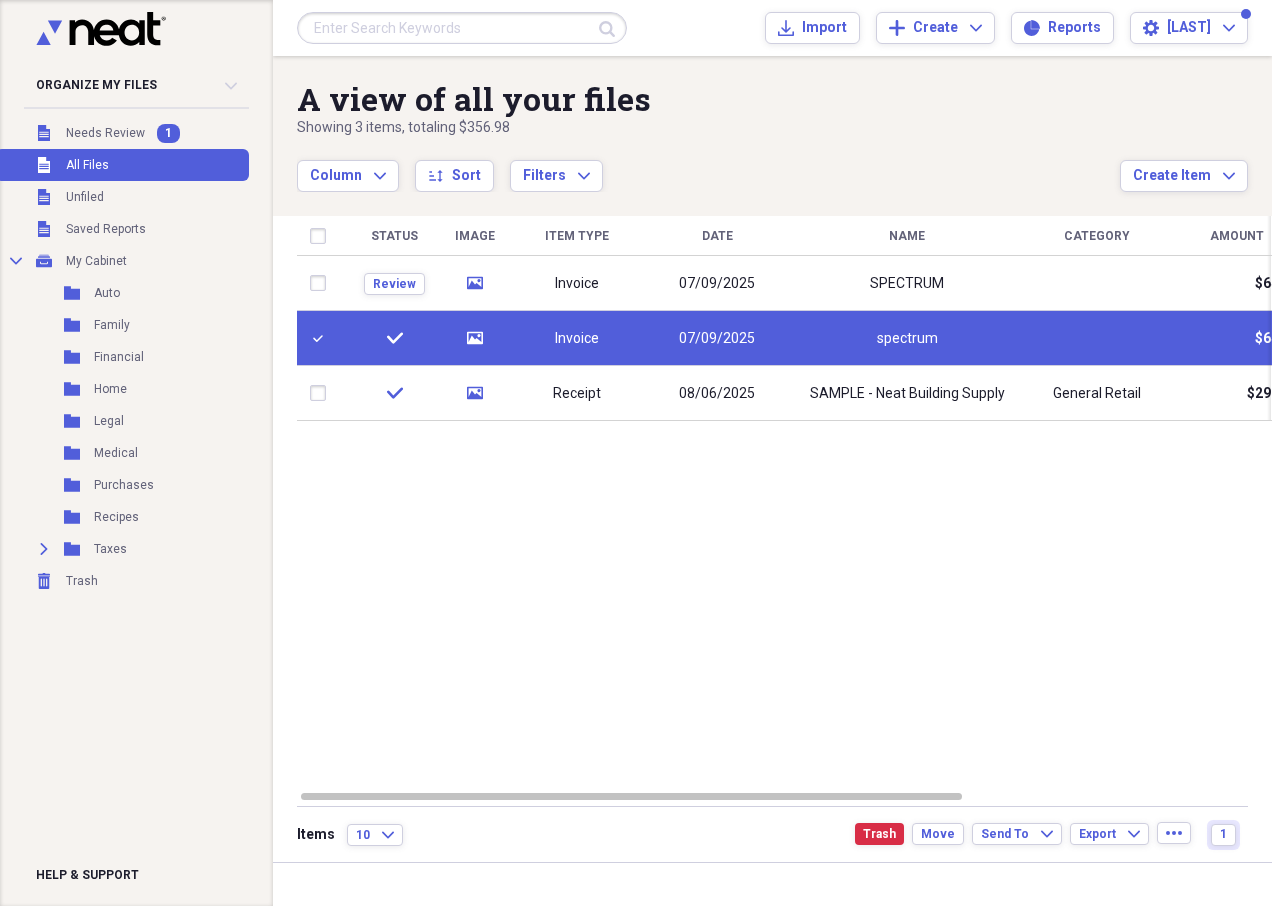 click on "Invoice" at bounding box center (577, 339) 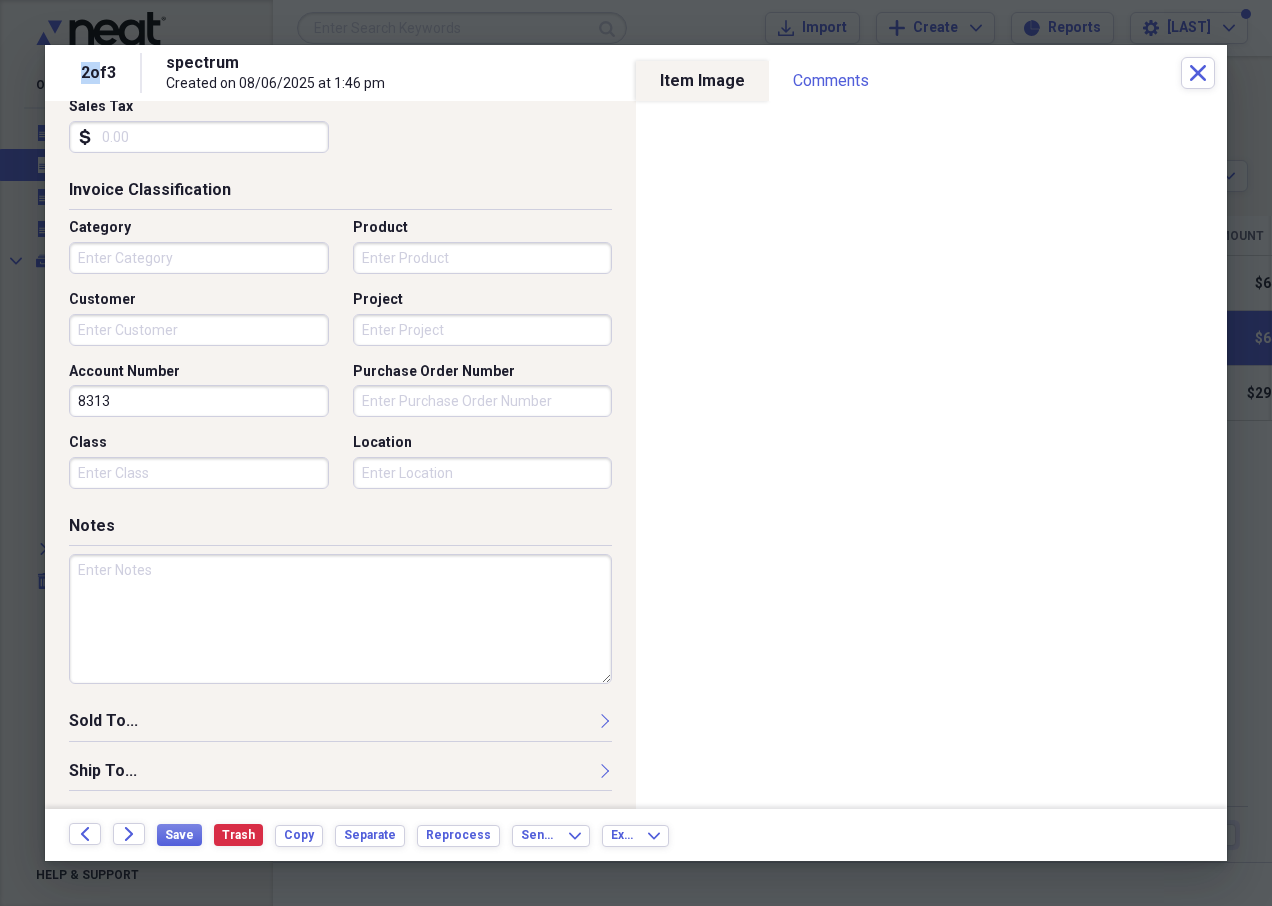 scroll, scrollTop: 484, scrollLeft: 0, axis: vertical 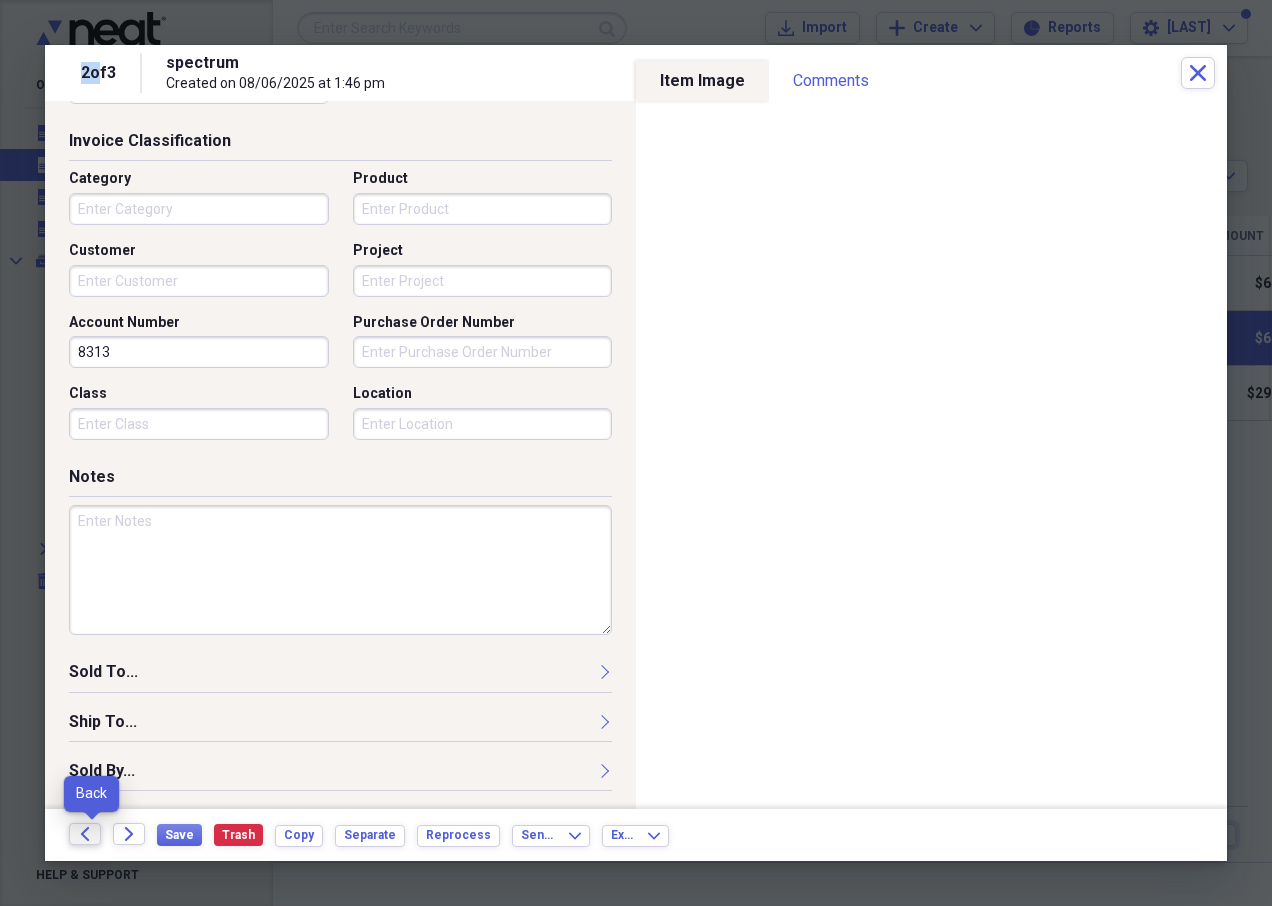 click on "Back" 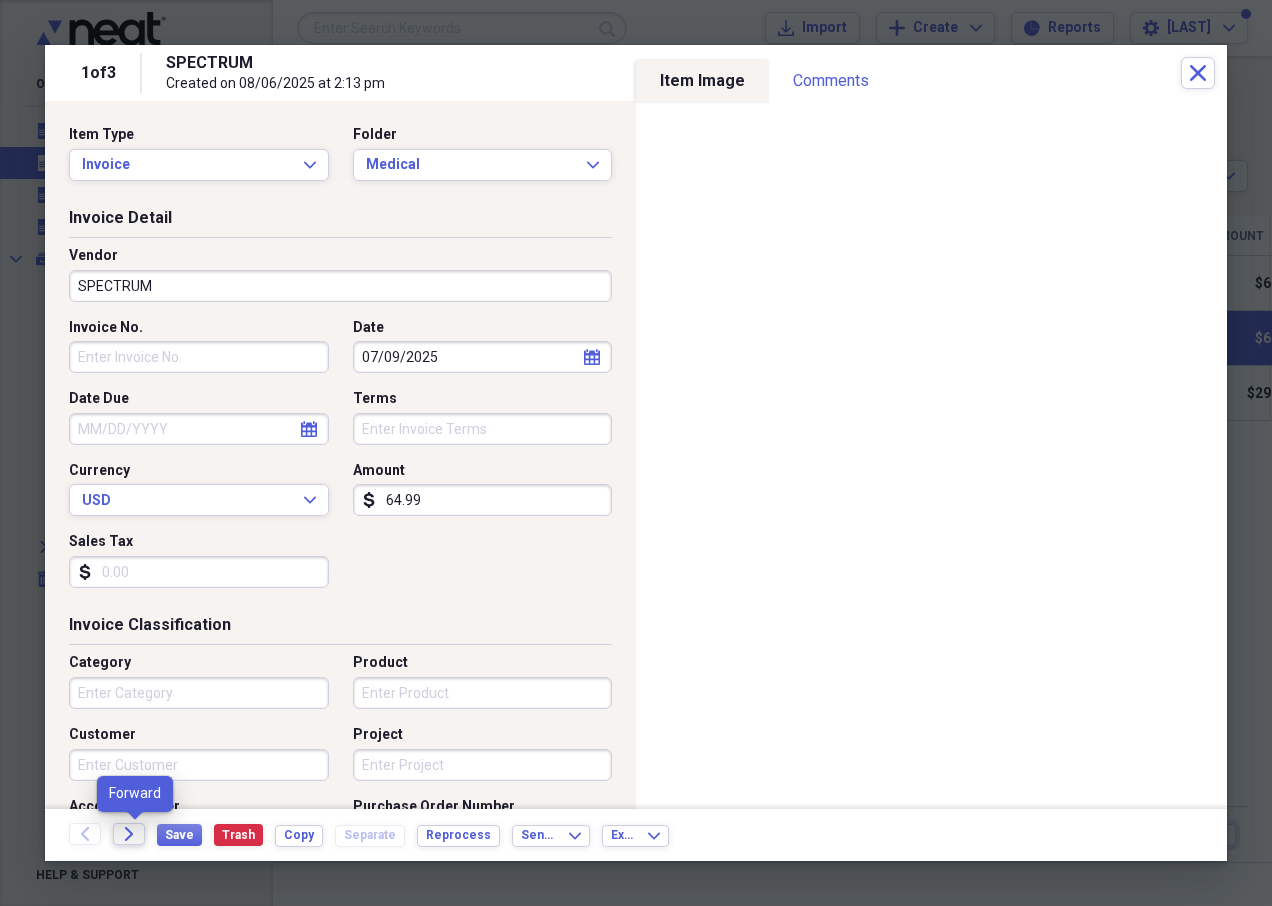 click on "Forward" at bounding box center (129, 834) 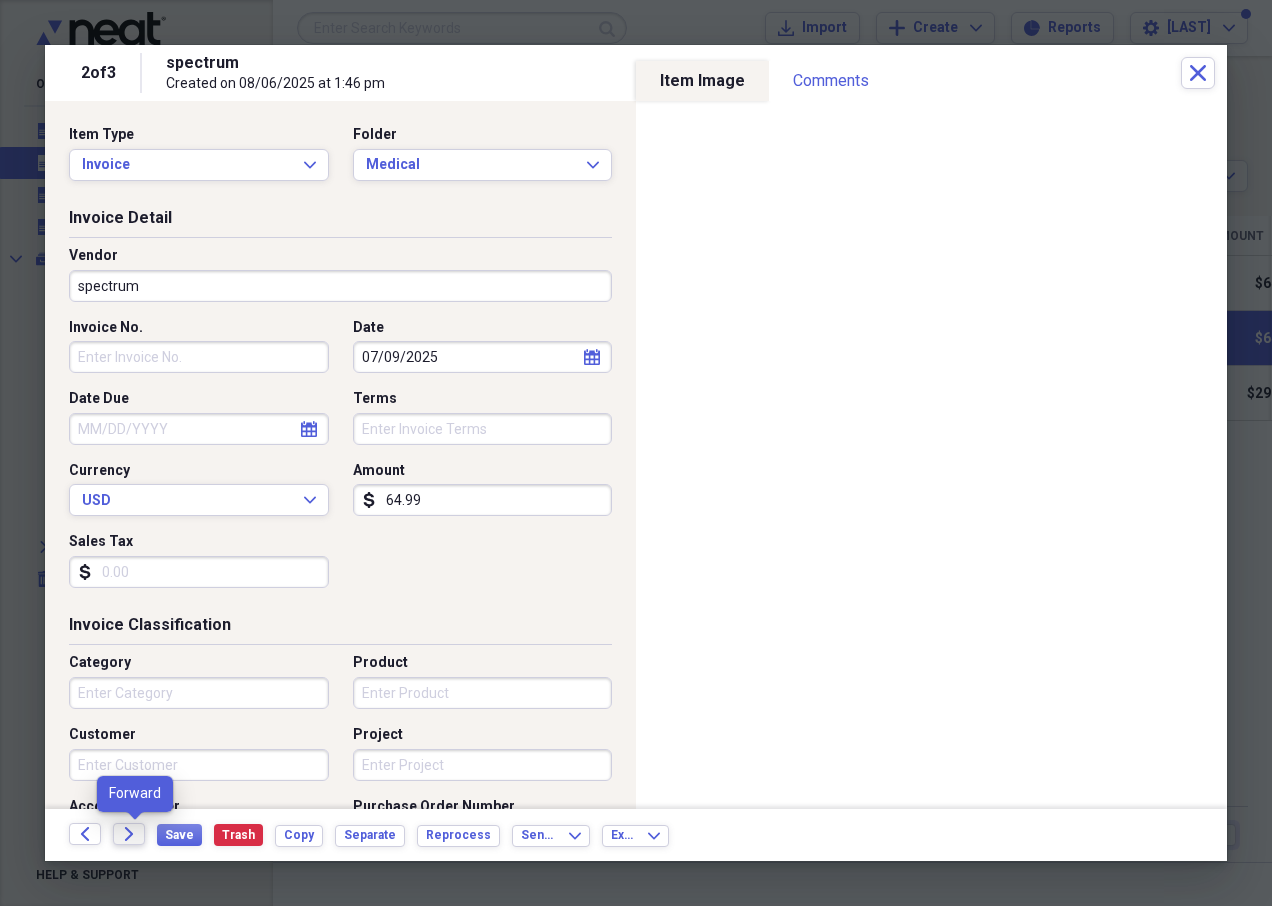 click 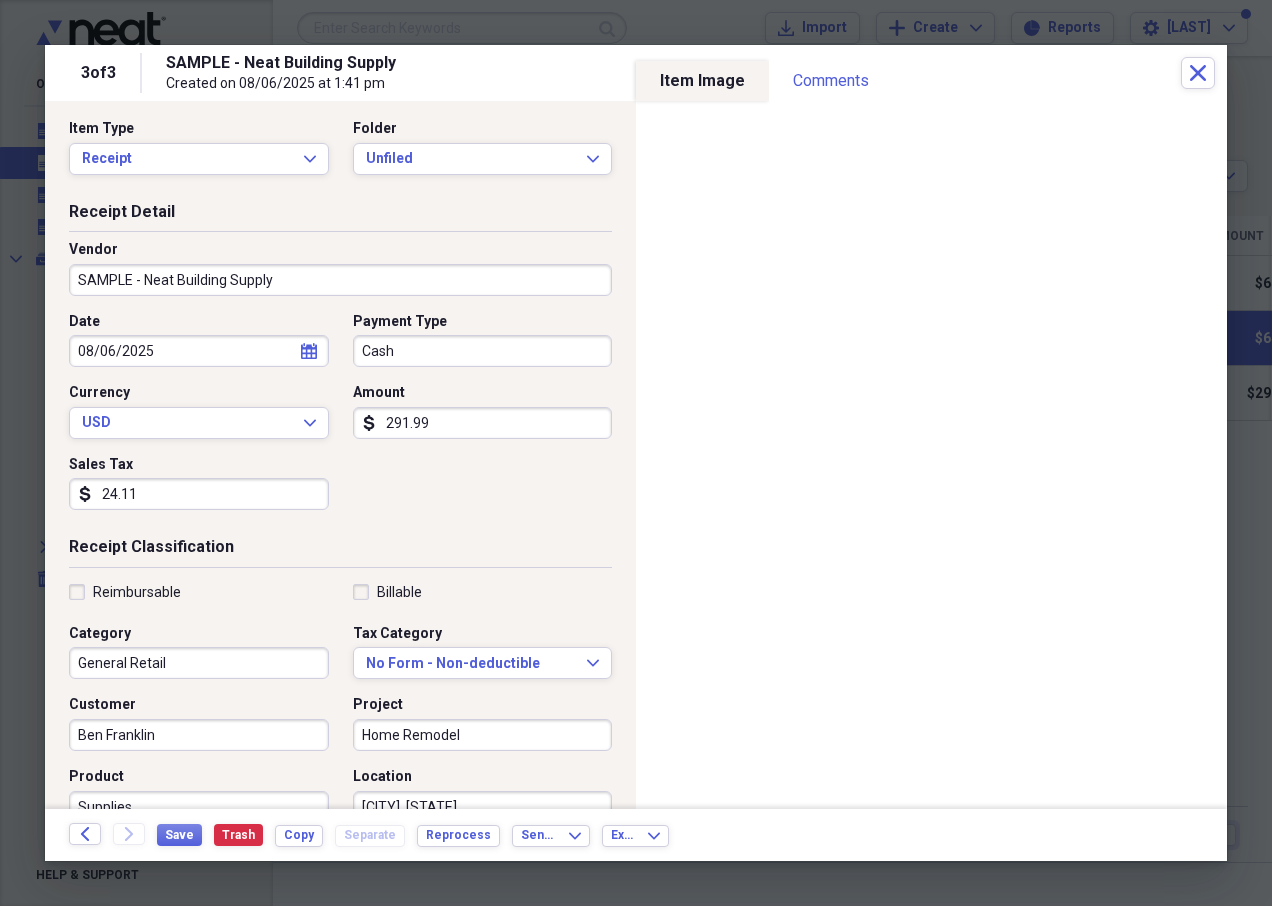 scroll, scrollTop: 0, scrollLeft: 0, axis: both 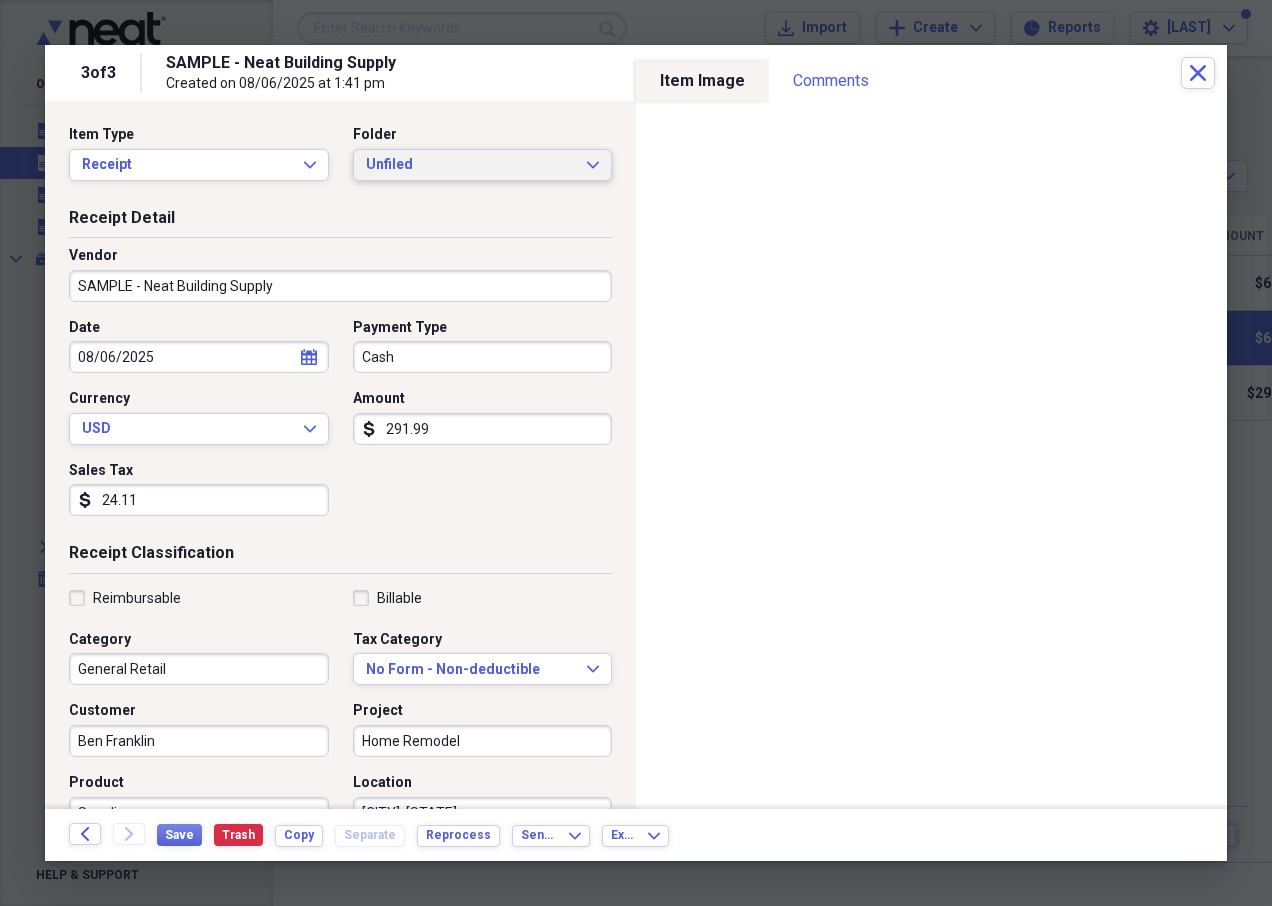 click on "Unfiled" at bounding box center [471, 165] 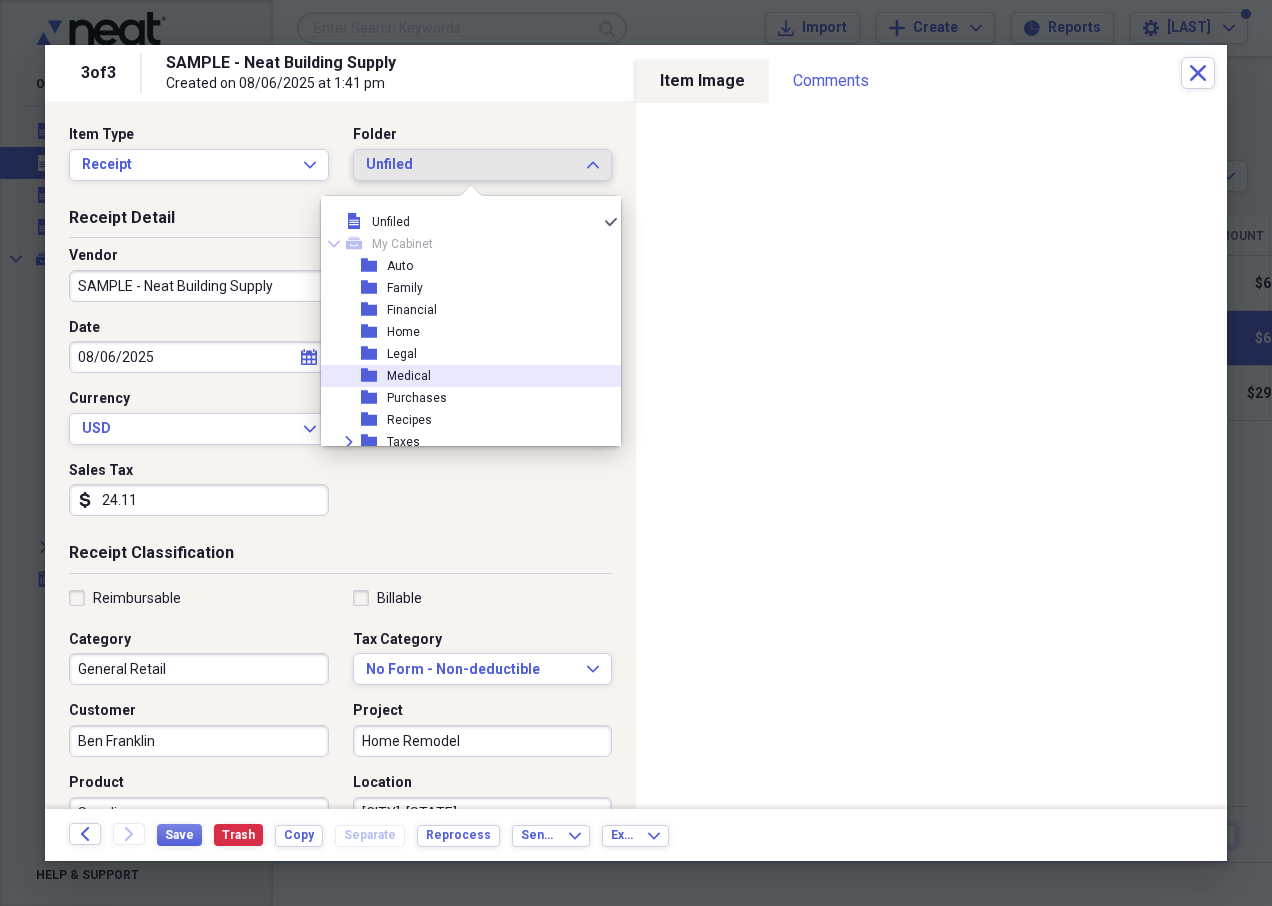 click on "Medical" at bounding box center [409, 376] 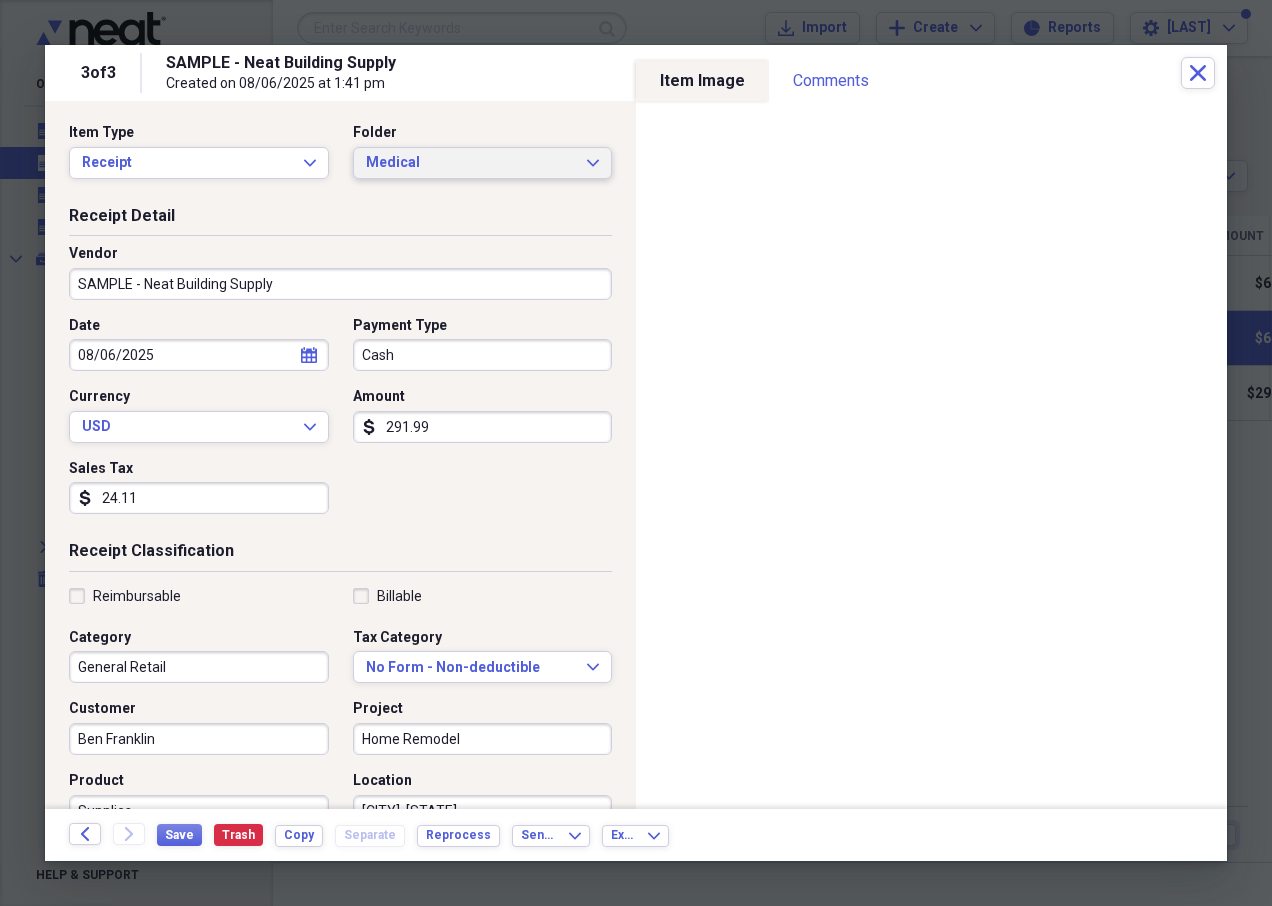 scroll, scrollTop: 0, scrollLeft: 0, axis: both 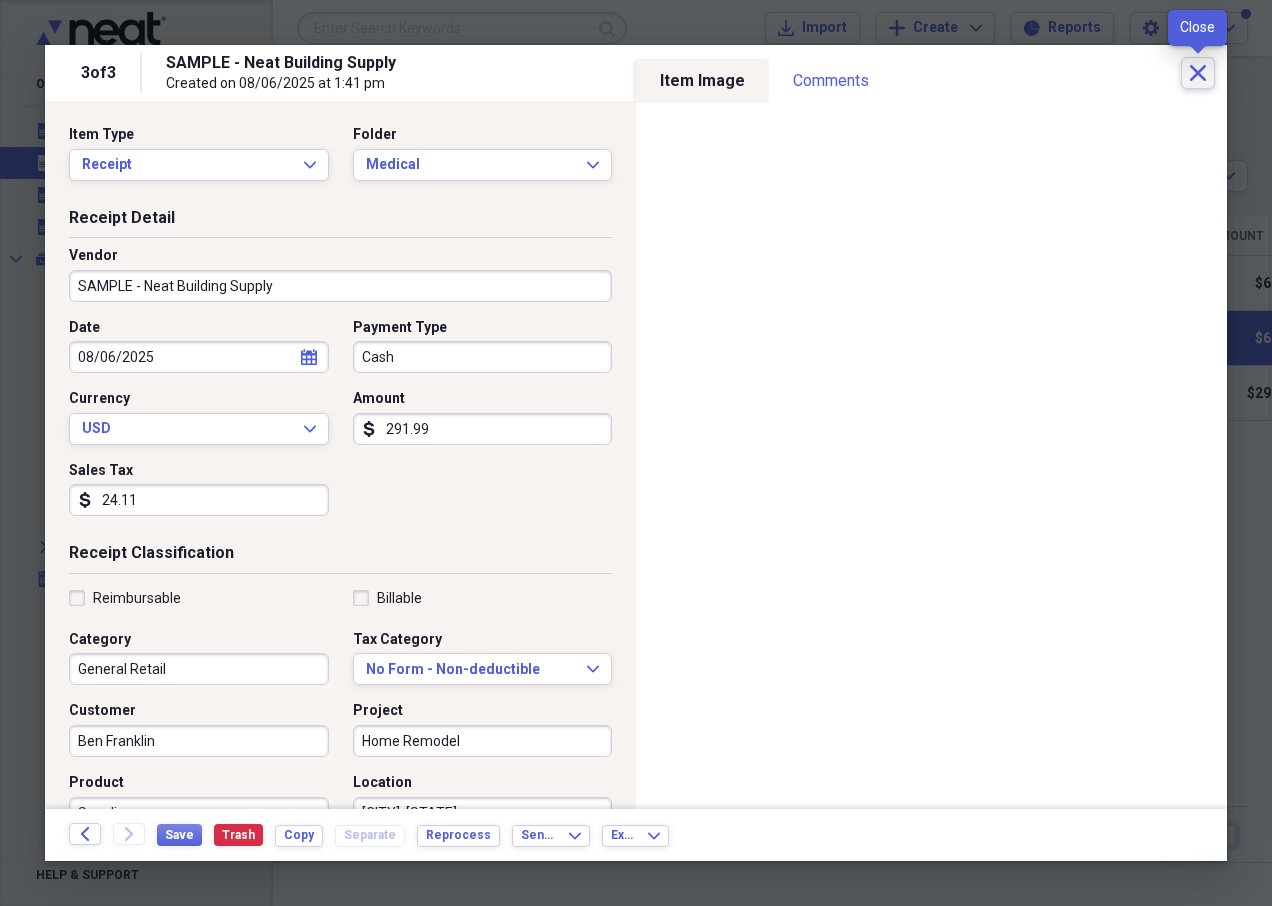 click on "Close" 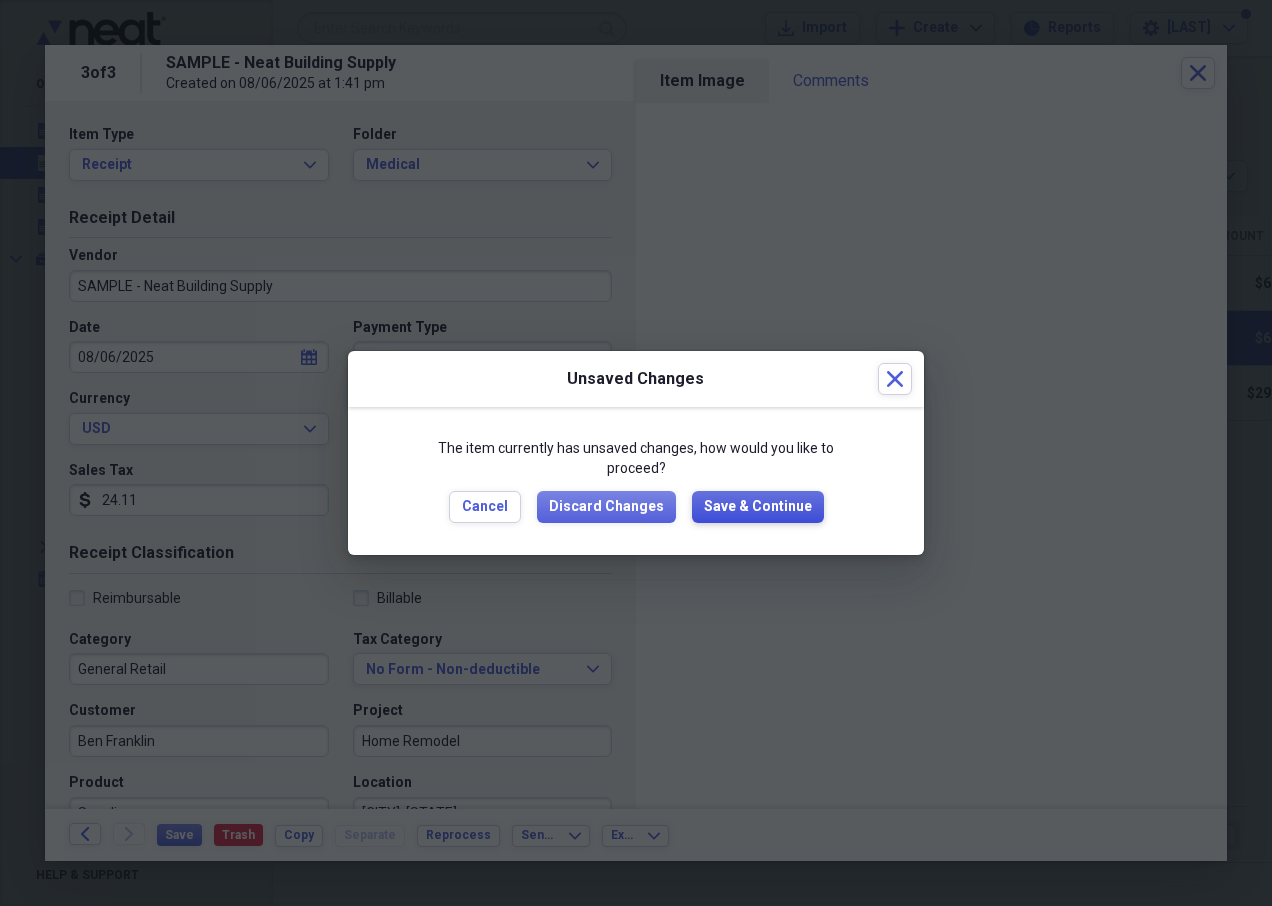 click on "Save & Continue" at bounding box center [758, 507] 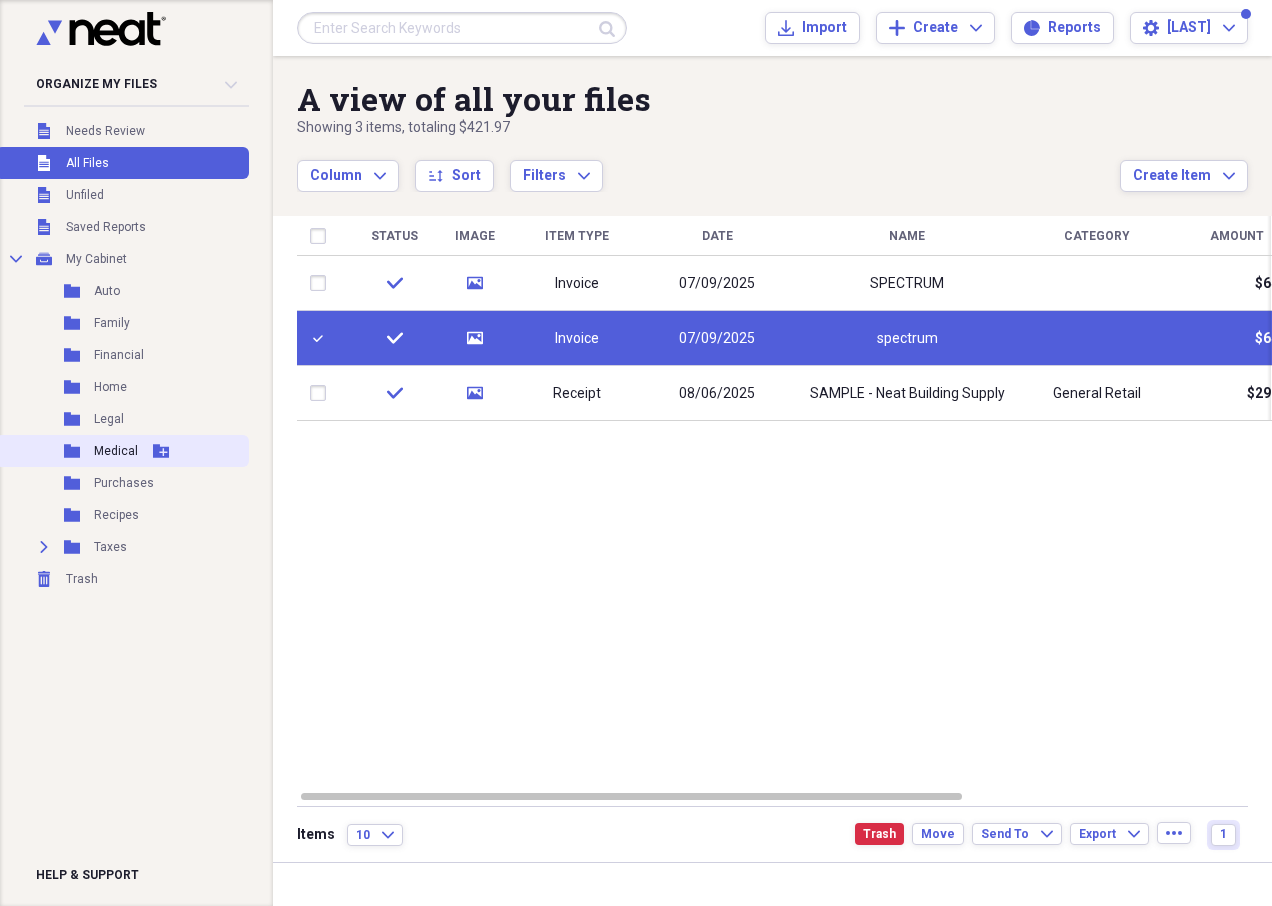 click on "Medical" at bounding box center (116, 451) 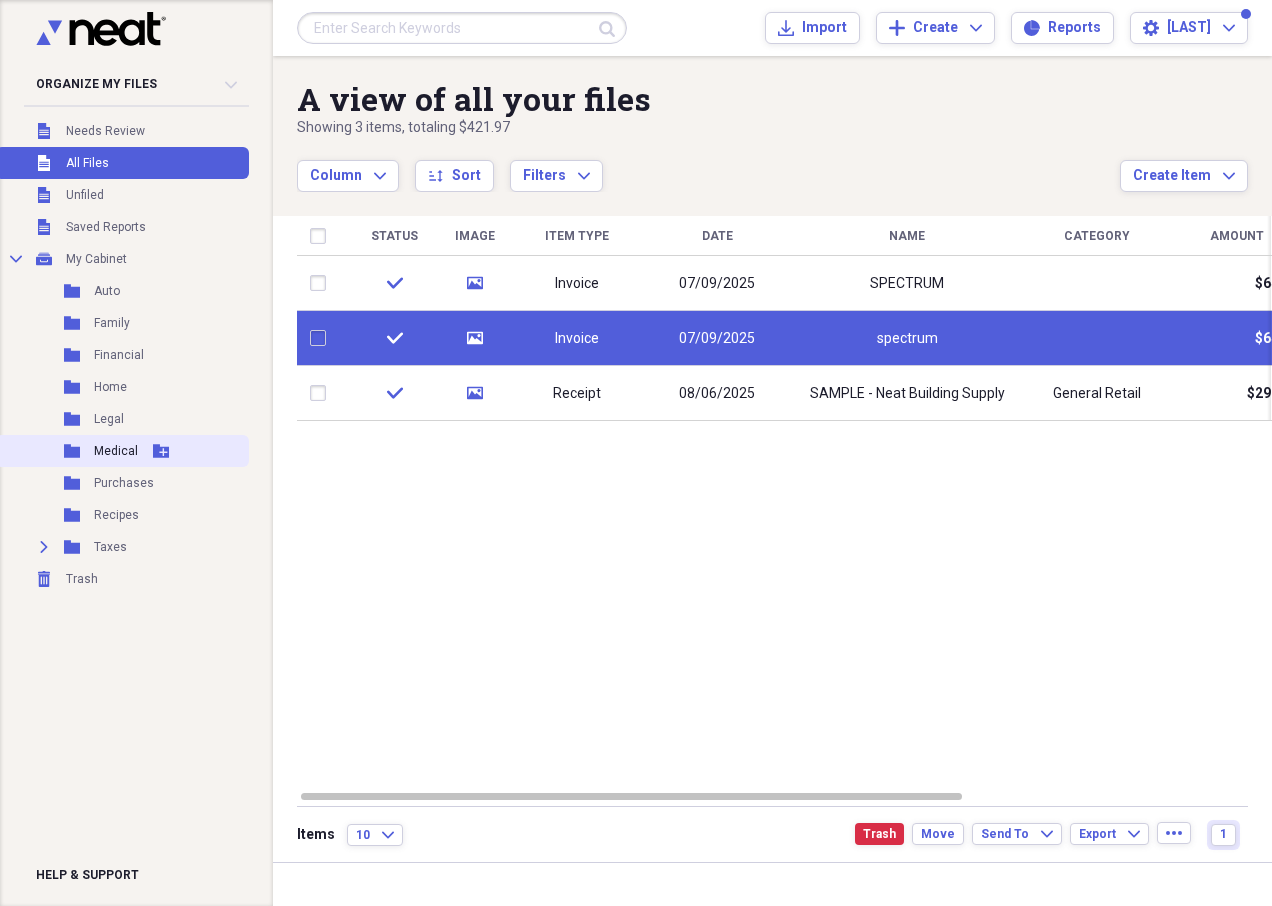 checkbox on "false" 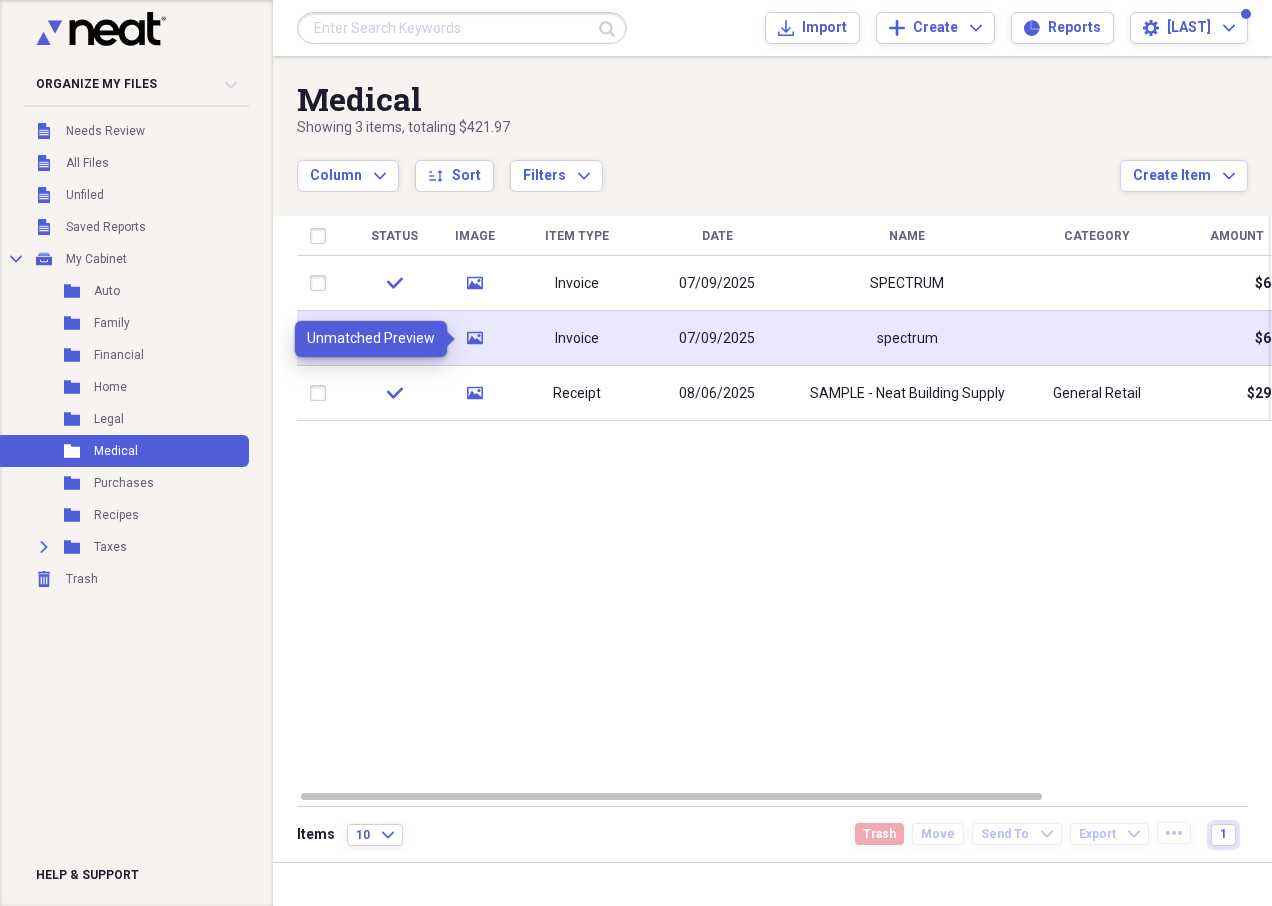 click on "media" 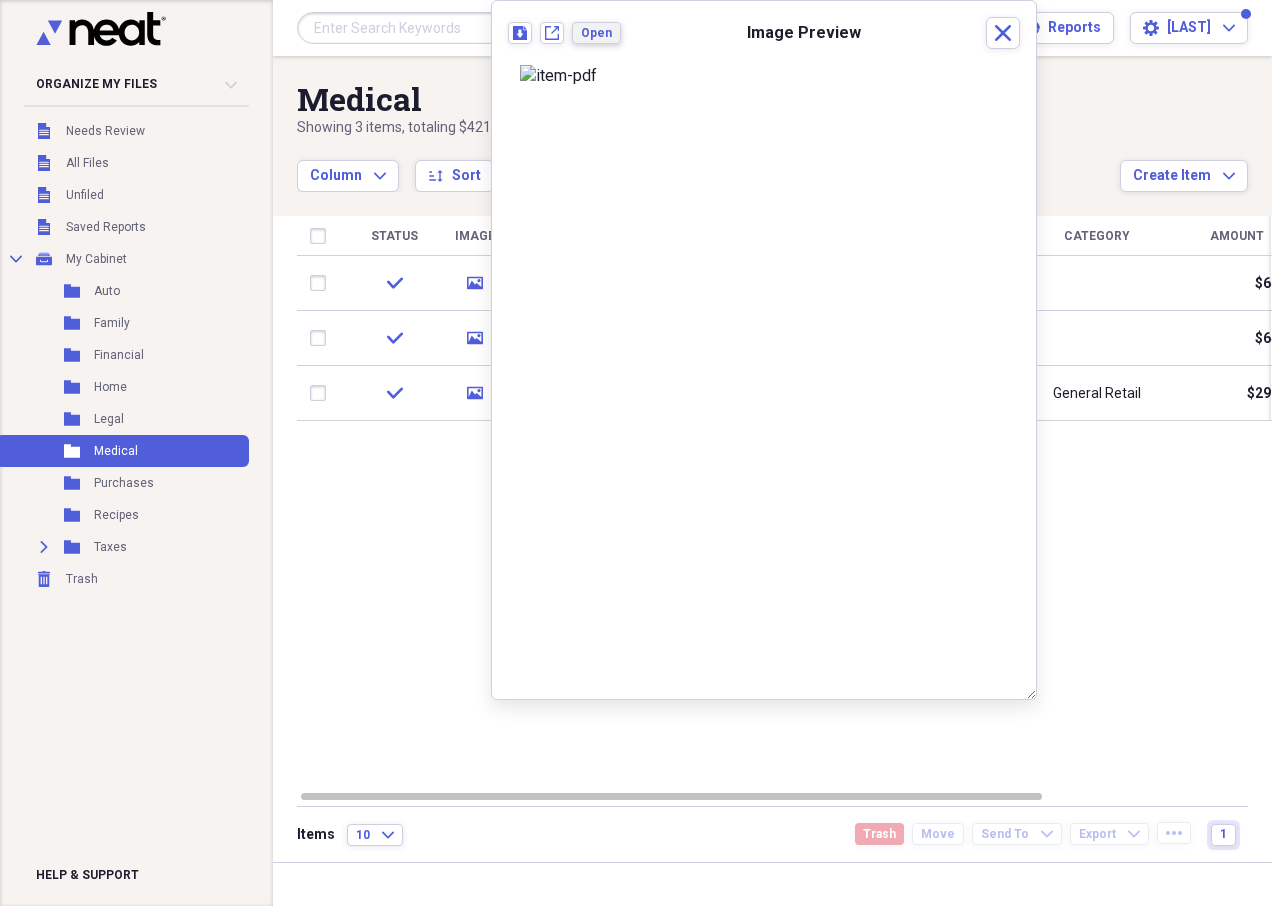 click on "Open" at bounding box center [596, 33] 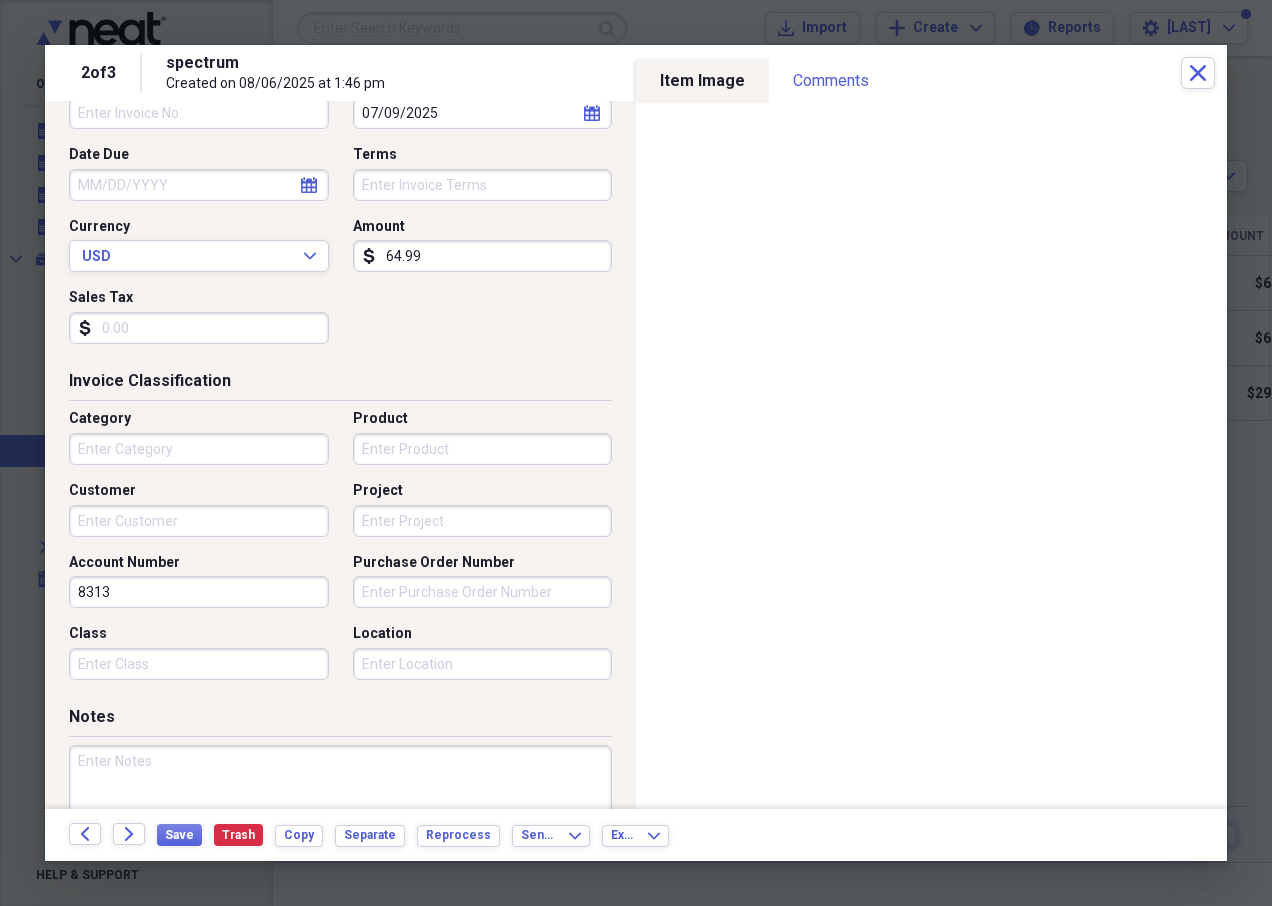 scroll, scrollTop: 0, scrollLeft: 0, axis: both 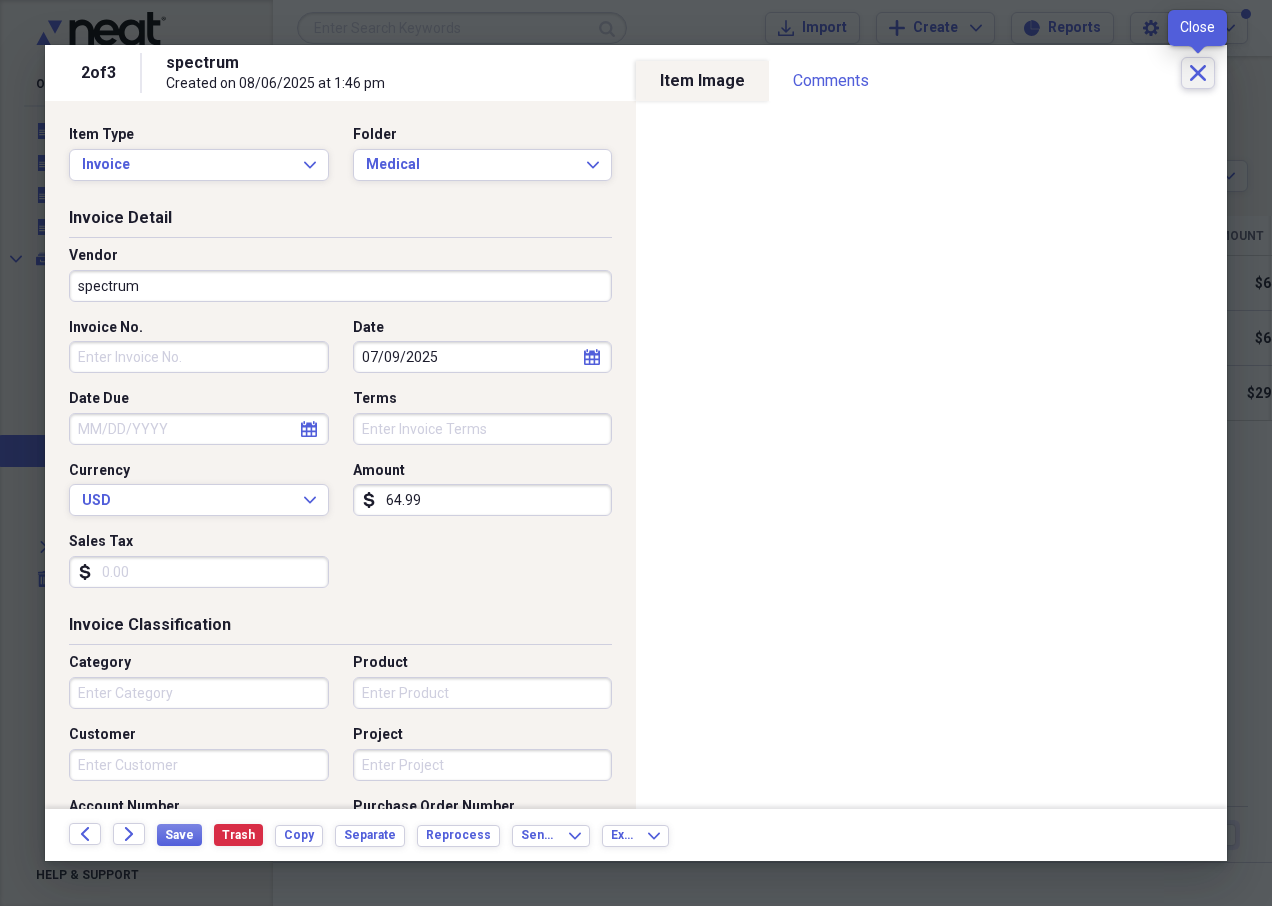click on "Close" 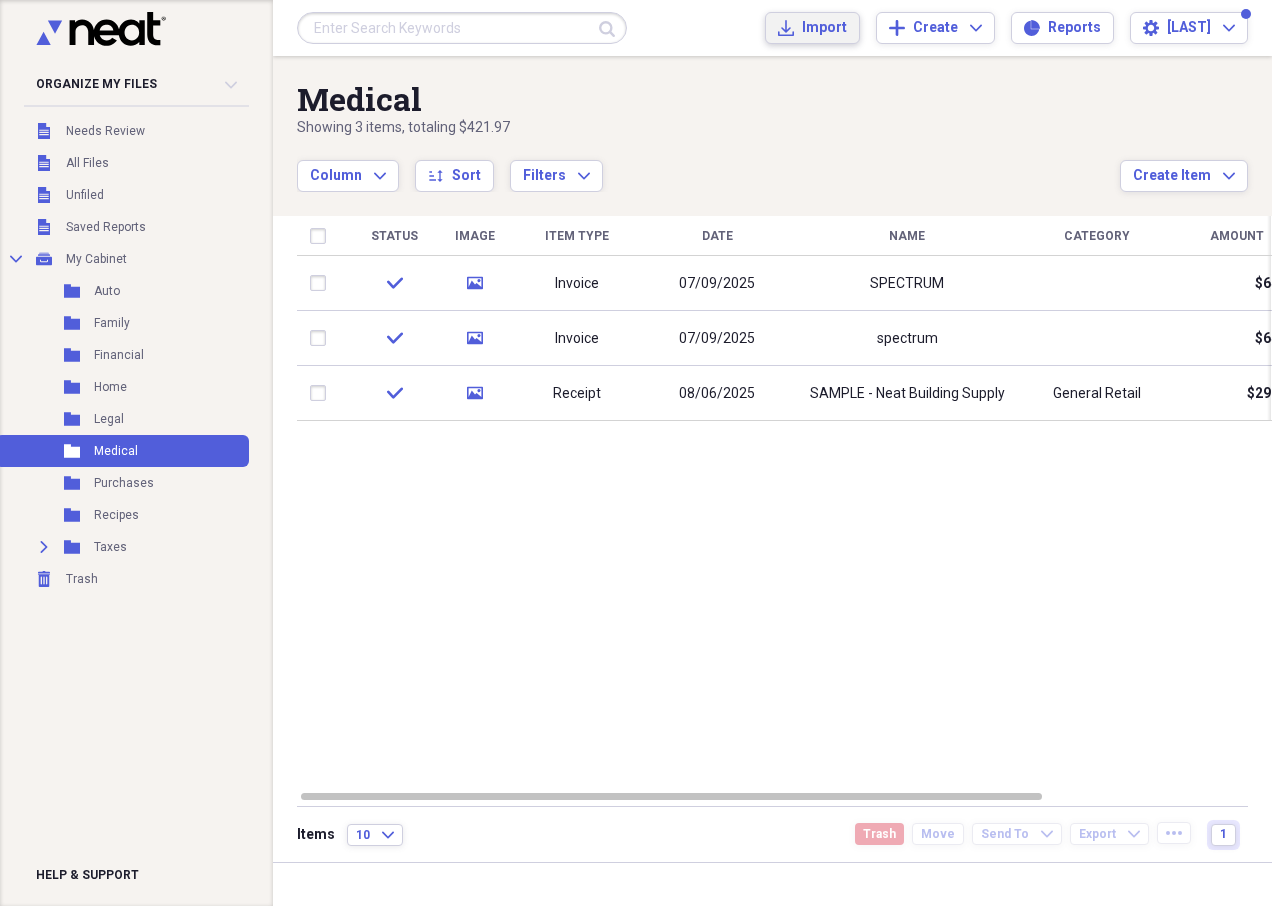 click on "Import Import" at bounding box center [812, 28] 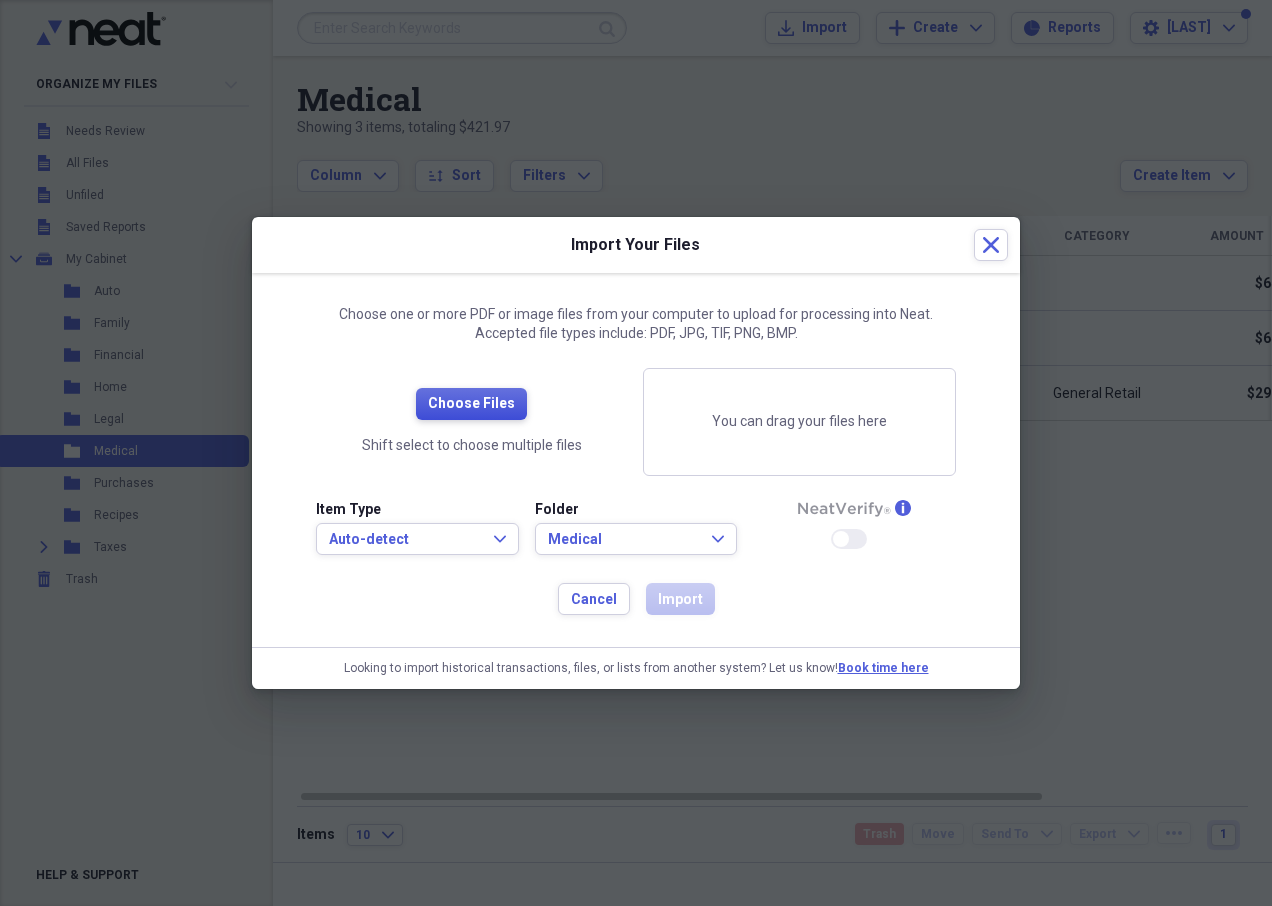 click on "Choose Files" at bounding box center (471, 404) 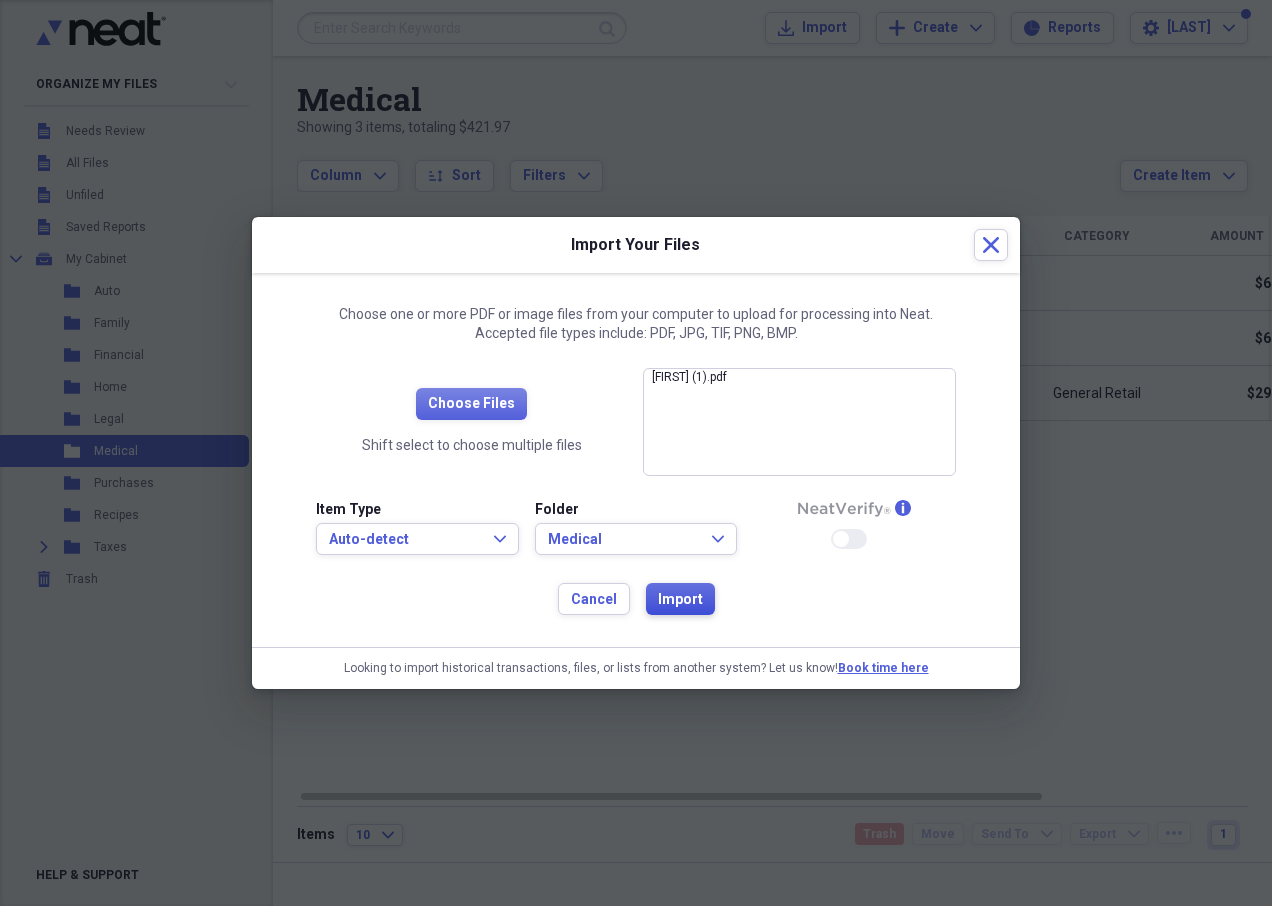click on "Import" at bounding box center [680, 600] 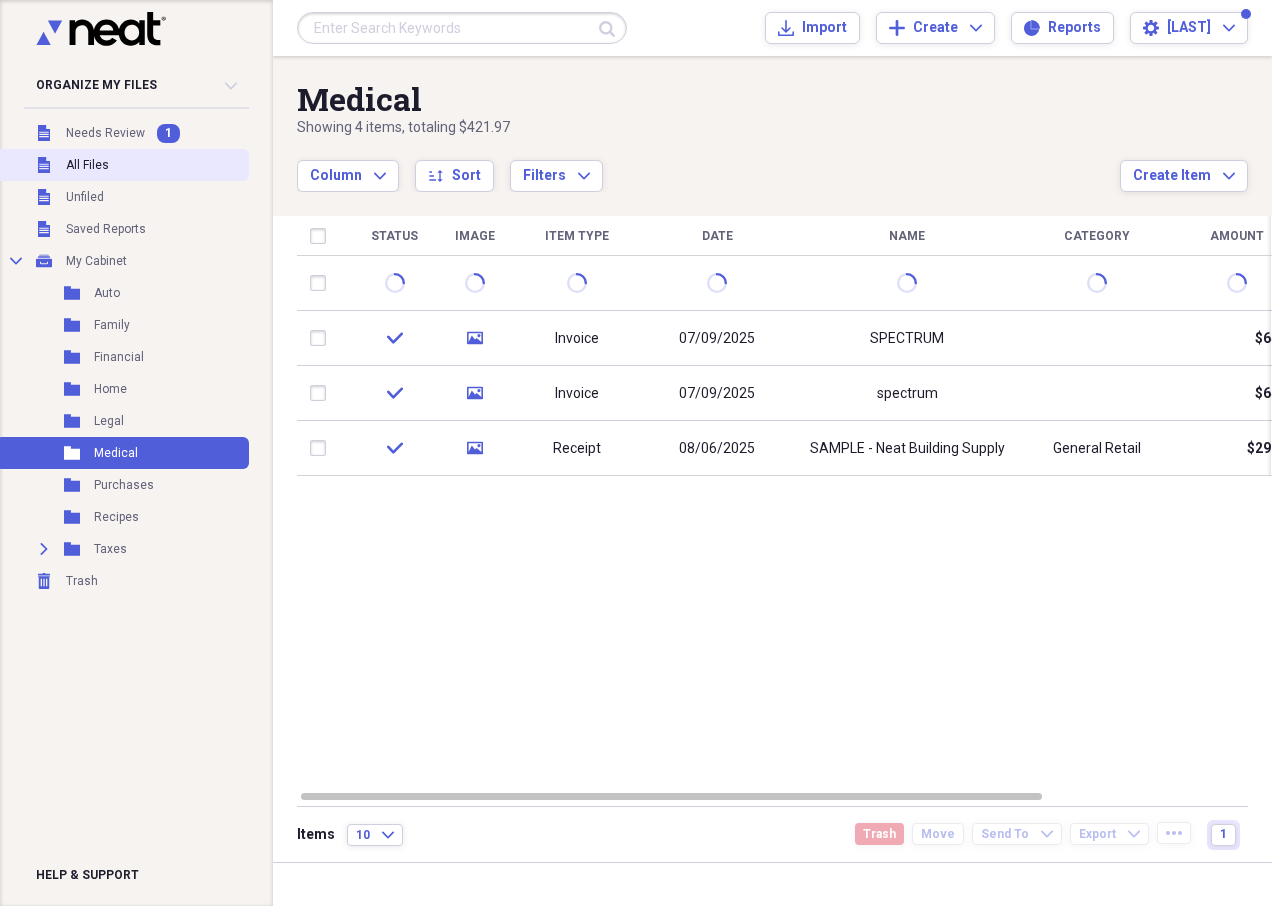 click on "All Files" at bounding box center [87, 165] 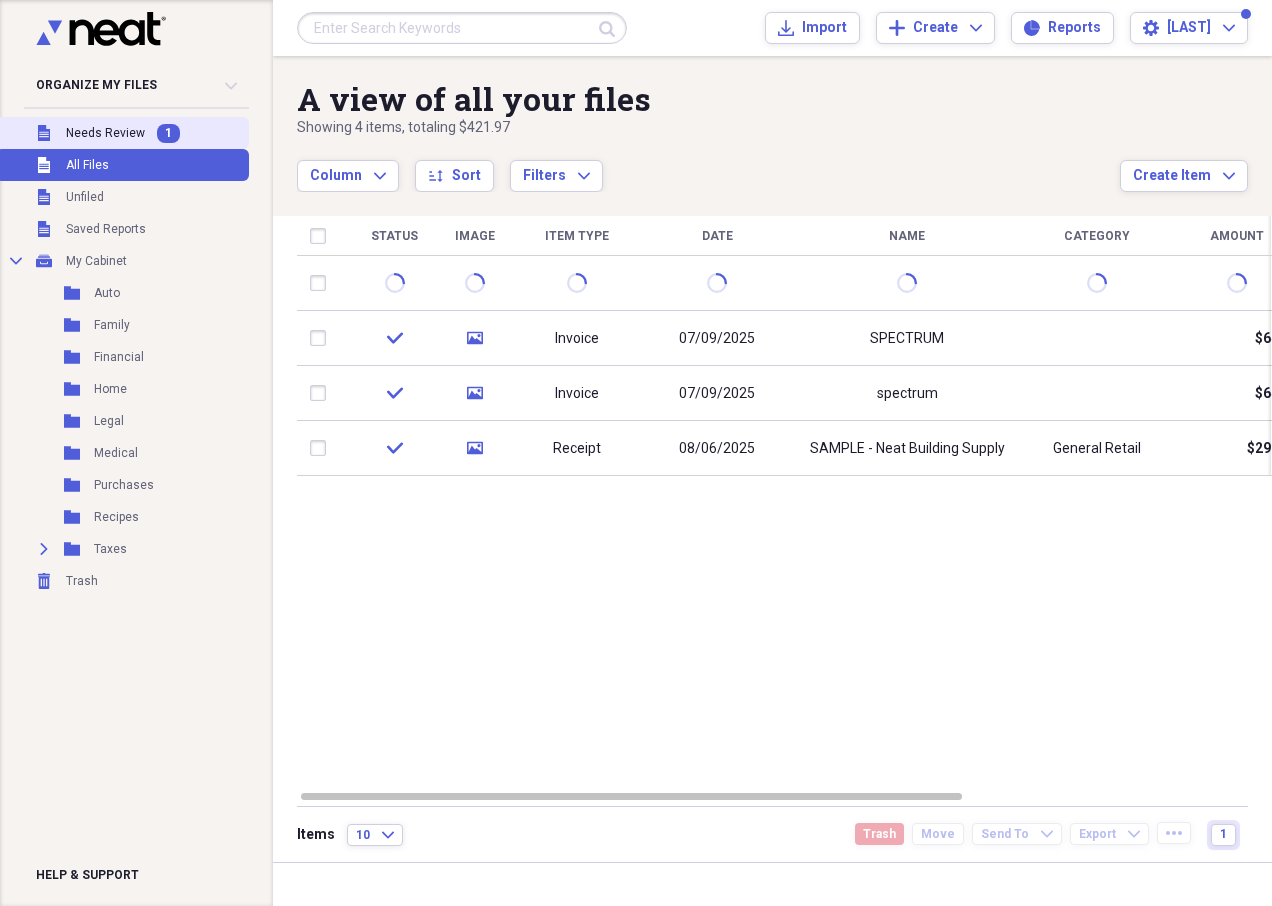 click on "Needs Review" at bounding box center [105, 133] 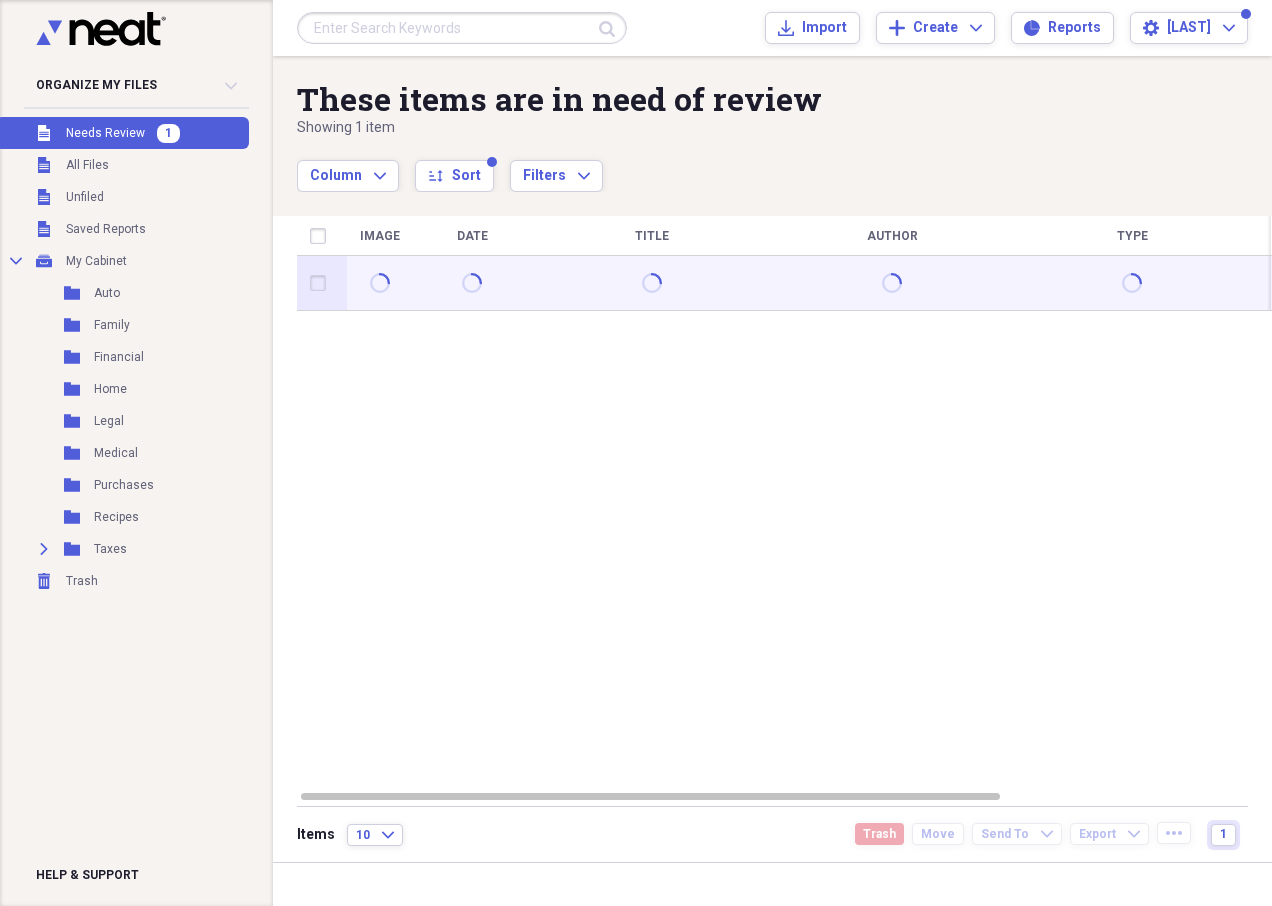 click at bounding box center (322, 283) 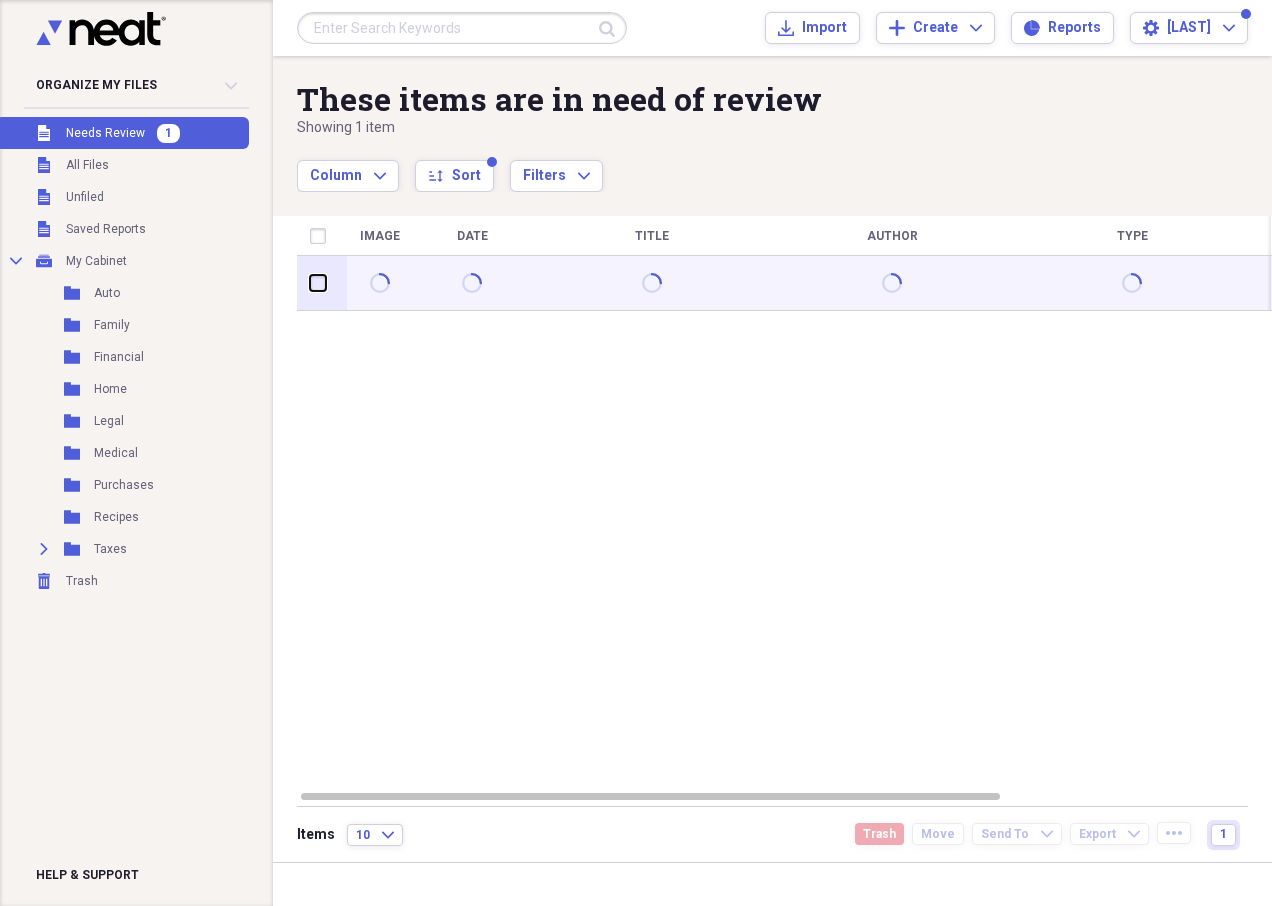 click at bounding box center (310, 283) 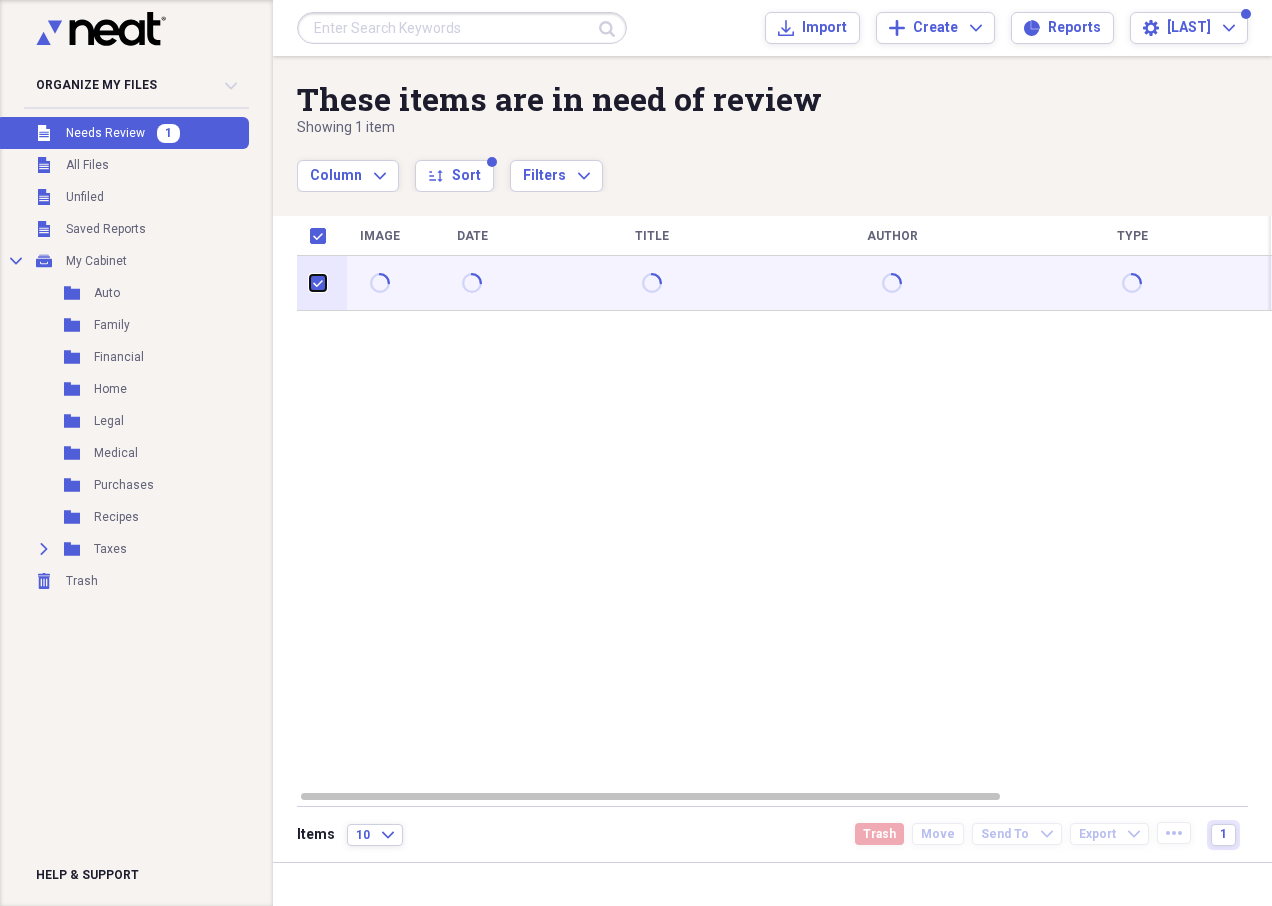 checkbox on "true" 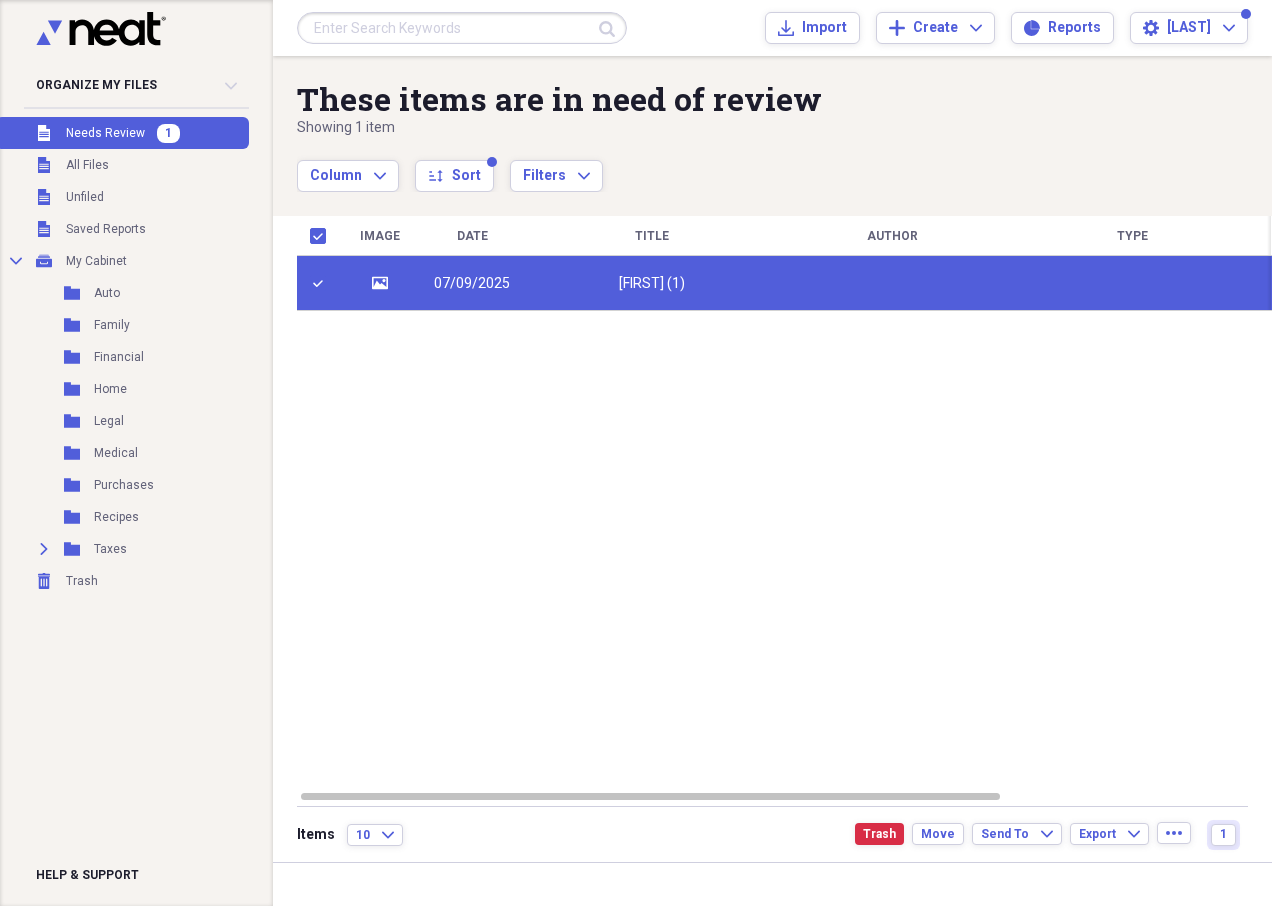 drag, startPoint x: 564, startPoint y: 281, endPoint x: 496, endPoint y: 394, distance: 131.88252 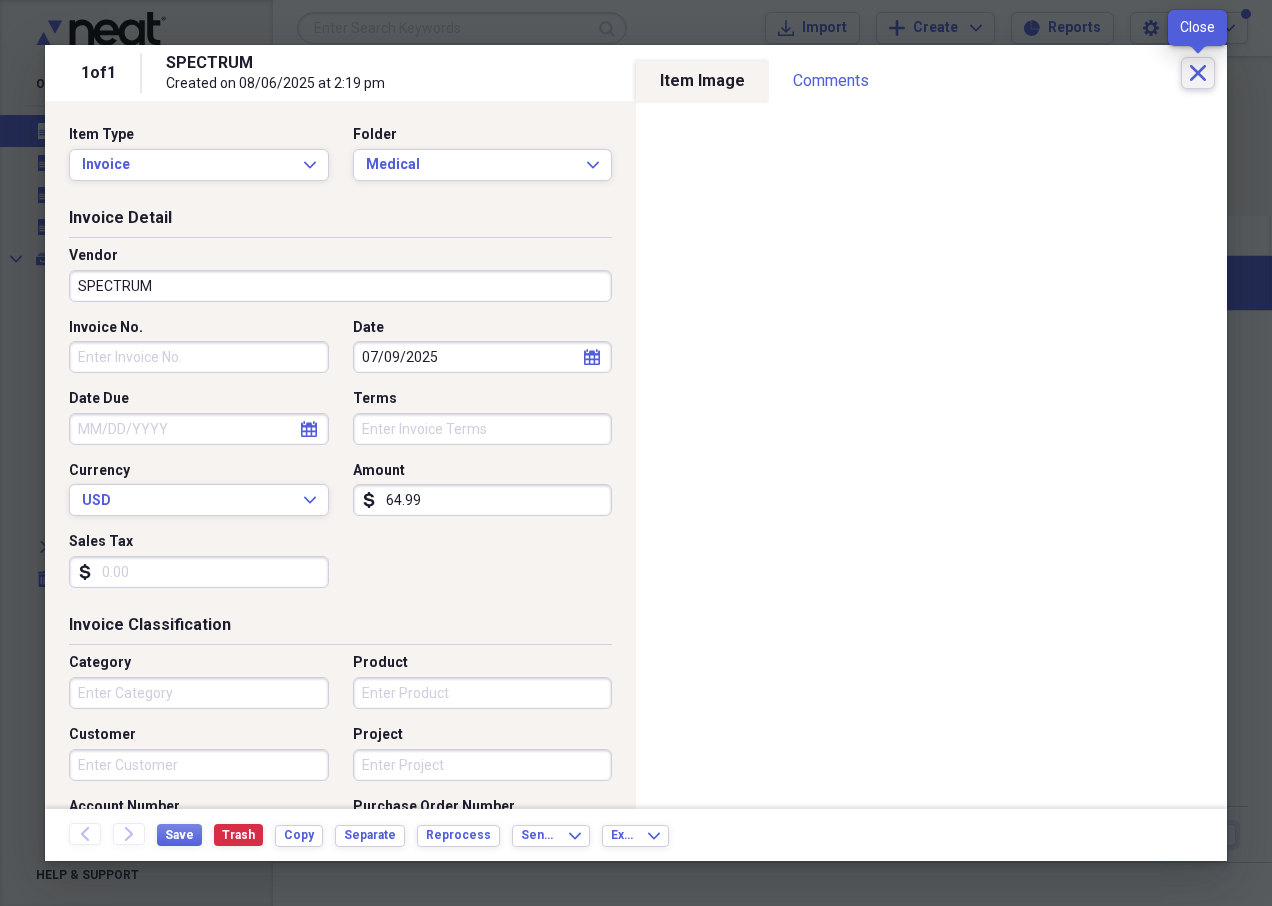 click on "Close" 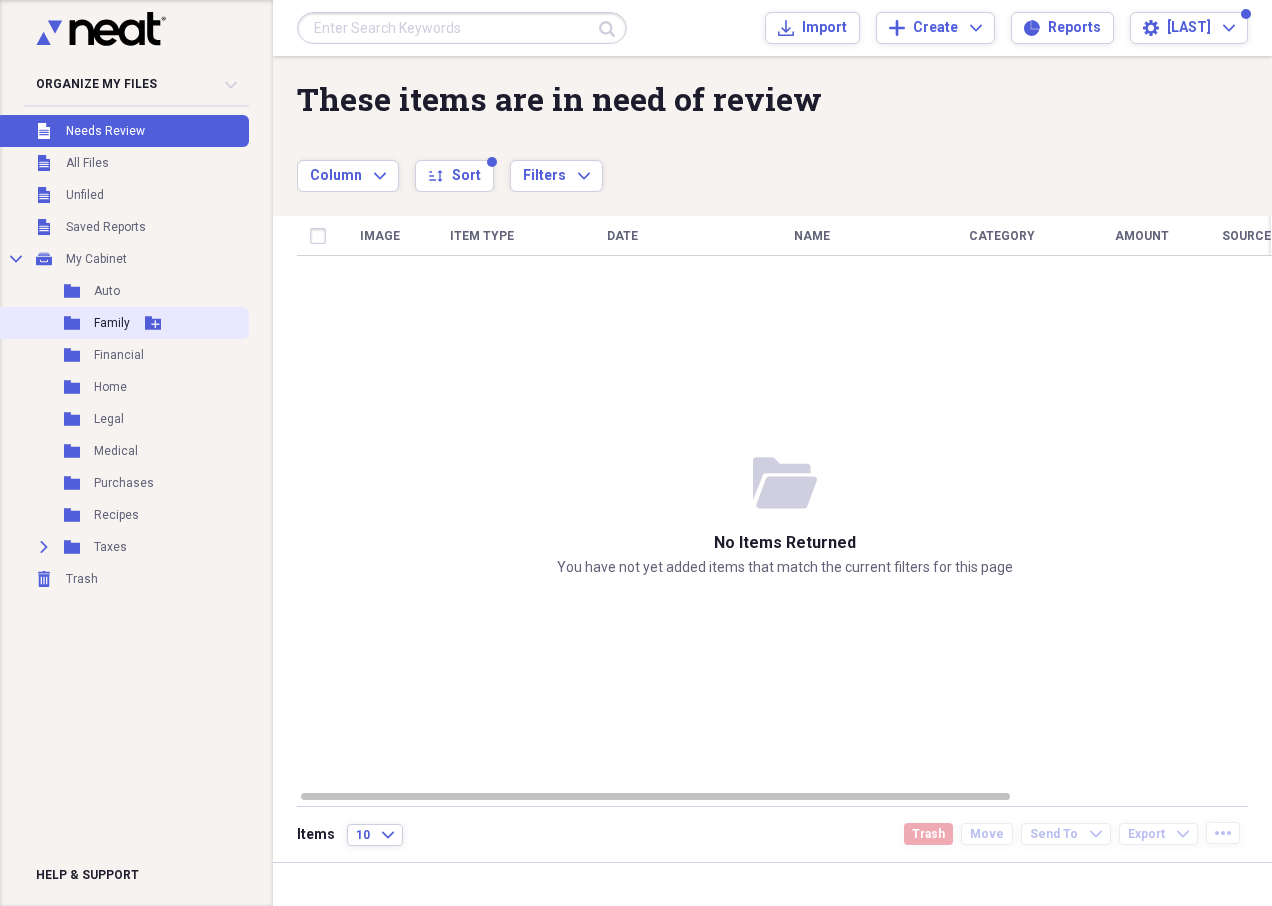 click on "Family" at bounding box center [112, 323] 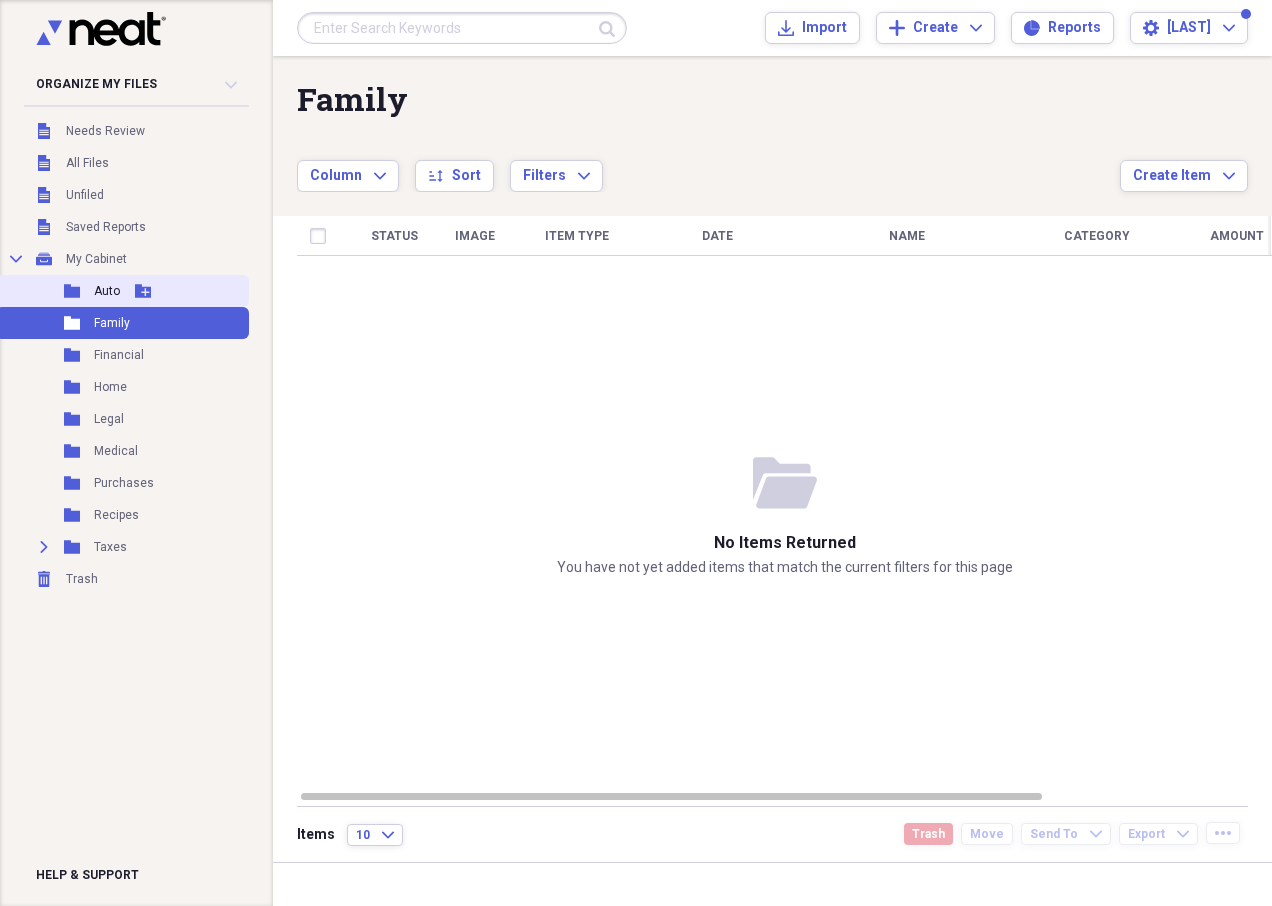 click on "Auto" at bounding box center [107, 291] 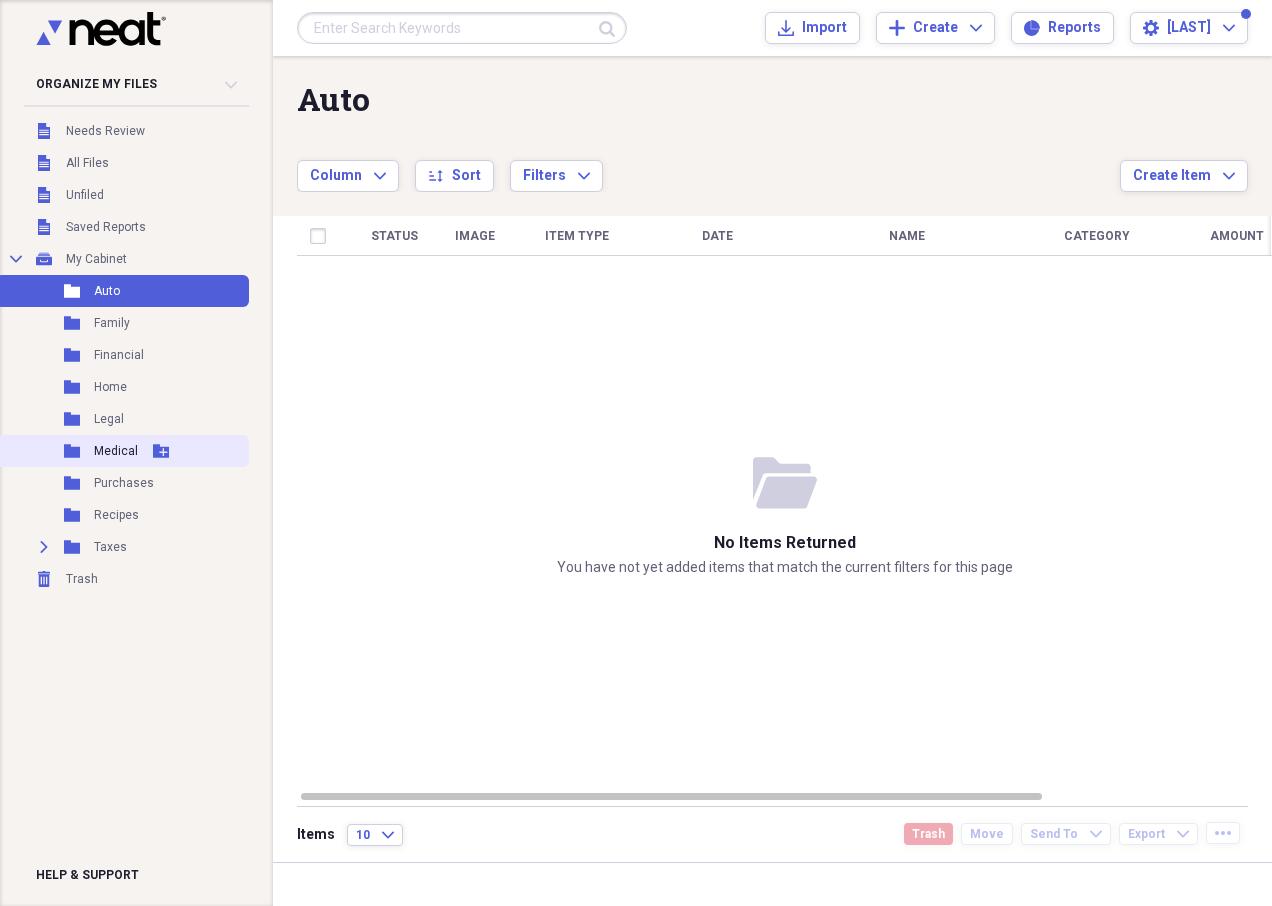 click on "Medical" at bounding box center [116, 451] 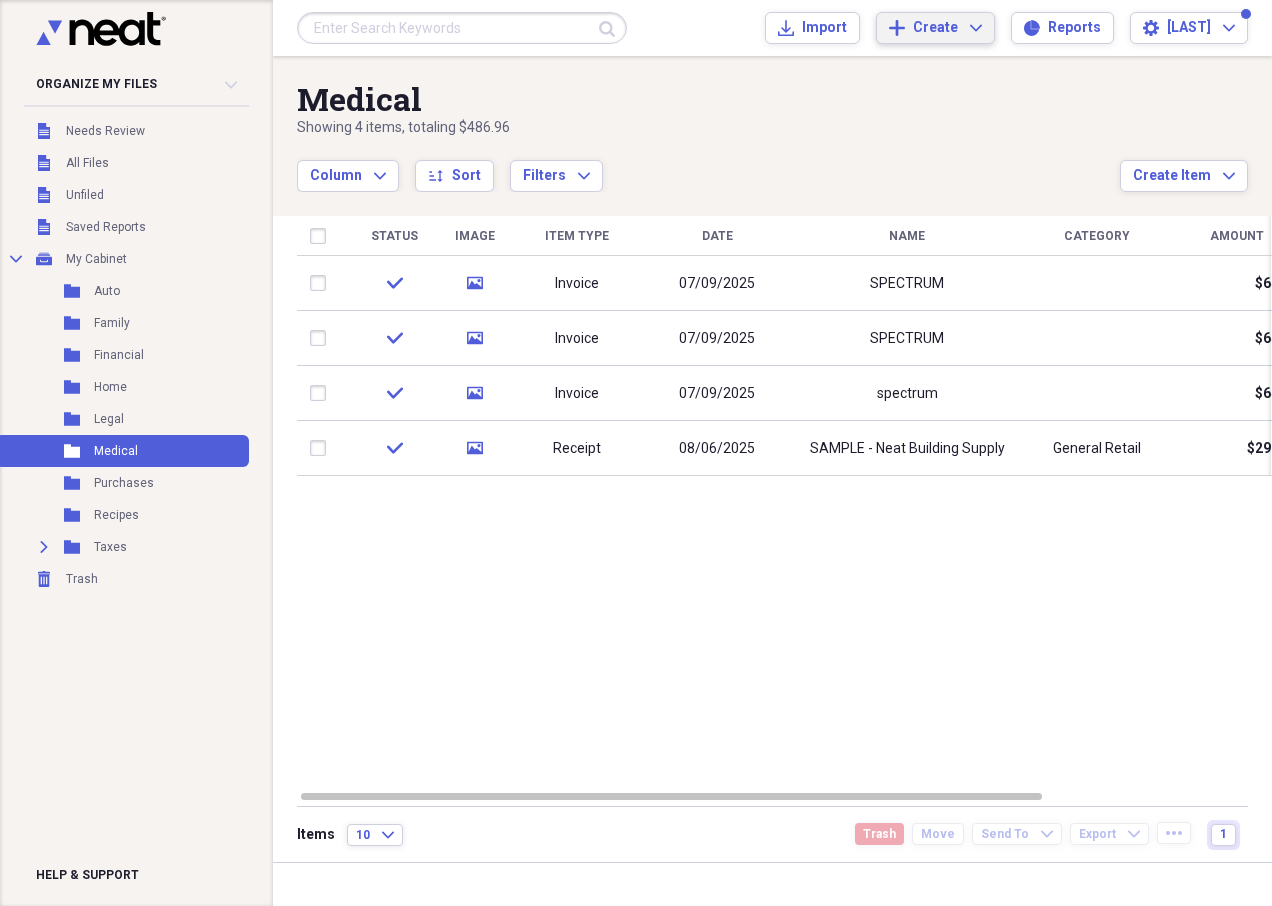 click on "Create" at bounding box center [935, 28] 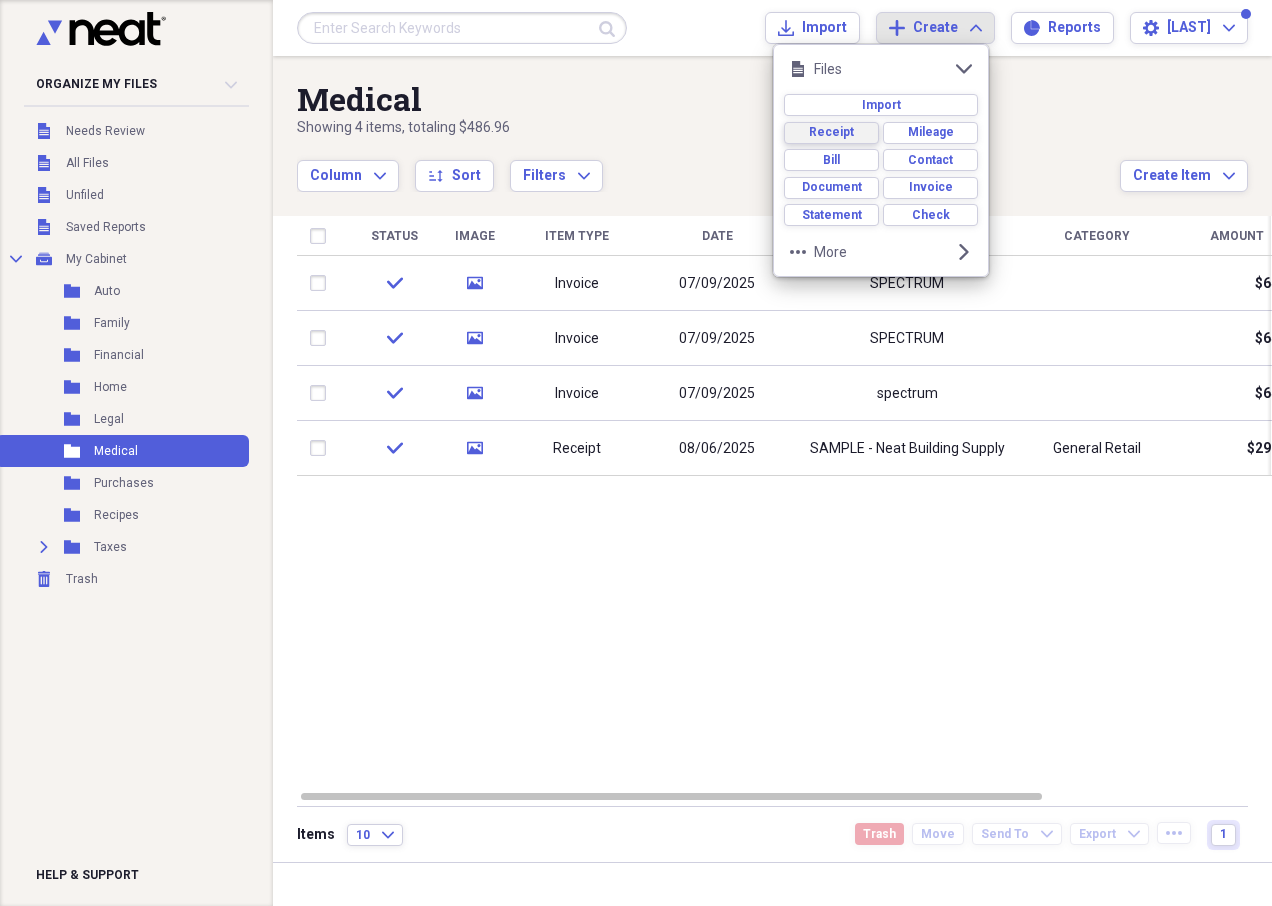 click on "Receipt" at bounding box center [831, 132] 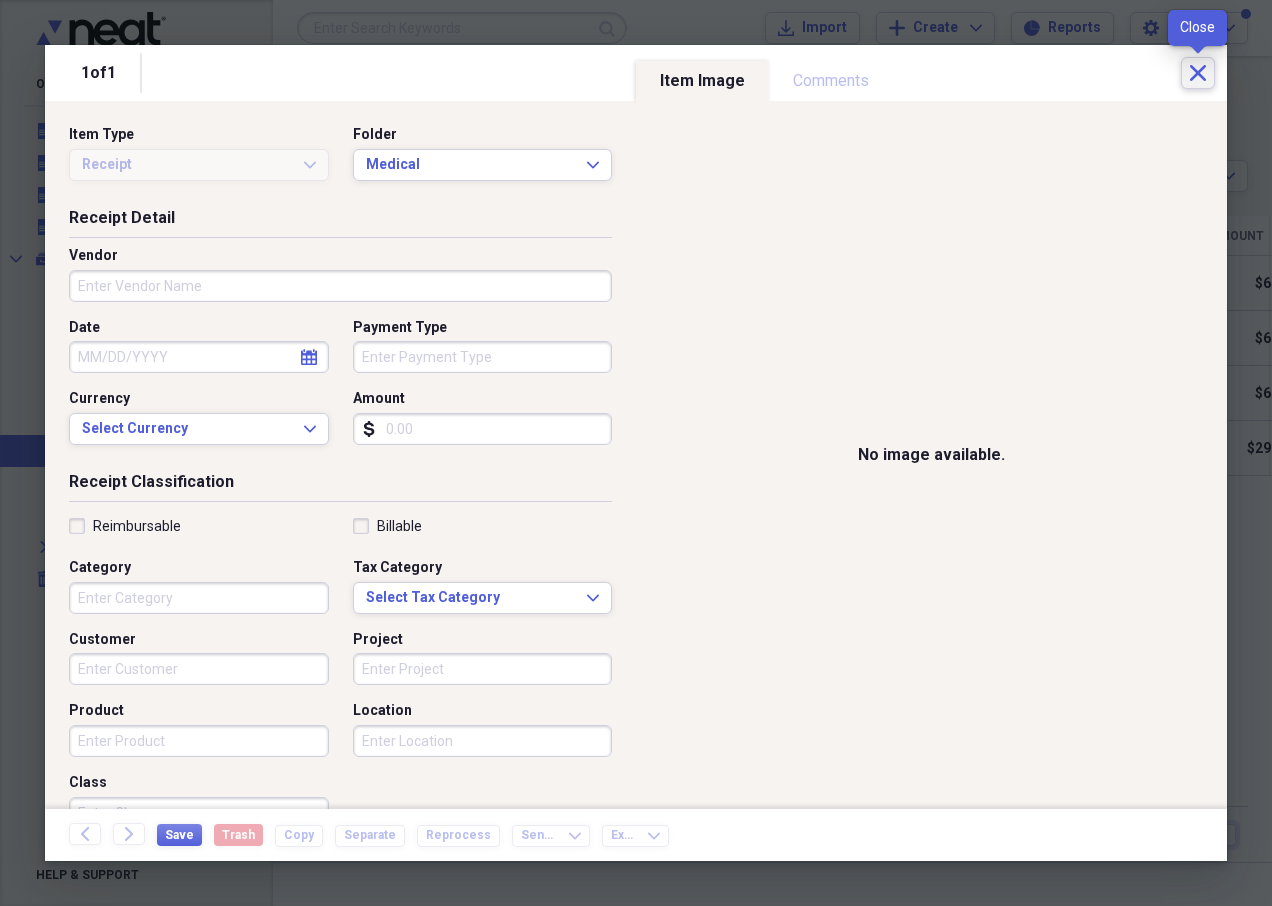 click on "Close" at bounding box center [1198, 73] 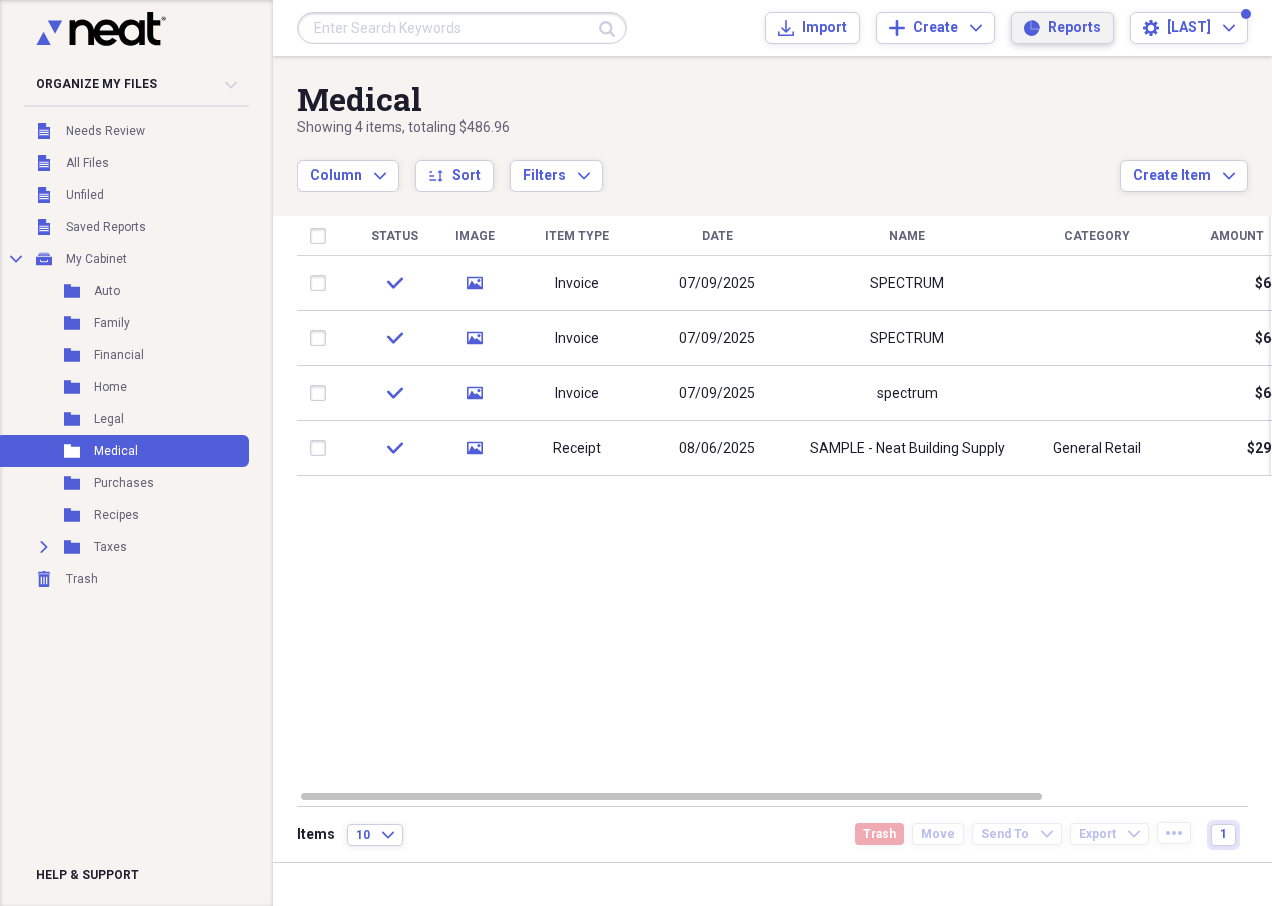 click on "Reports" at bounding box center (1074, 28) 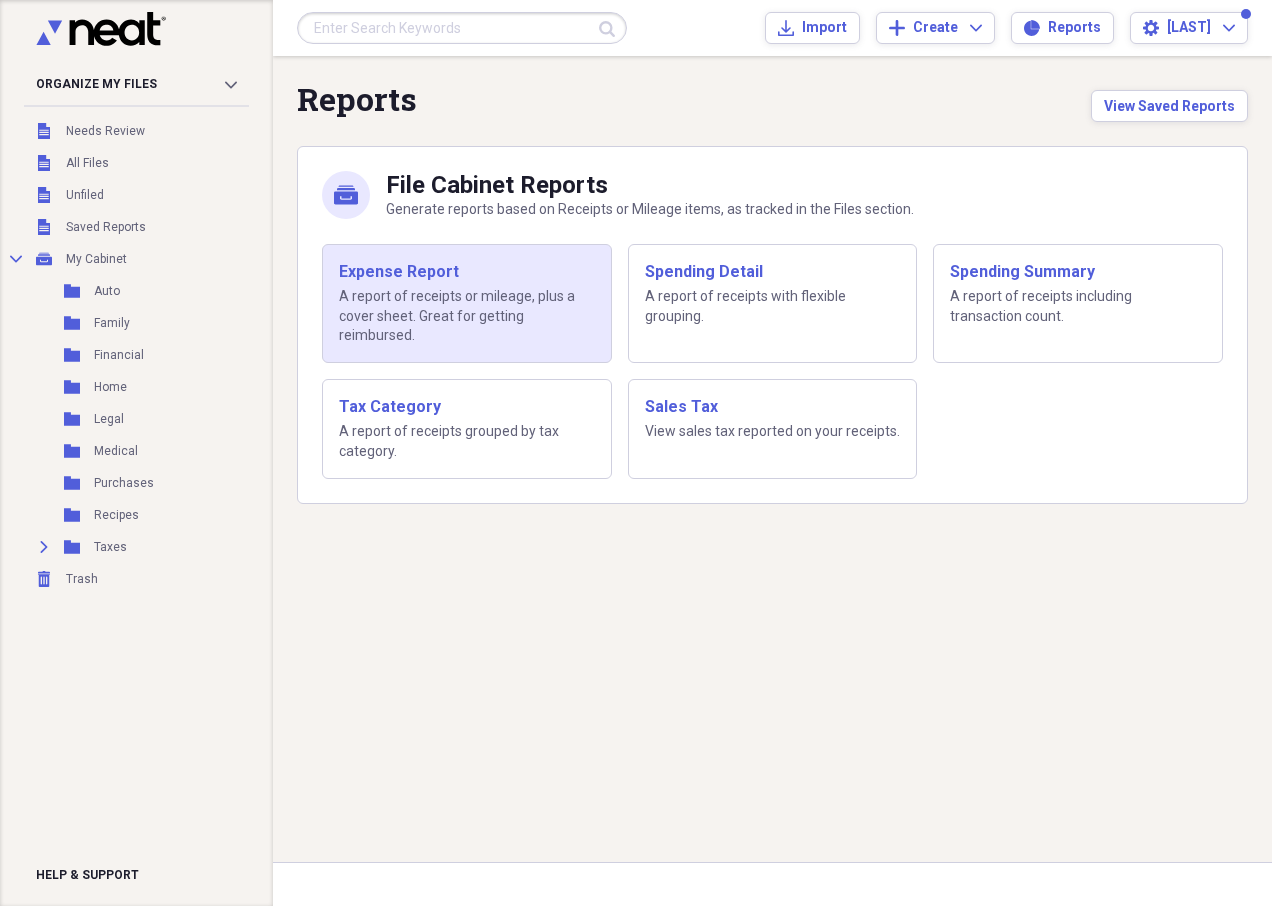 click on "Expense Report" at bounding box center [467, 272] 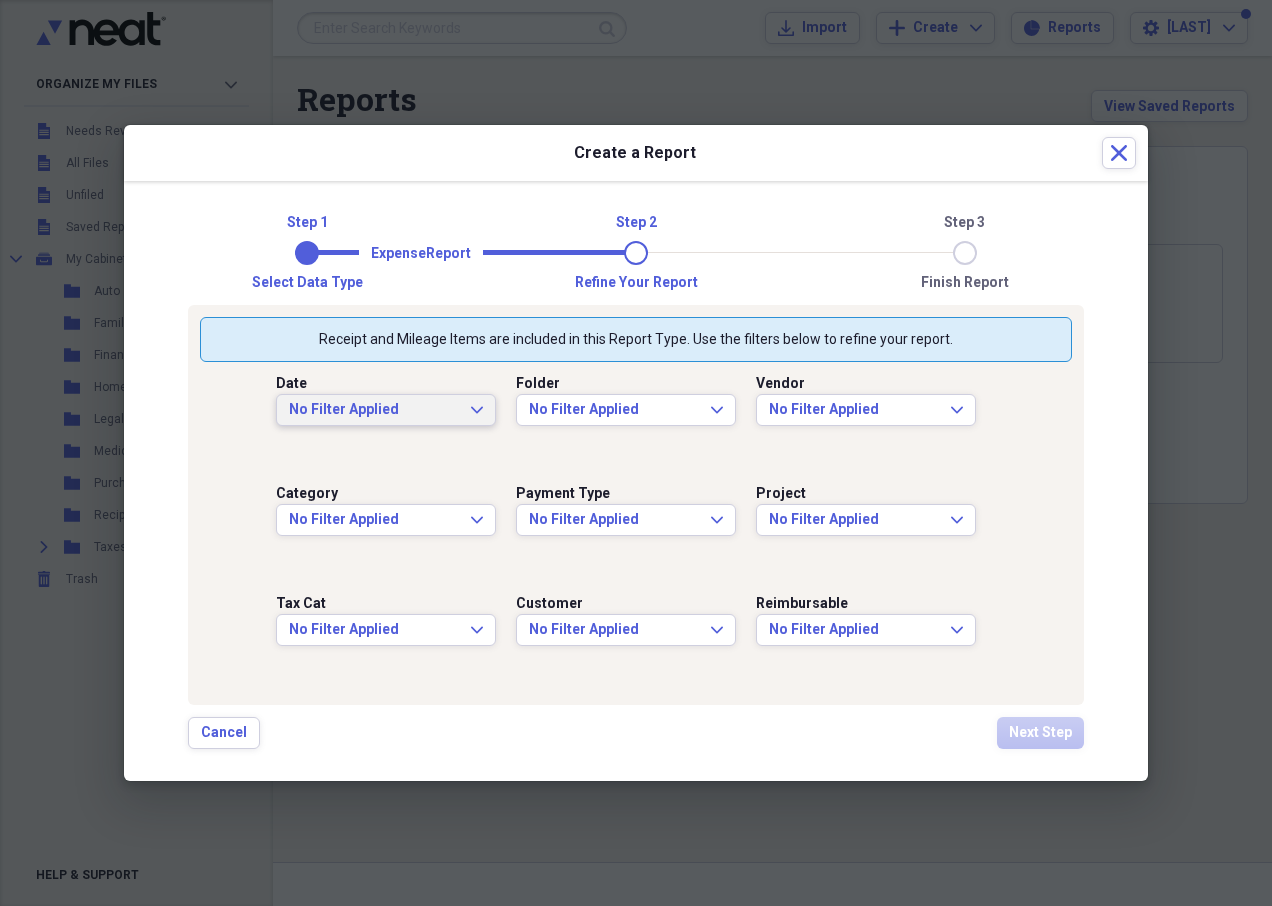 click 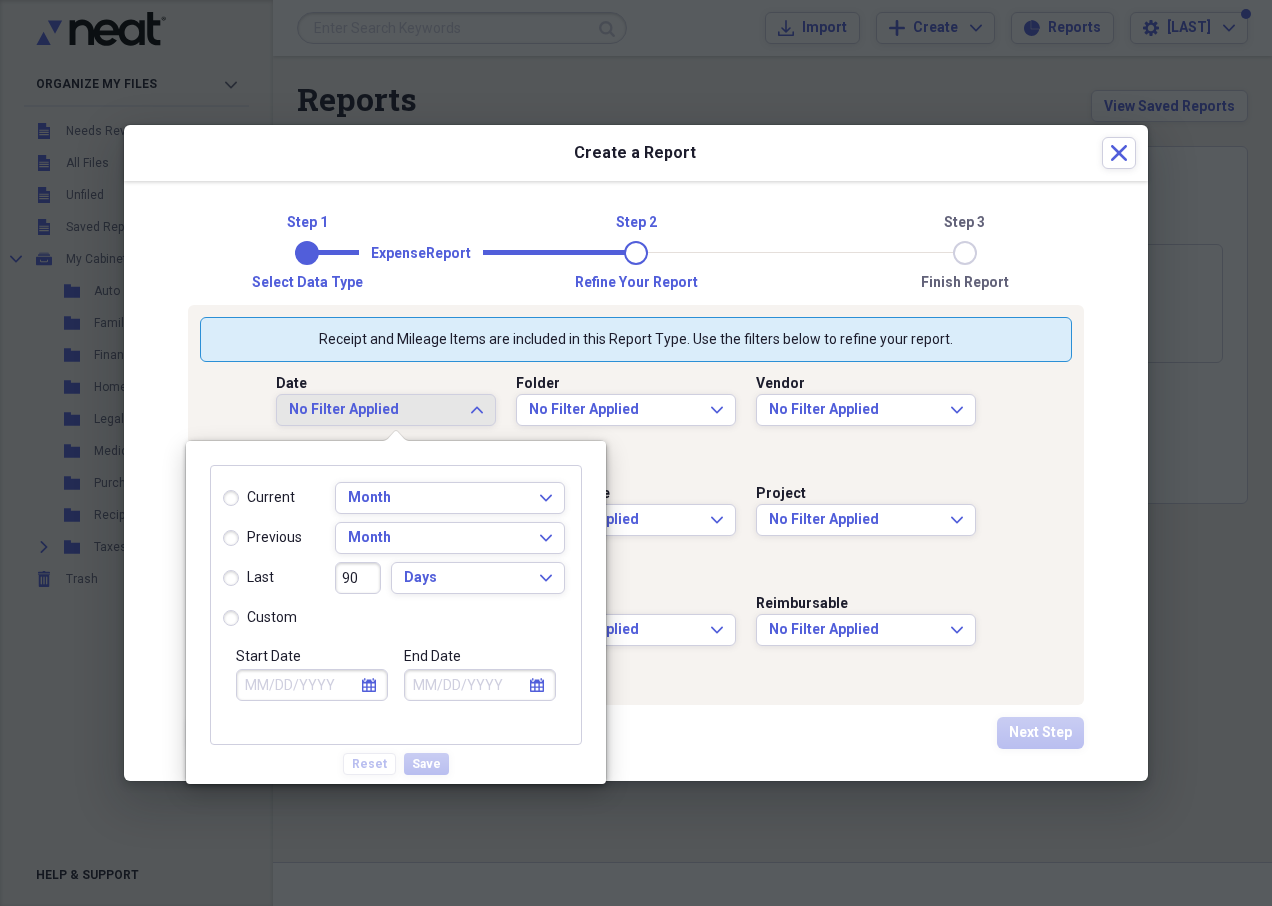 click on "current" at bounding box center [259, 498] 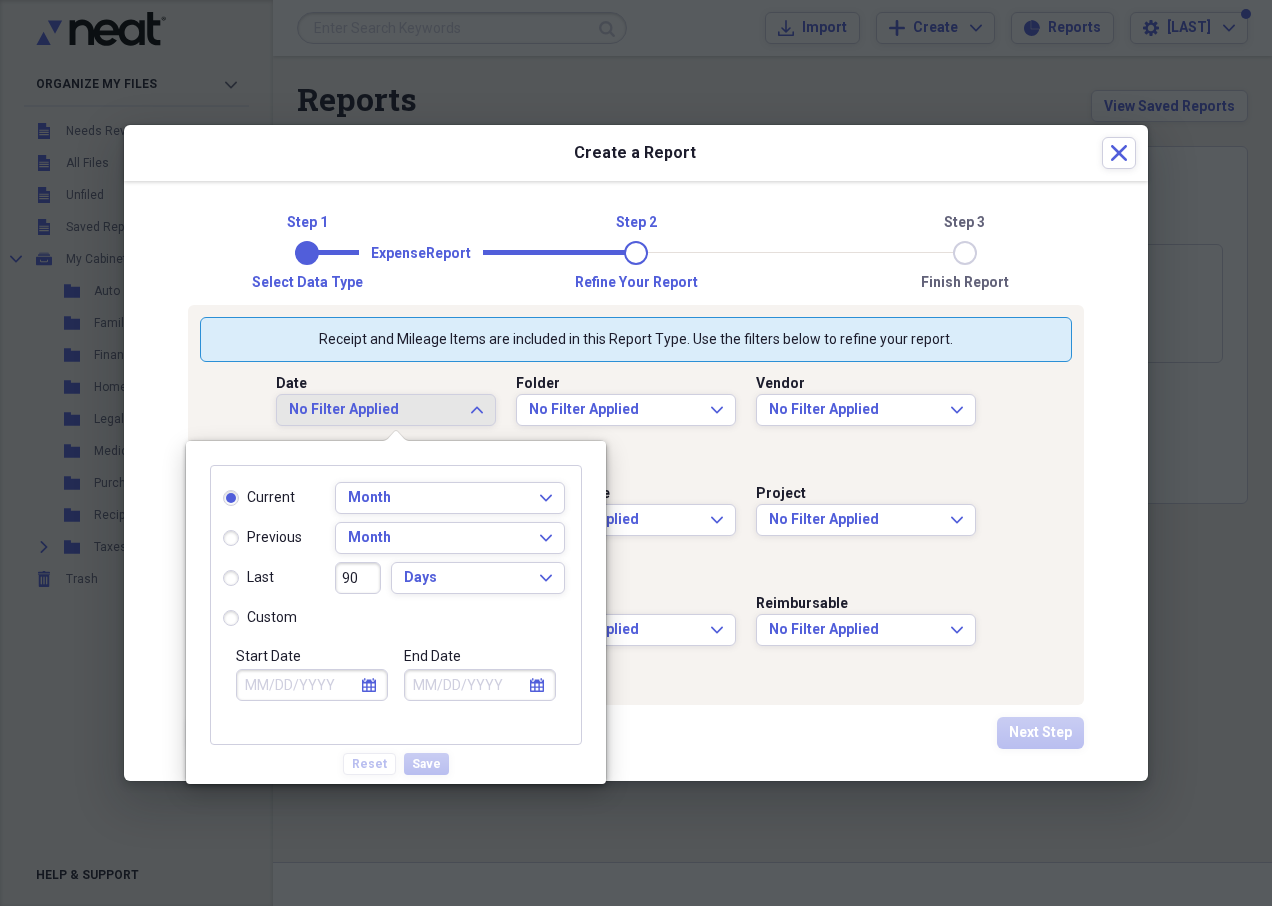 type on "08/01/2025" 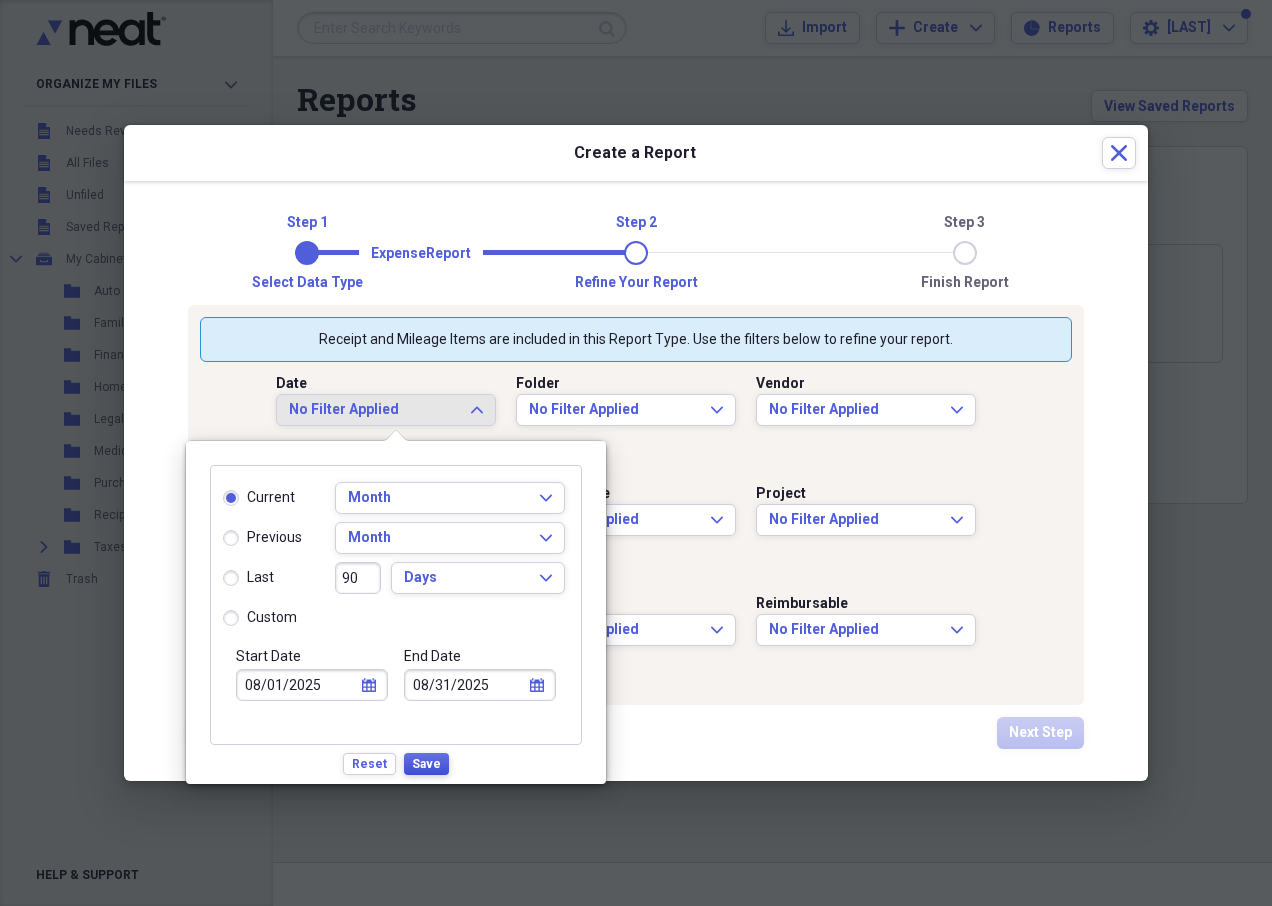 click on "Save" at bounding box center (426, 764) 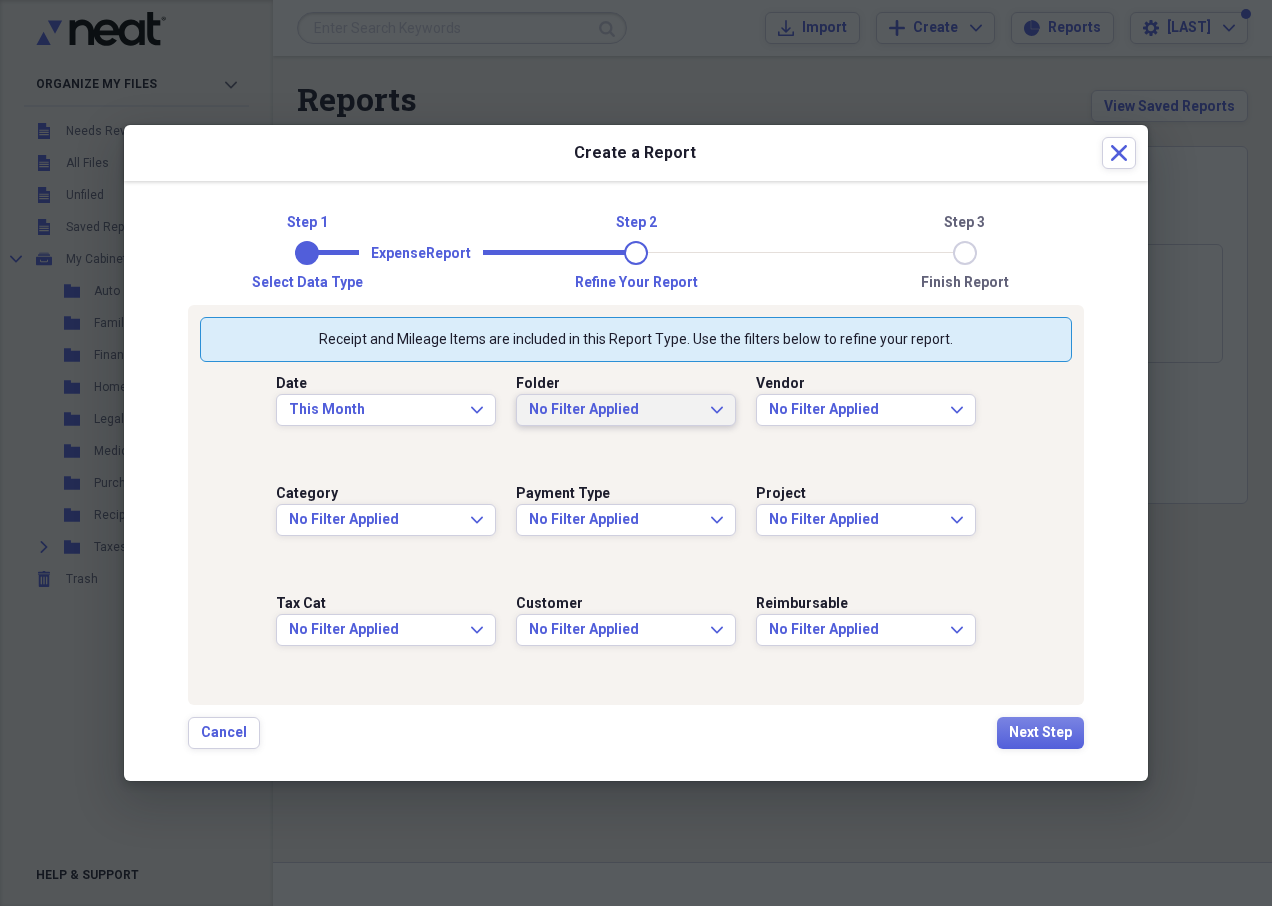 click on "No Filter Applied" at bounding box center [614, 410] 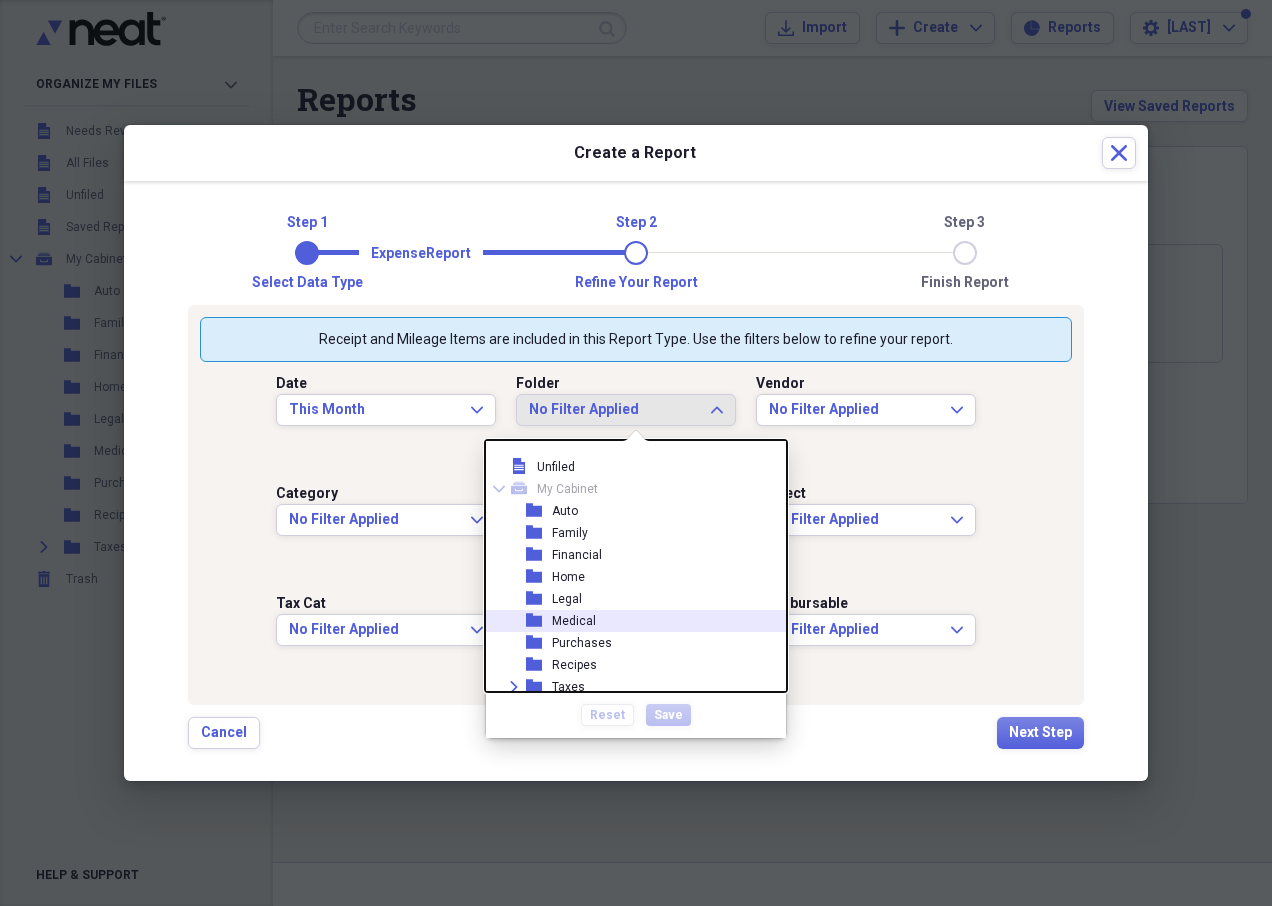 click on "Medical" at bounding box center (574, 621) 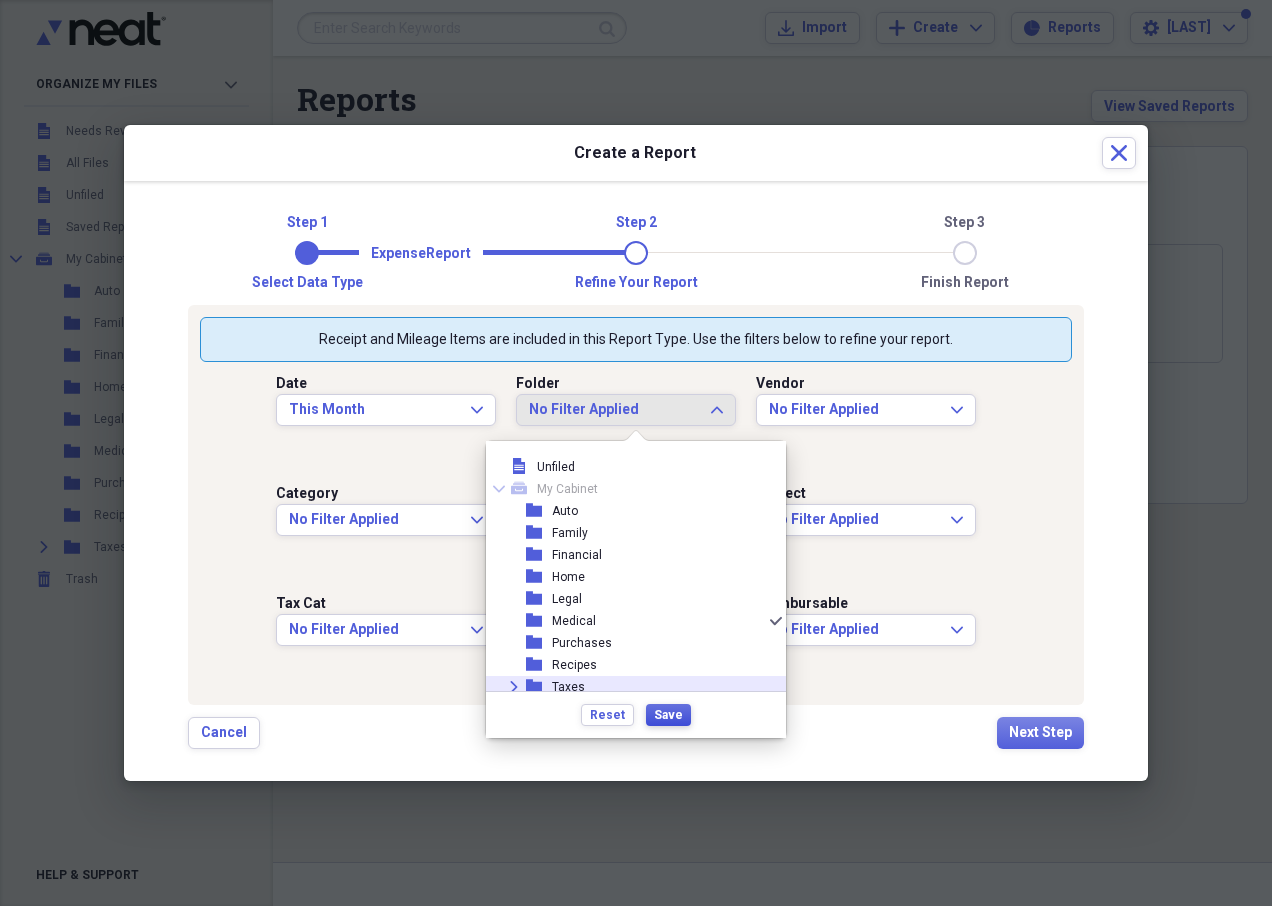 click on "Save" at bounding box center (668, 715) 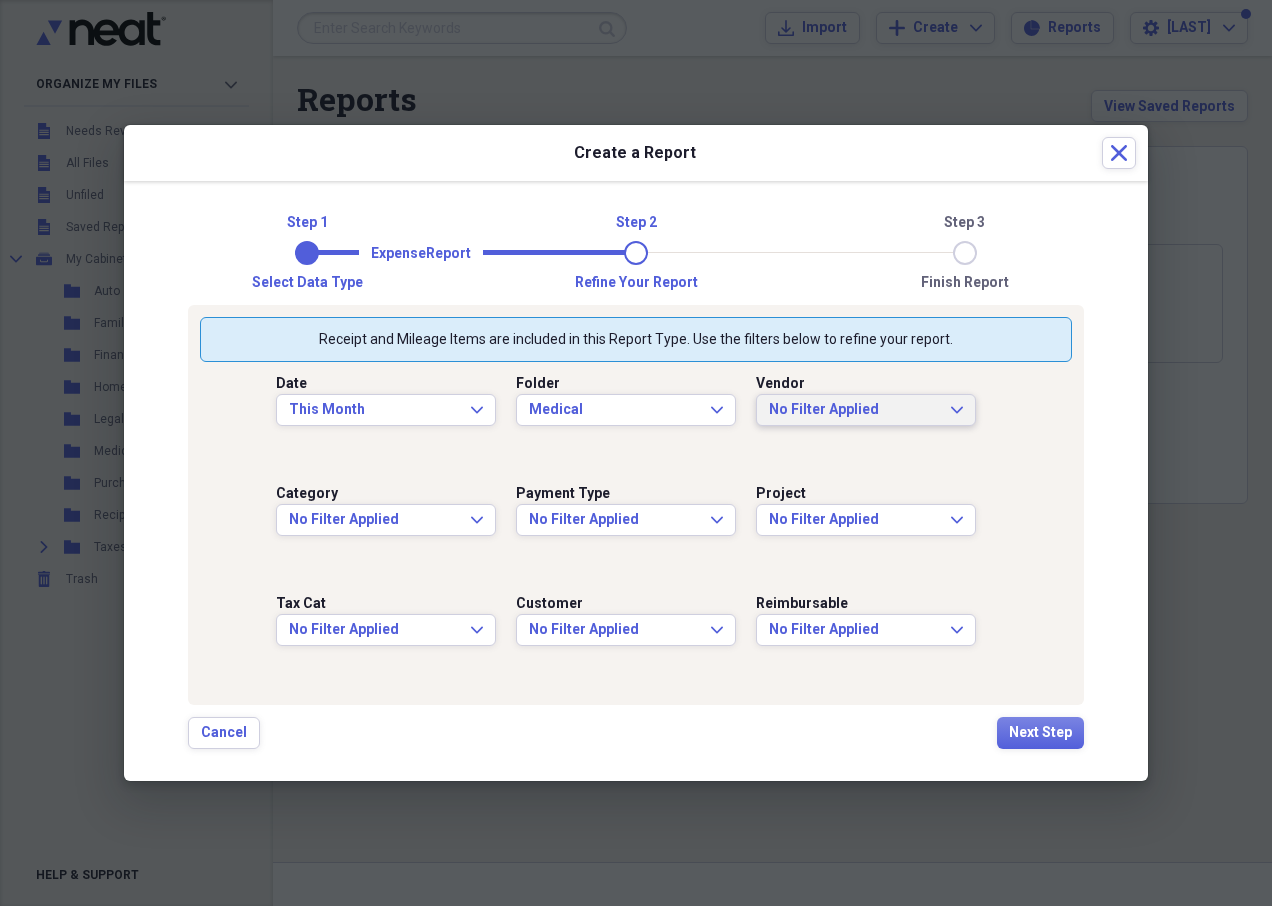 click on "No Filter Applied" at bounding box center (854, 410) 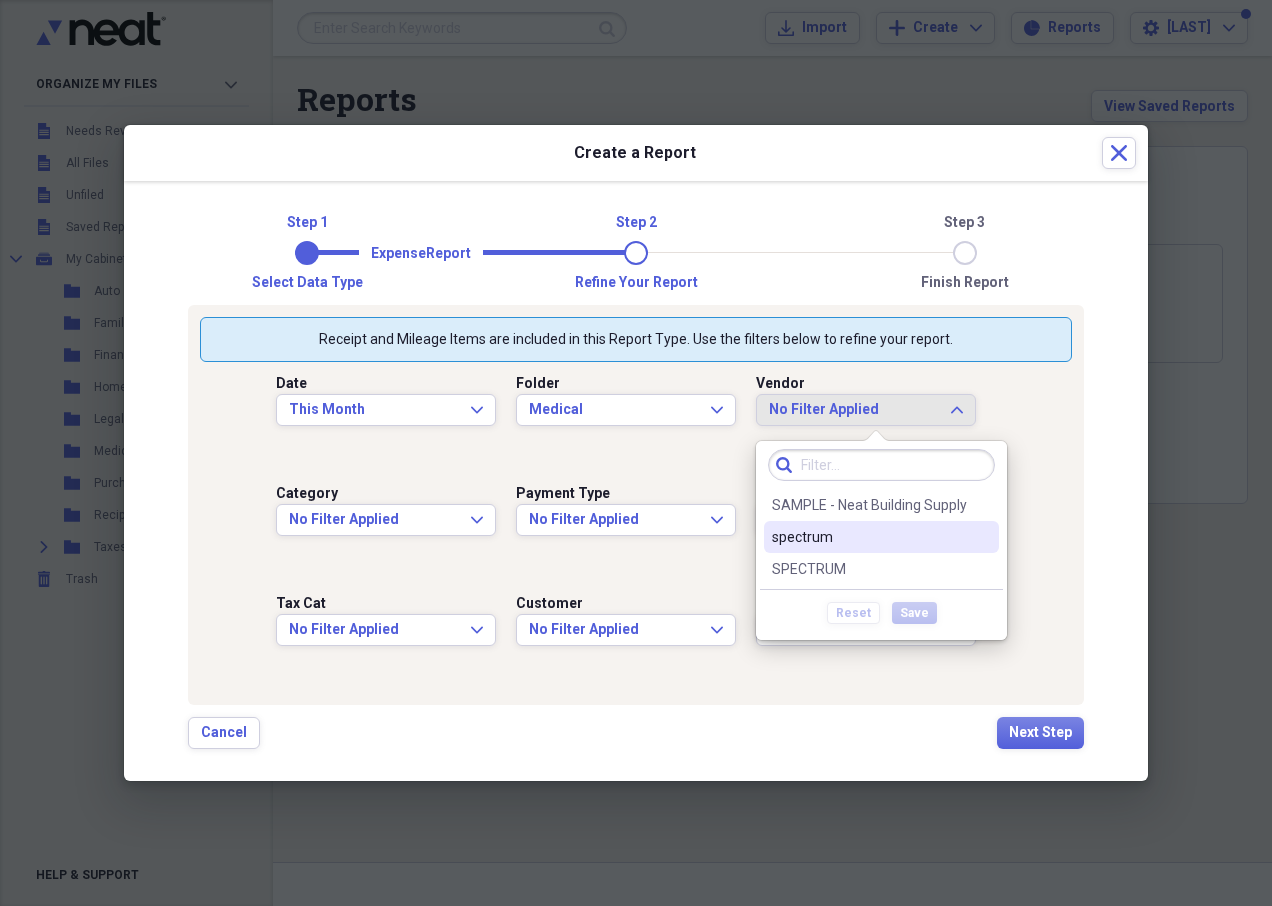 click on "spectrum" at bounding box center (869, 537) 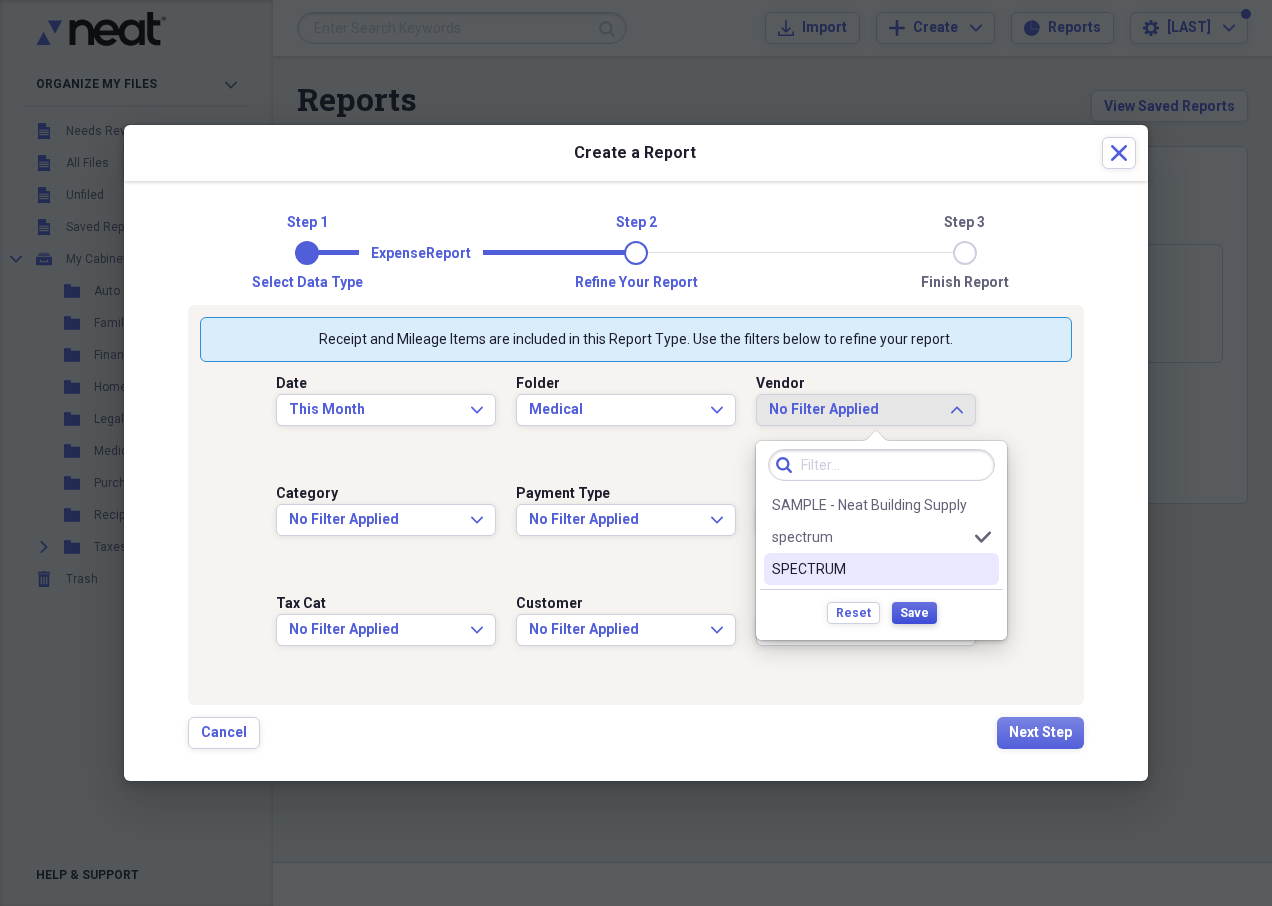 click on "Save" at bounding box center [914, 613] 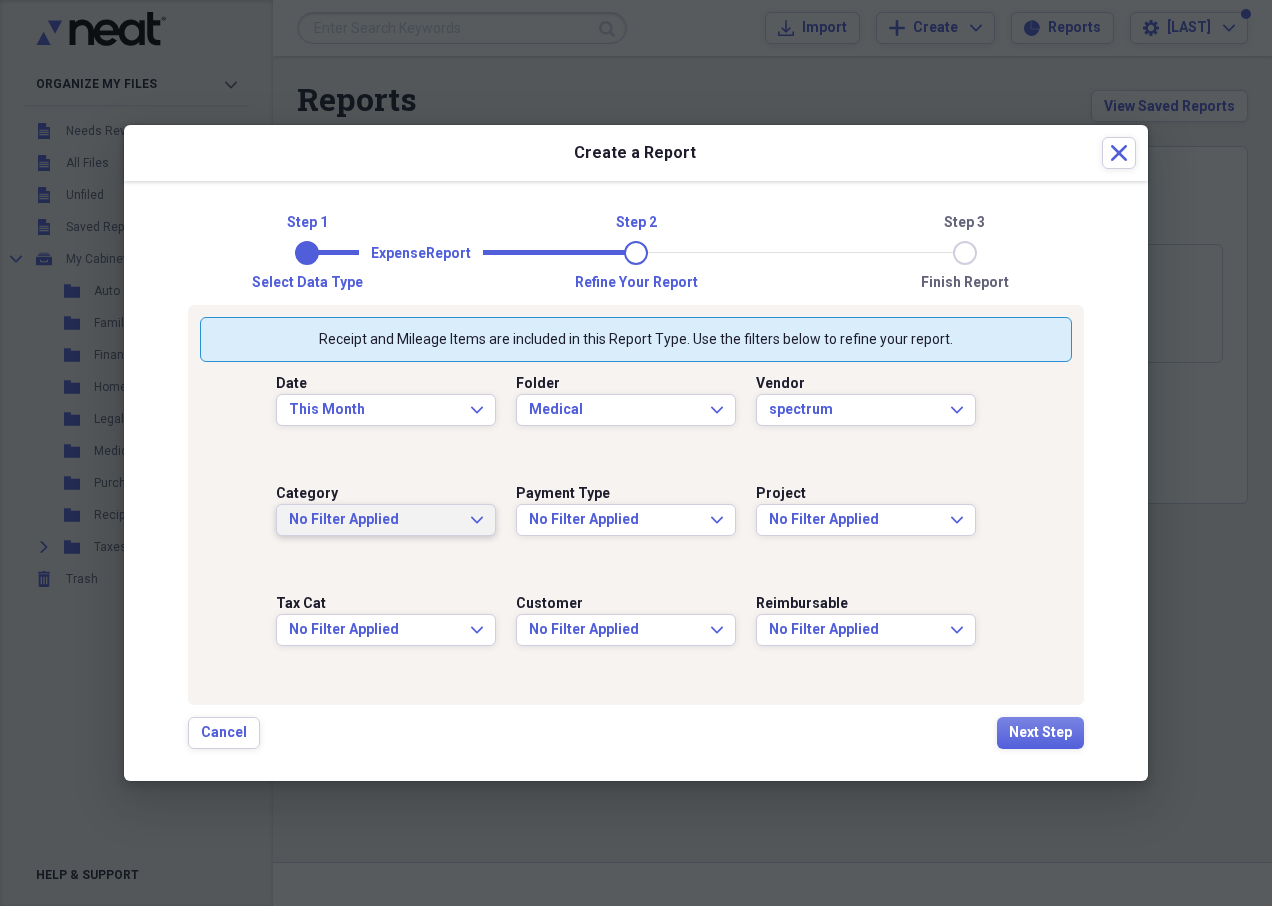 click on "No Filter Applied" at bounding box center (374, 520) 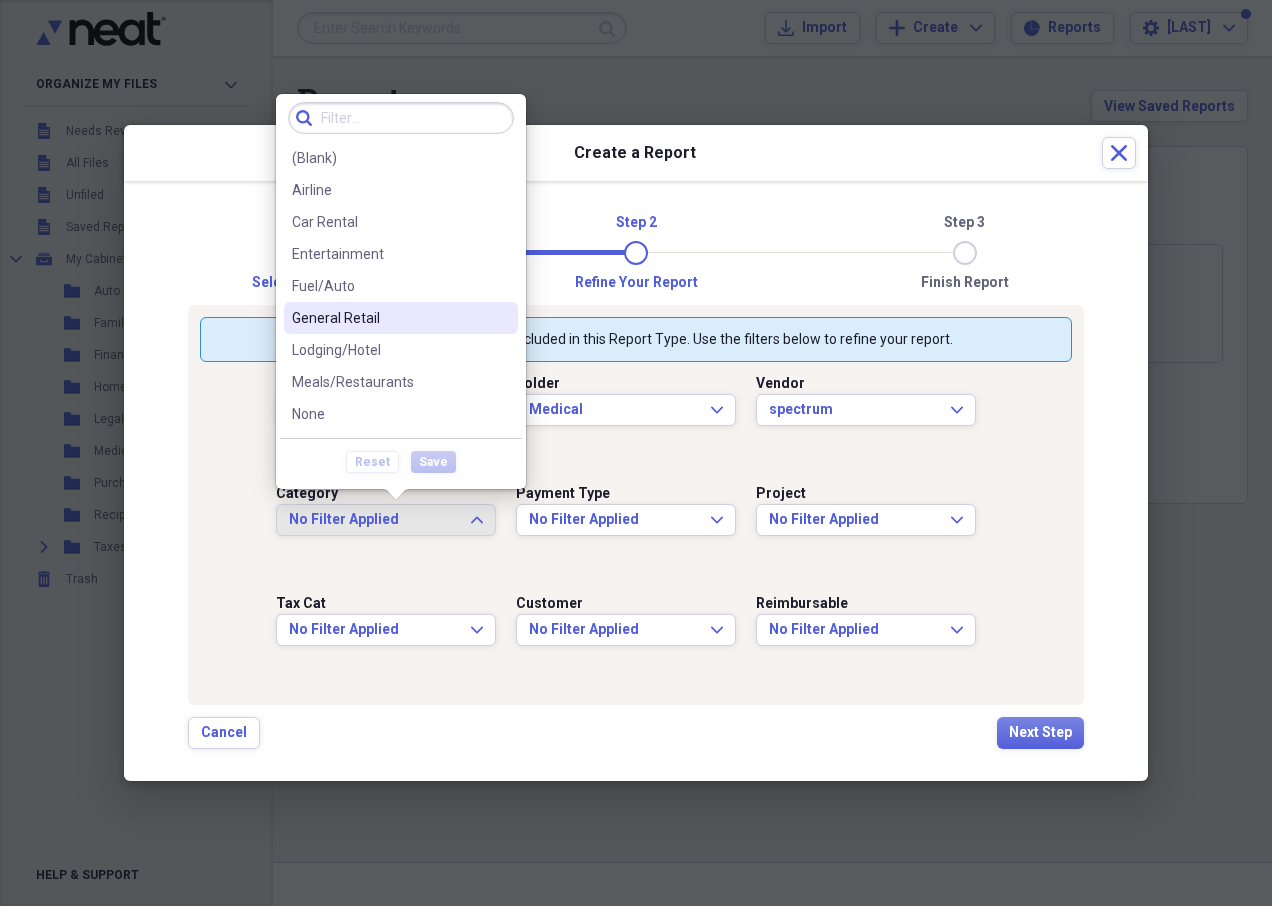 click on "General Retail" at bounding box center (401, 318) 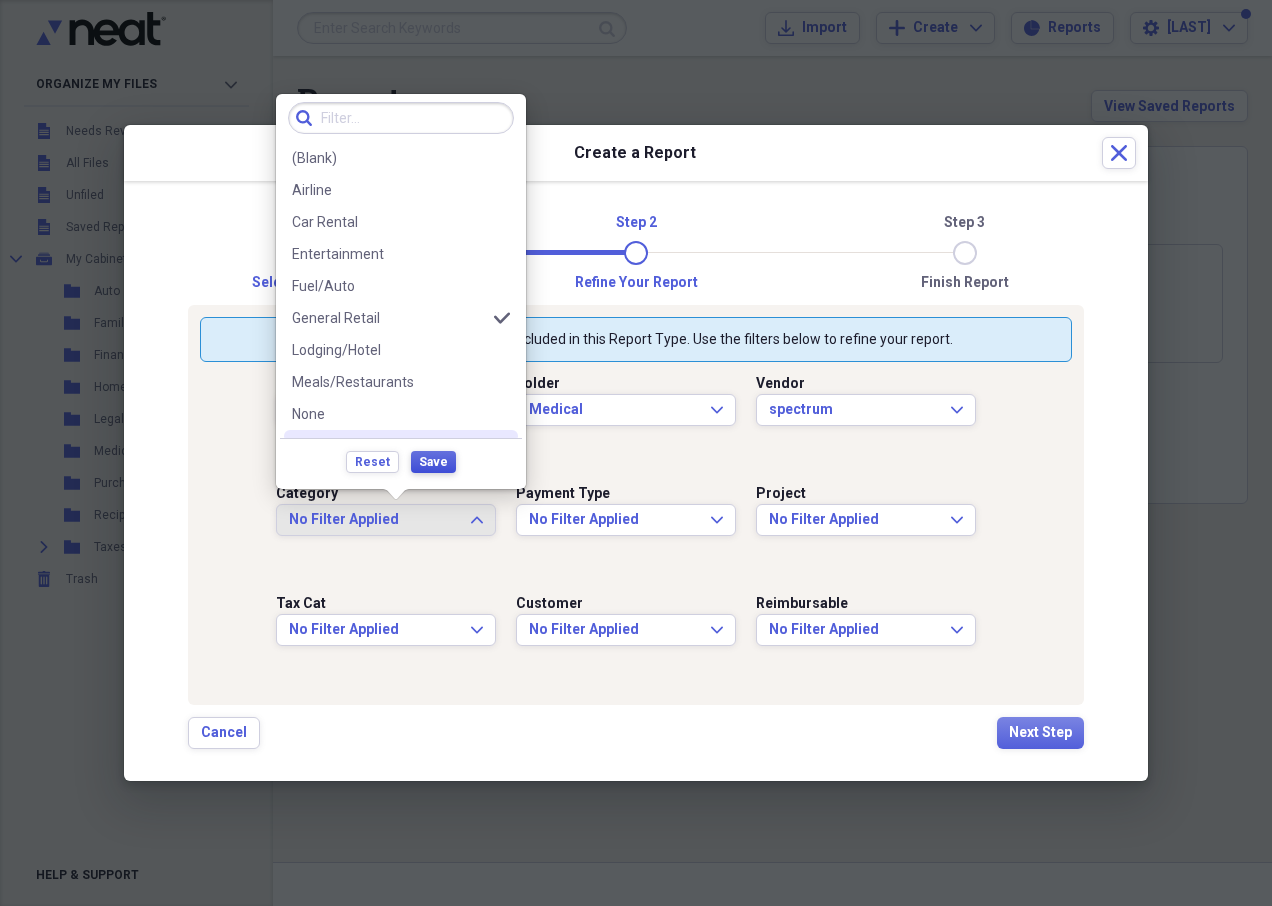 click on "Save" at bounding box center (433, 462) 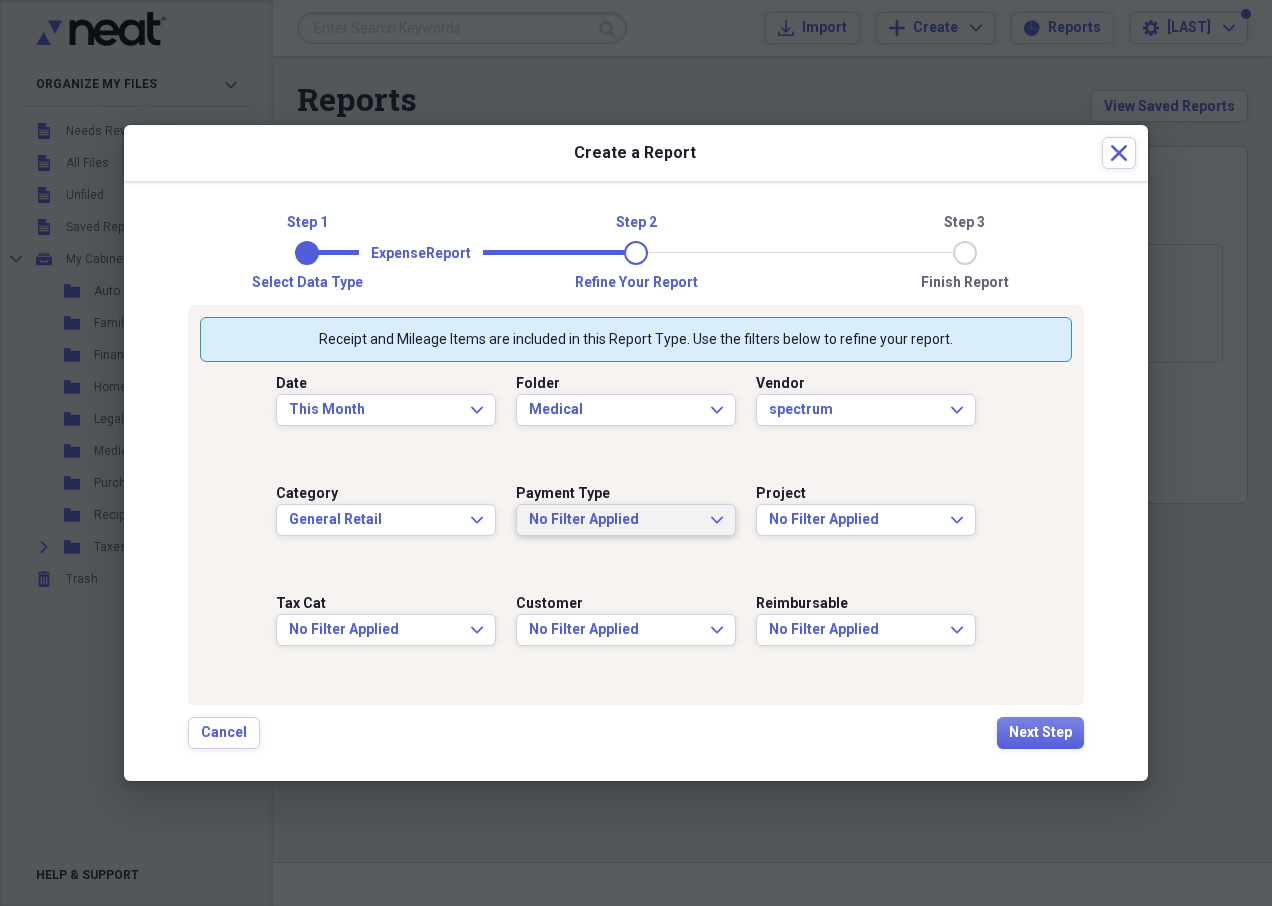 click on "No Filter Applied" at bounding box center (614, 520) 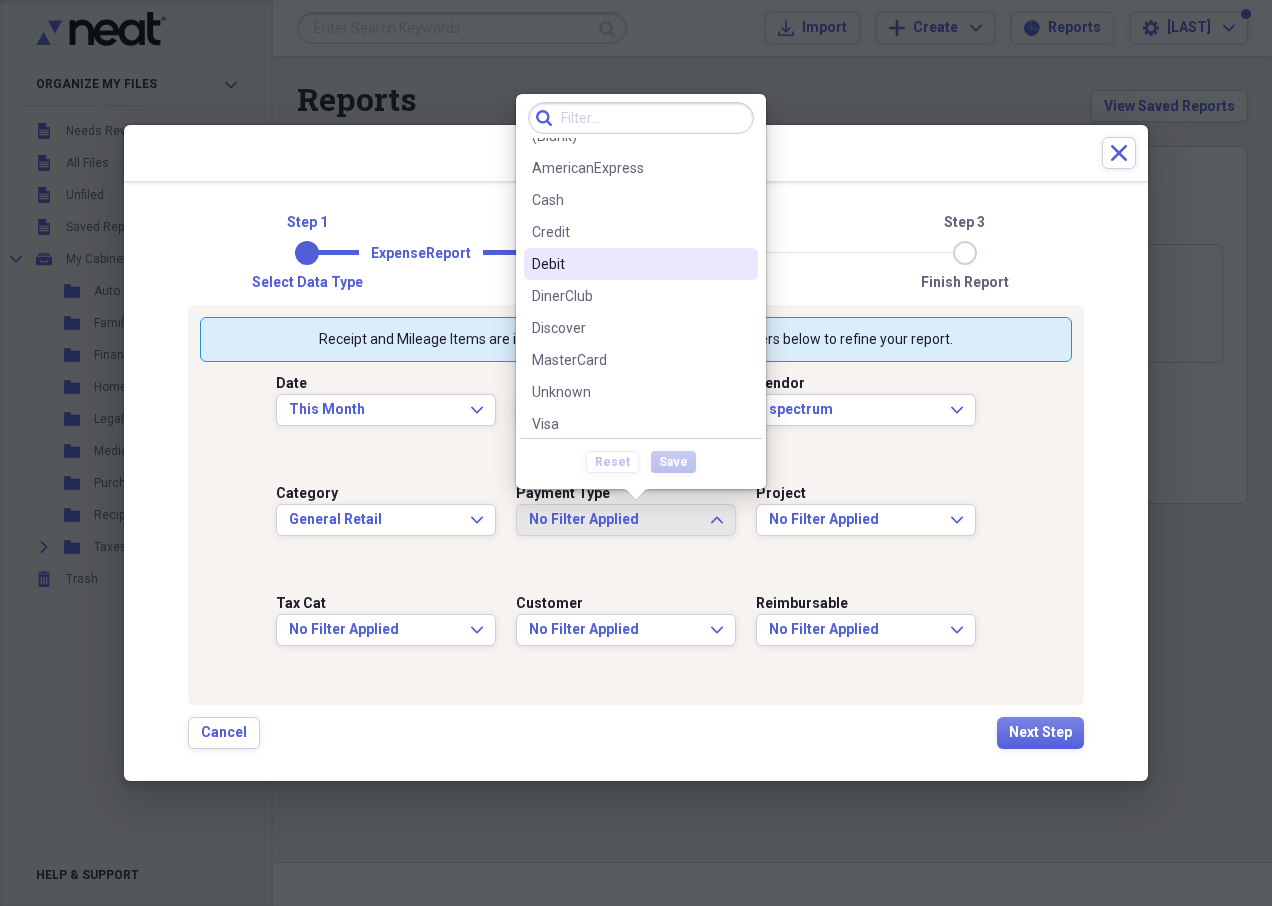 scroll, scrollTop: 28, scrollLeft: 0, axis: vertical 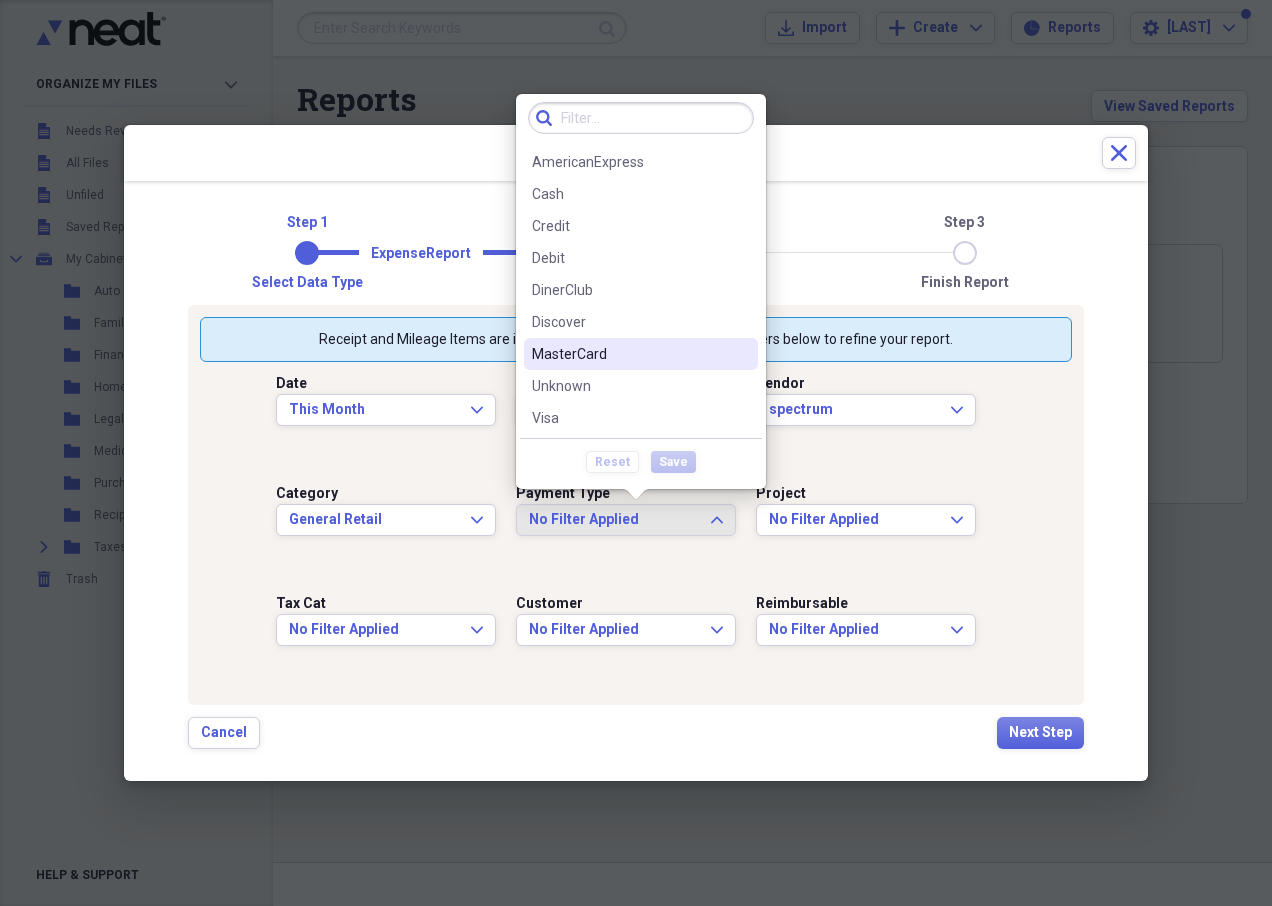 click on "MasterCard" at bounding box center (629, 354) 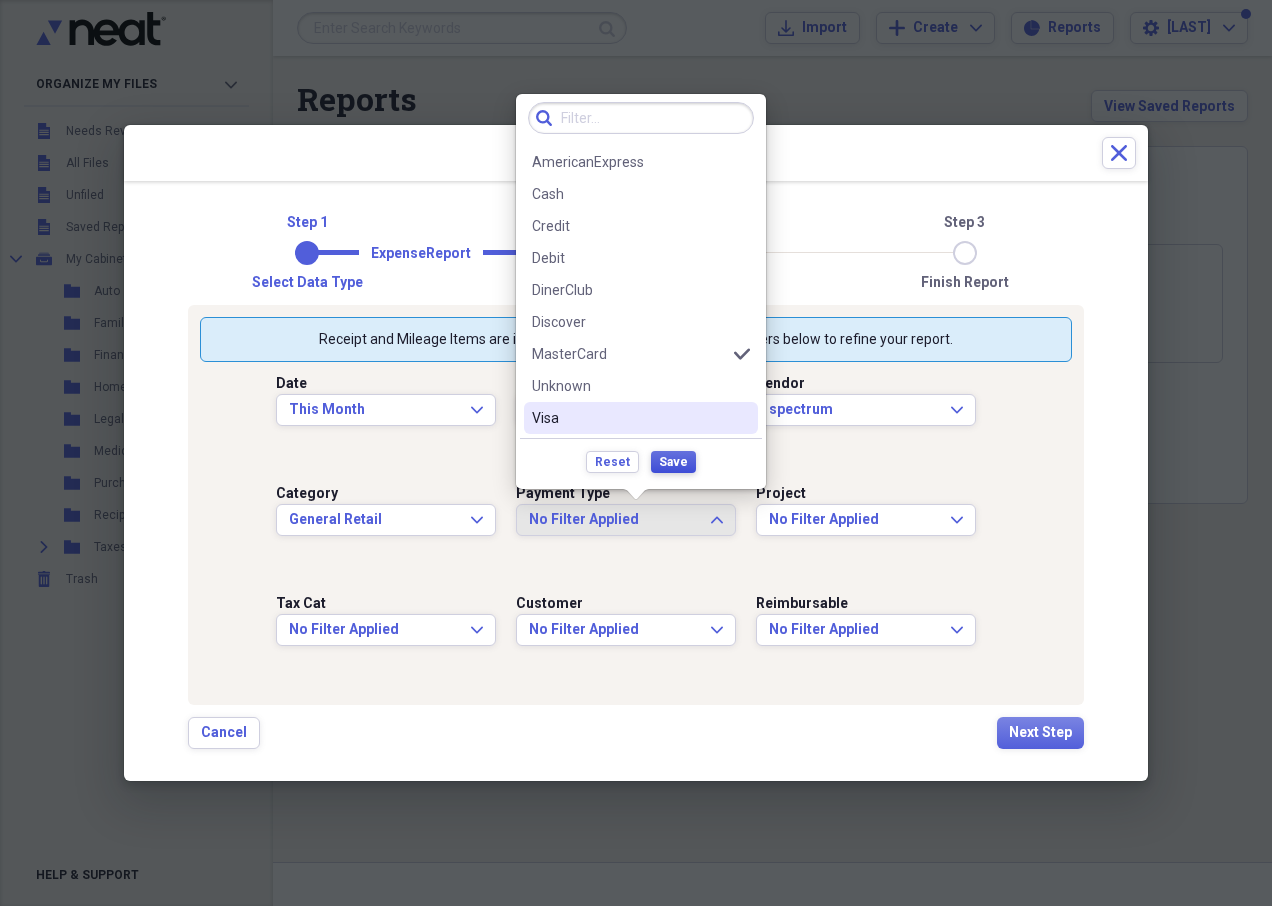 click on "Save" at bounding box center [673, 462] 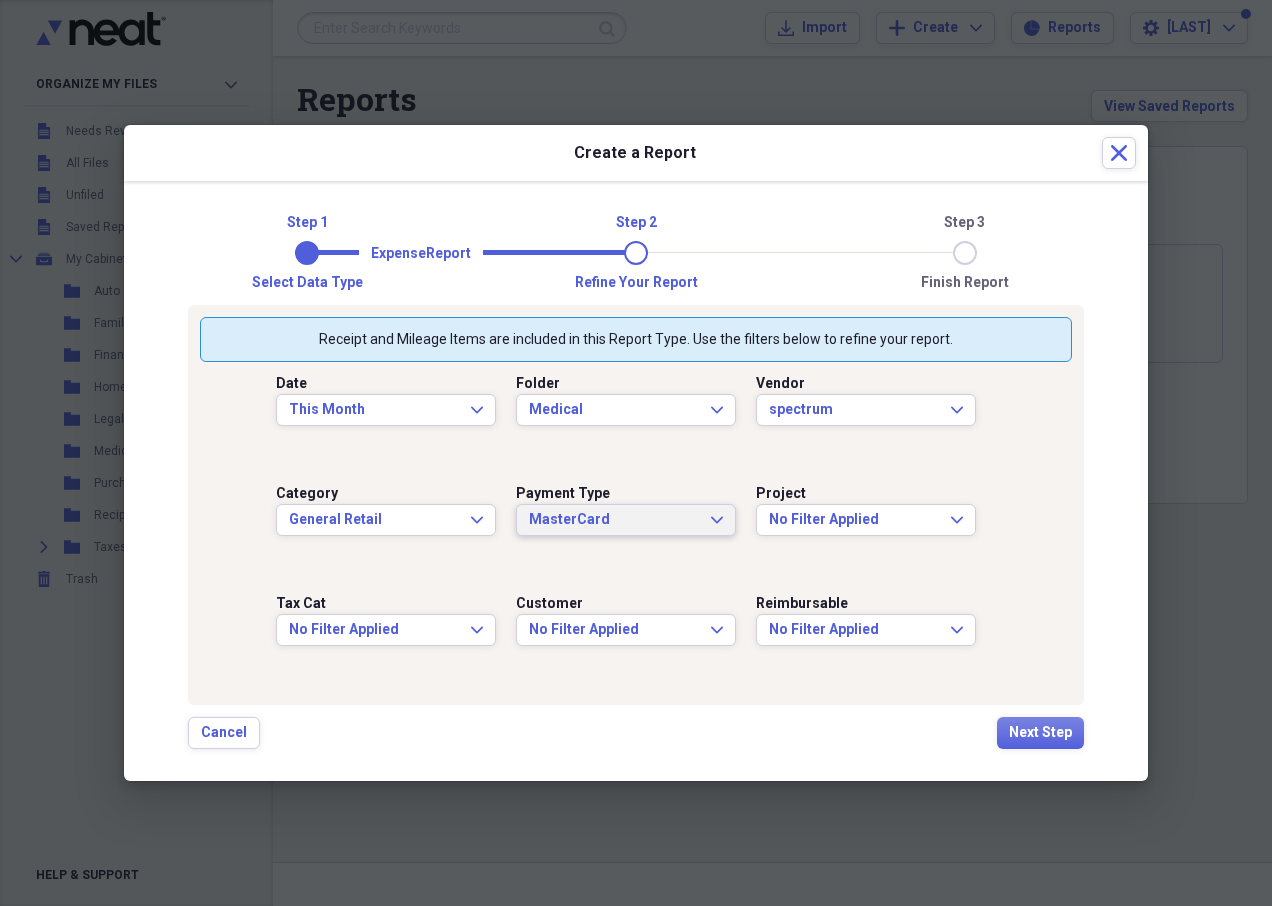 scroll, scrollTop: 0, scrollLeft: 0, axis: both 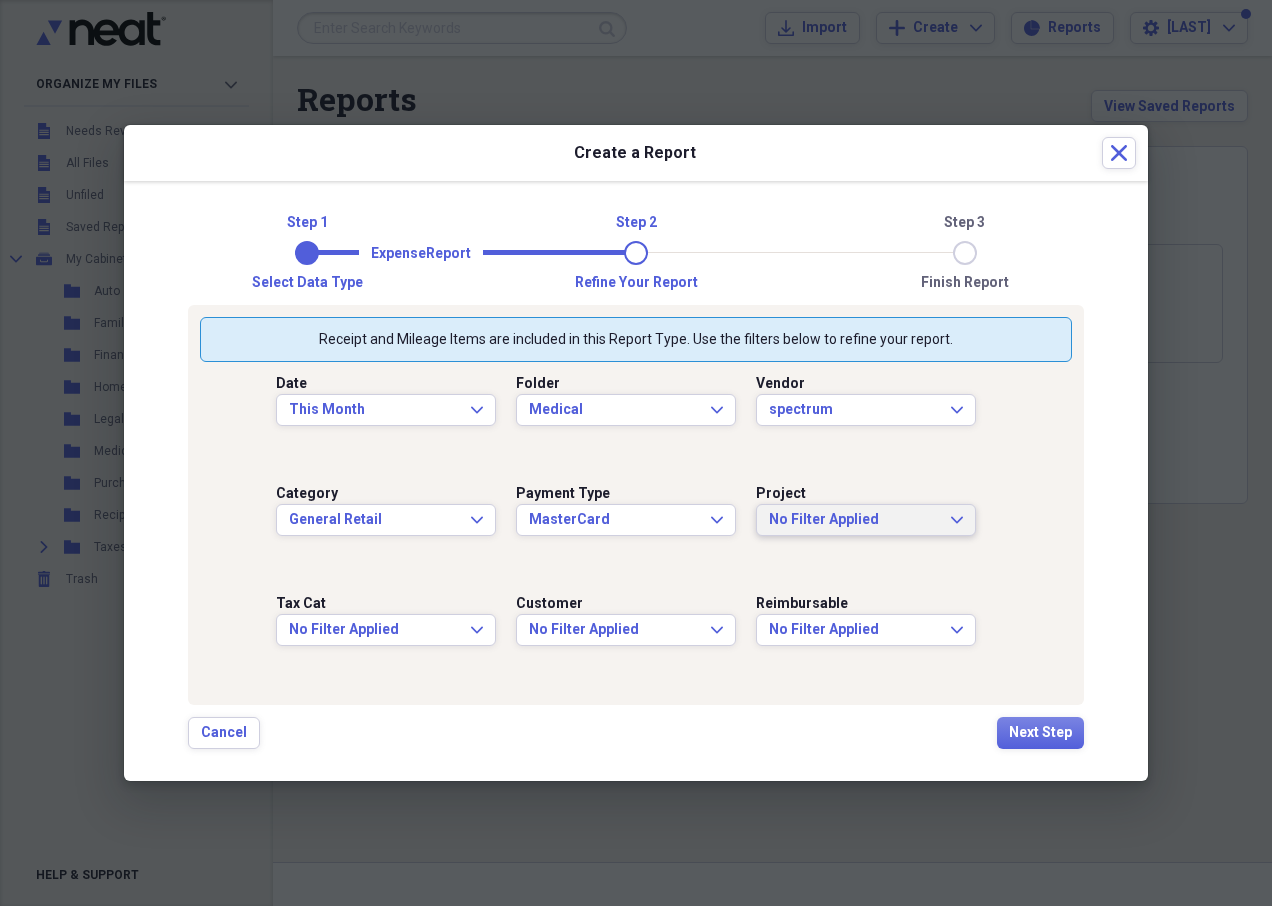 click on "No Filter Applied" at bounding box center (854, 520) 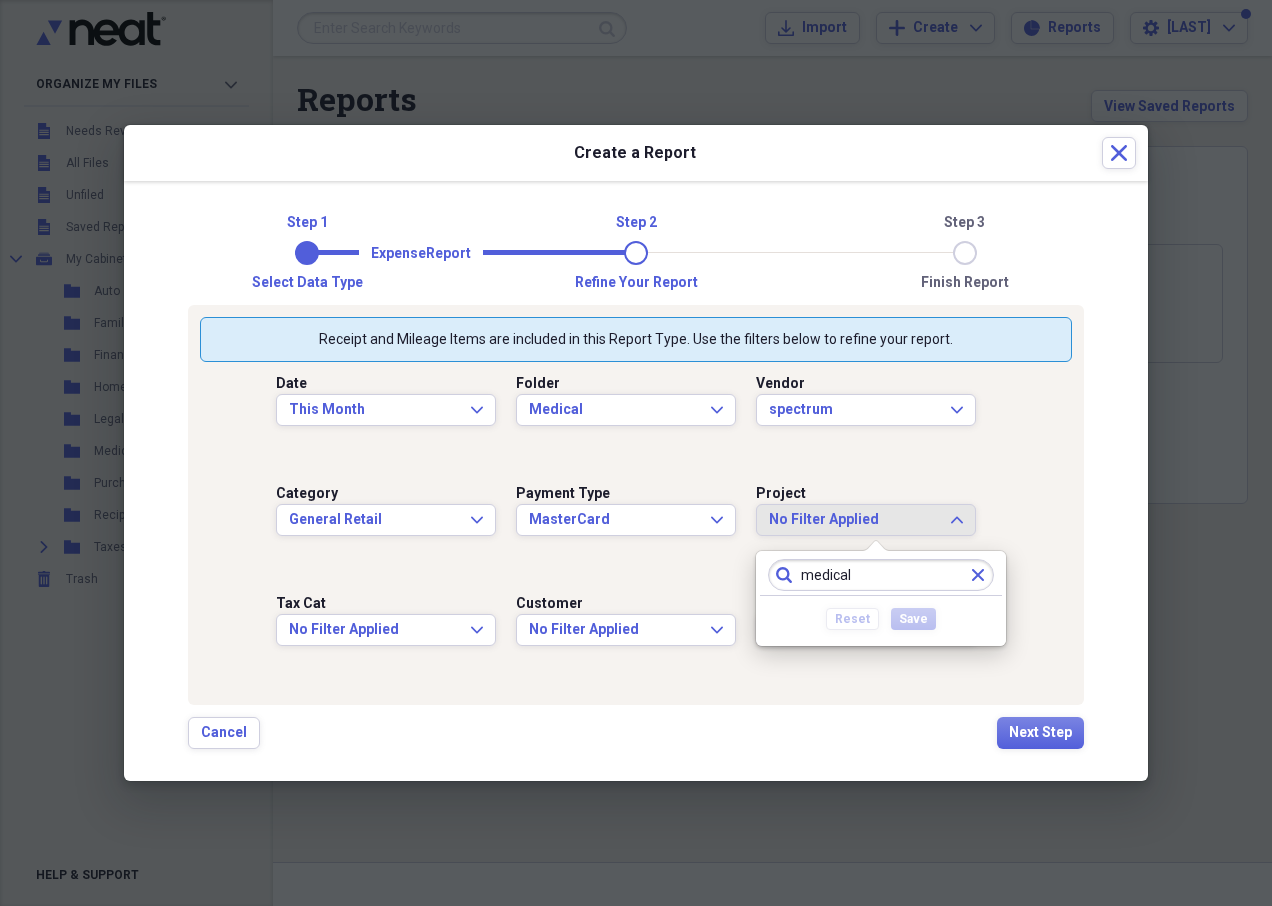 click on "medical" at bounding box center [881, 575] 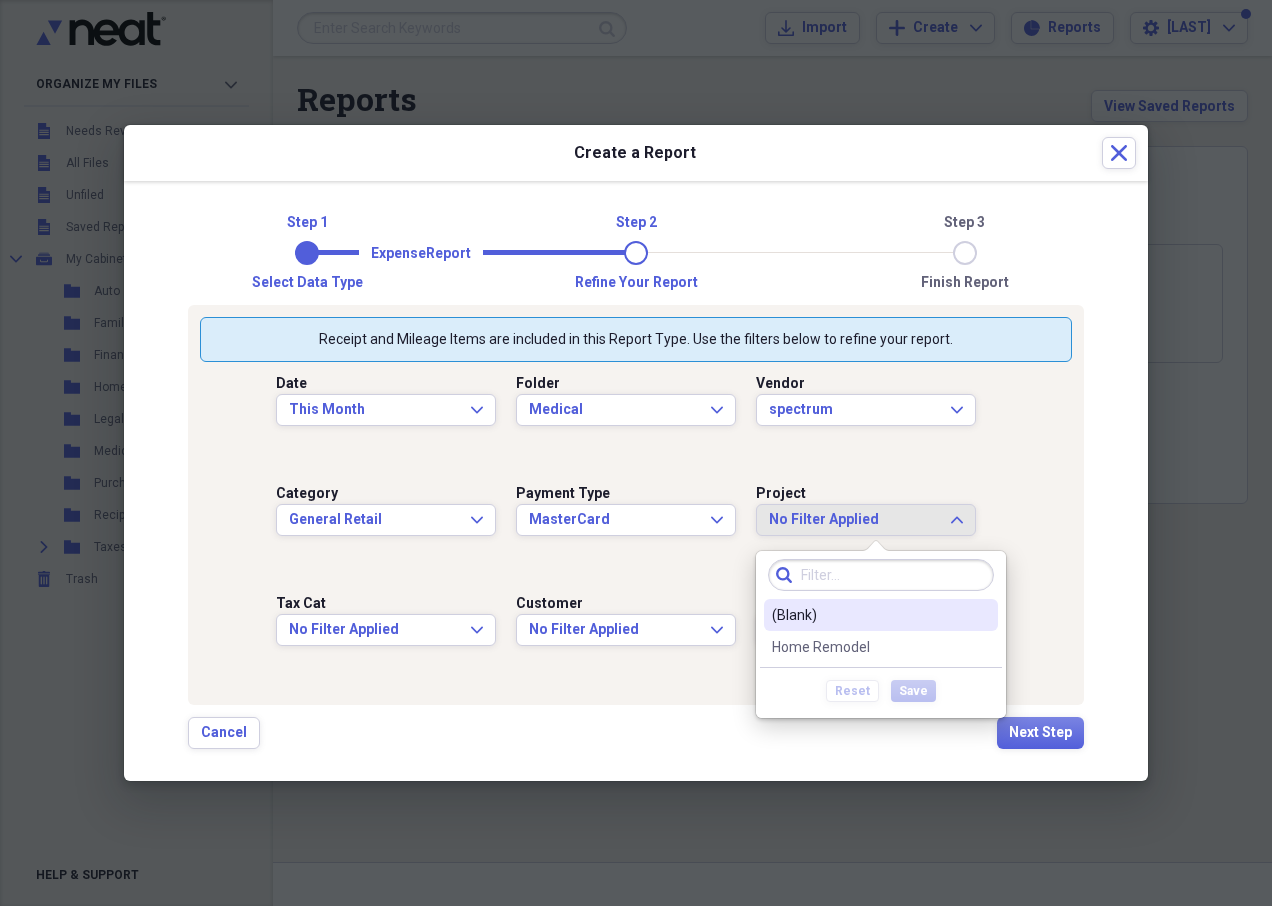 click on "(Blank)" at bounding box center (869, 615) 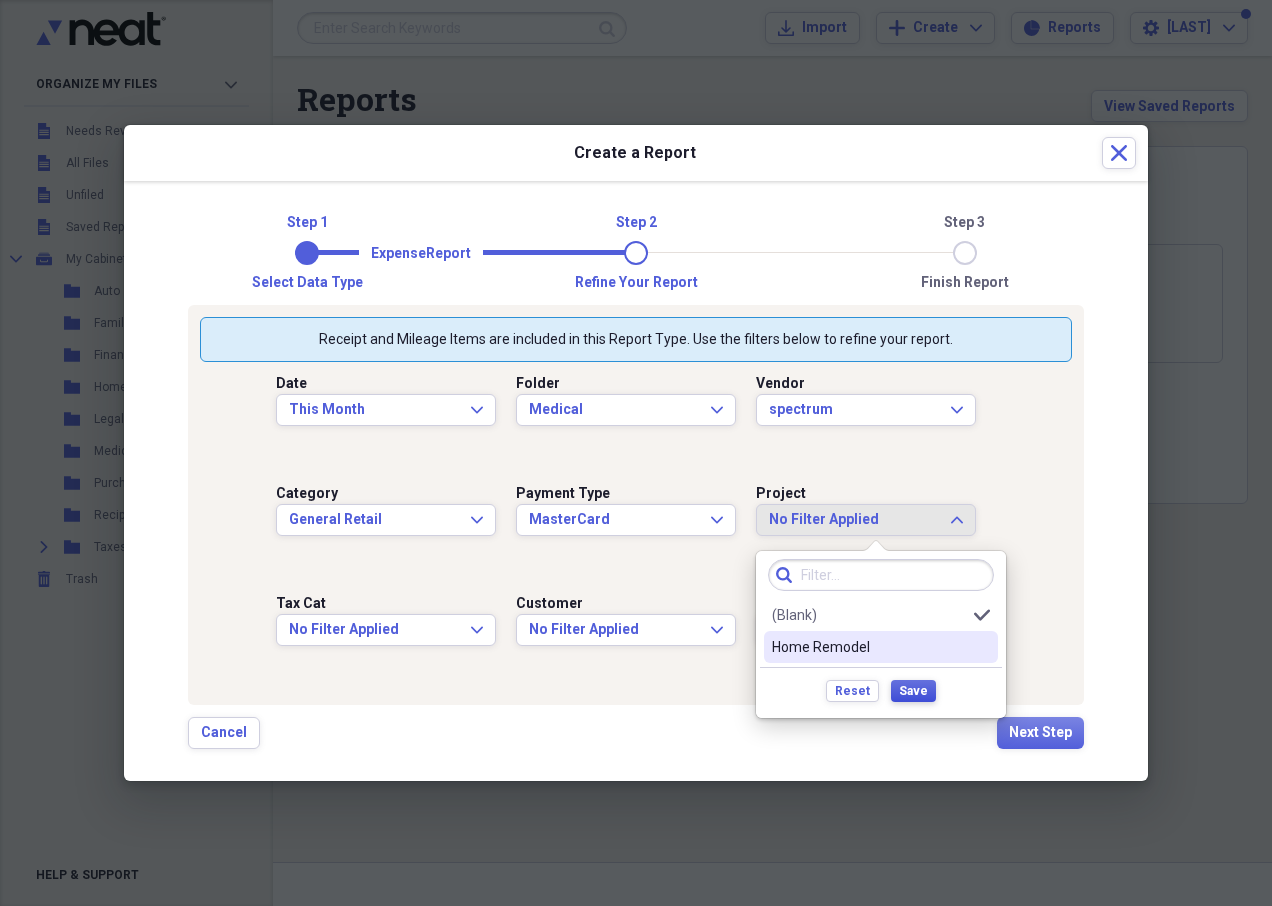 click on "Save" at bounding box center [913, 691] 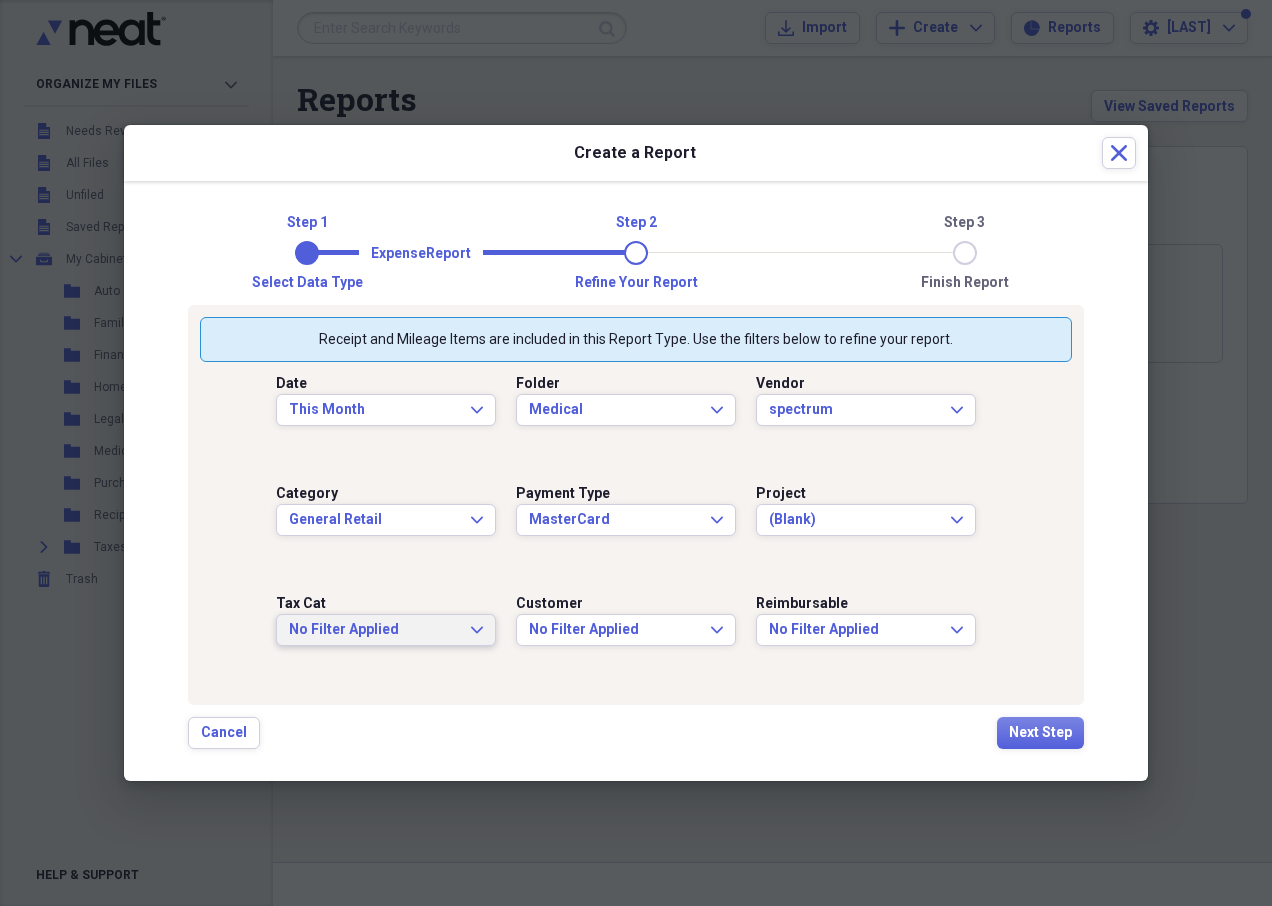 click on "No Filter Applied" at bounding box center (374, 630) 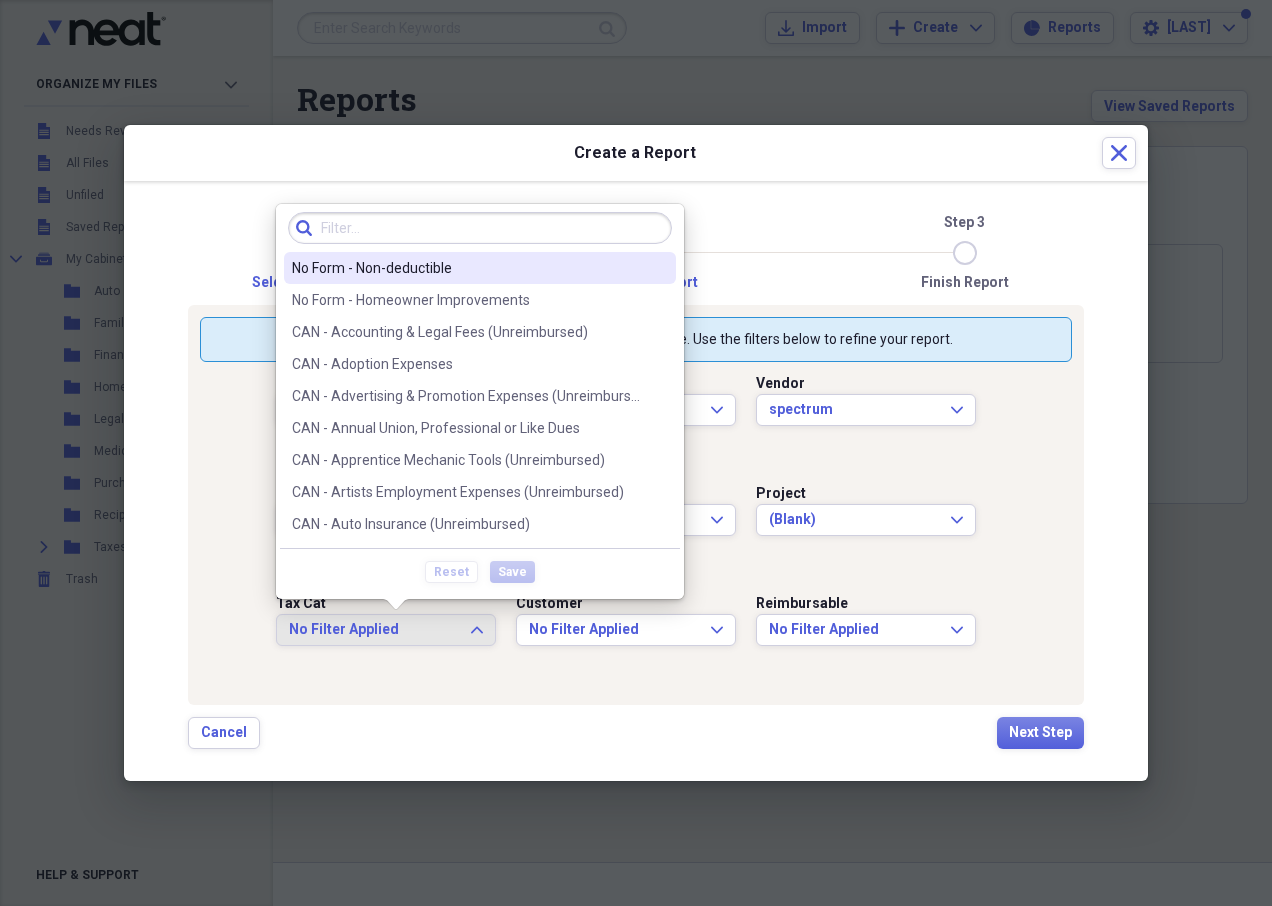 click on "No Form - Non-deductible" at bounding box center (468, 268) 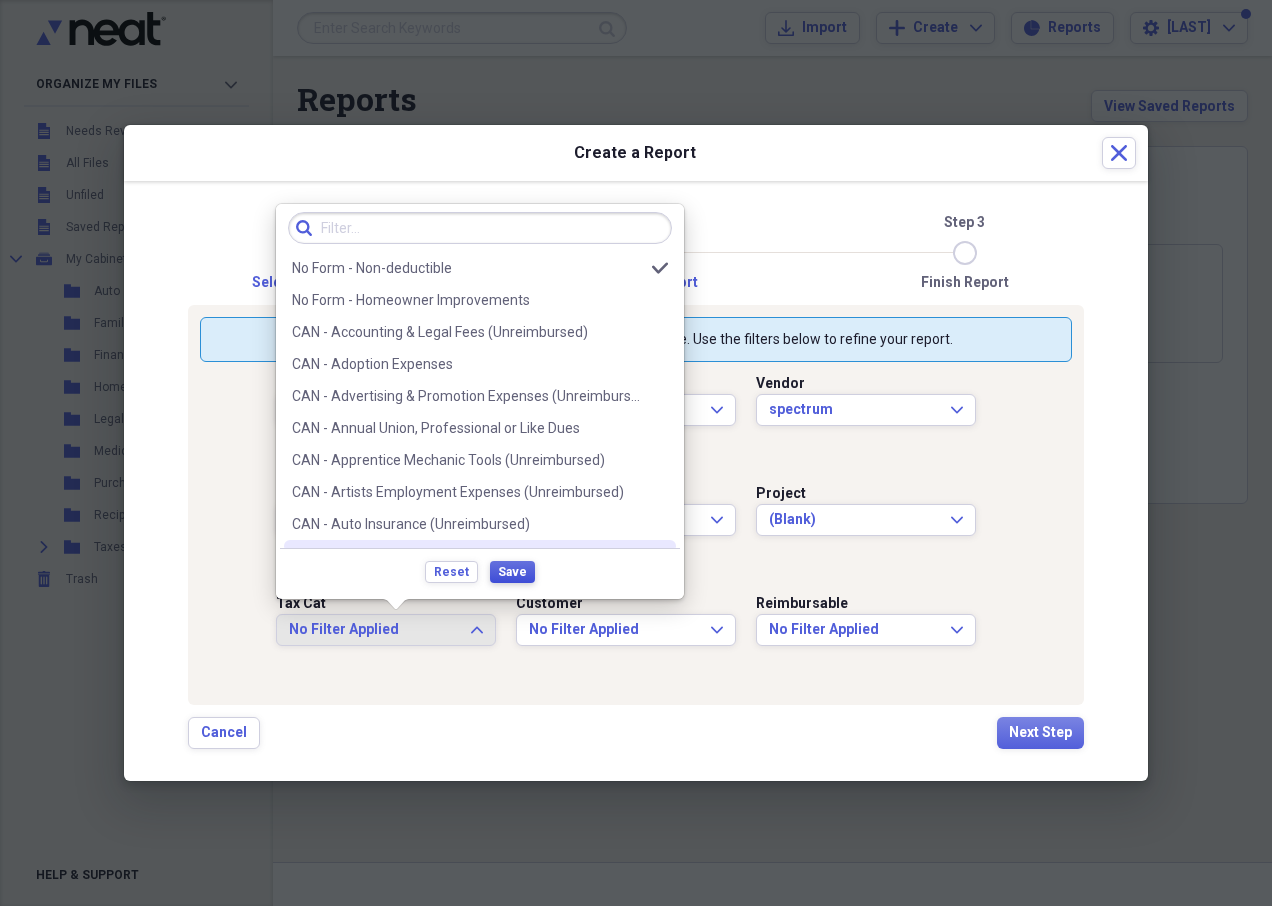click on "Save" at bounding box center (512, 572) 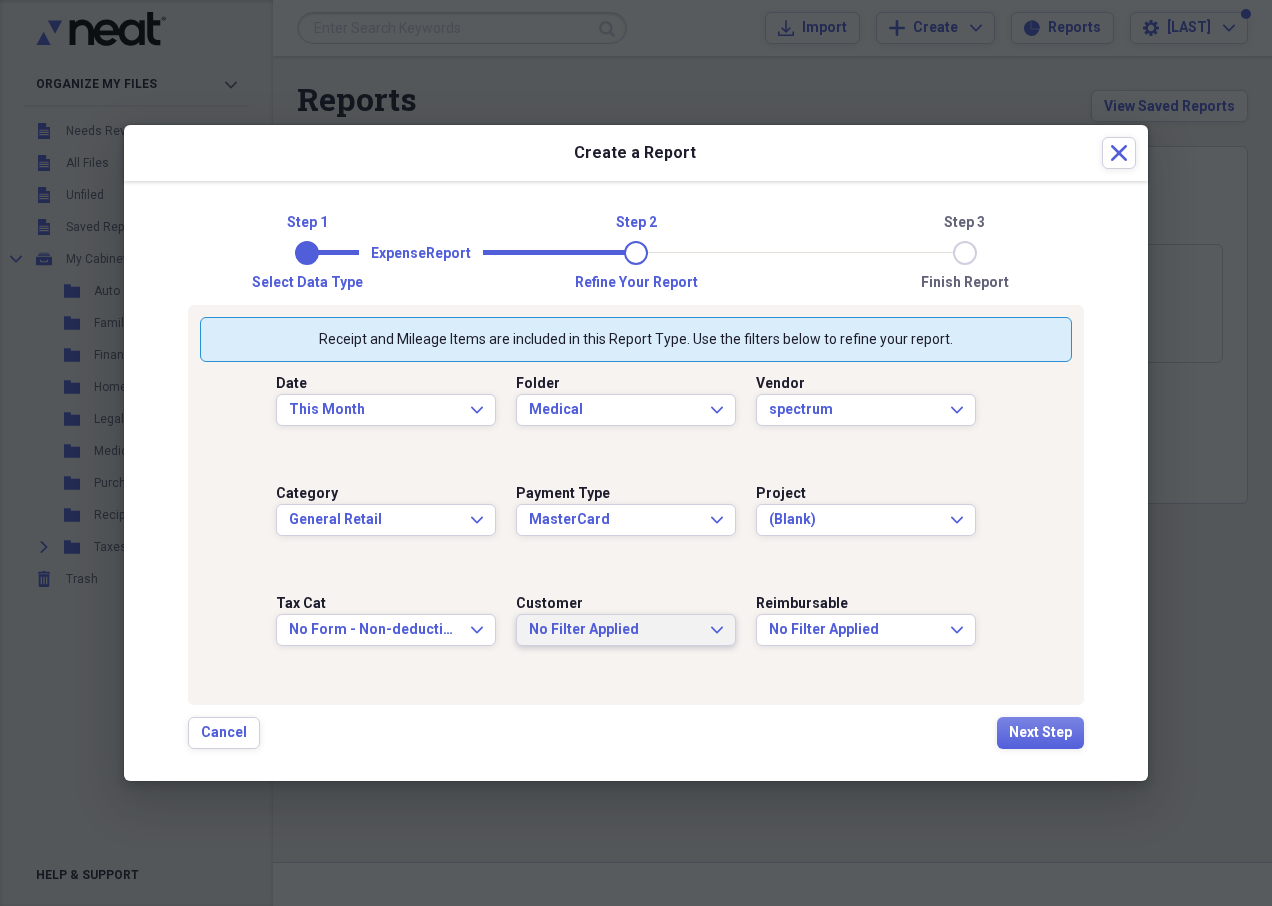 click on "No Filter Applied" at bounding box center (614, 630) 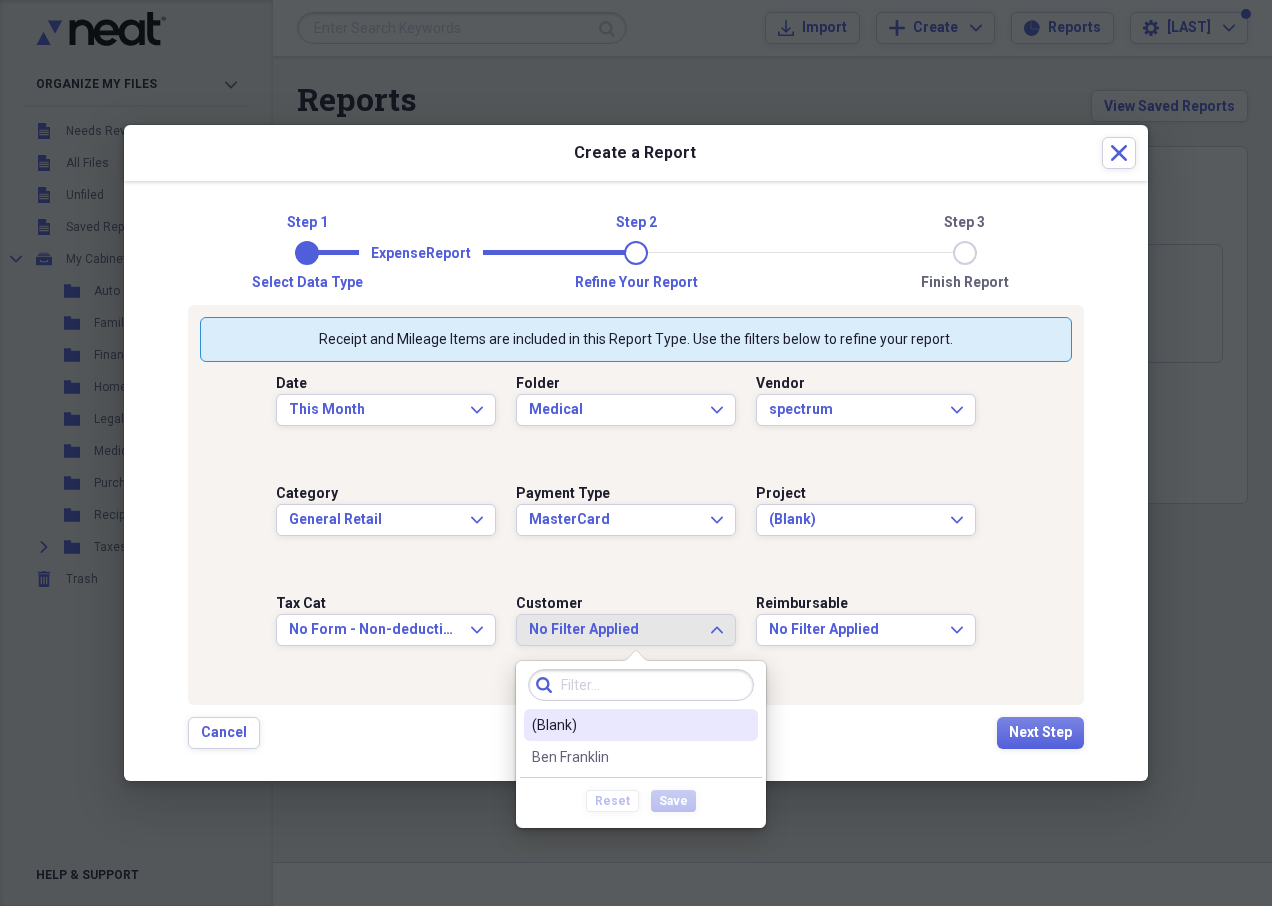 click on "(Blank)" at bounding box center [629, 725] 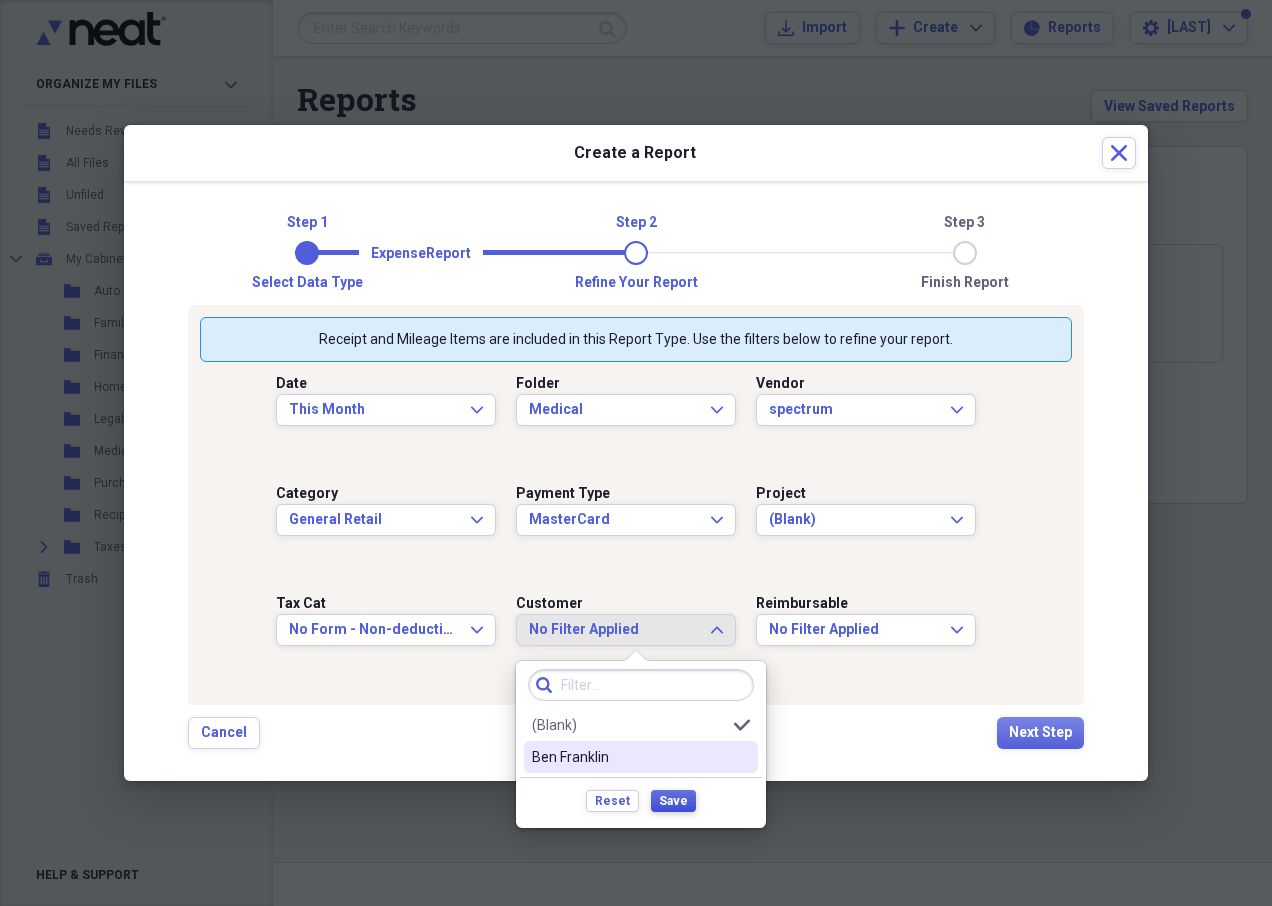click on "Save" at bounding box center (673, 801) 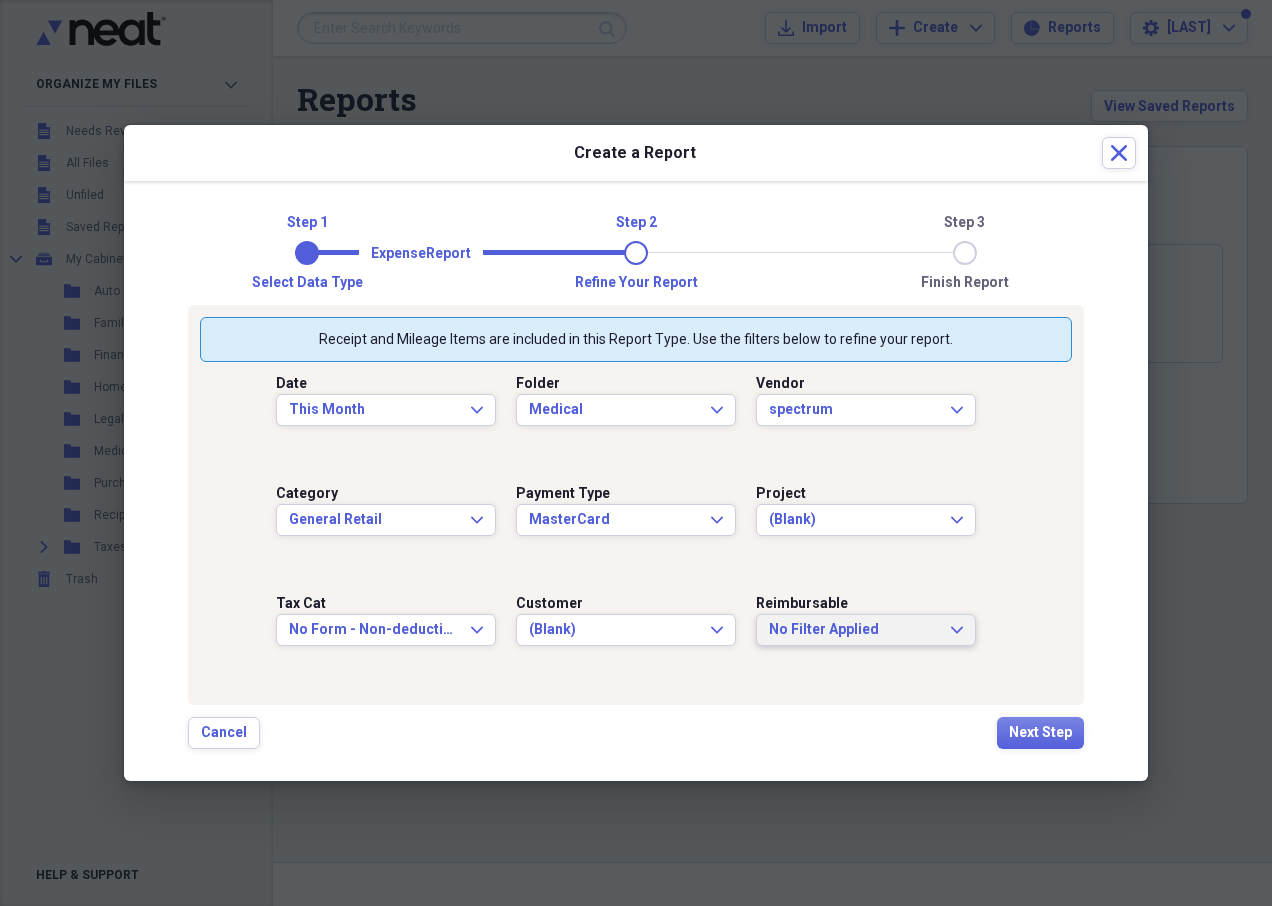 click on "No Filter Applied" at bounding box center (854, 630) 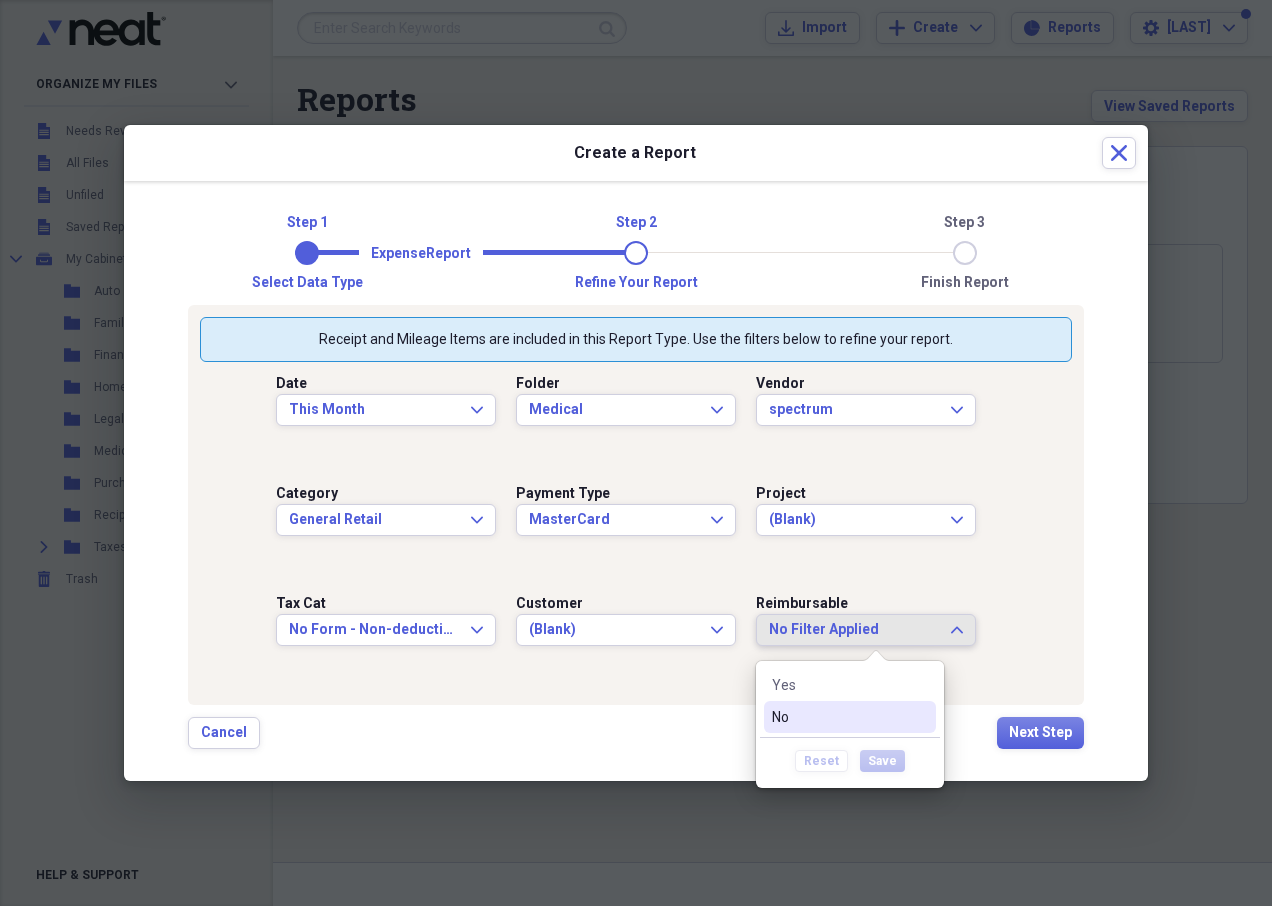 click on "No" at bounding box center [838, 717] 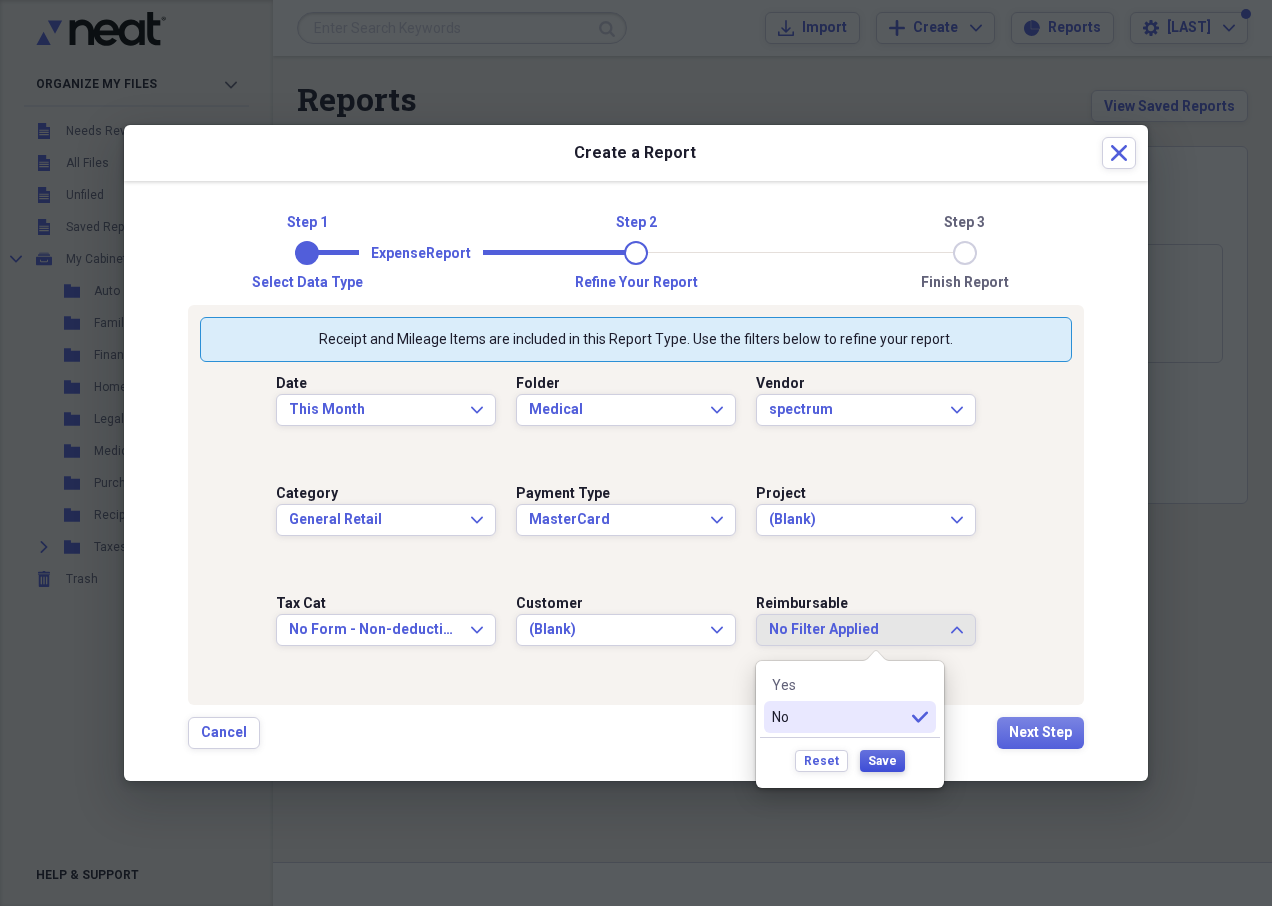 click on "Save" at bounding box center [882, 761] 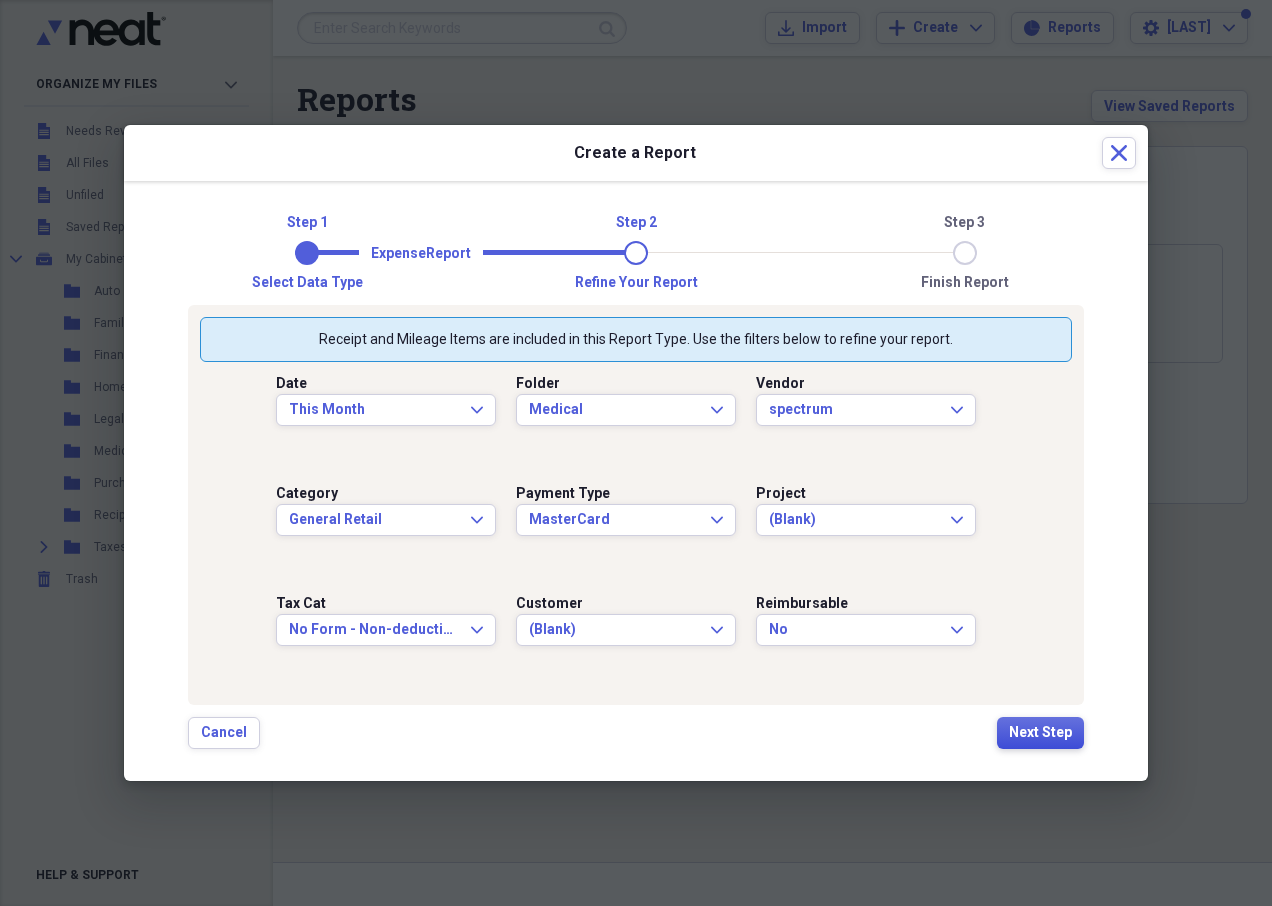 click on "Next Step" at bounding box center (1040, 733) 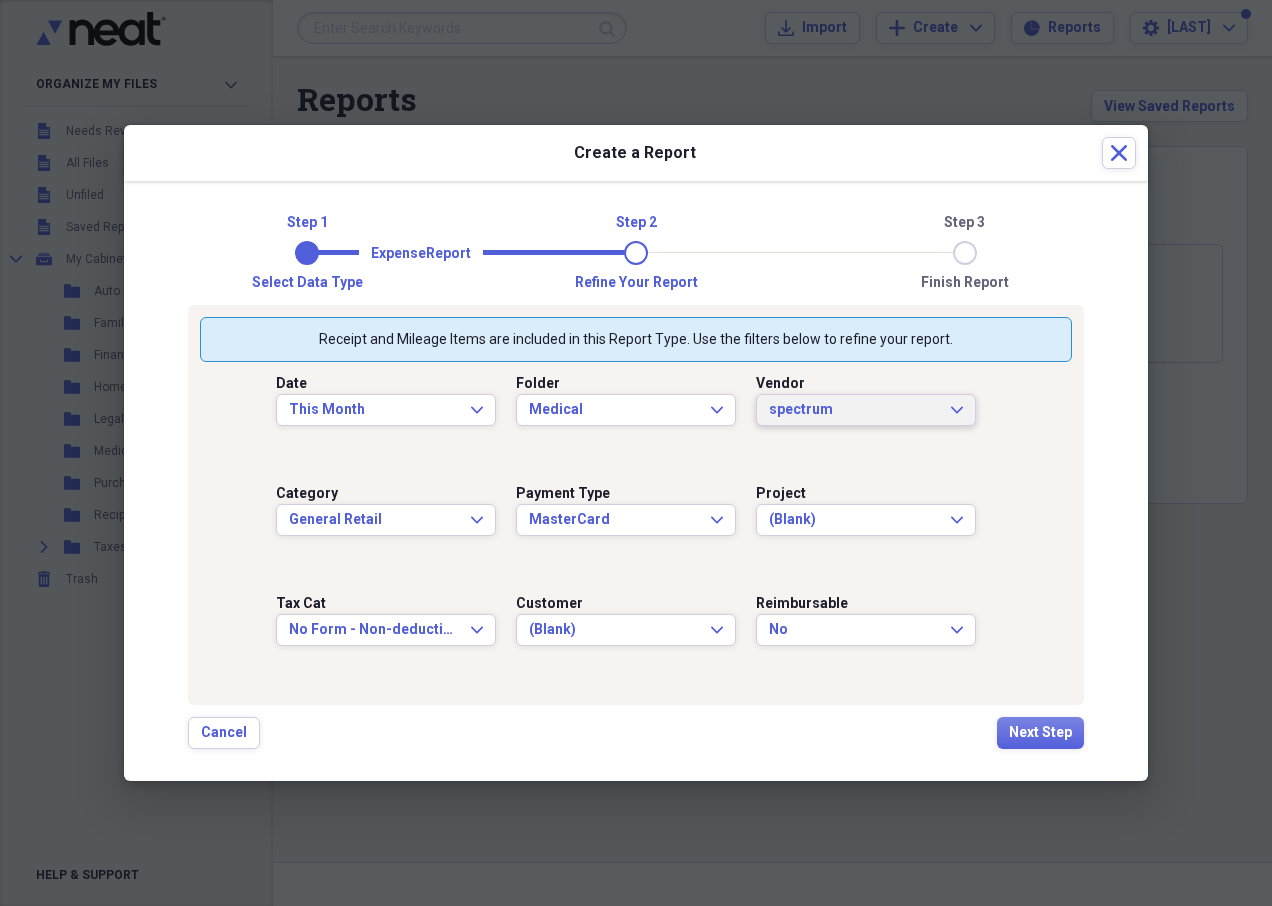 click on "spectrum" at bounding box center (854, 410) 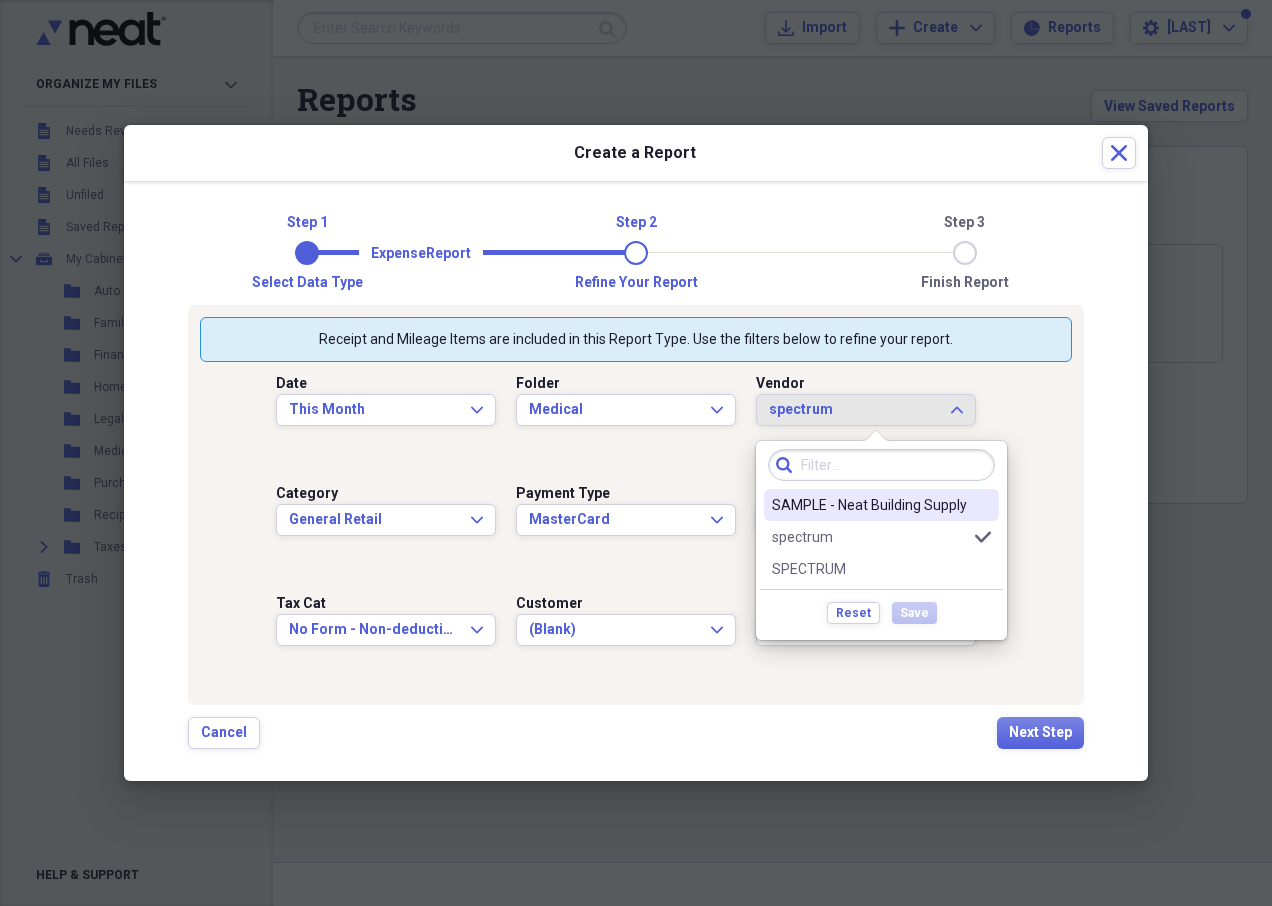 click on "SAMPLE - Neat Building Supply" at bounding box center (869, 505) 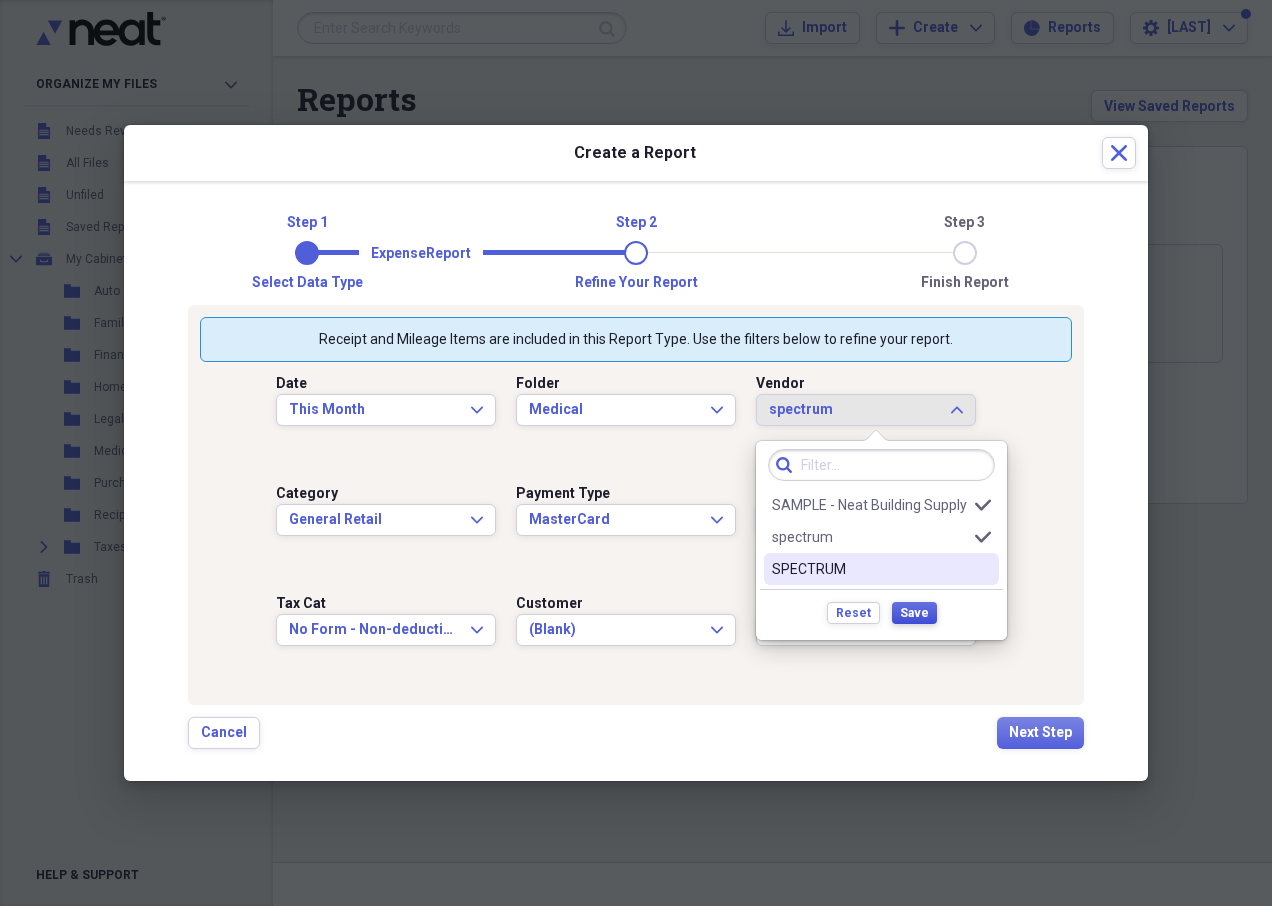 click on "Save" at bounding box center (914, 613) 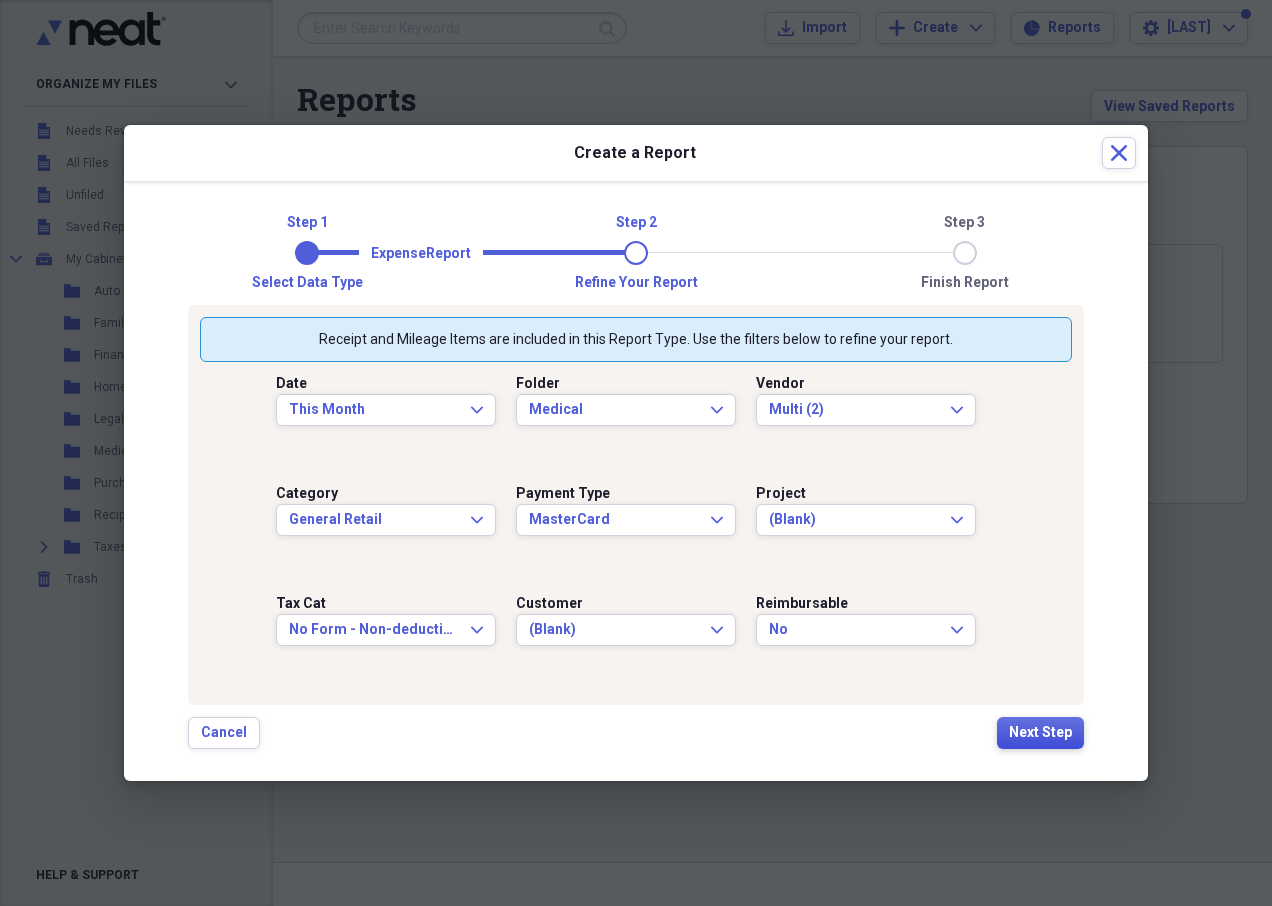 click on "Next Step" at bounding box center (1040, 733) 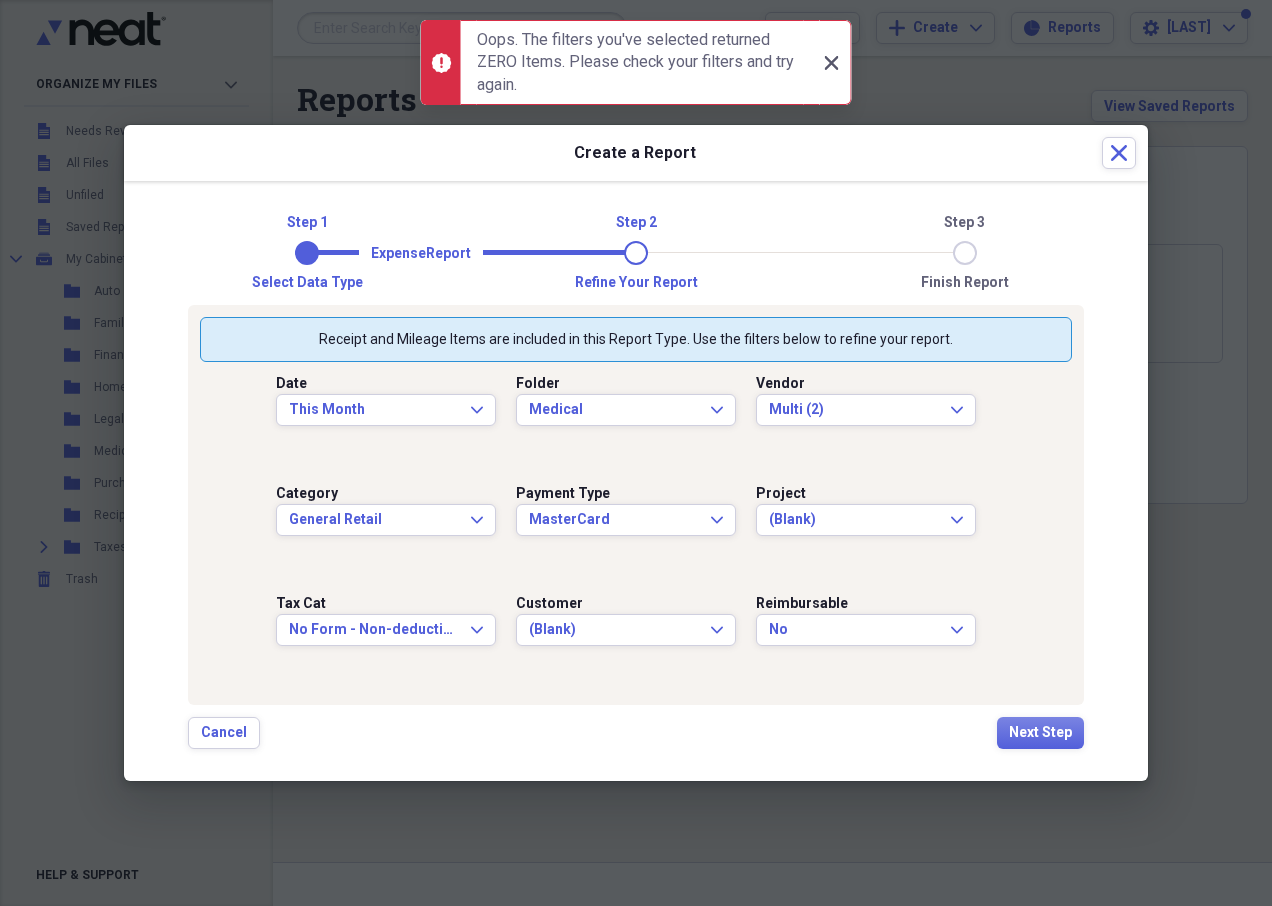 click on "Close" 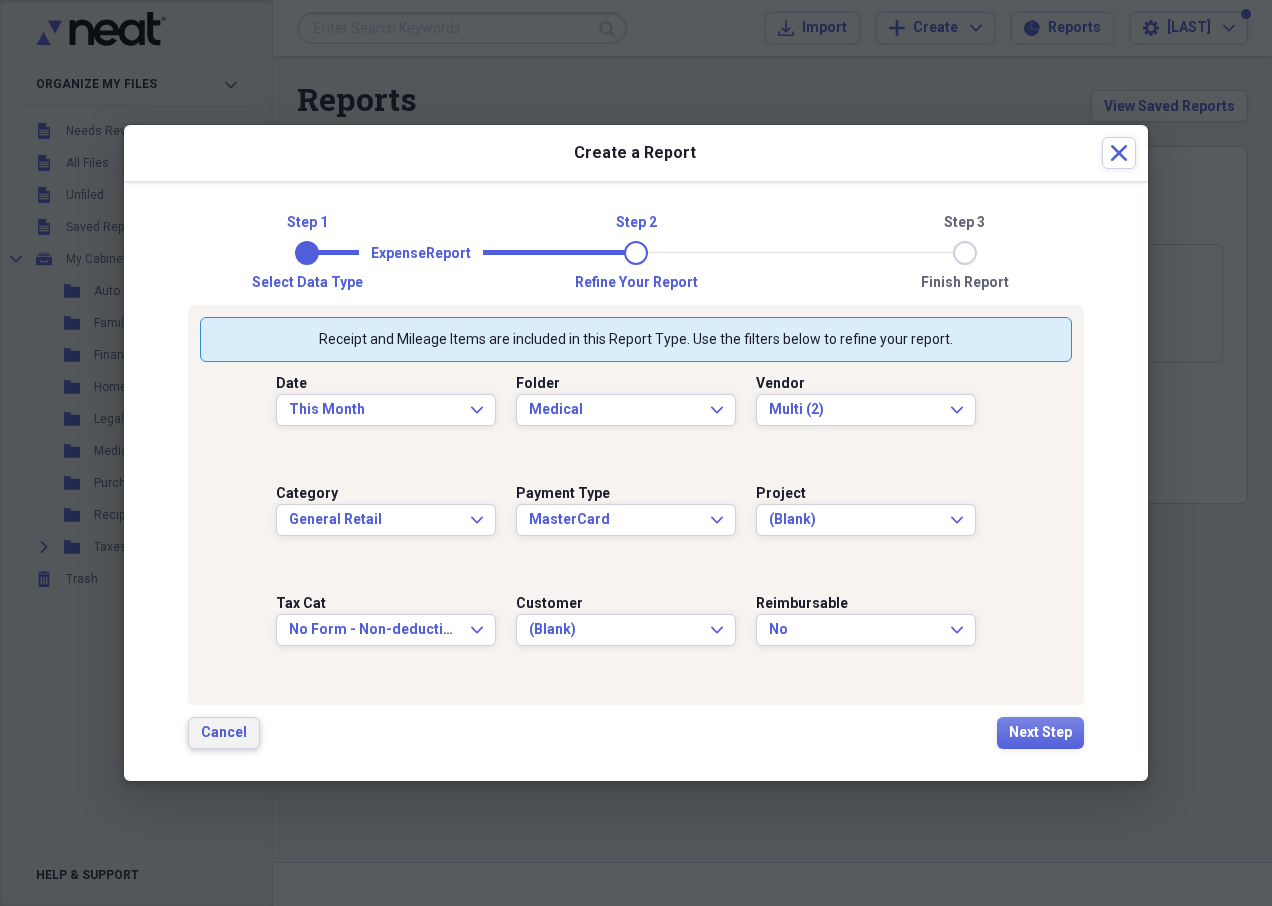 click on "Cancel" at bounding box center [224, 733] 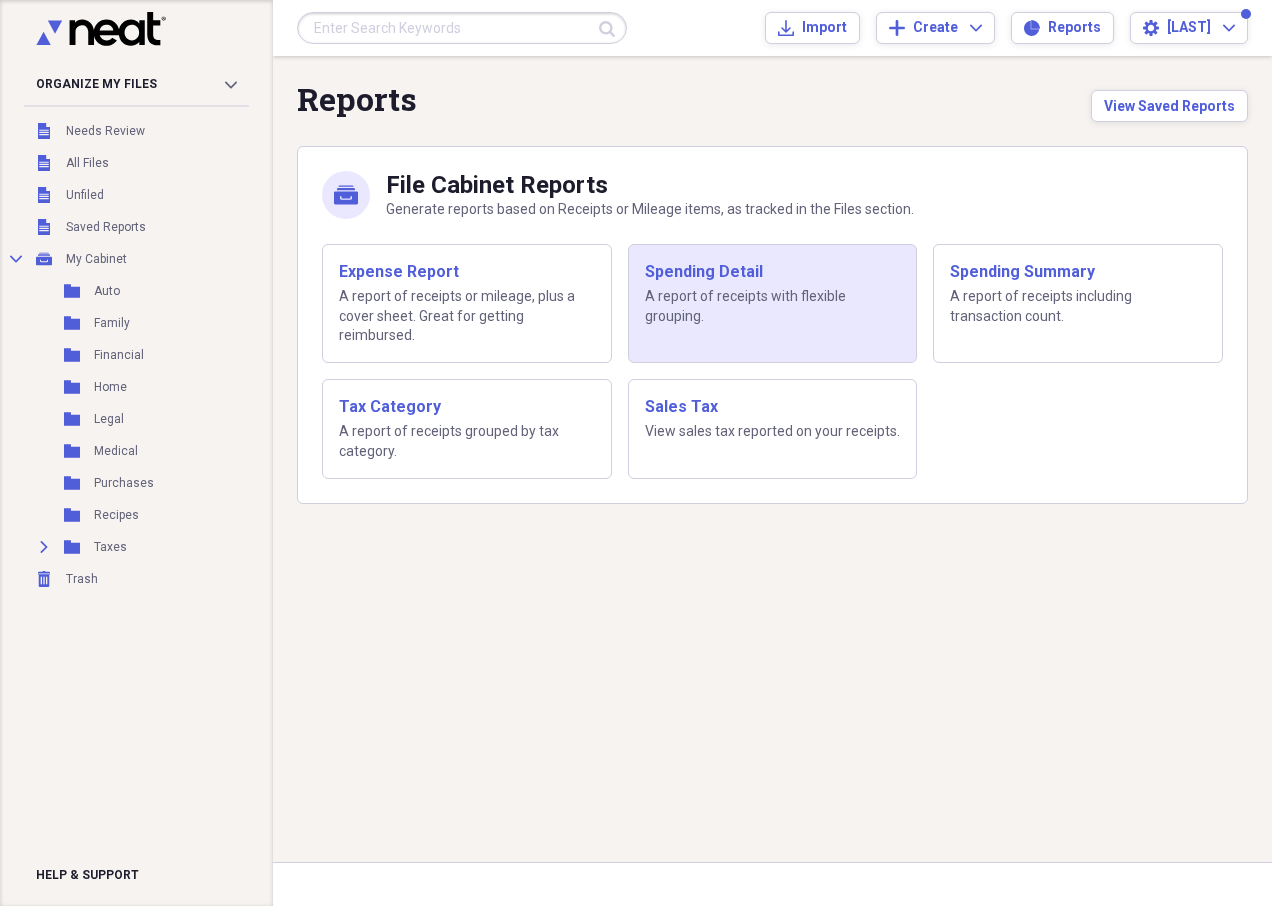 click on "A report of receipts with flexible grouping." at bounding box center (773, 306) 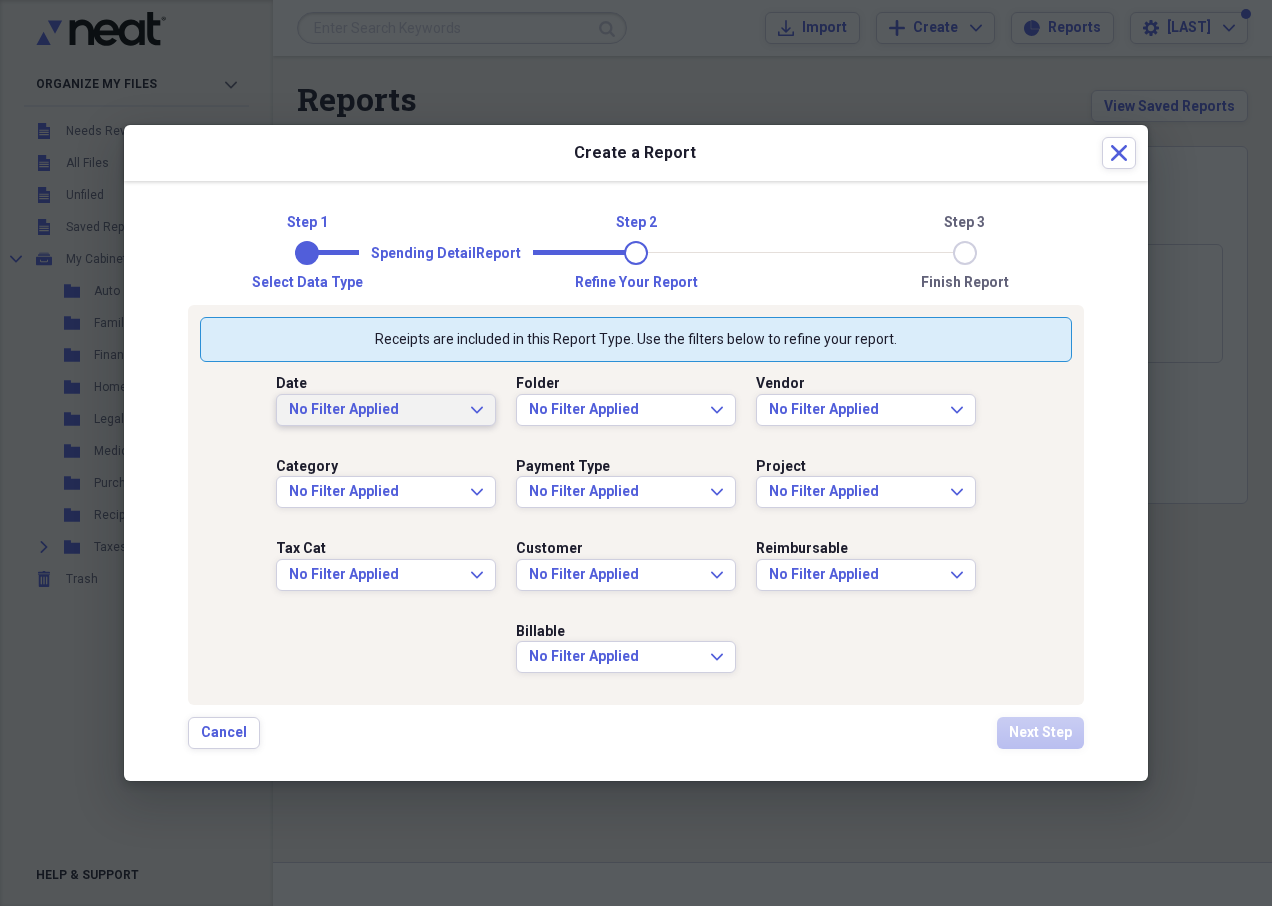 click on "No Filter Applied" at bounding box center (374, 410) 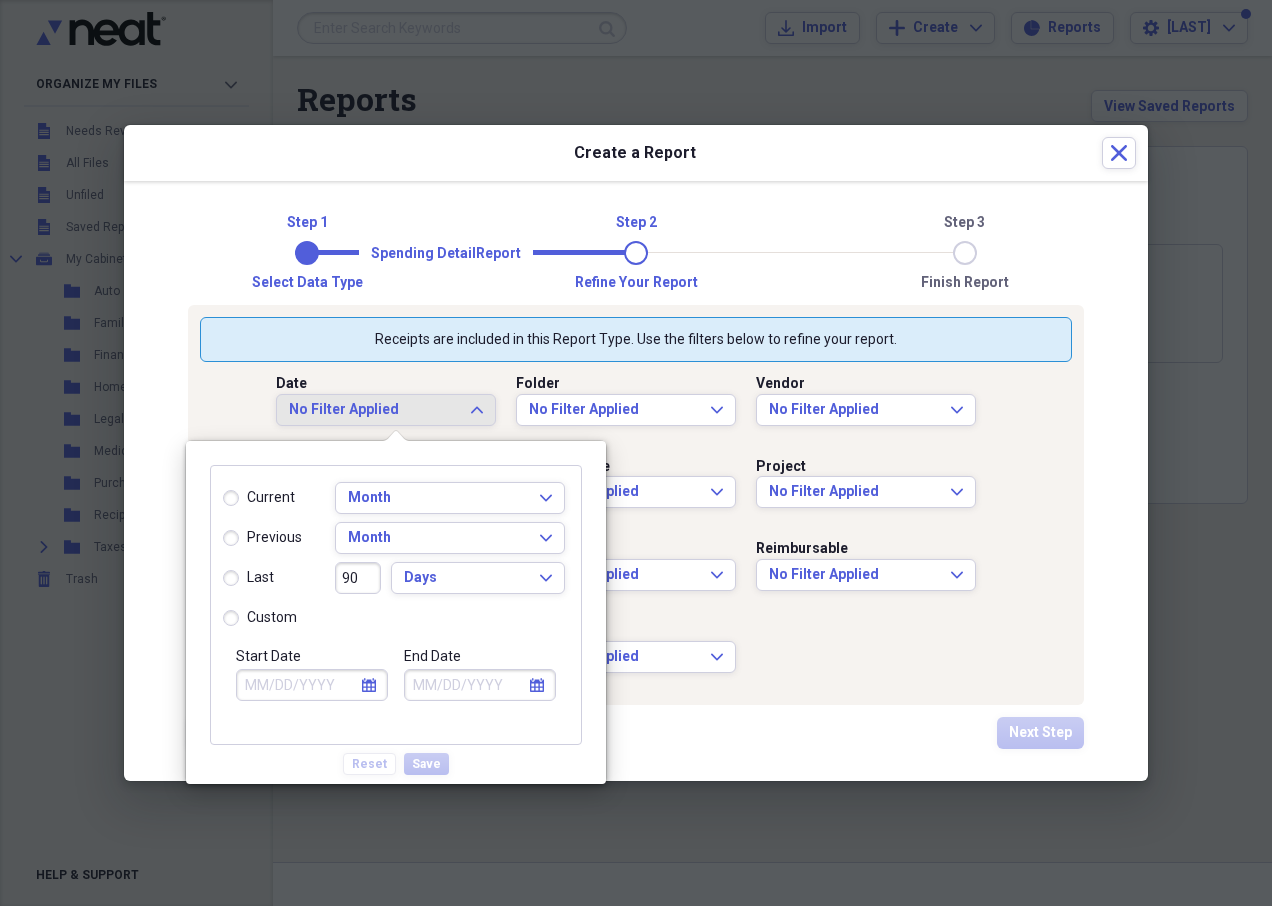 click on "current" at bounding box center [259, 498] 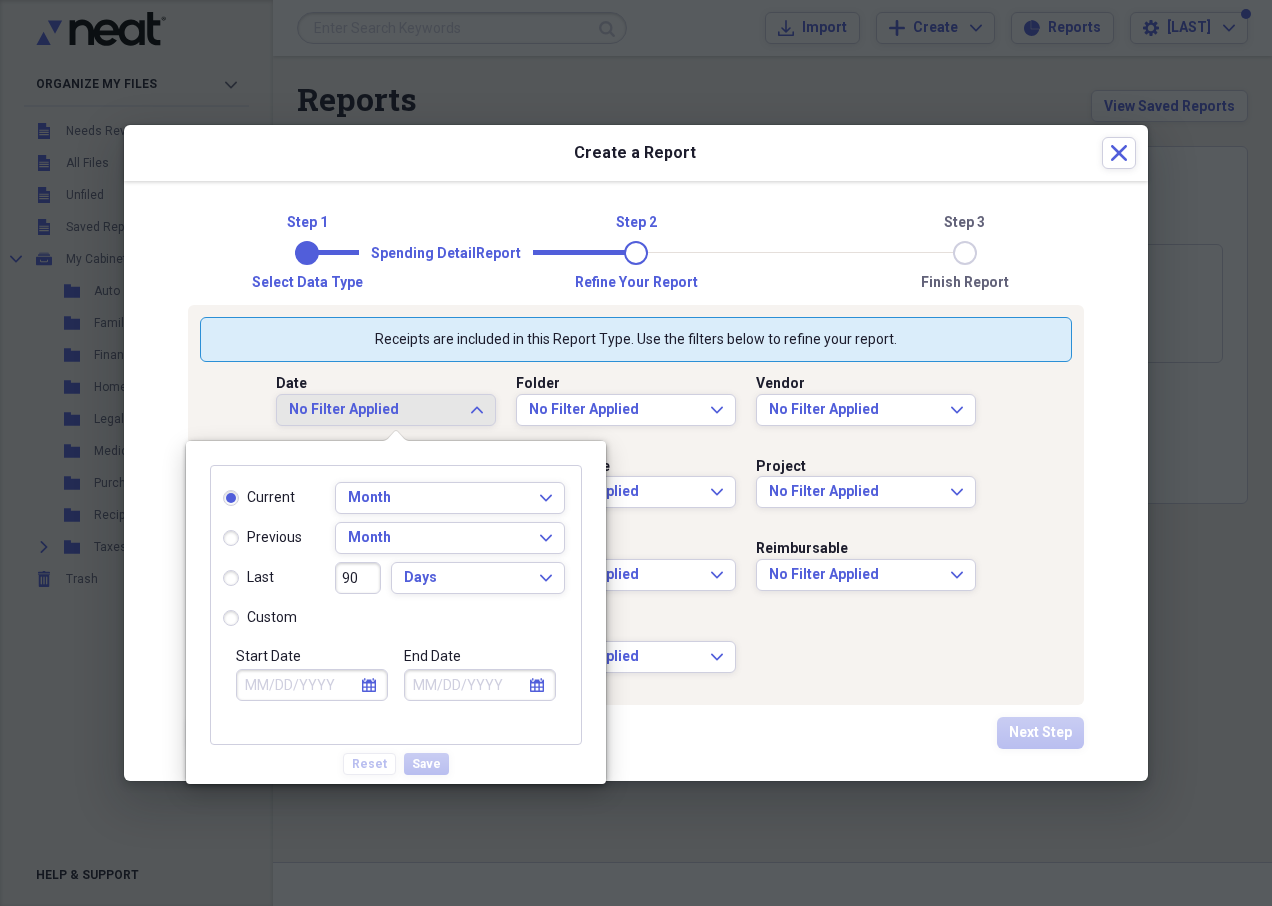 type on "08/01/2025" 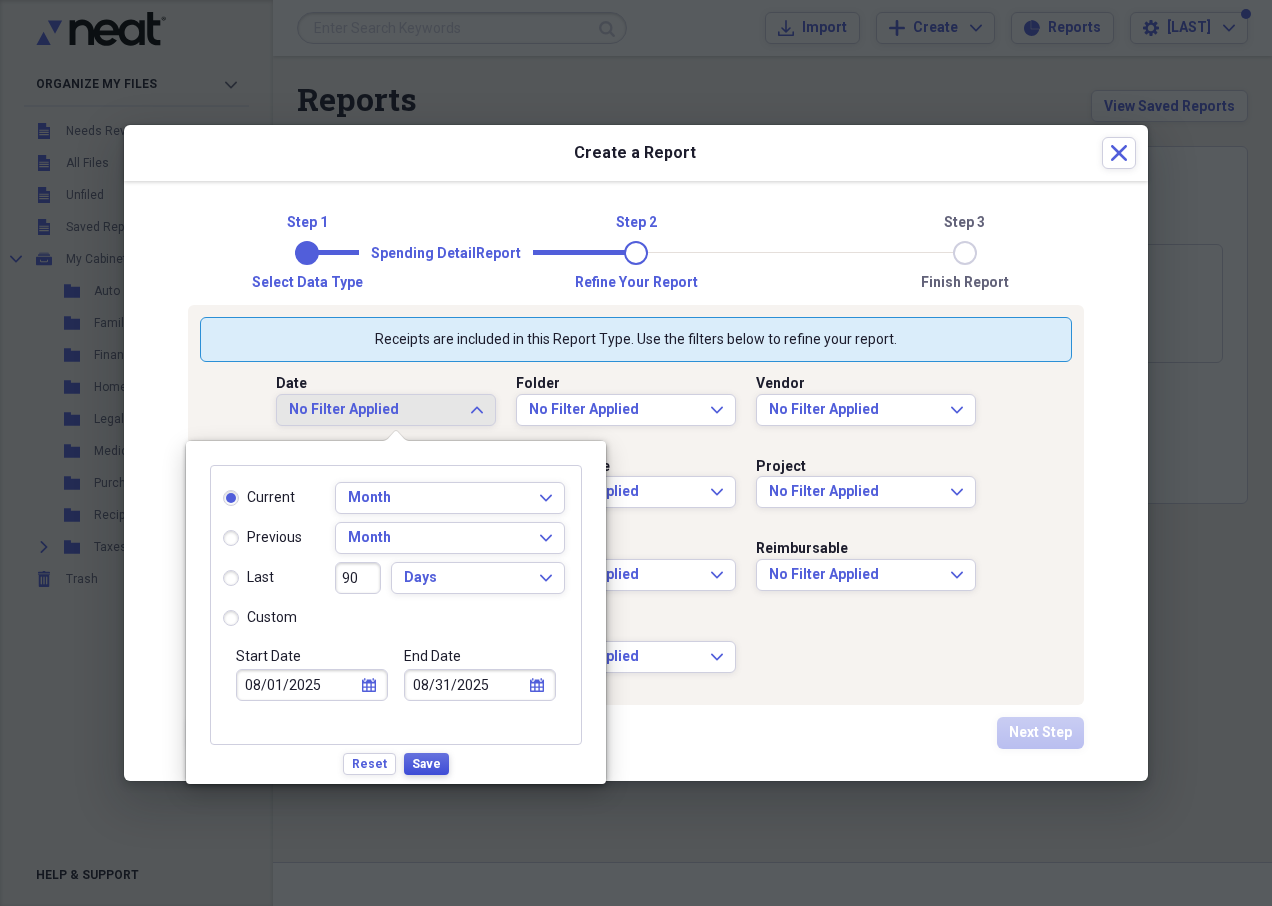 click on "Save" at bounding box center [426, 764] 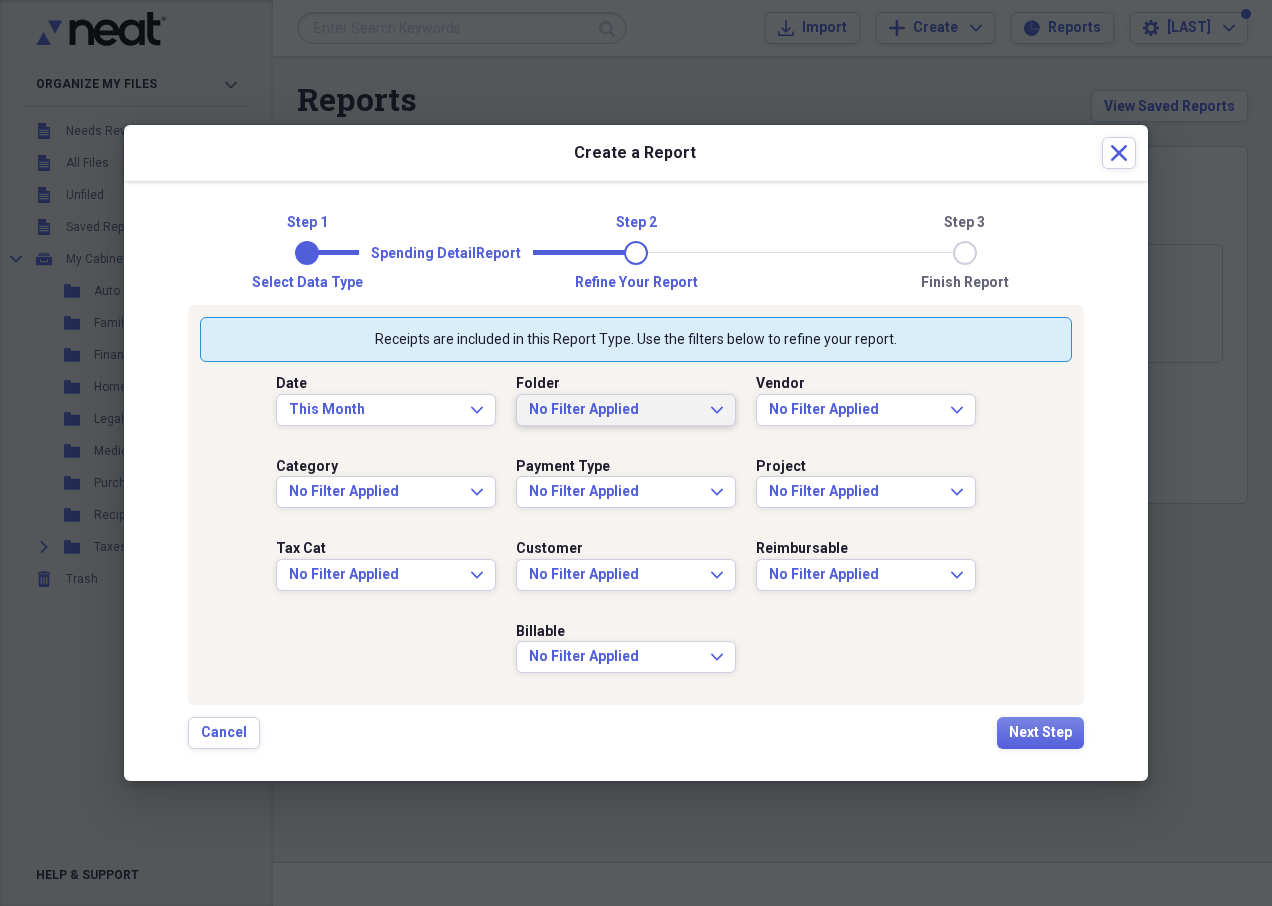 click on "No Filter Applied" at bounding box center [614, 410] 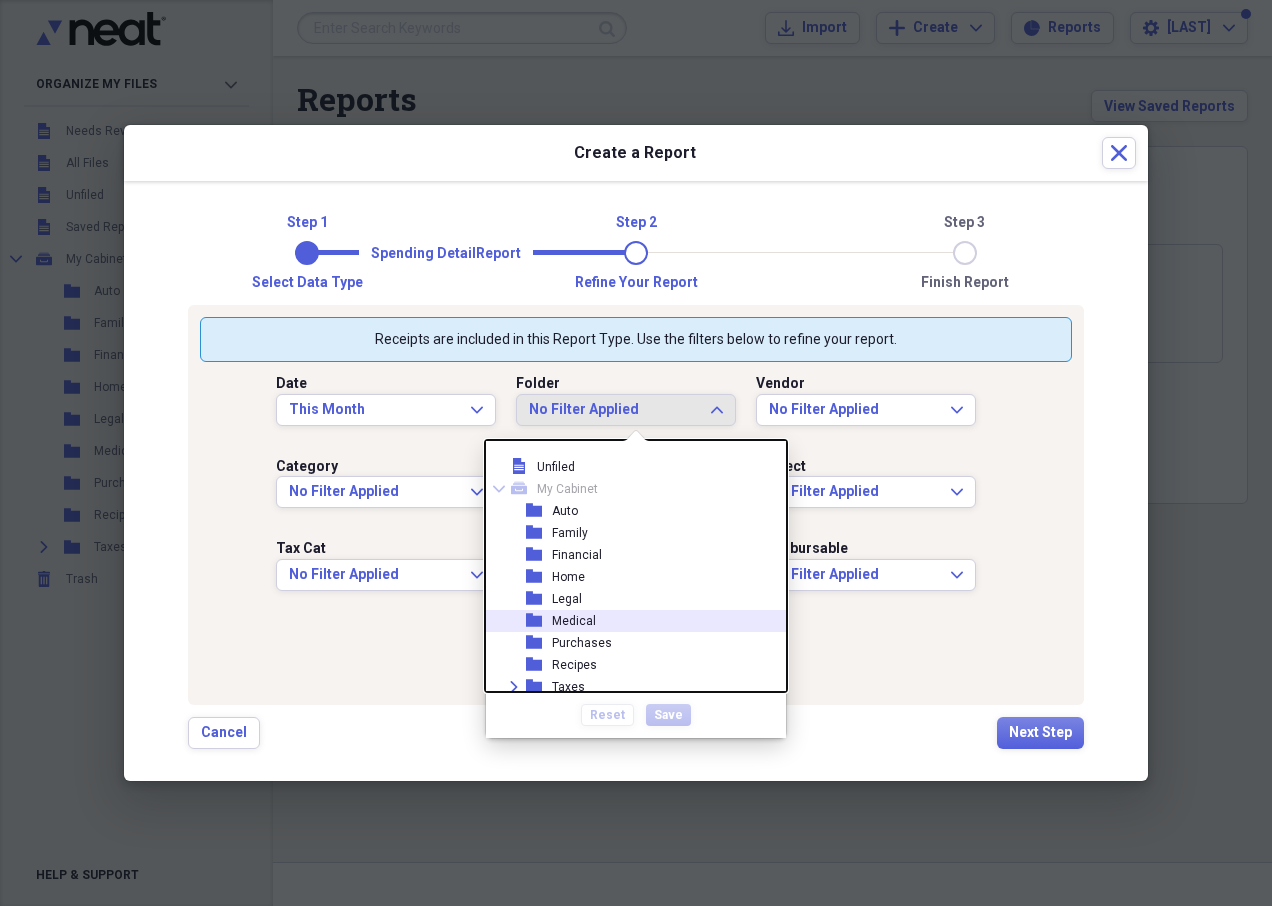 click on "folder Medical" at bounding box center [628, 621] 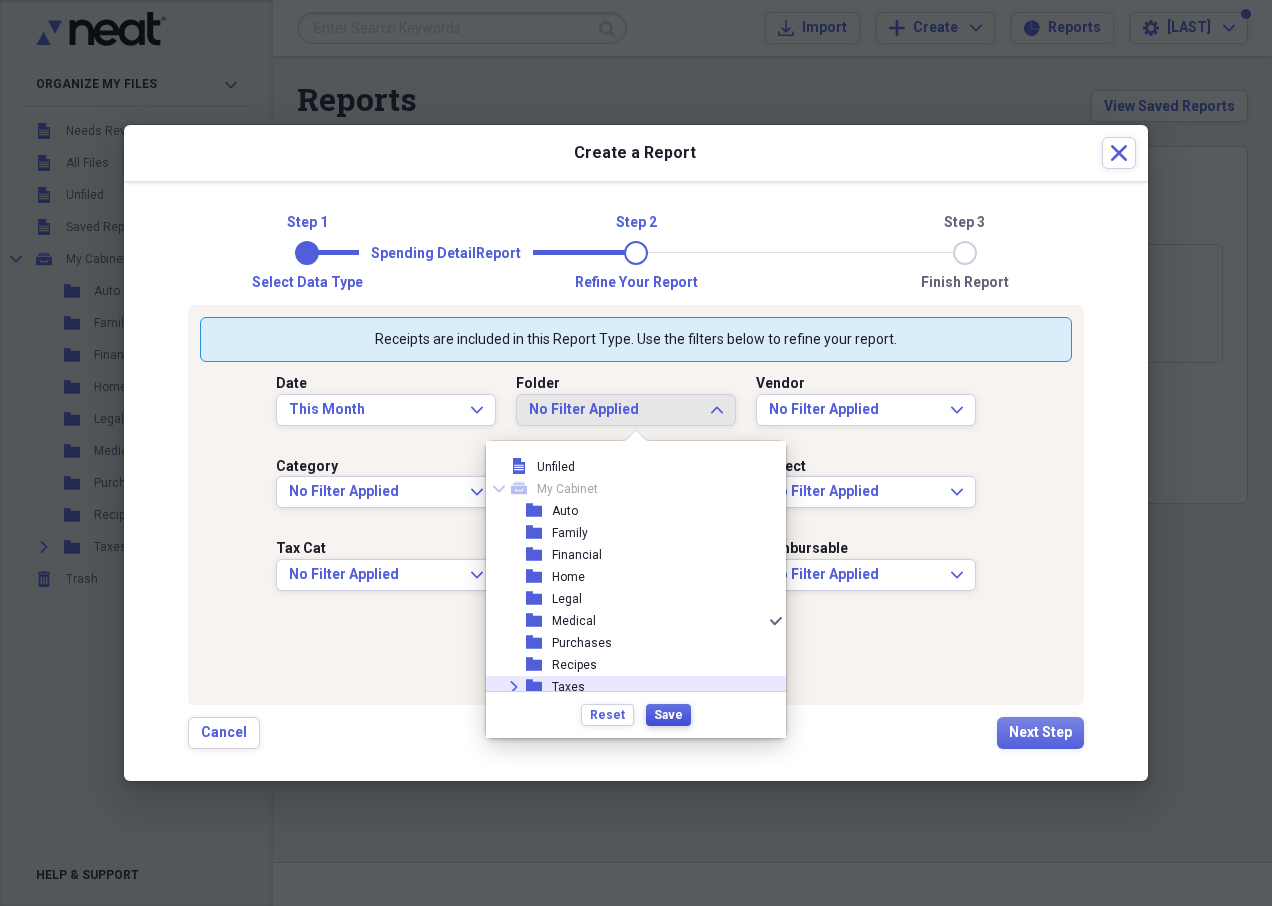 click on "Save" at bounding box center [668, 715] 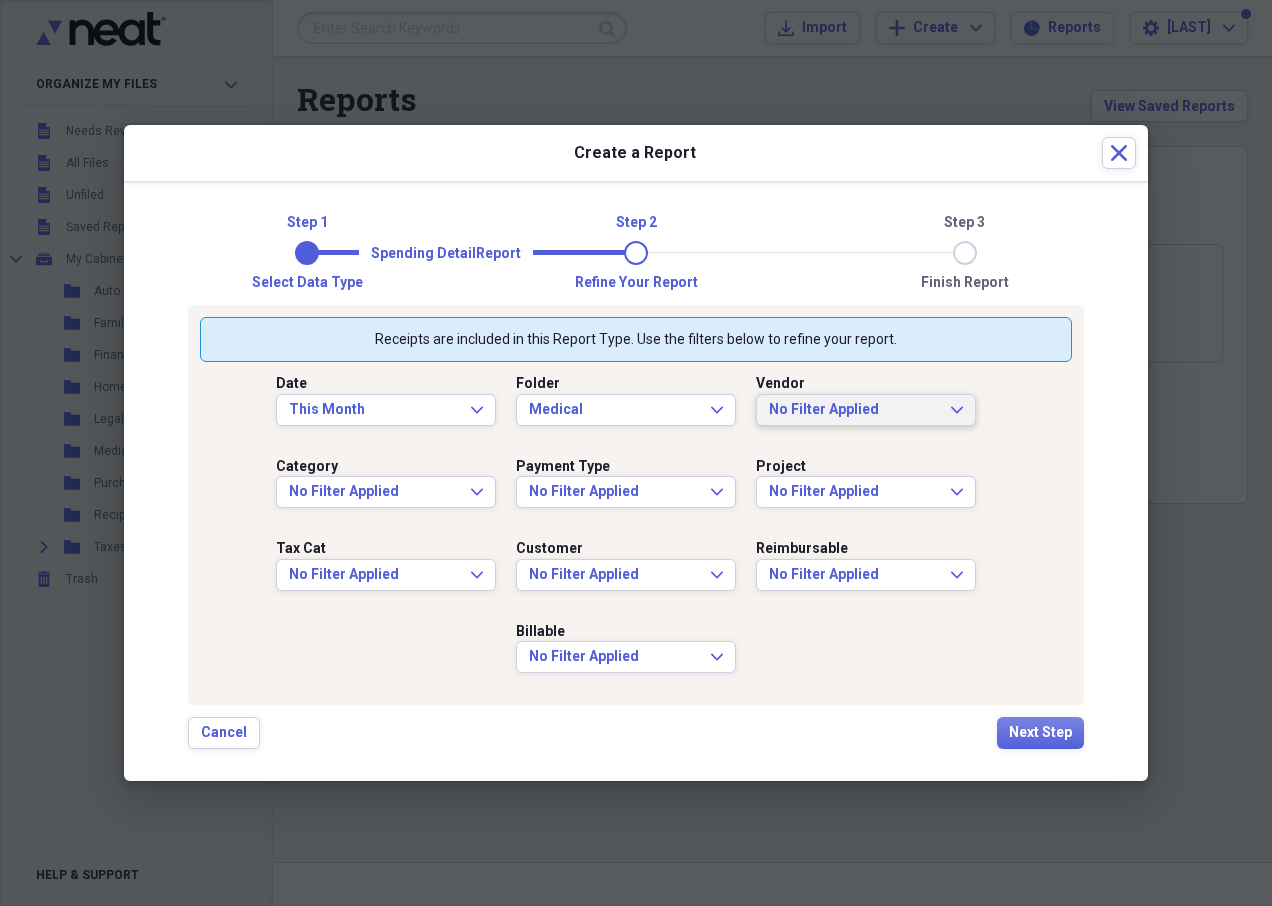 click on "No Filter Applied" at bounding box center (854, 410) 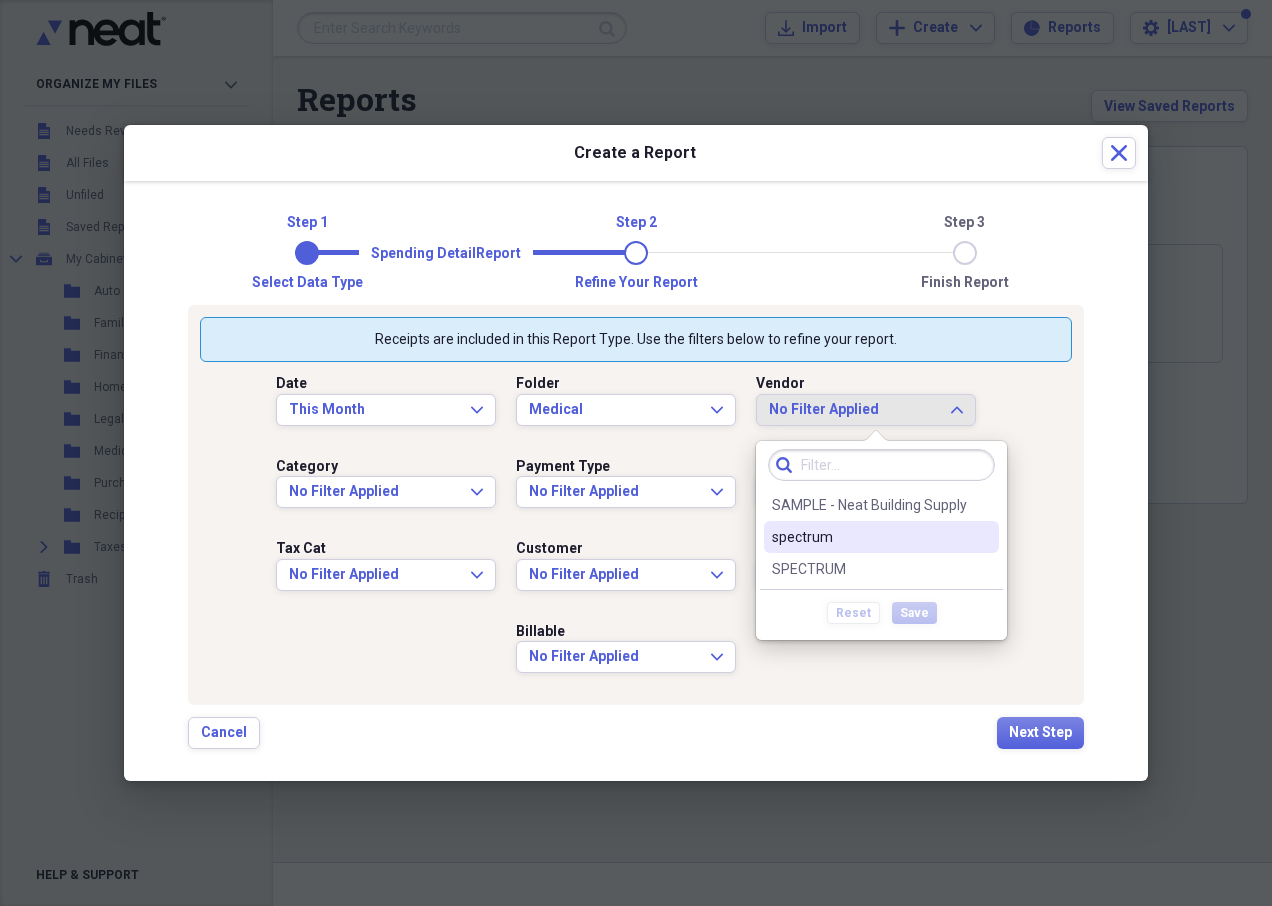click on "spectrum" at bounding box center [869, 537] 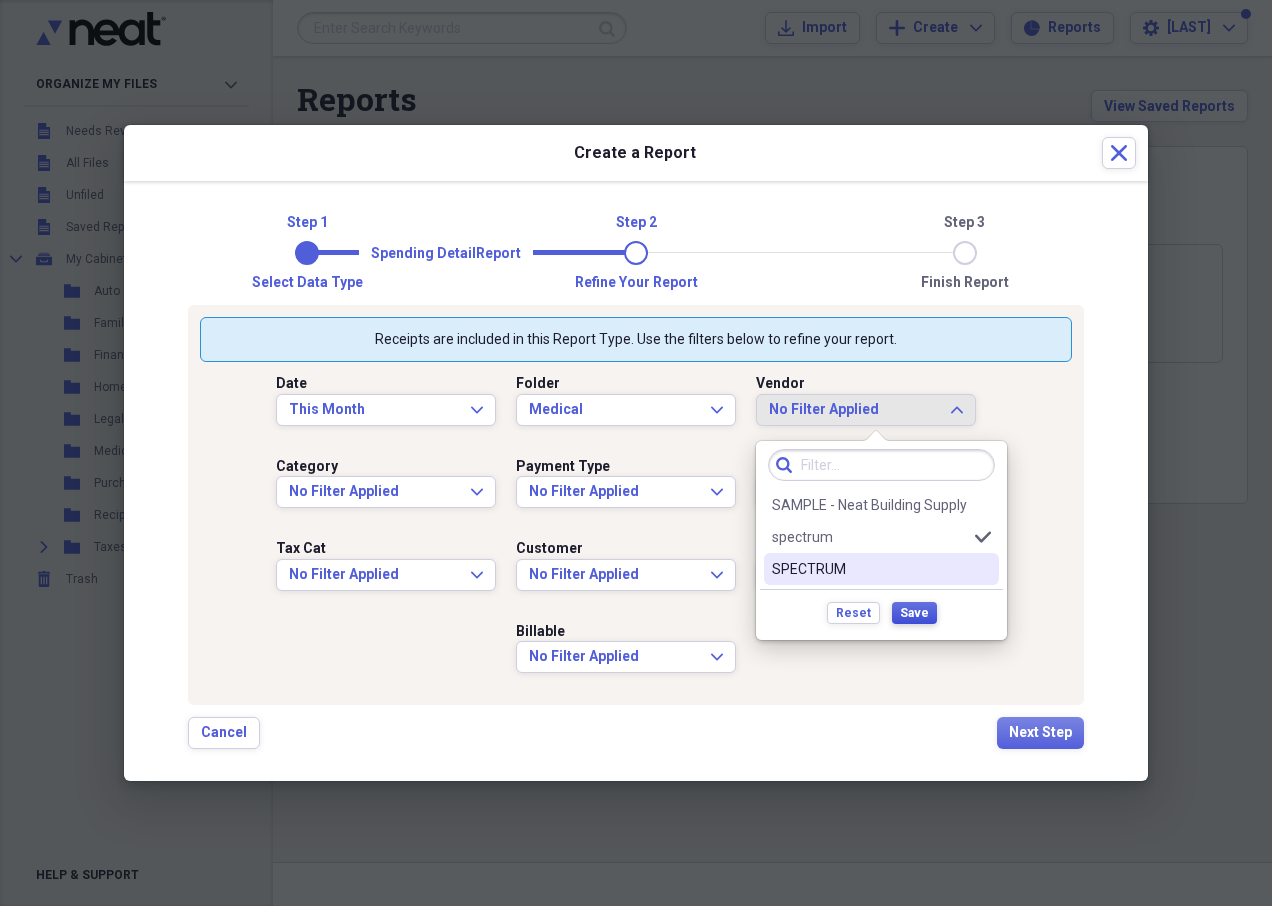 click on "Save" at bounding box center [914, 613] 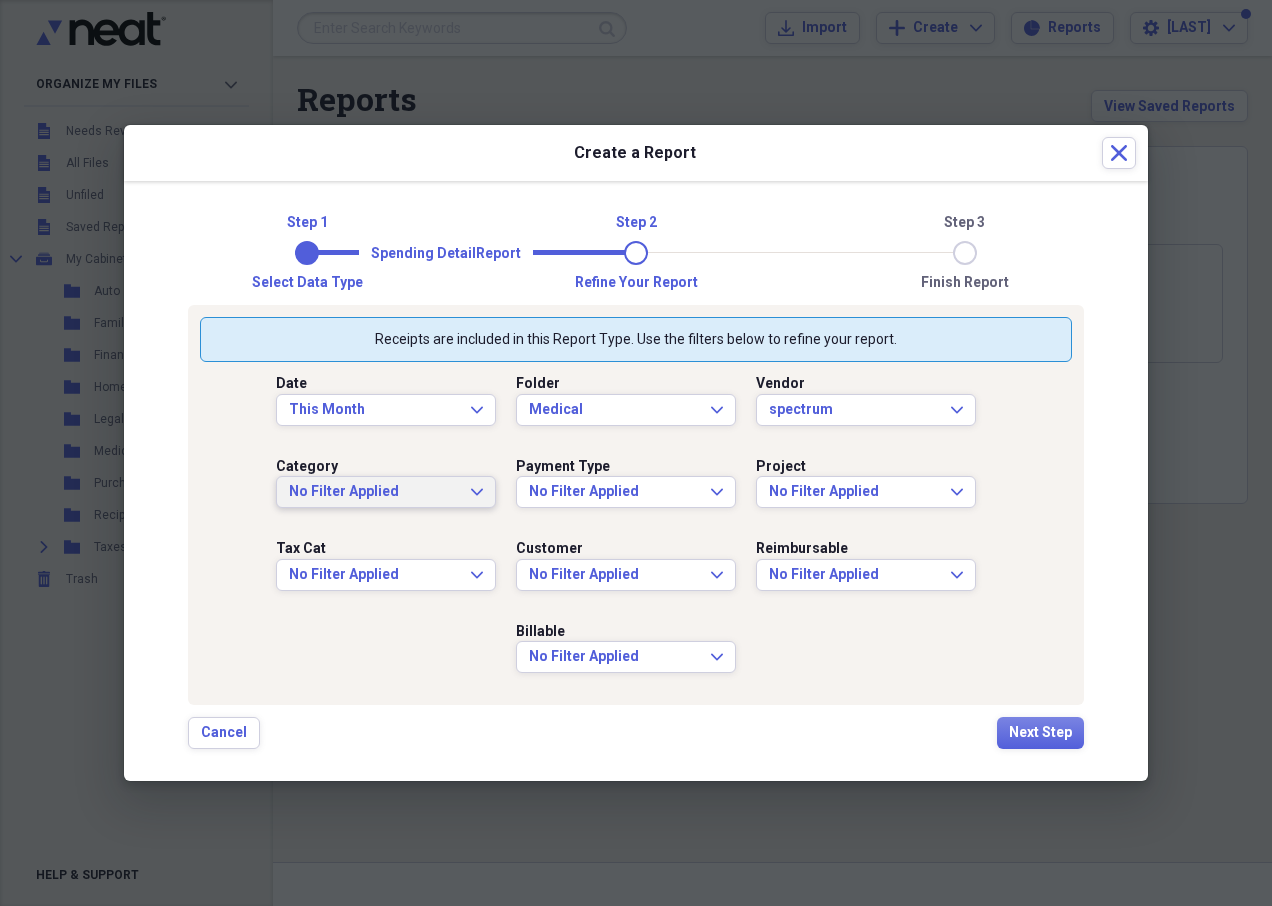 click on "No Filter Applied" at bounding box center [374, 492] 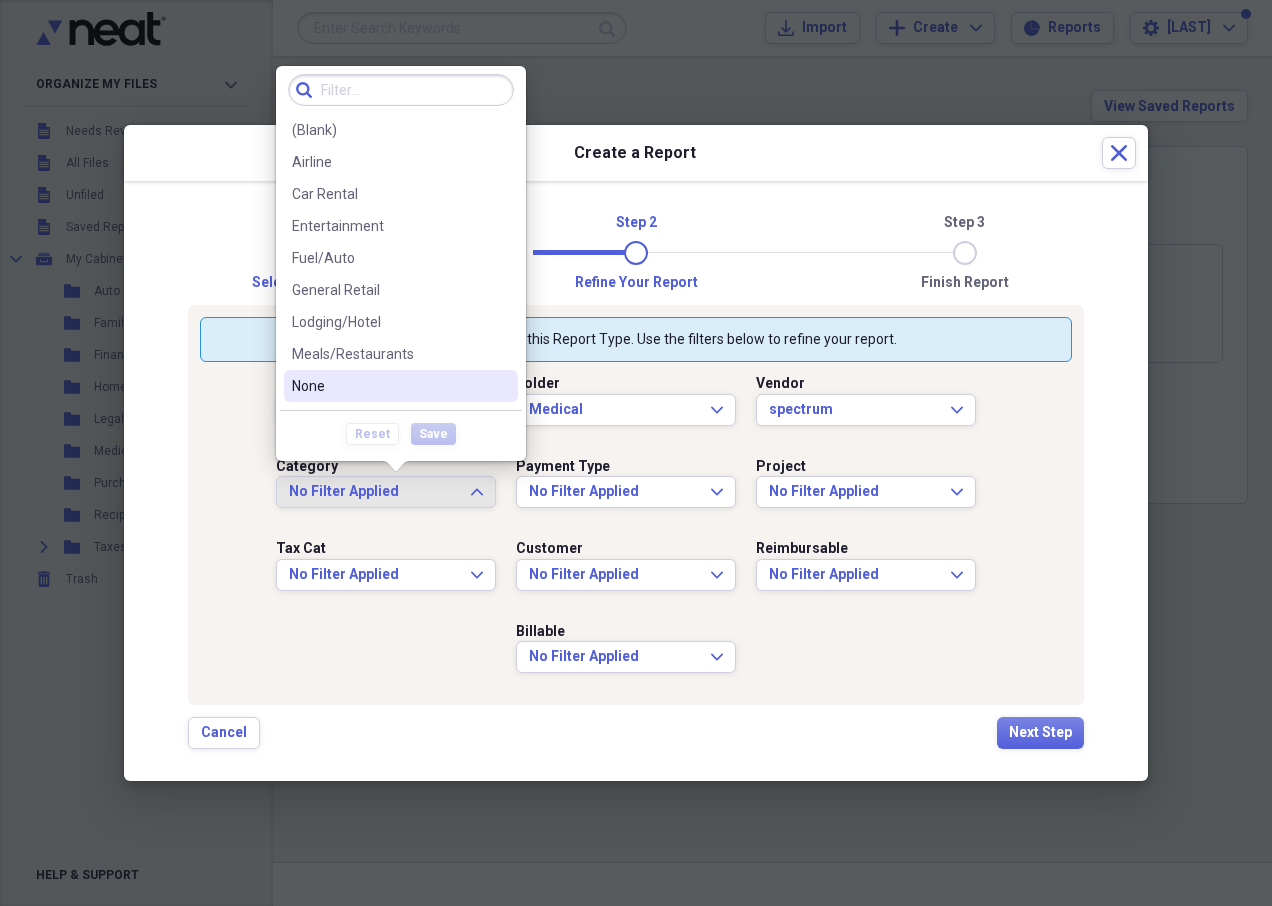 click on "None" at bounding box center [401, 386] 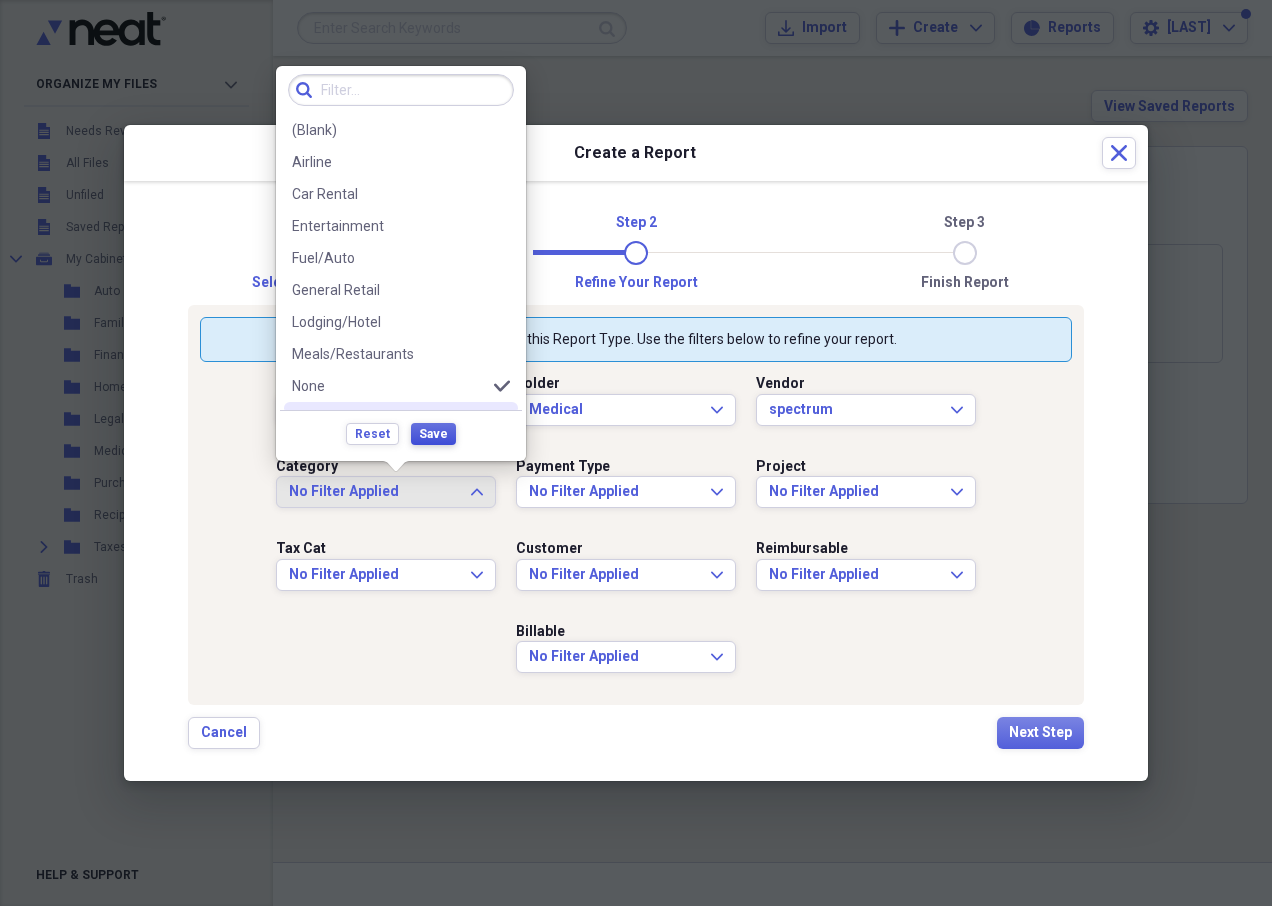 click on "Save" at bounding box center (433, 434) 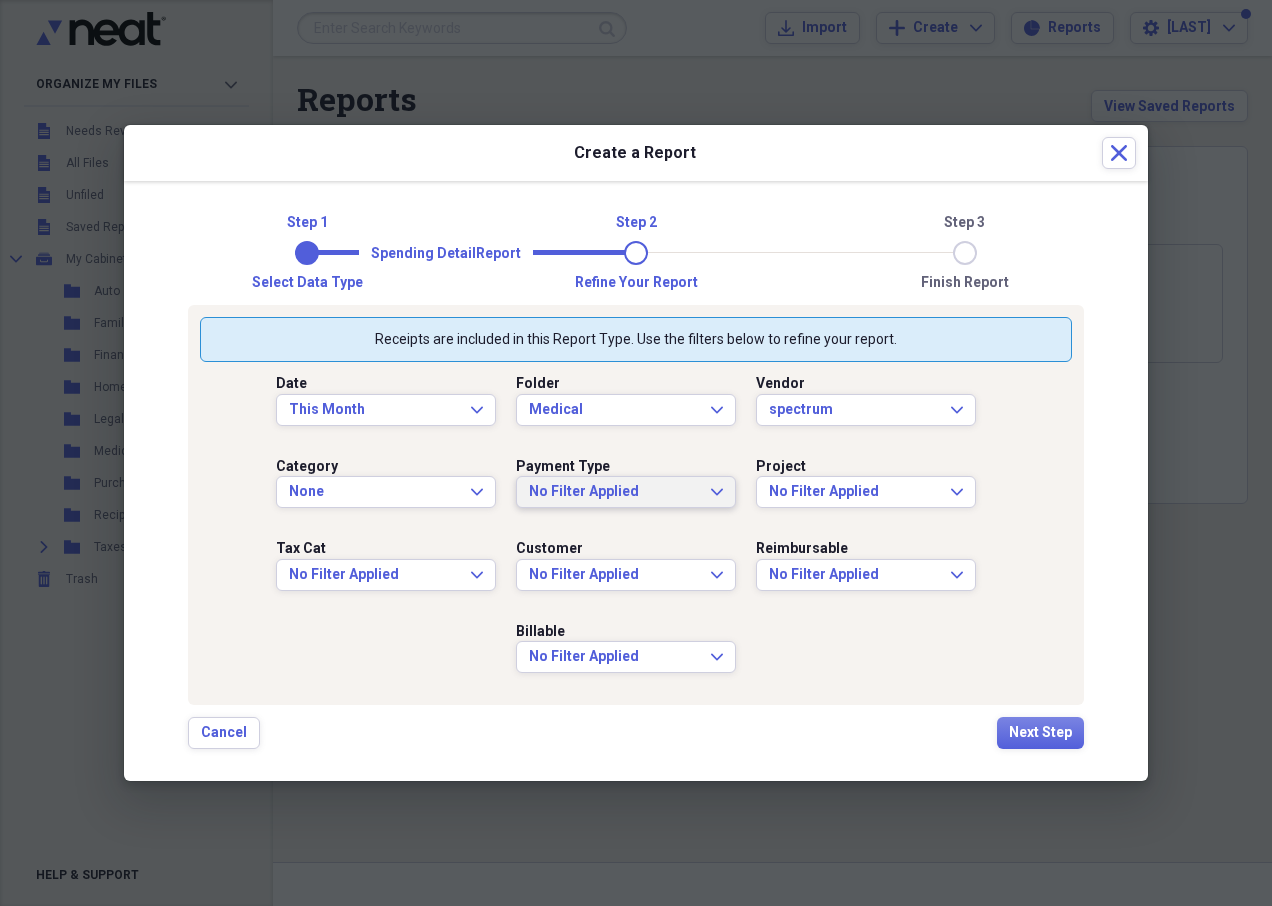 click on "No Filter Applied Expand" at bounding box center [626, 492] 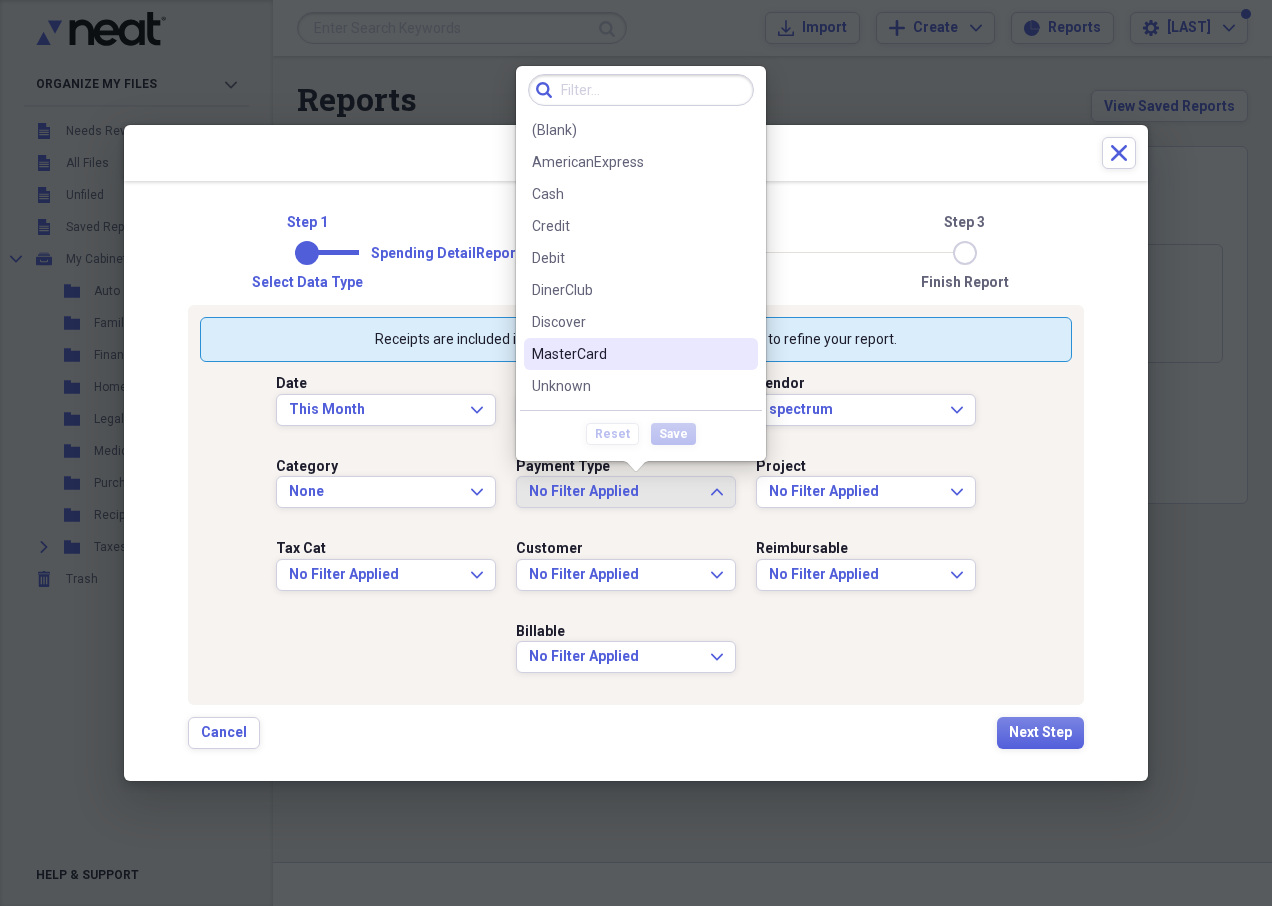 click on "MasterCard" at bounding box center [629, 354] 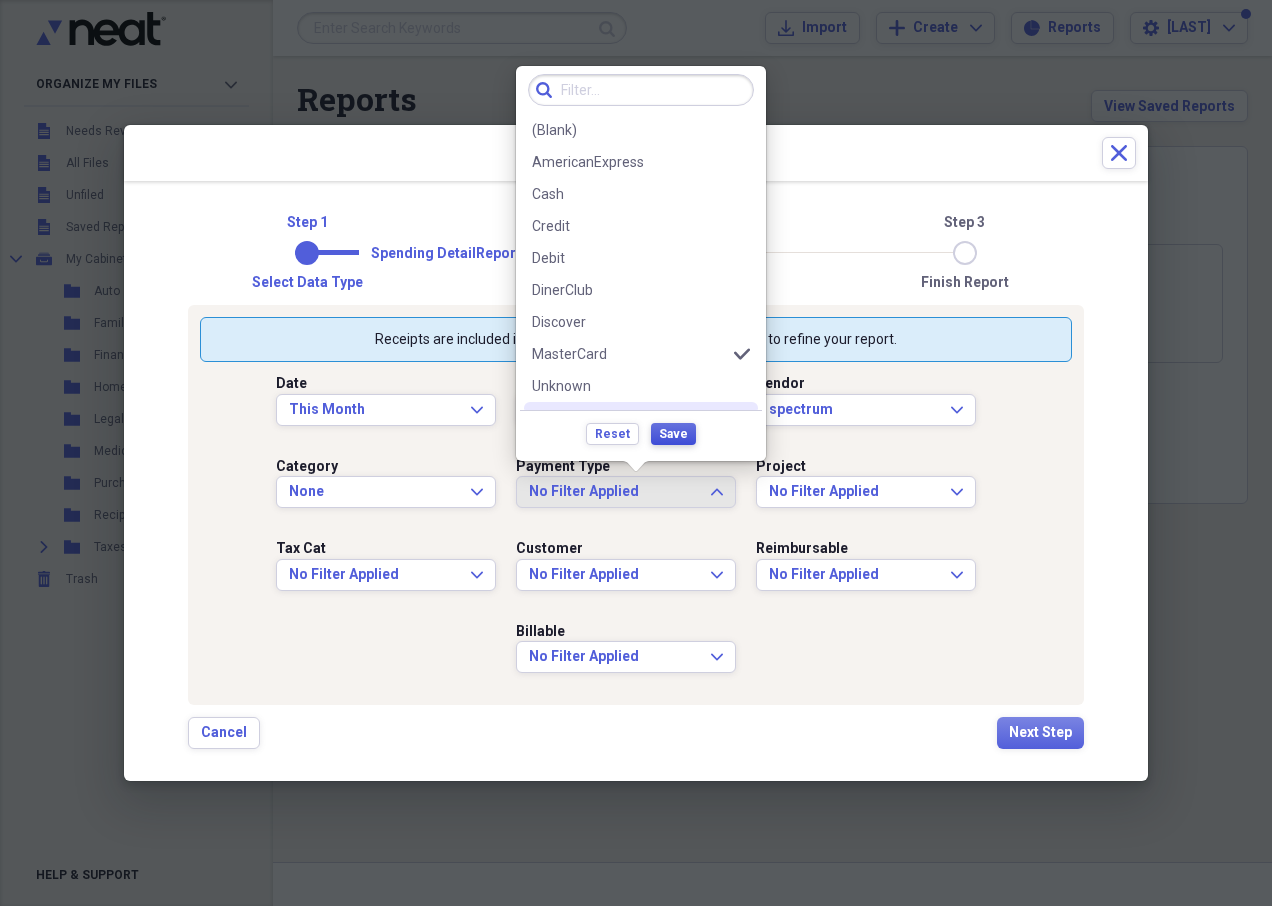 click on "Save" at bounding box center (673, 434) 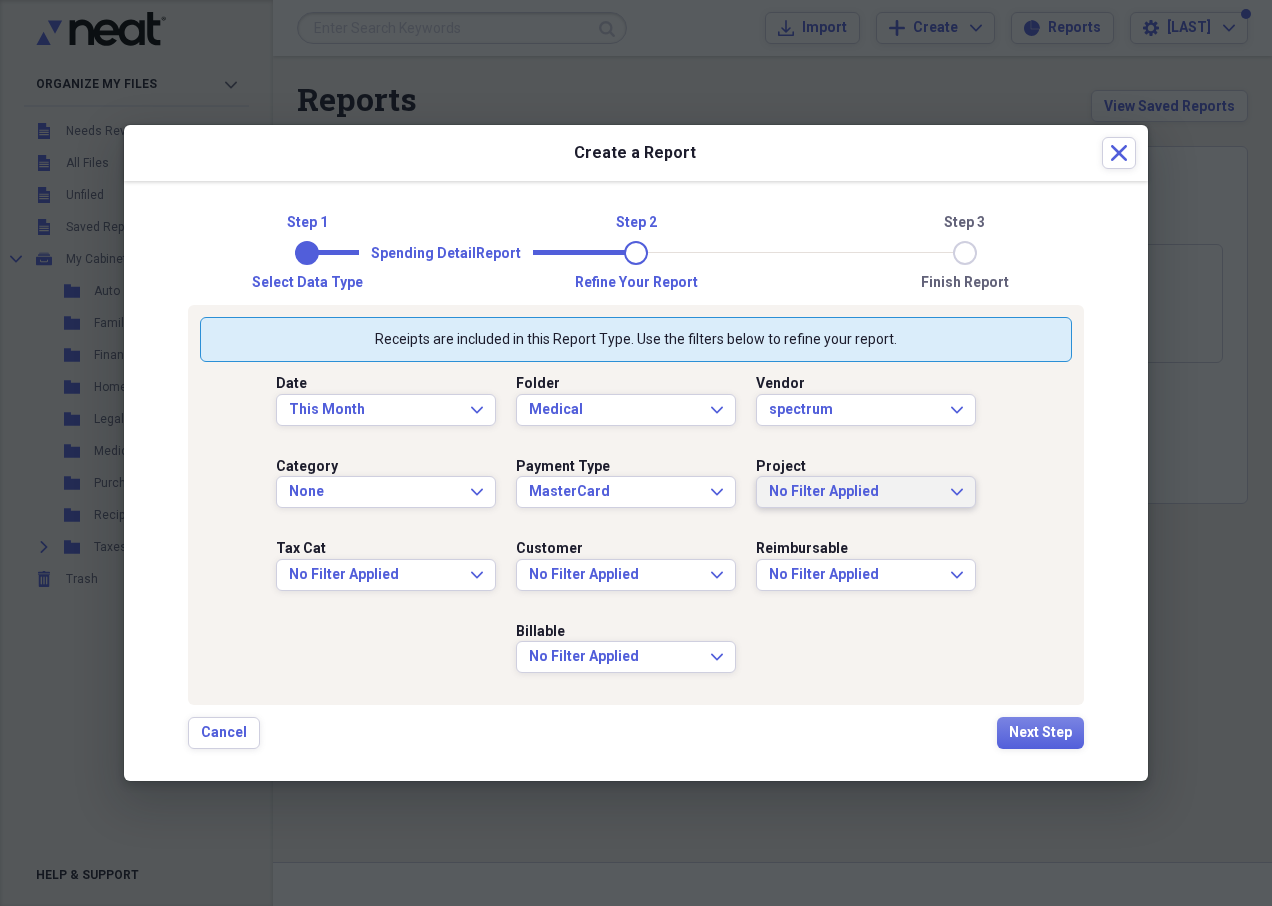 click on "No Filter Applied" at bounding box center [854, 492] 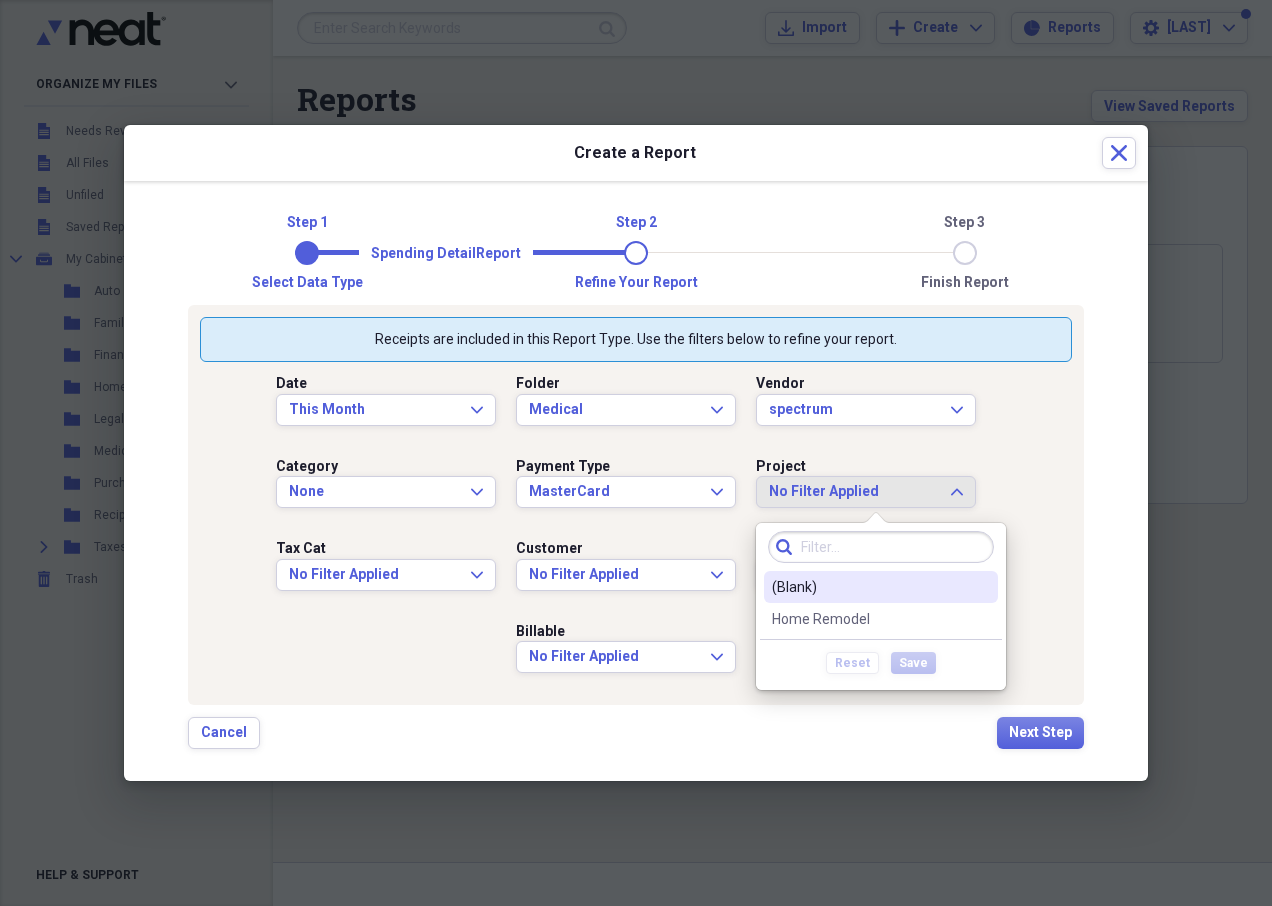 click on "(Blank)" at bounding box center (869, 587) 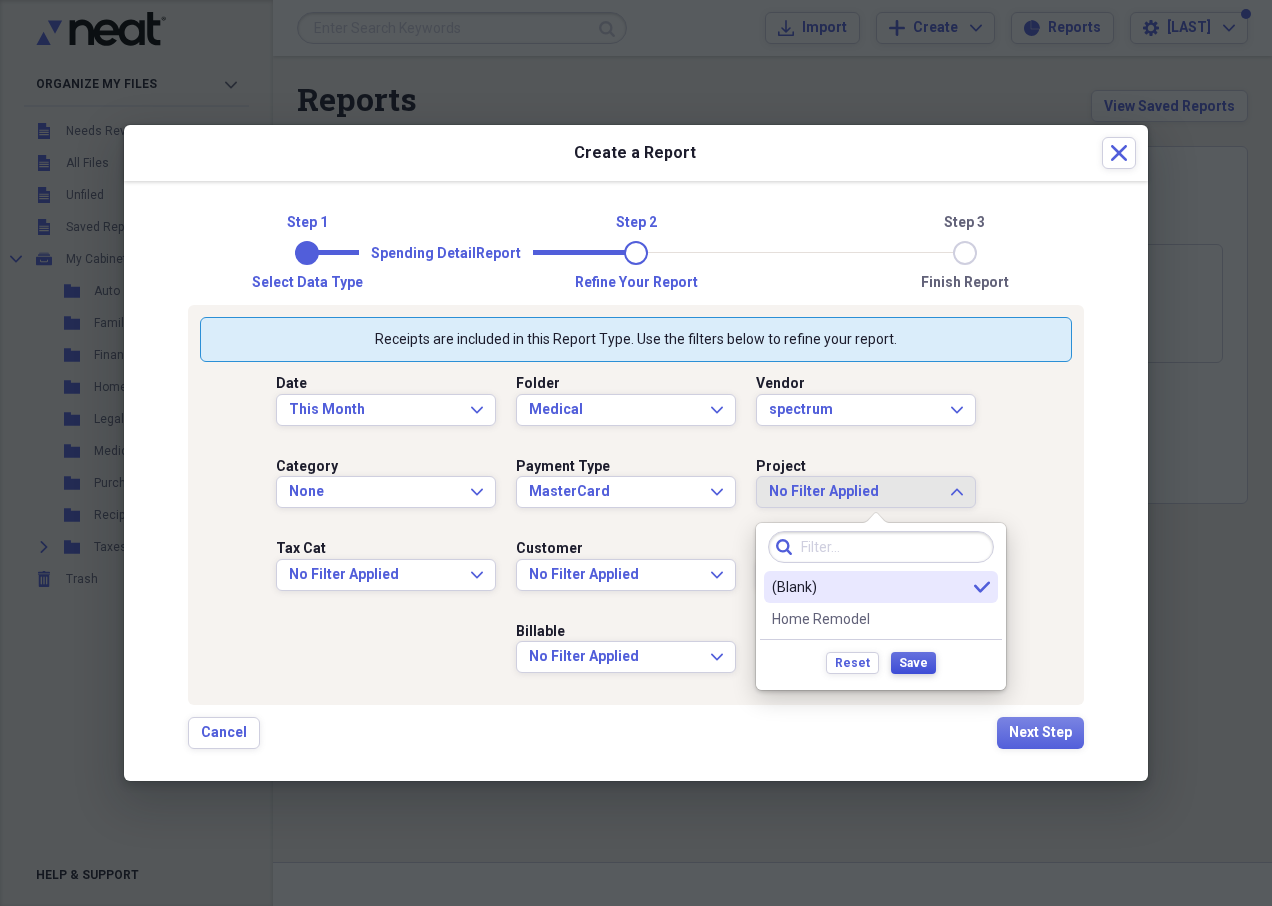 click on "Save" at bounding box center (913, 663) 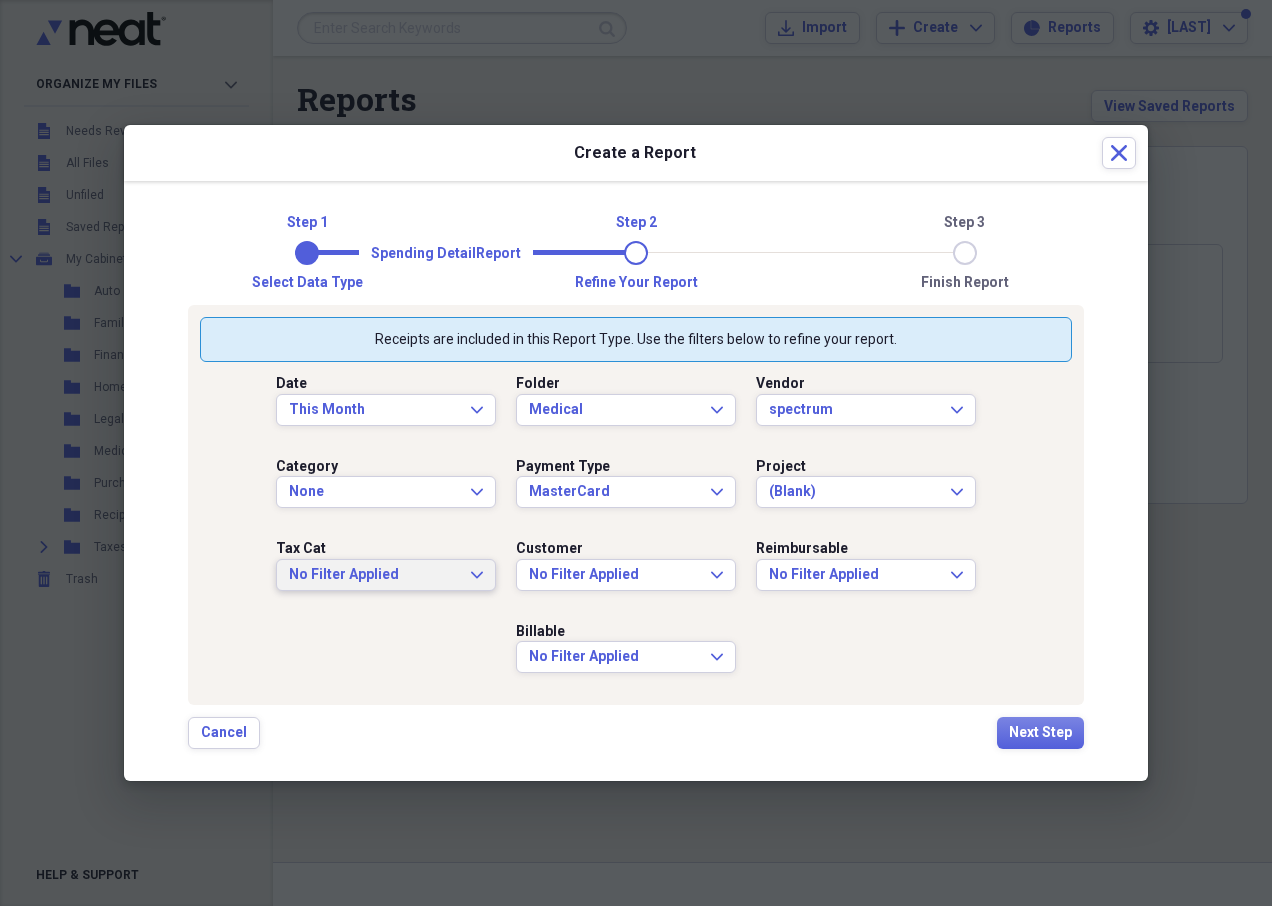 click on "No Filter Applied" at bounding box center [374, 575] 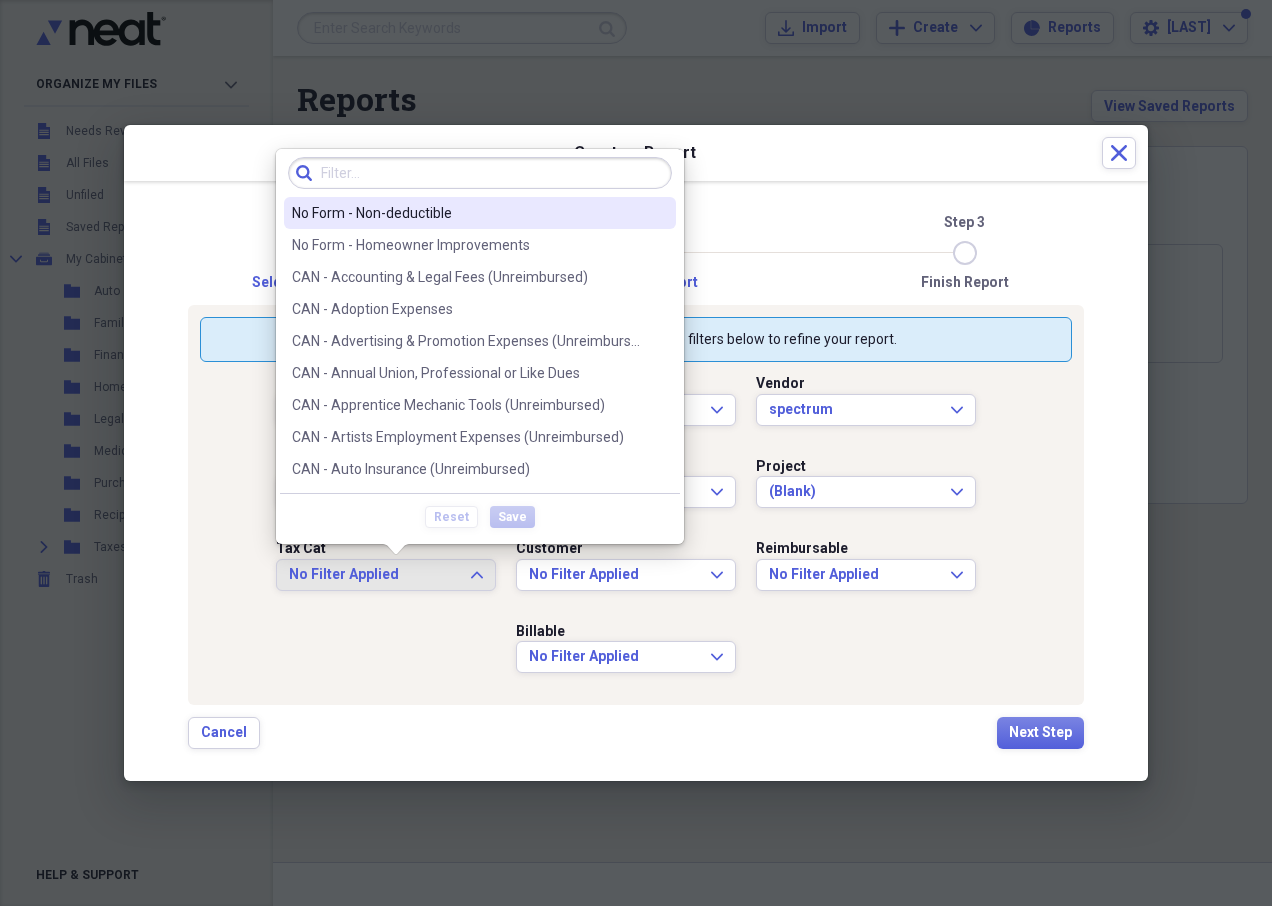 click on "No Form - Non-deductible" at bounding box center (468, 213) 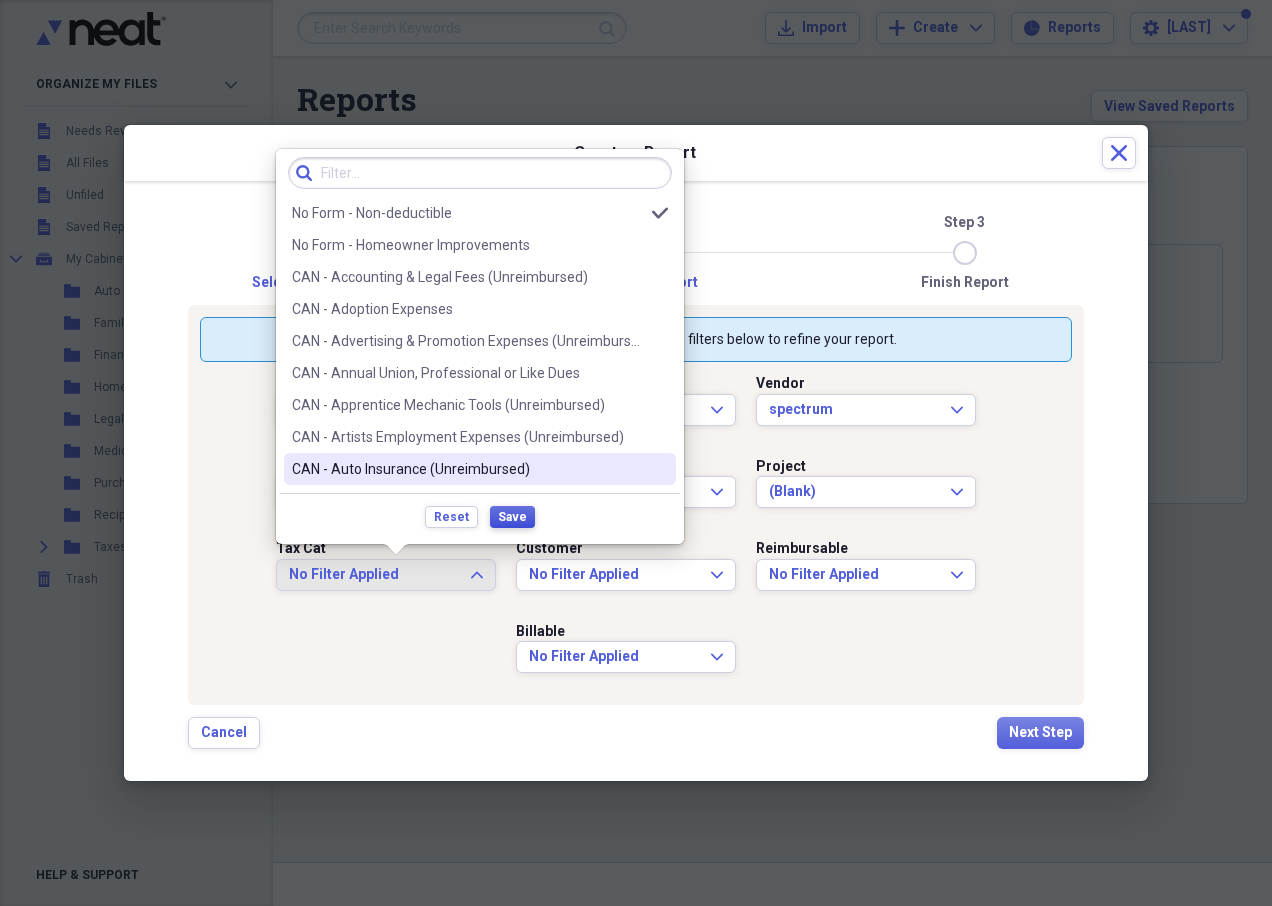 click on "Save" at bounding box center [512, 517] 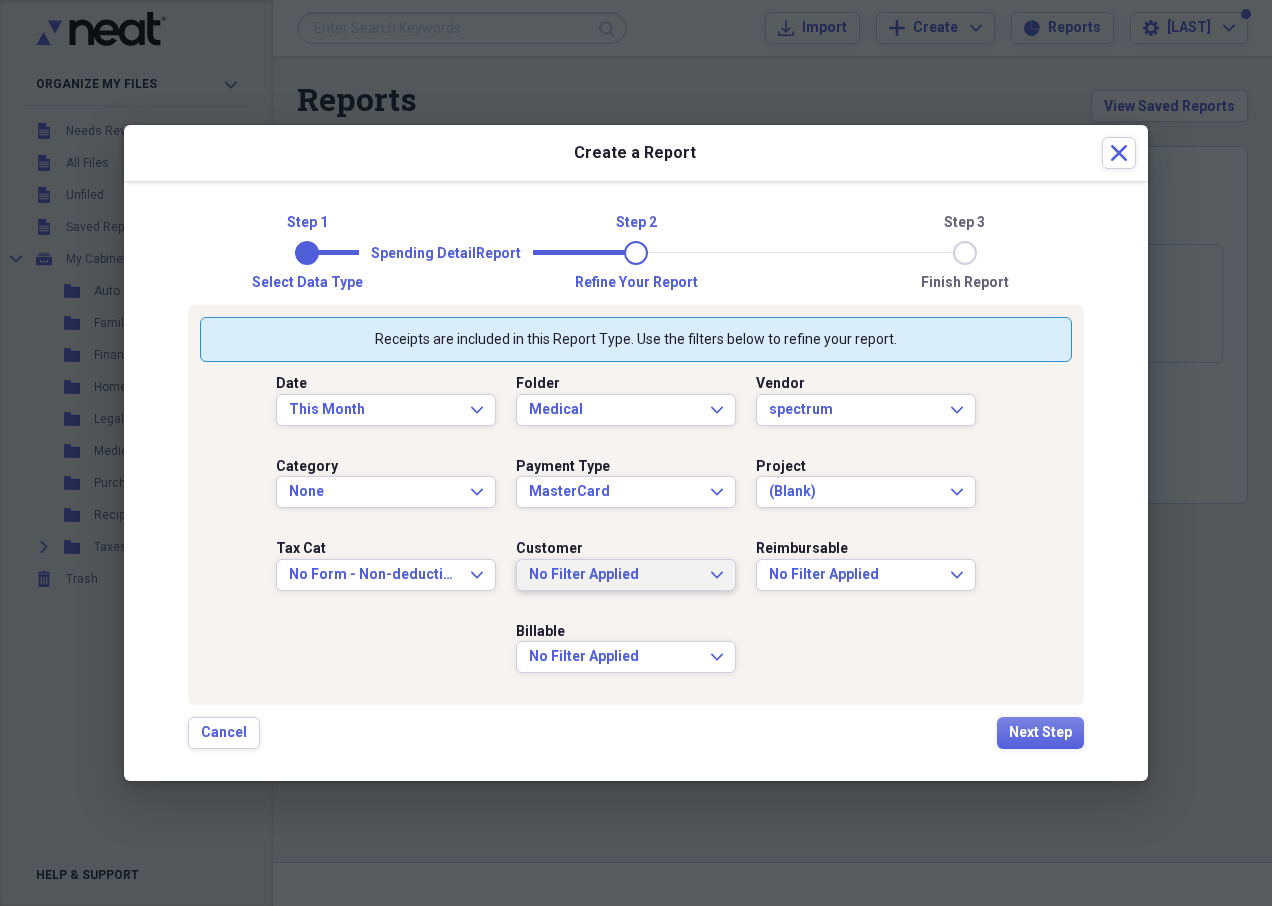 click on "No Filter Applied" at bounding box center [614, 575] 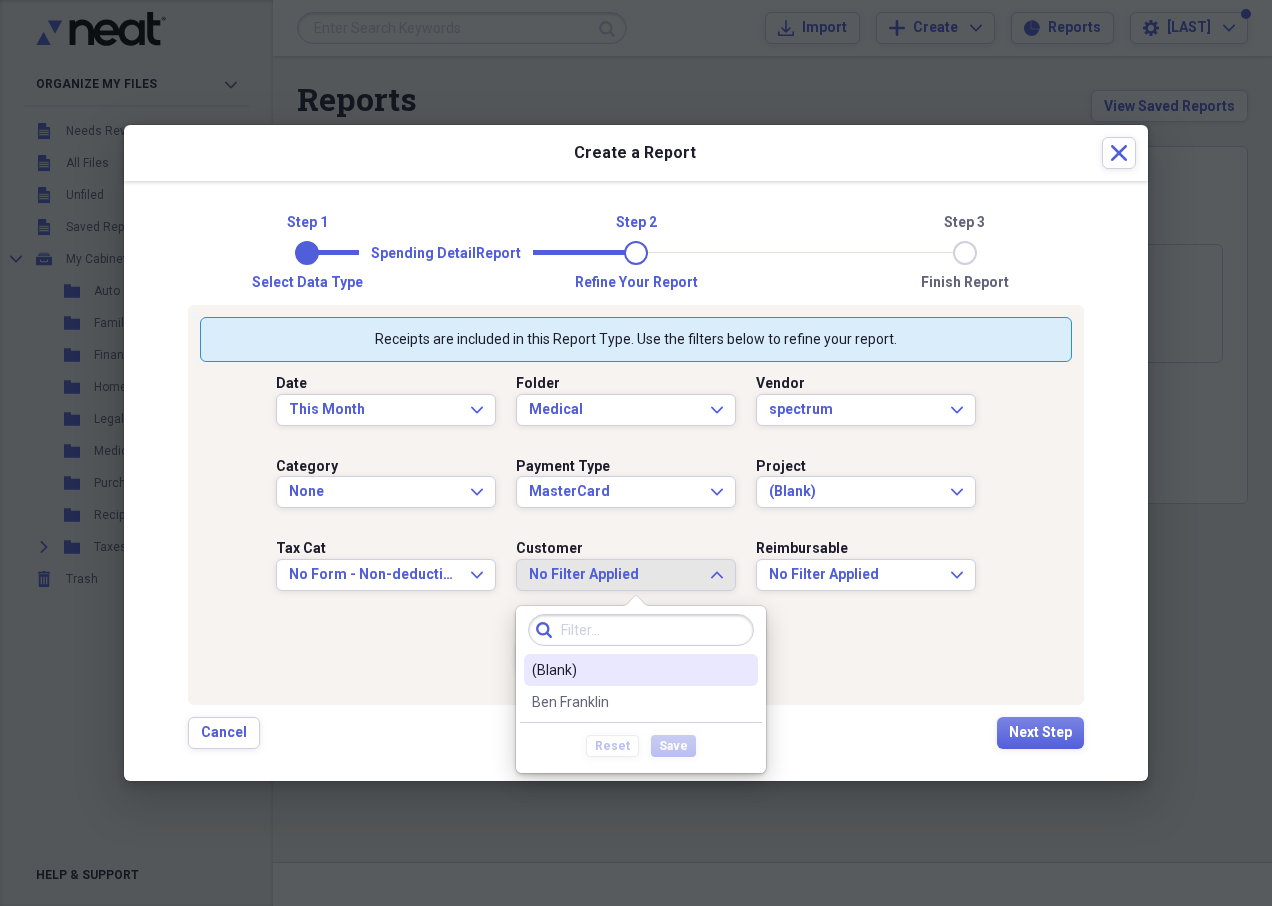 click on "(Blank)" at bounding box center (629, 670) 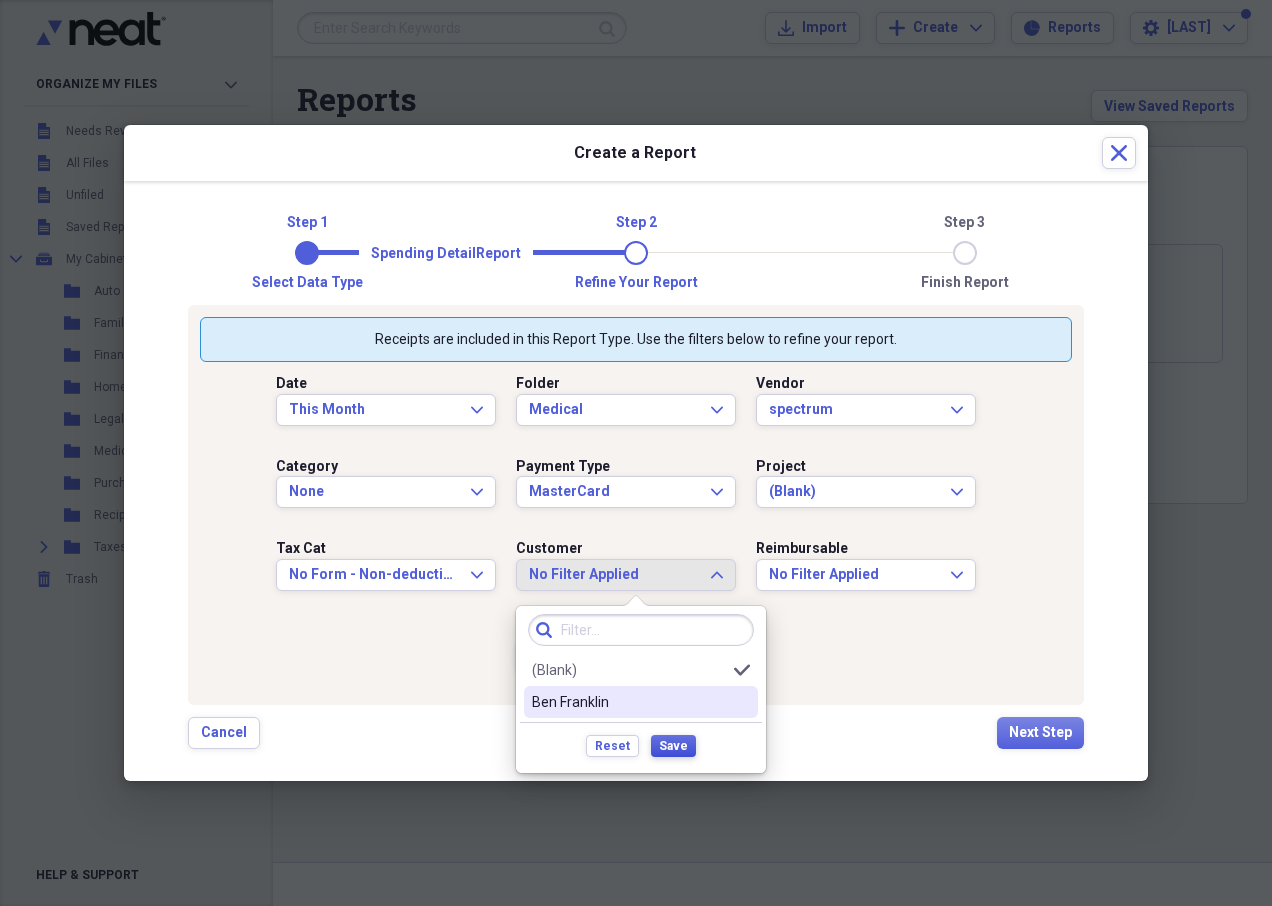 click on "Save" at bounding box center (673, 746) 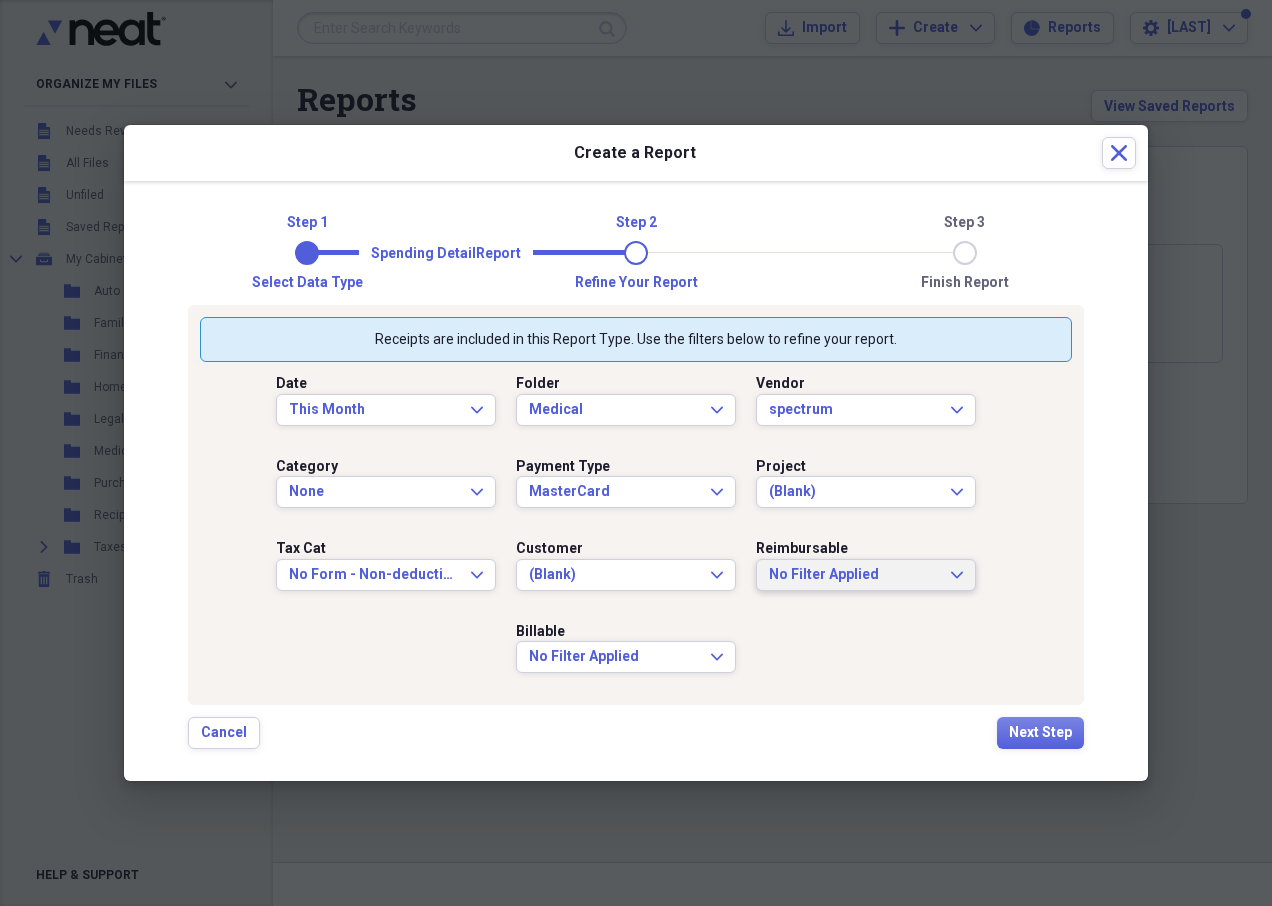 click on "No Filter Applied" at bounding box center (854, 575) 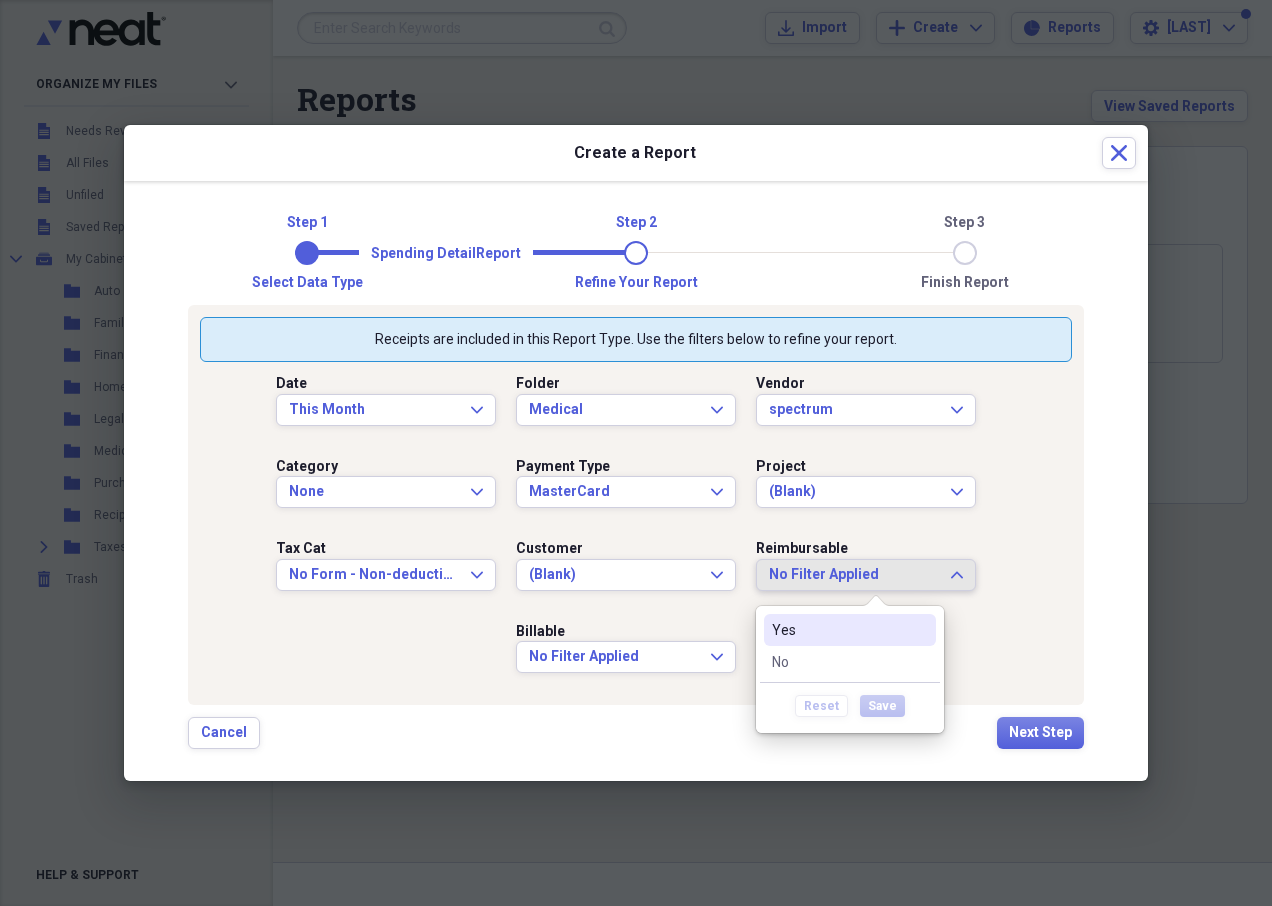 click on "Yes" at bounding box center (850, 630) 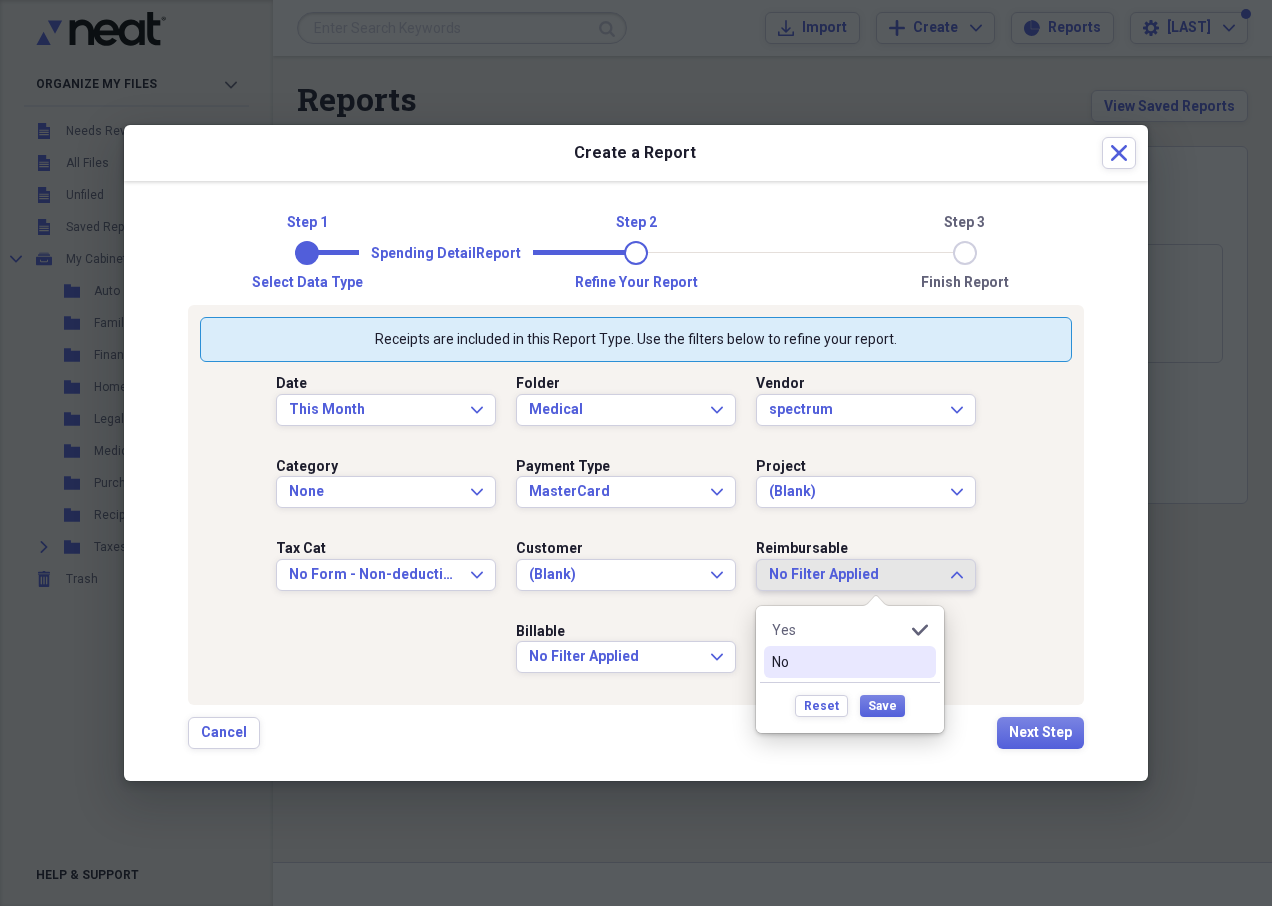 click on "No" at bounding box center (838, 662) 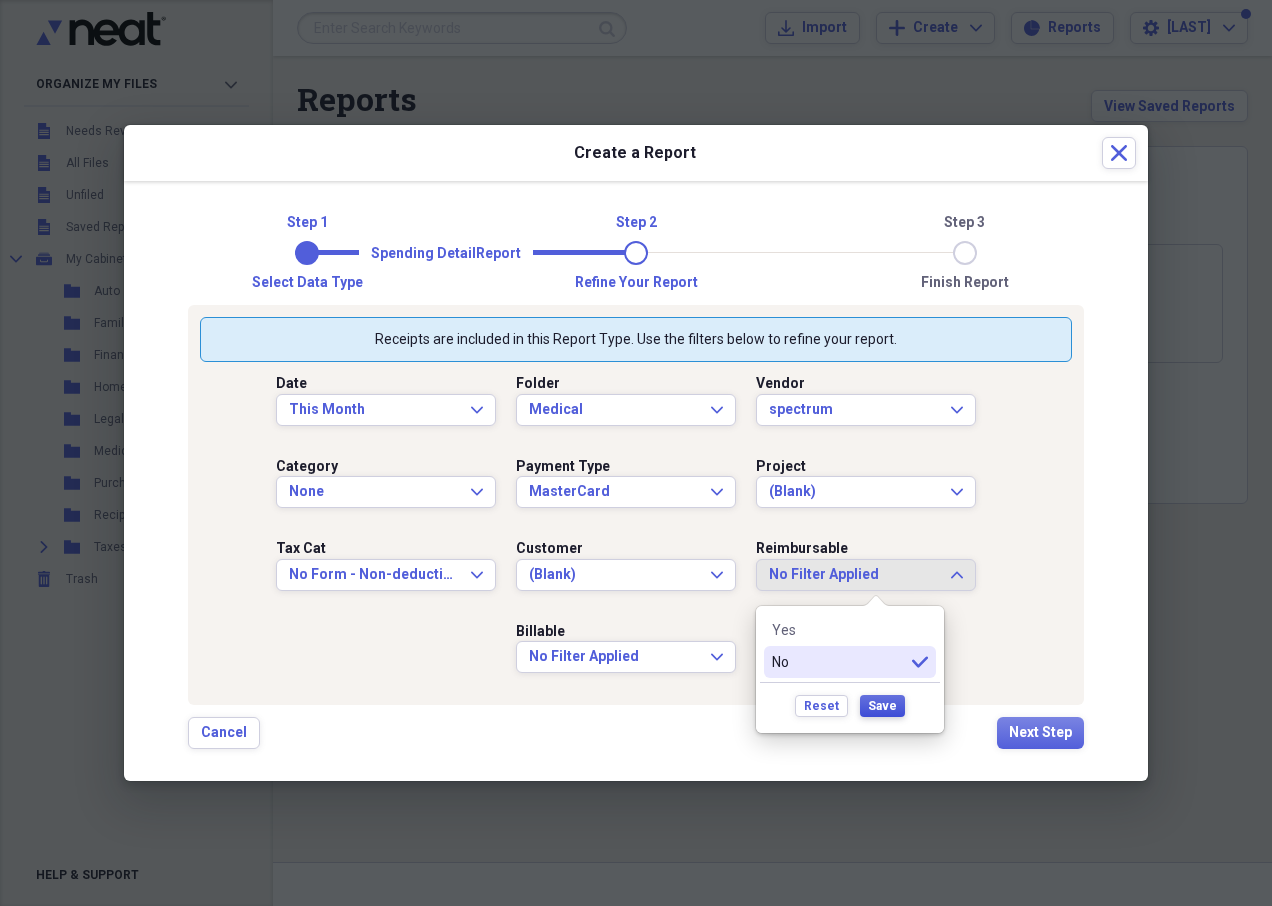 drag, startPoint x: 886, startPoint y: 706, endPoint x: 866, endPoint y: 700, distance: 20.880613 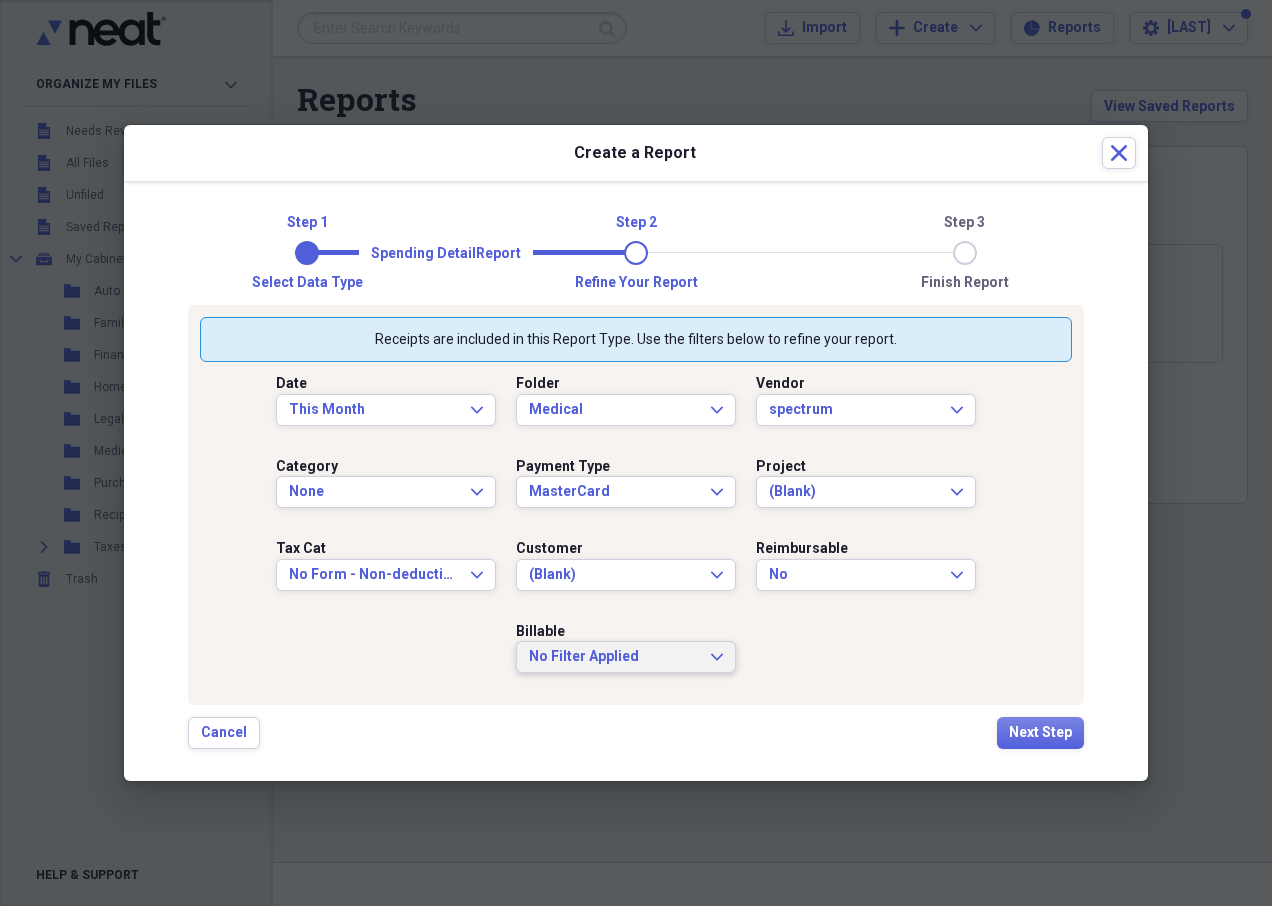 click on "No Filter Applied" at bounding box center [614, 657] 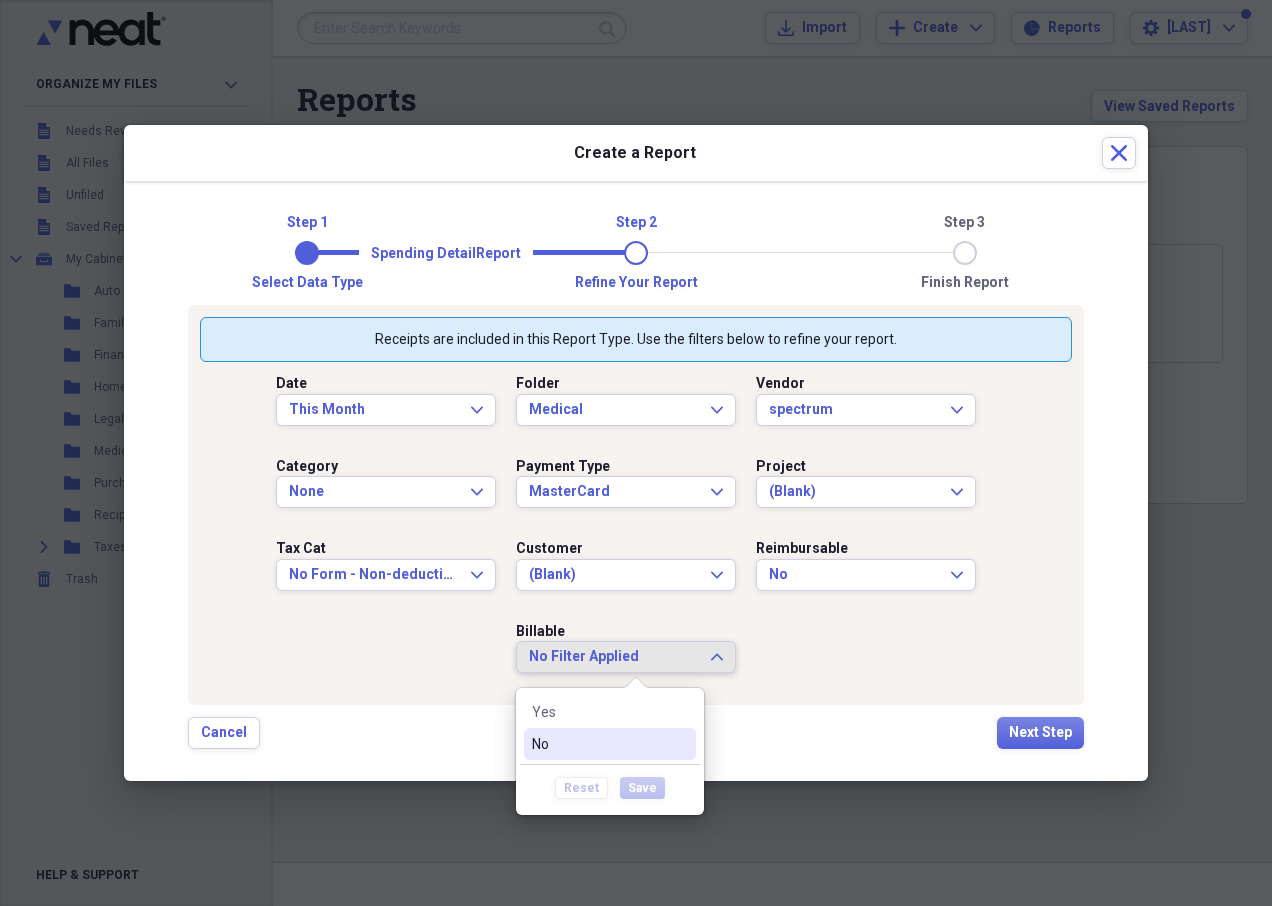 click on "No" at bounding box center (598, 744) 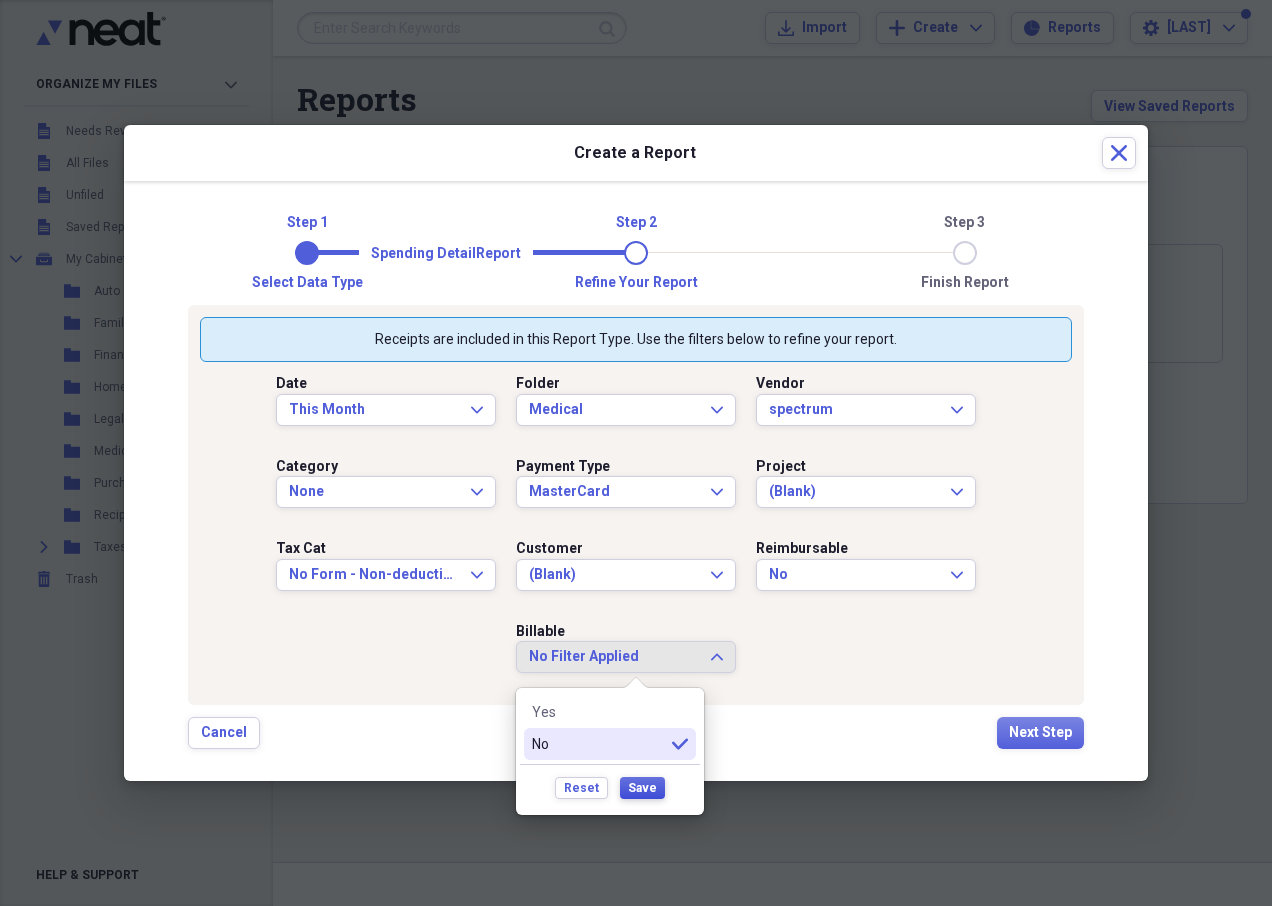drag, startPoint x: 632, startPoint y: 777, endPoint x: 651, endPoint y: 773, distance: 19.416489 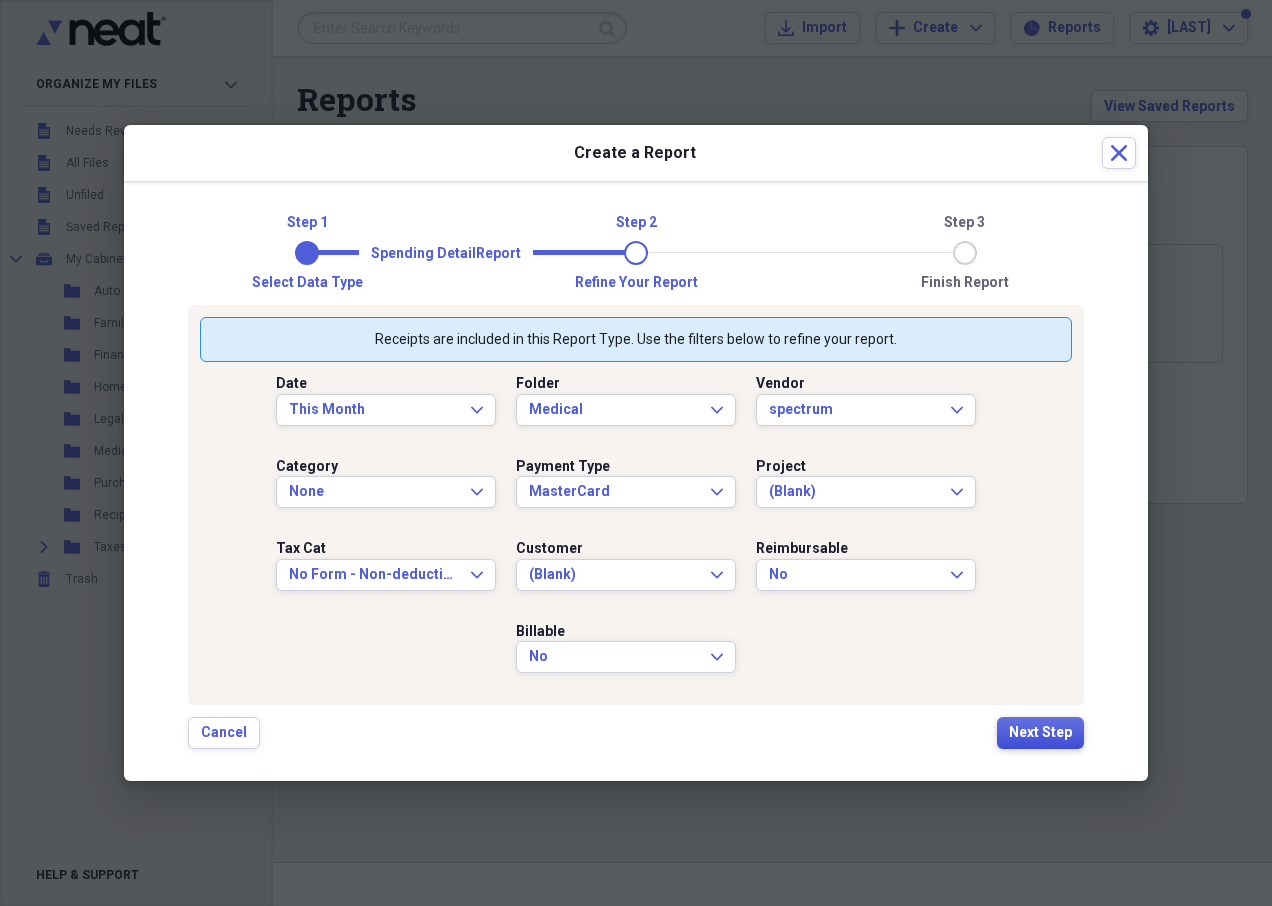 click on "Next Step" at bounding box center [1040, 733] 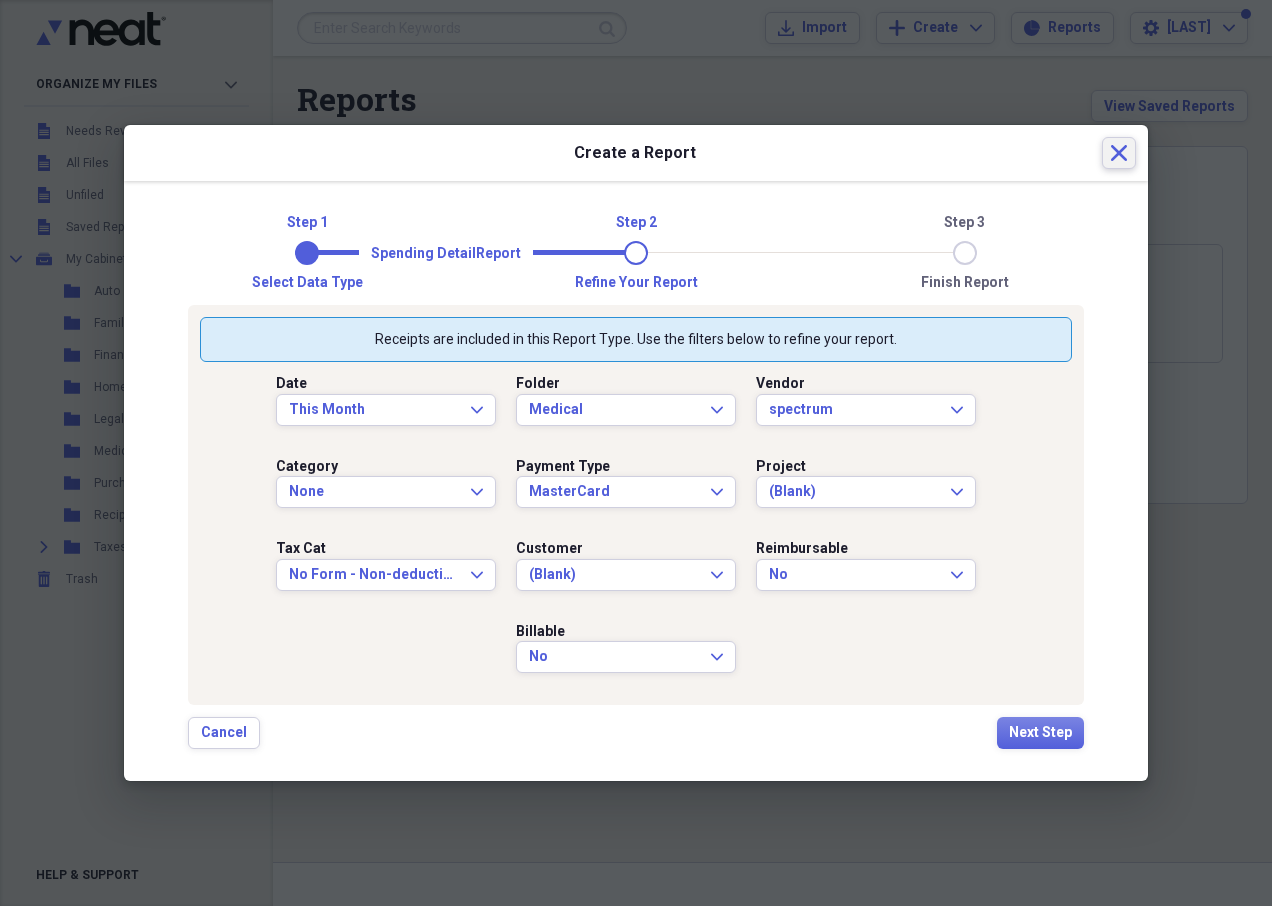 click on "Close" at bounding box center [1119, 153] 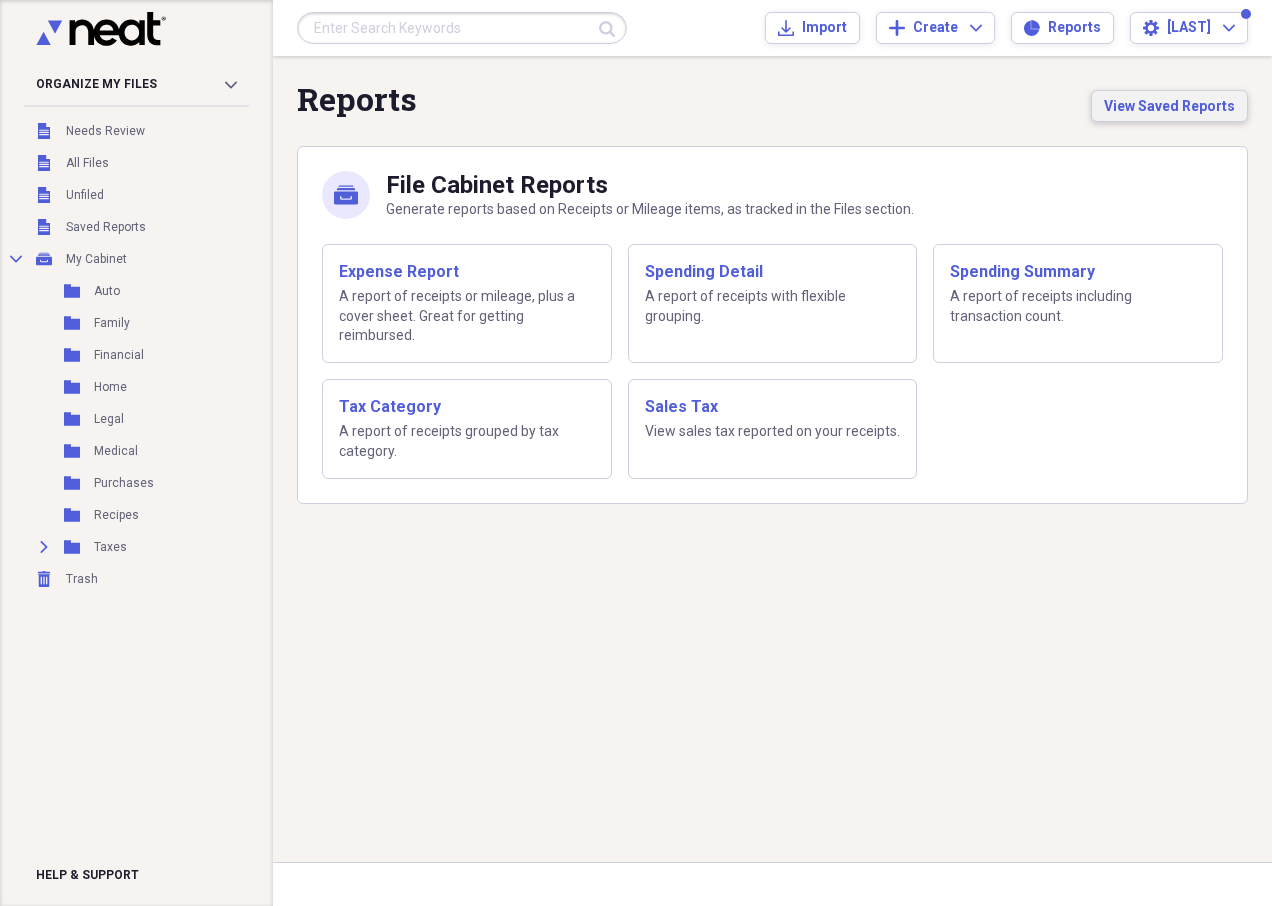click on "View Saved Reports" at bounding box center (1169, 106) 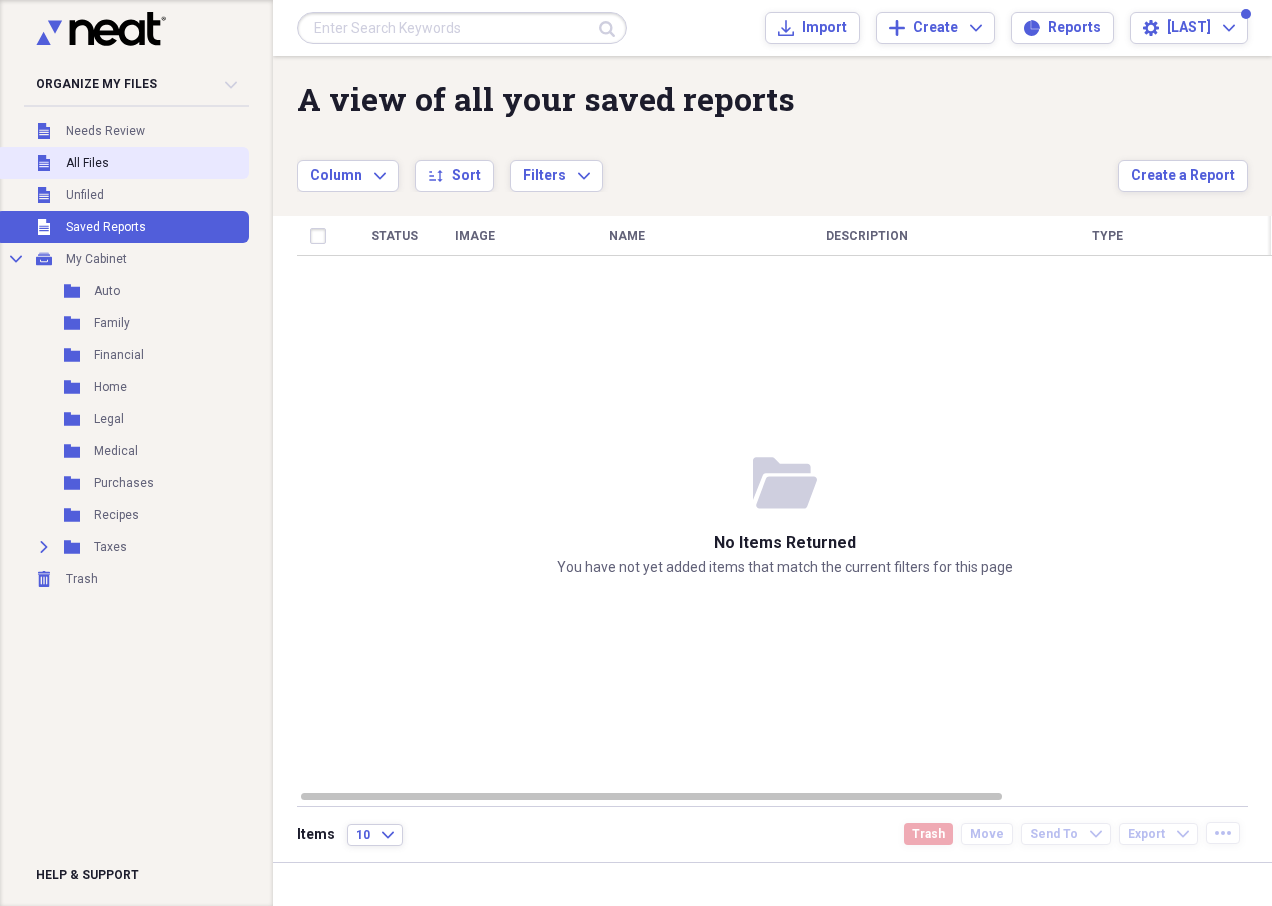 click on "All Files" at bounding box center [87, 163] 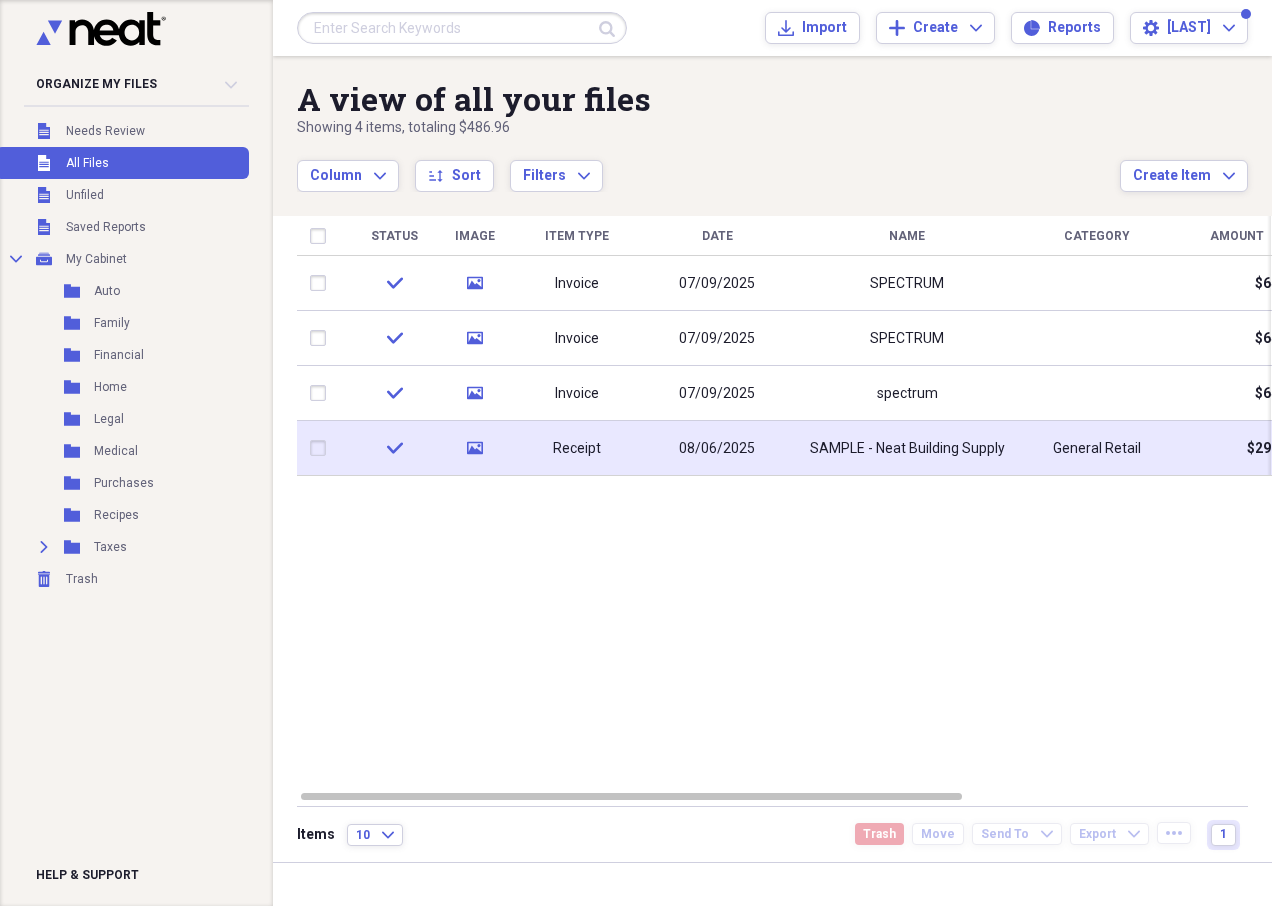 click on "Receipt" at bounding box center [577, 449] 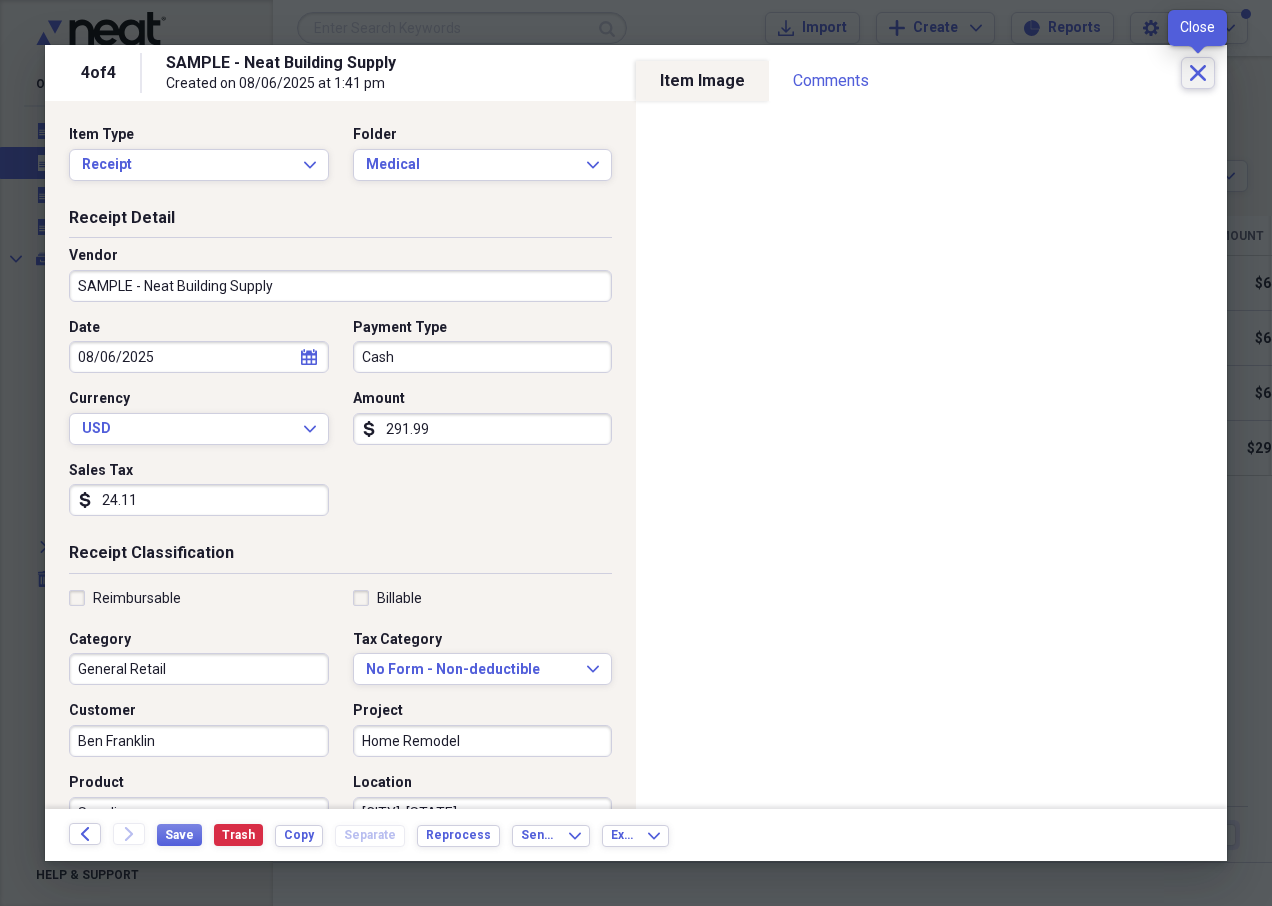 click on "Close" at bounding box center (1198, 73) 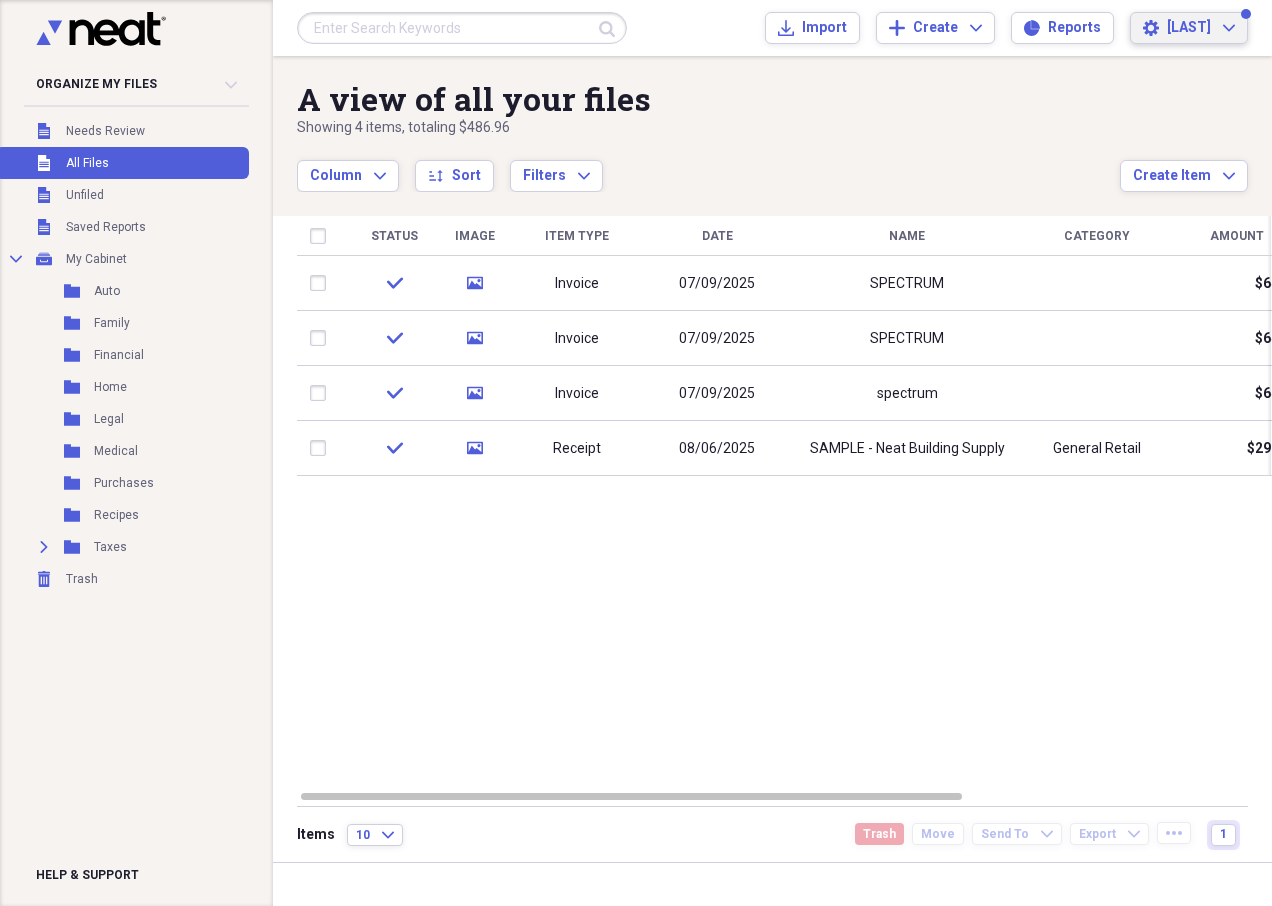 click on "[FIRST]" at bounding box center (1189, 28) 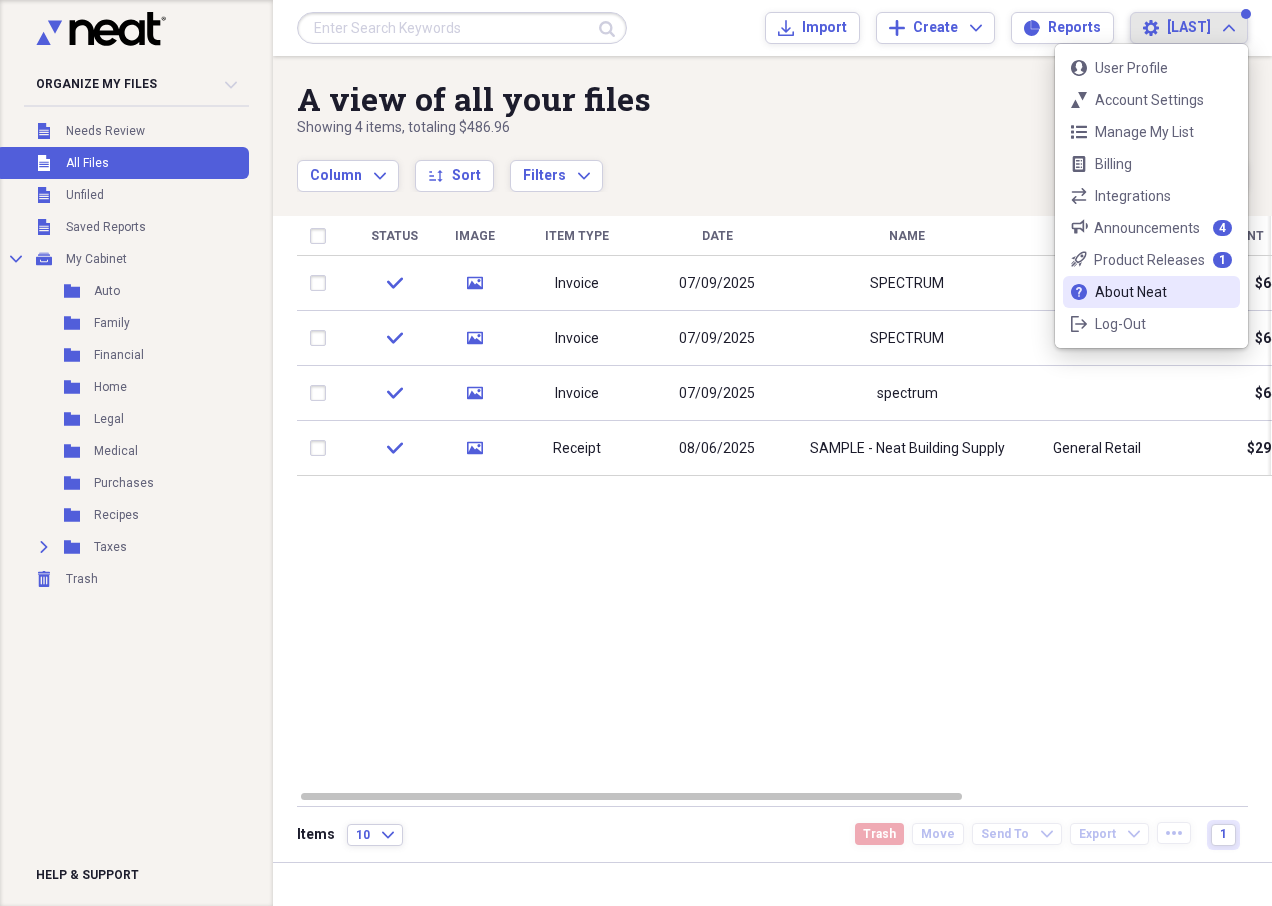 click on "About Neat" at bounding box center [1151, 292] 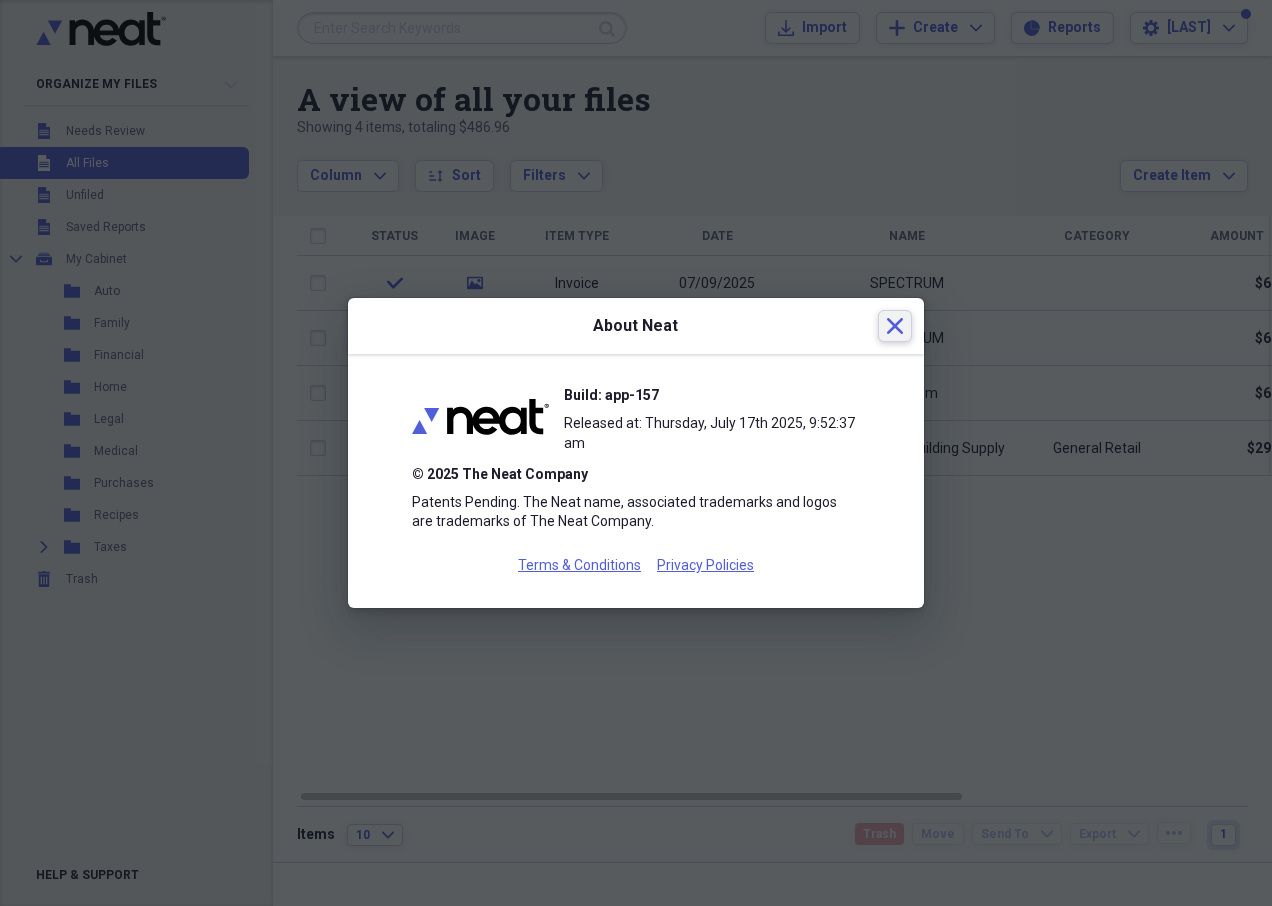 click 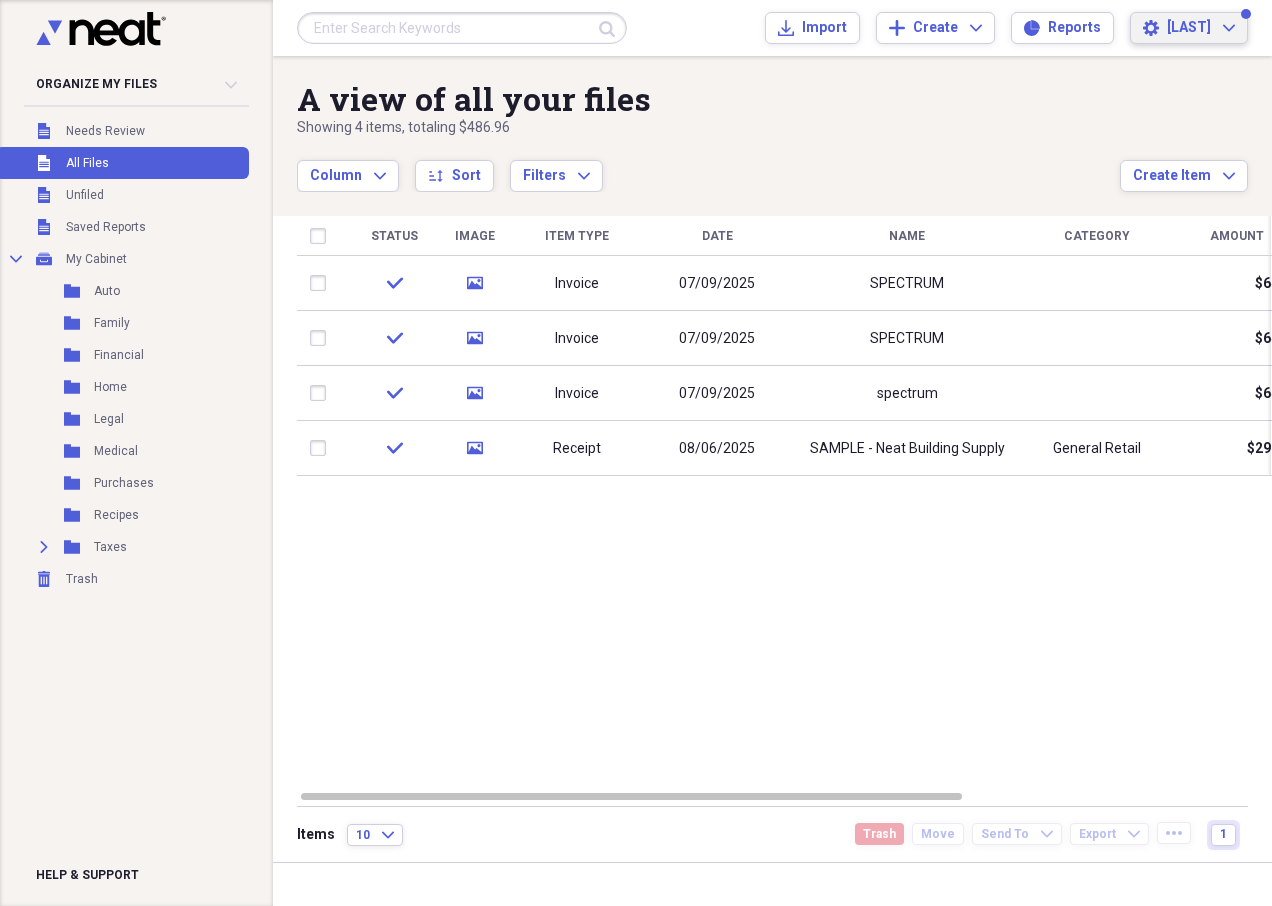 click on "[FIRST]" at bounding box center [1189, 28] 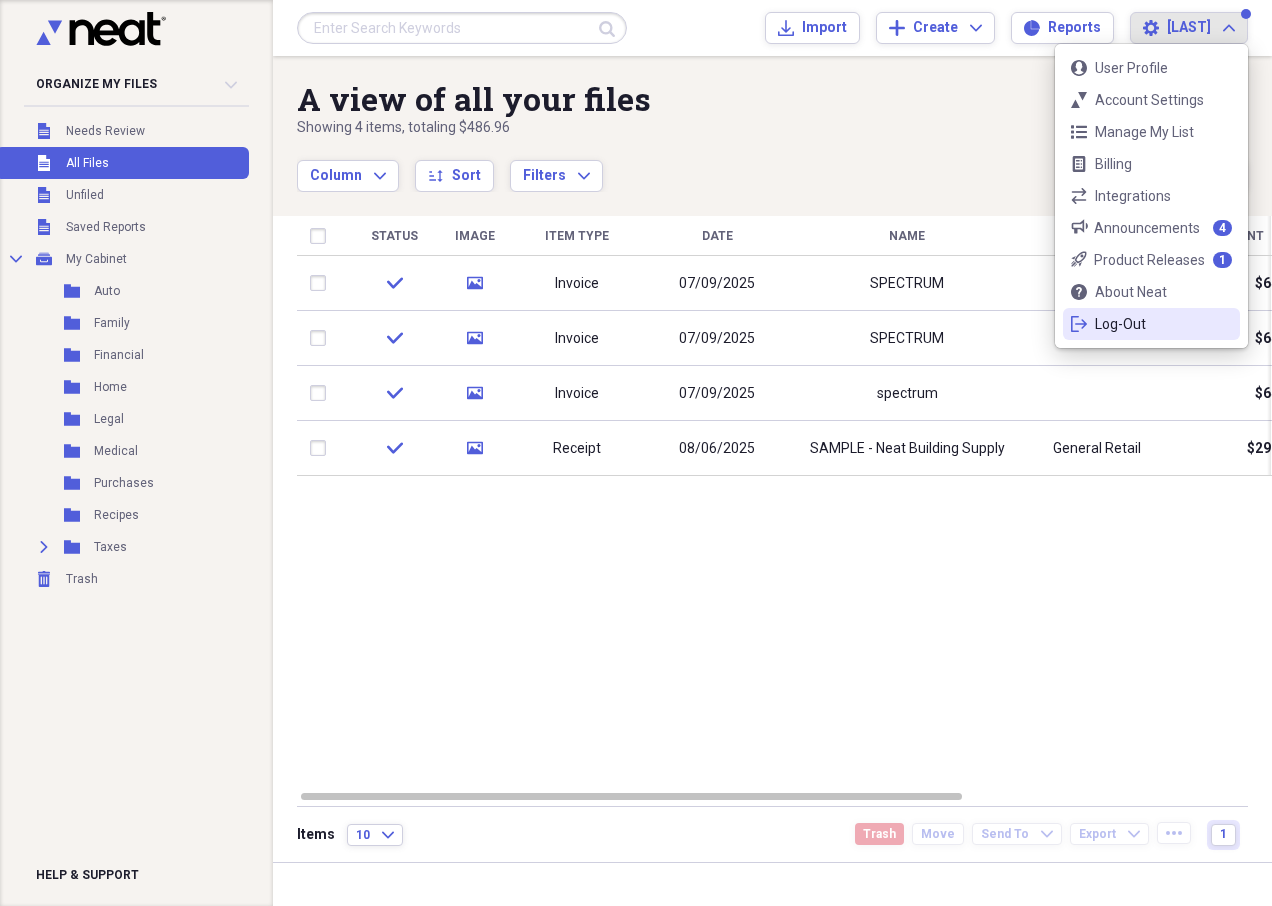 click on "Log-Out" at bounding box center (1151, 324) 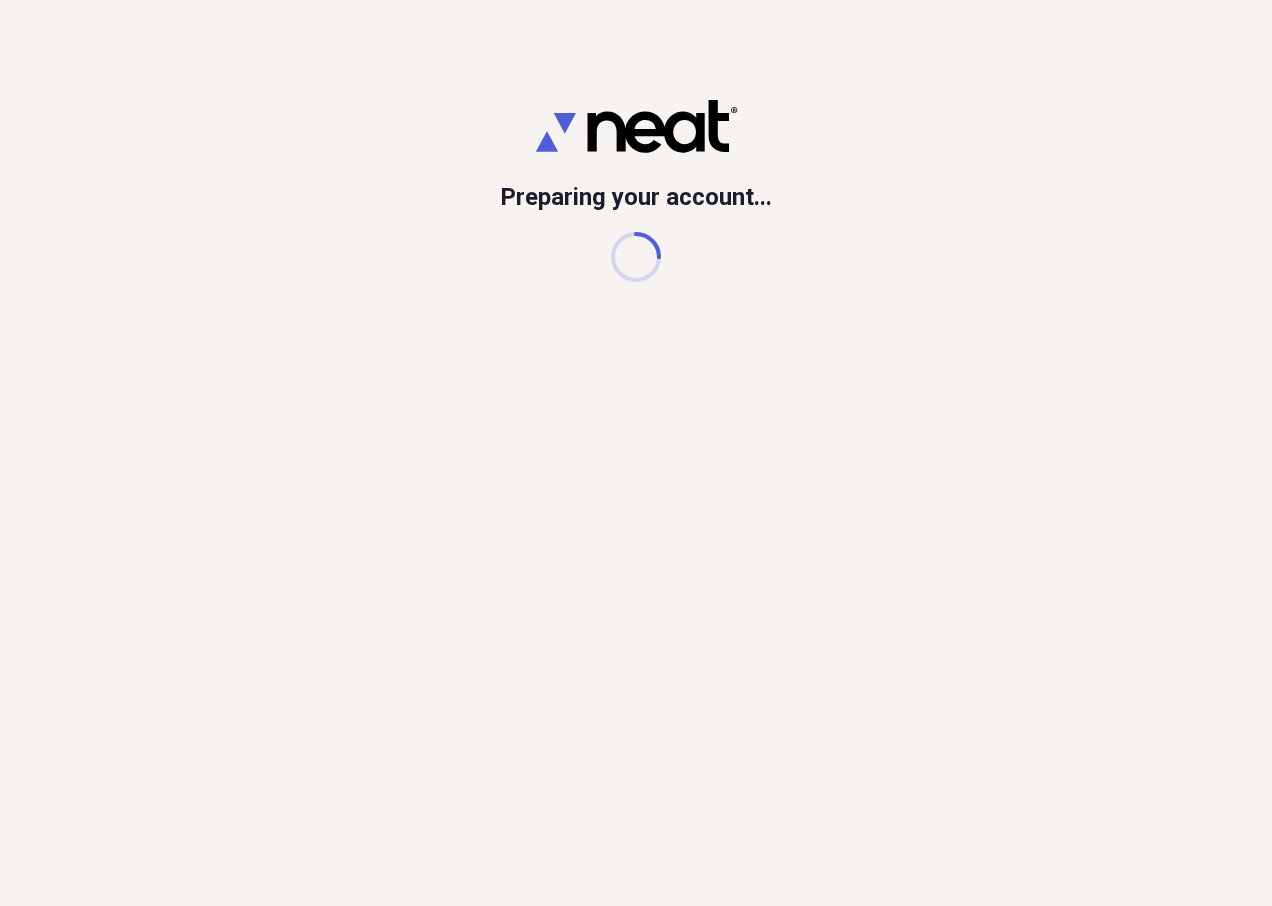 scroll, scrollTop: 0, scrollLeft: 0, axis: both 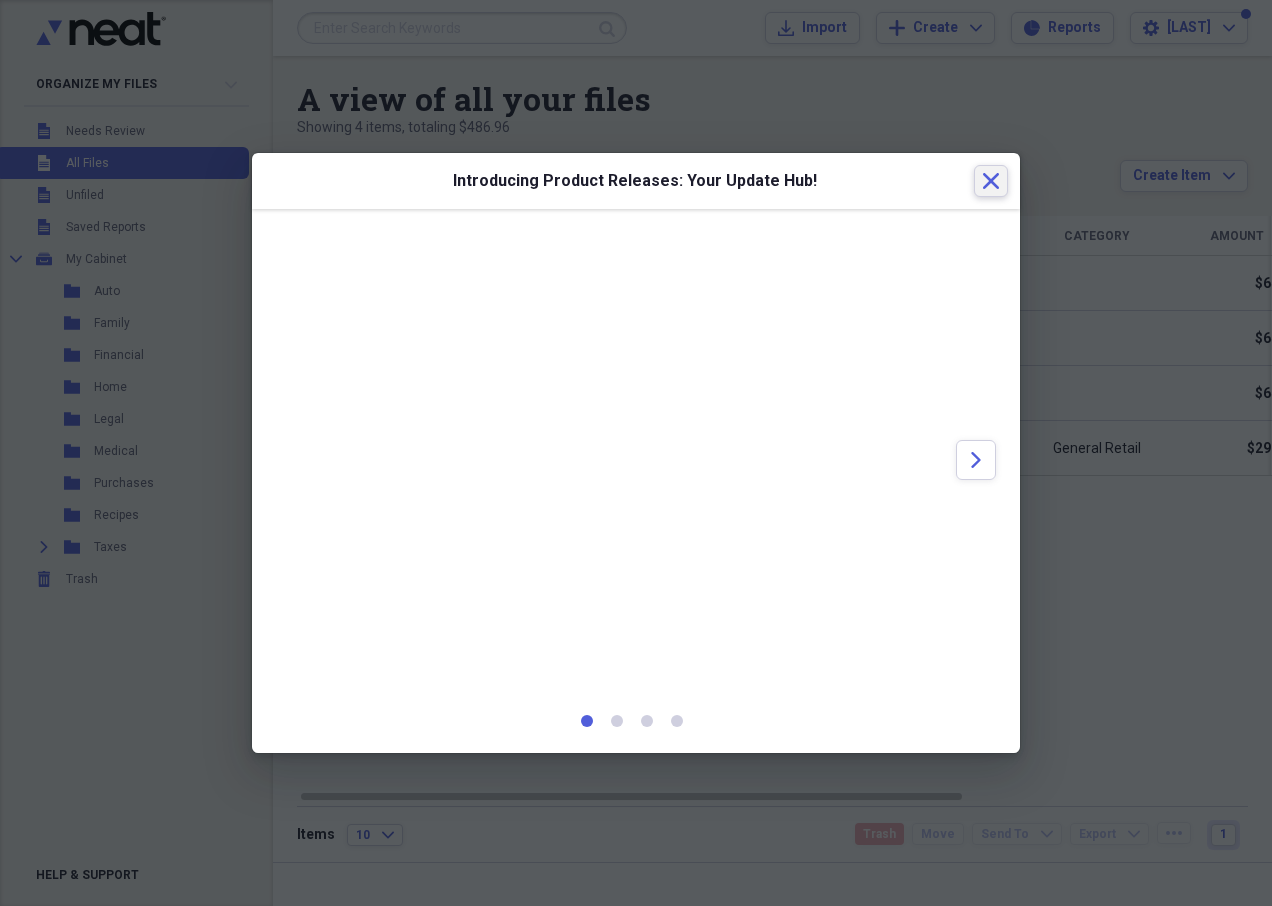 click 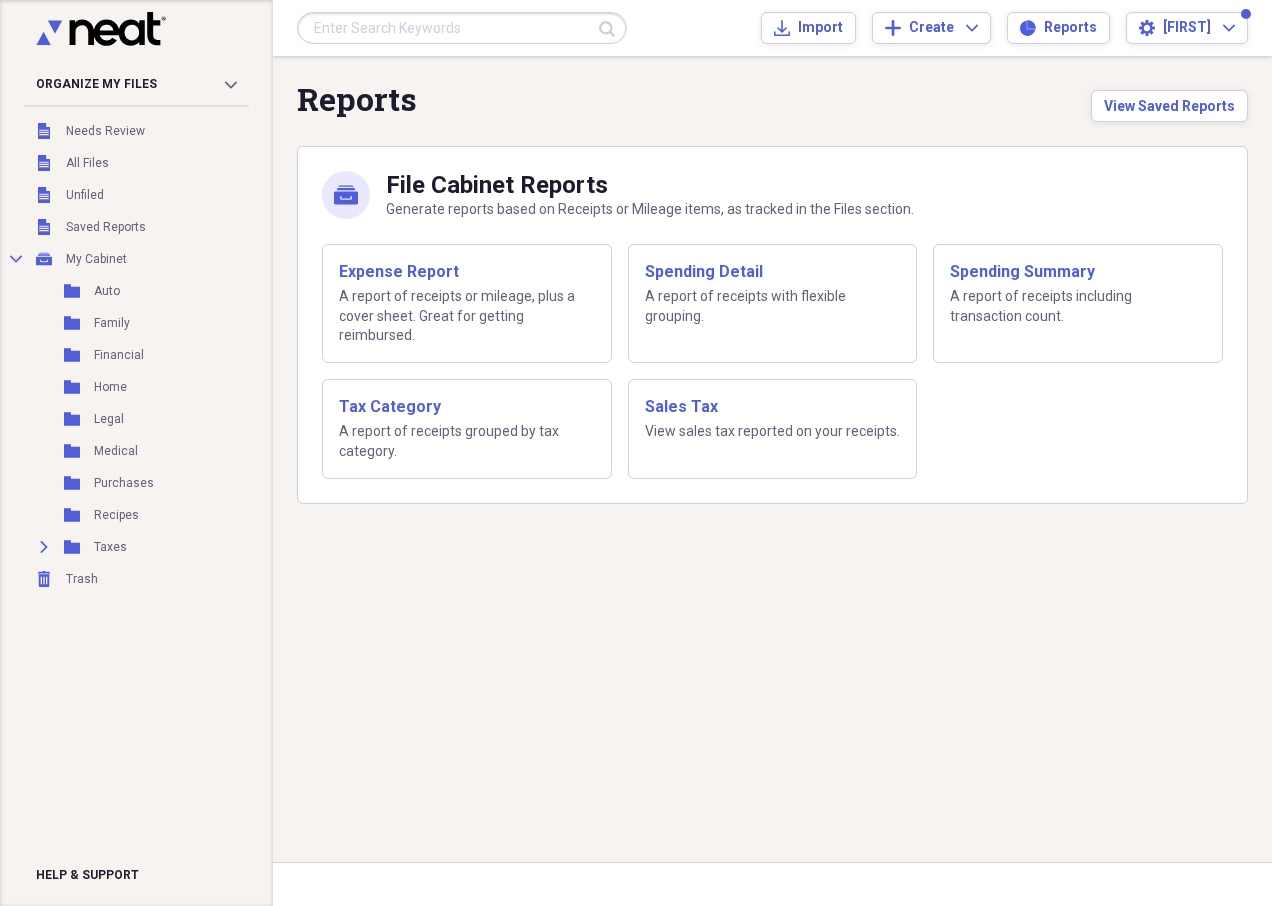scroll, scrollTop: 0, scrollLeft: 0, axis: both 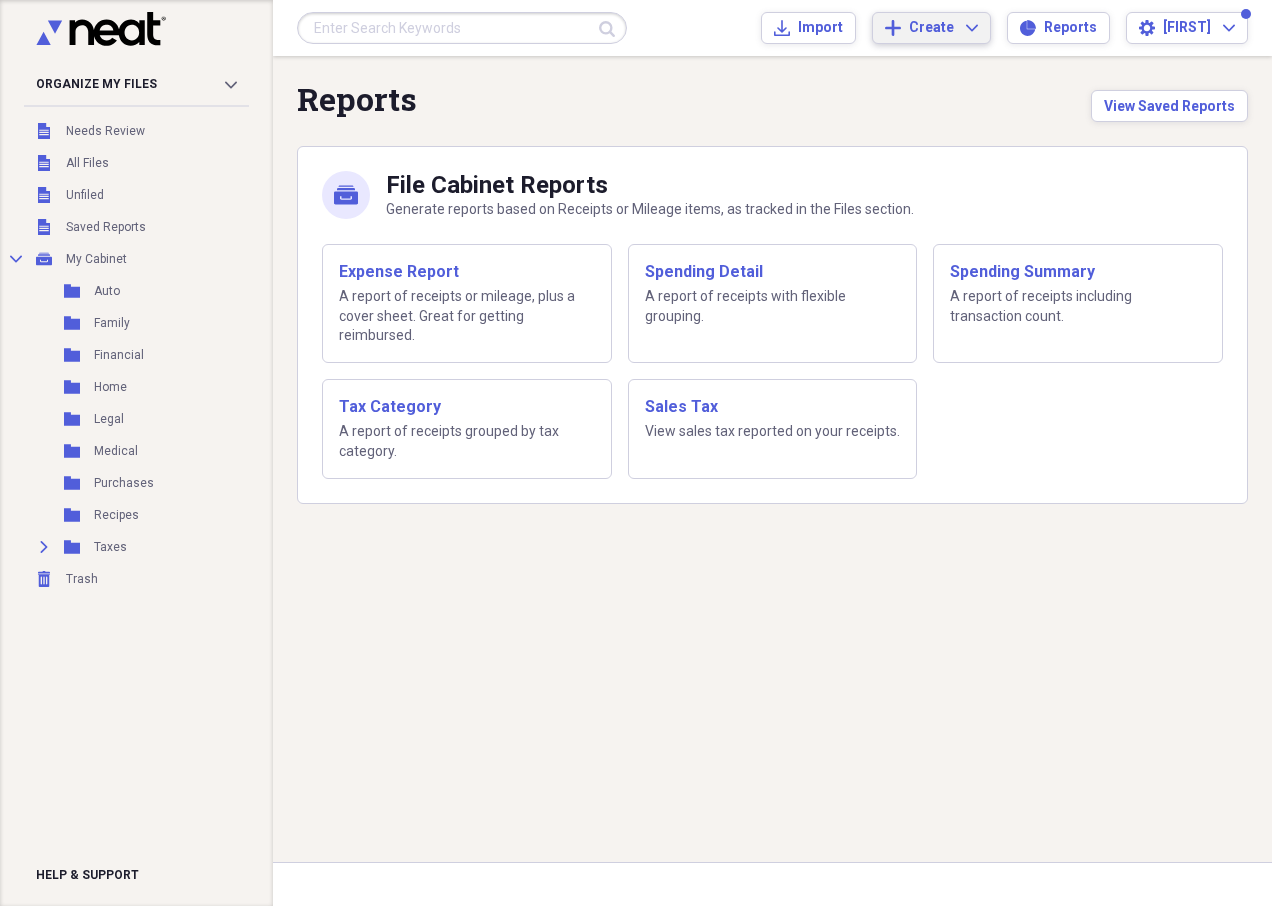 click on "Create" at bounding box center (931, 28) 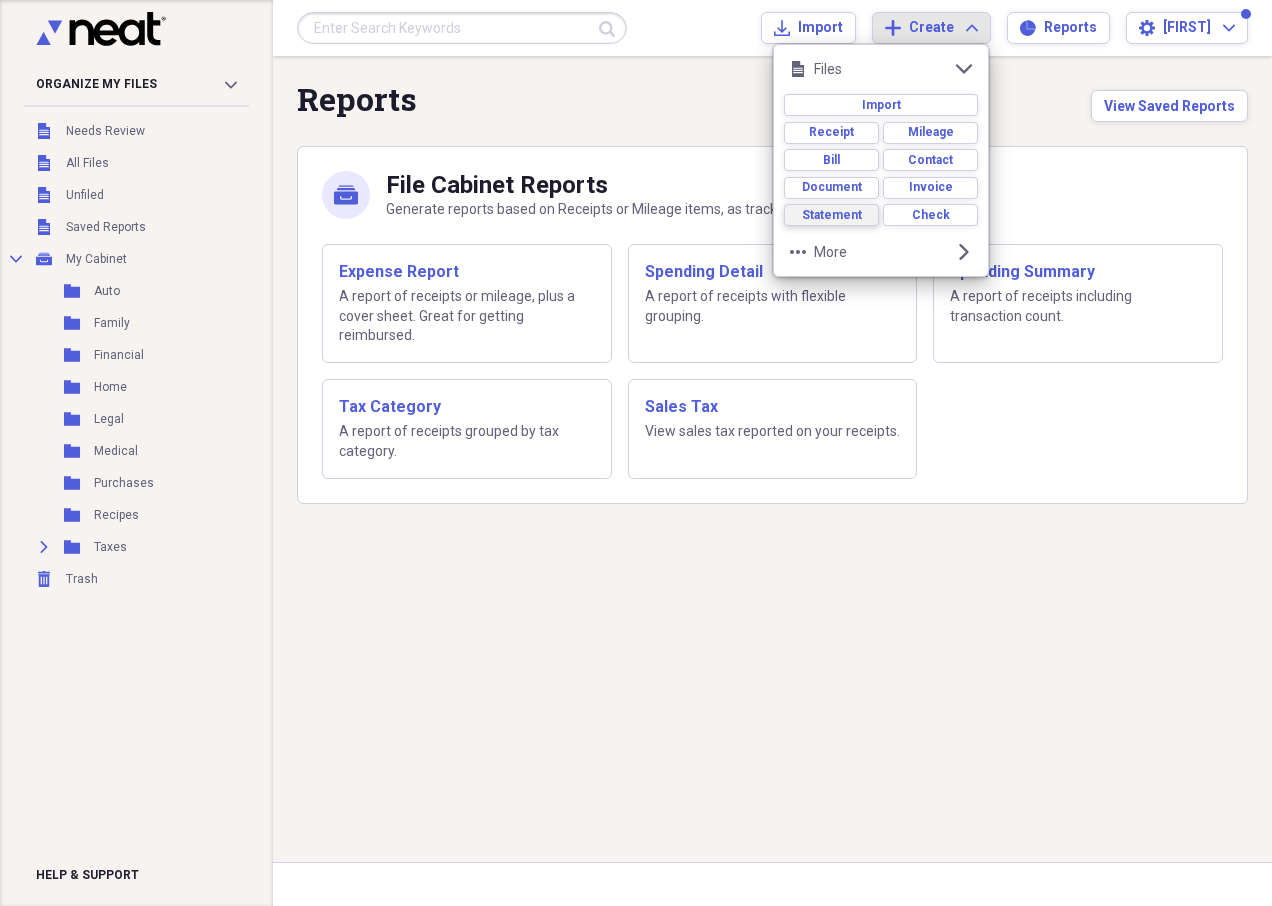 click on "Statement" at bounding box center [832, 215] 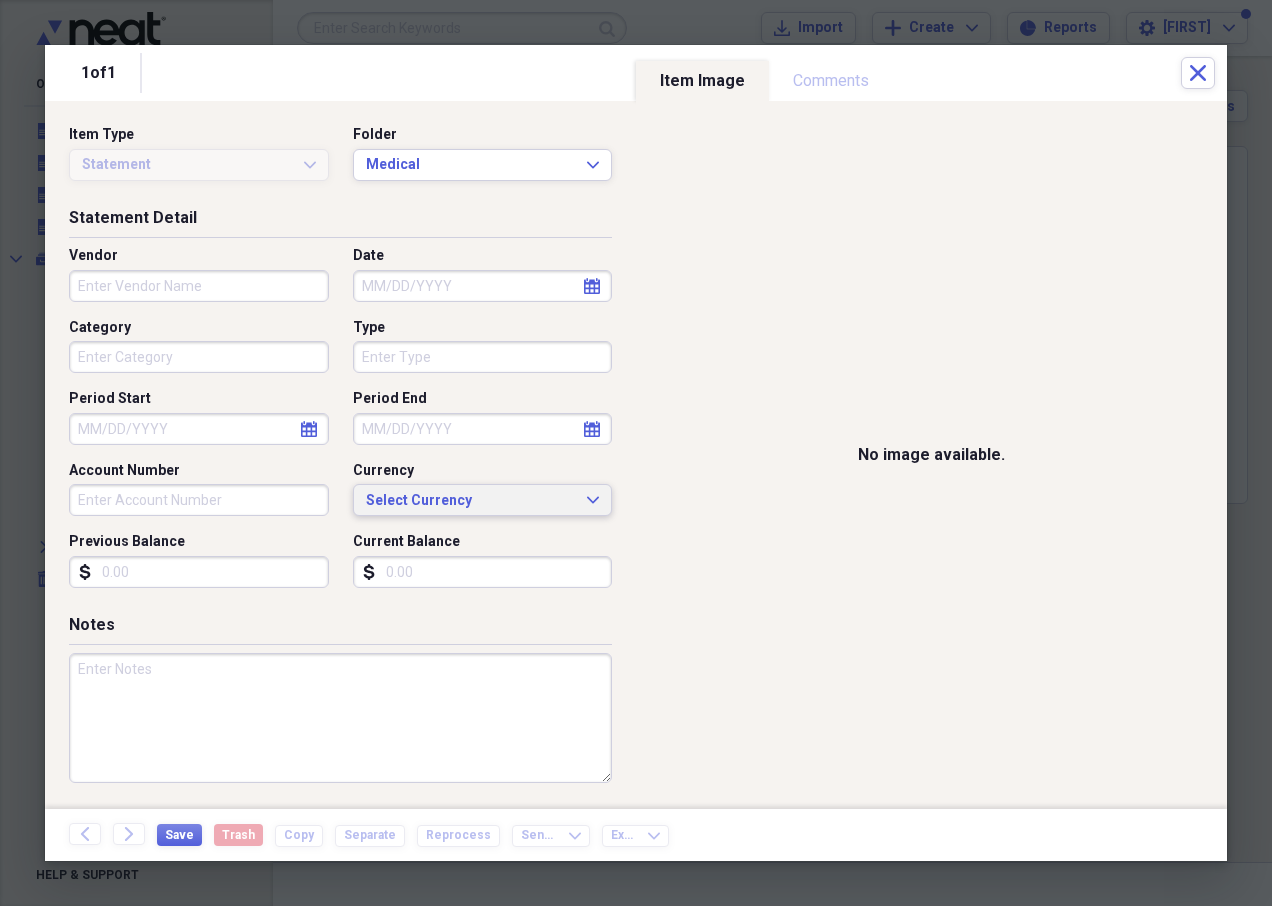 click on "Select Currency" at bounding box center [471, 501] 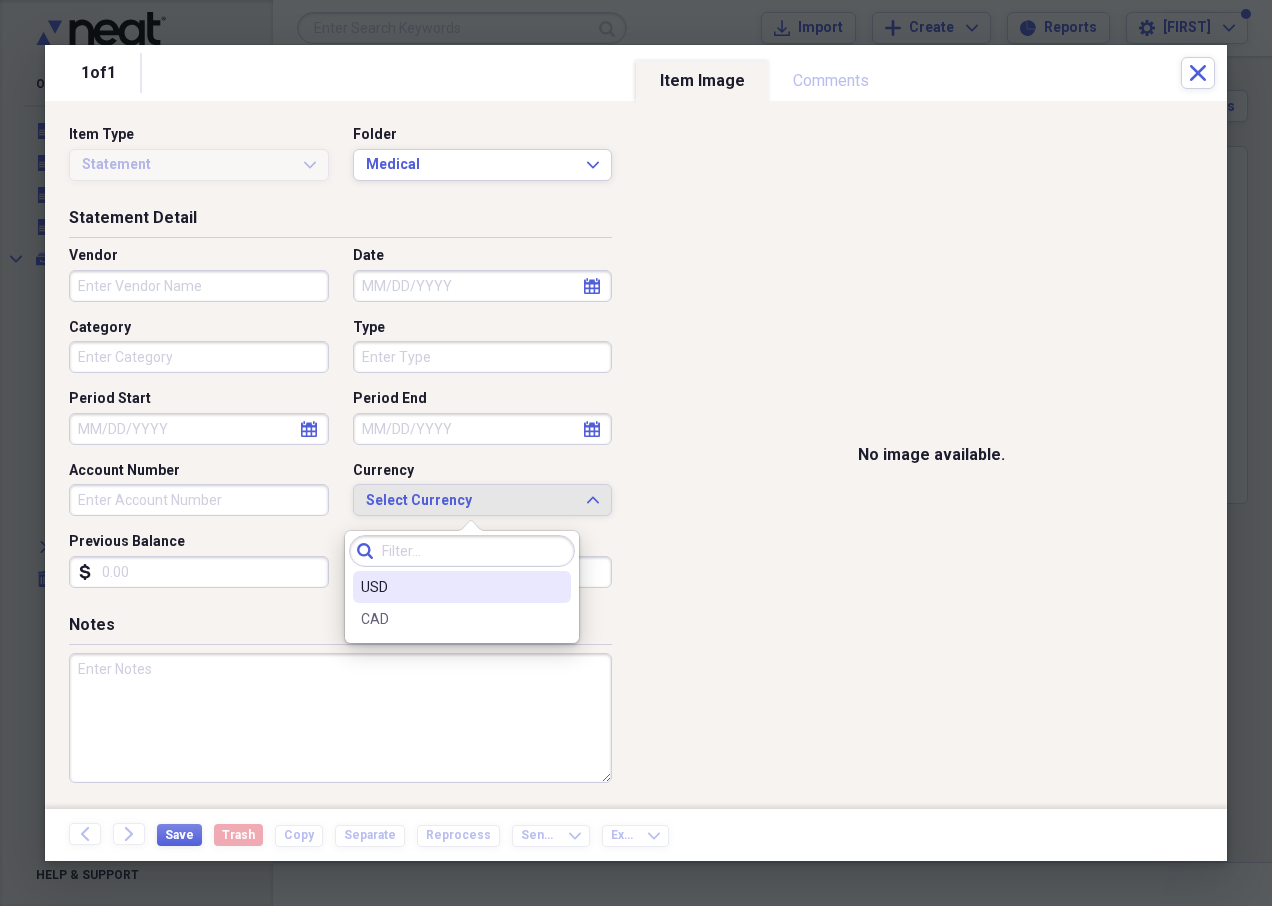 click on "USD" at bounding box center [450, 587] 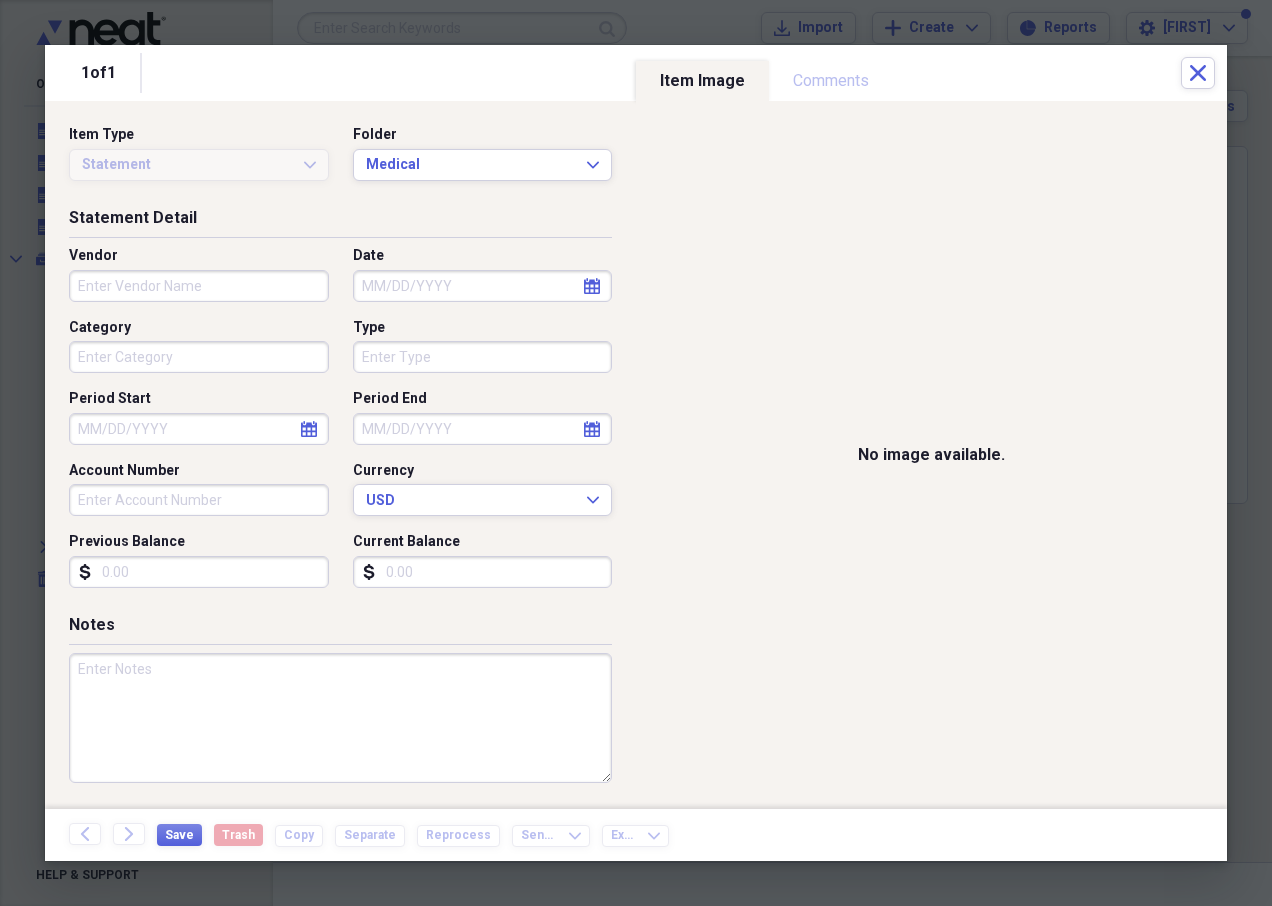 click 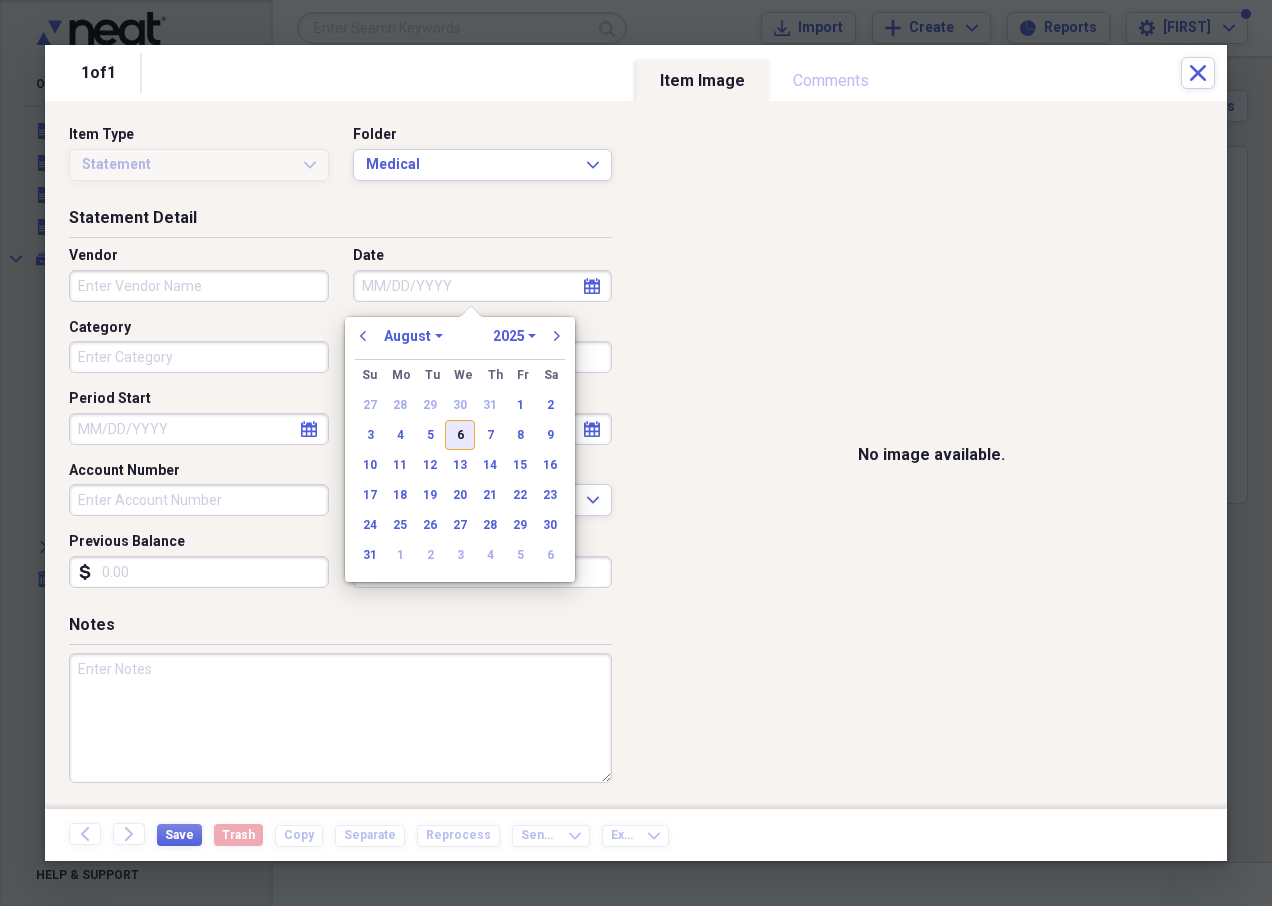 click on "6" at bounding box center (460, 435) 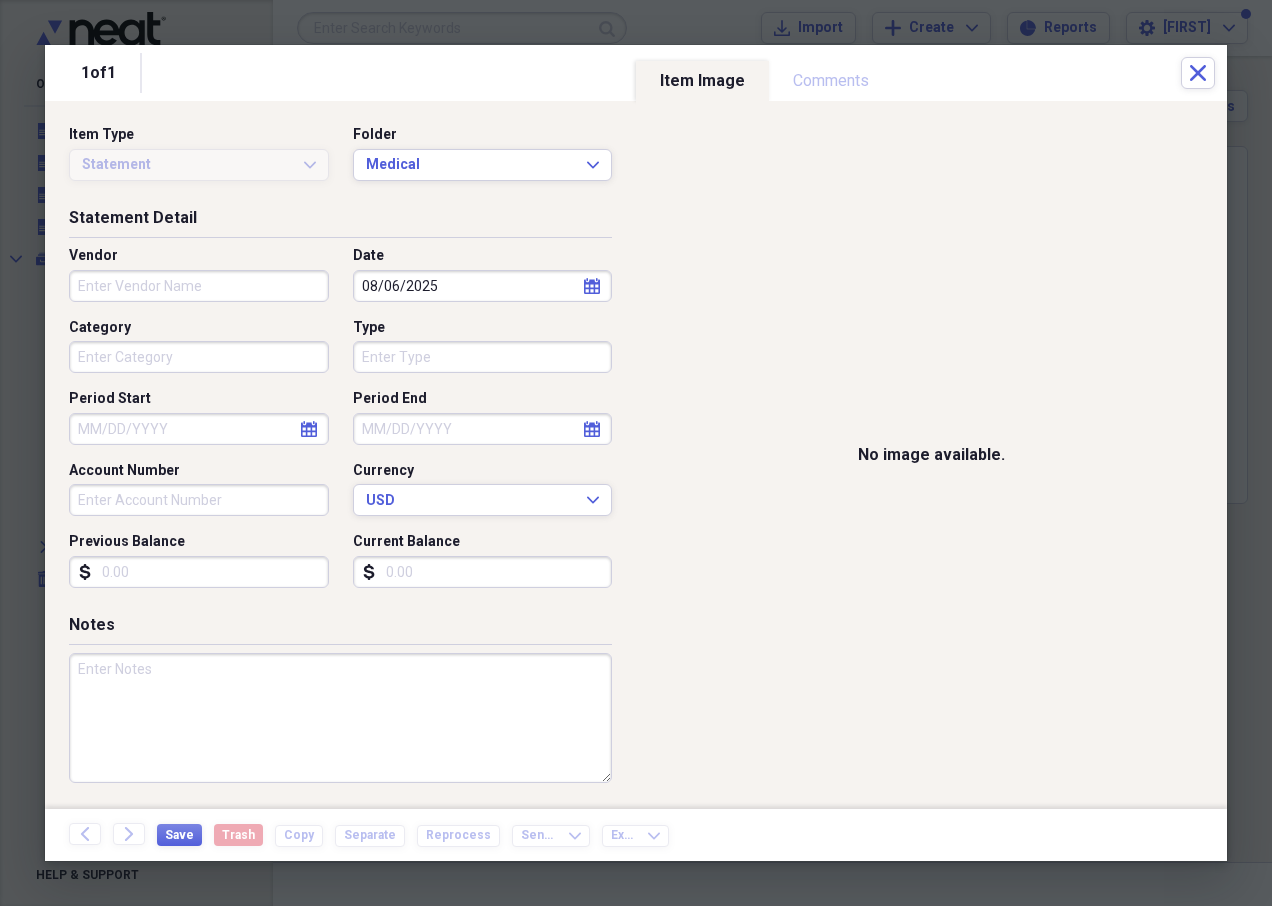 select on "7" 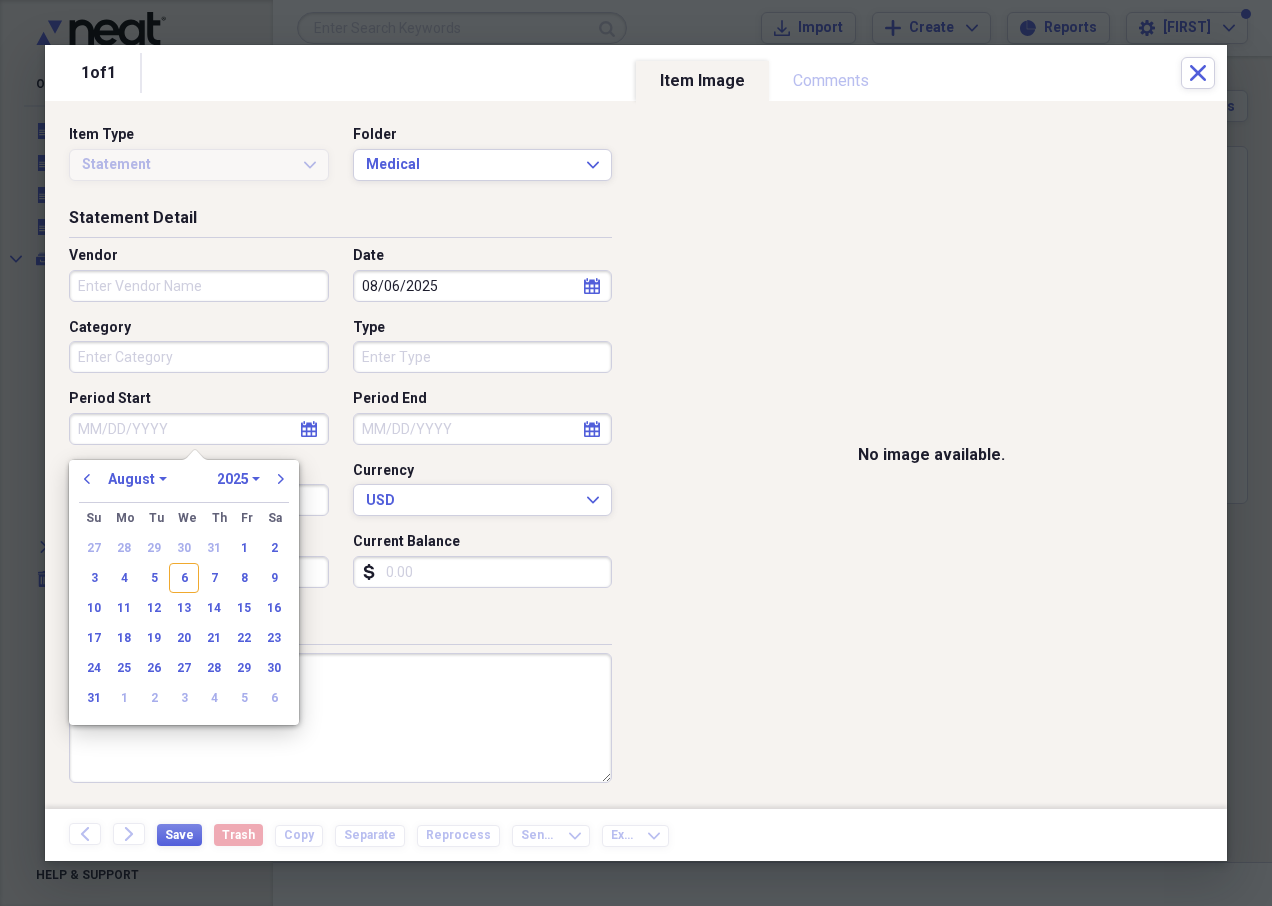 click on "Period Start" at bounding box center [199, 429] 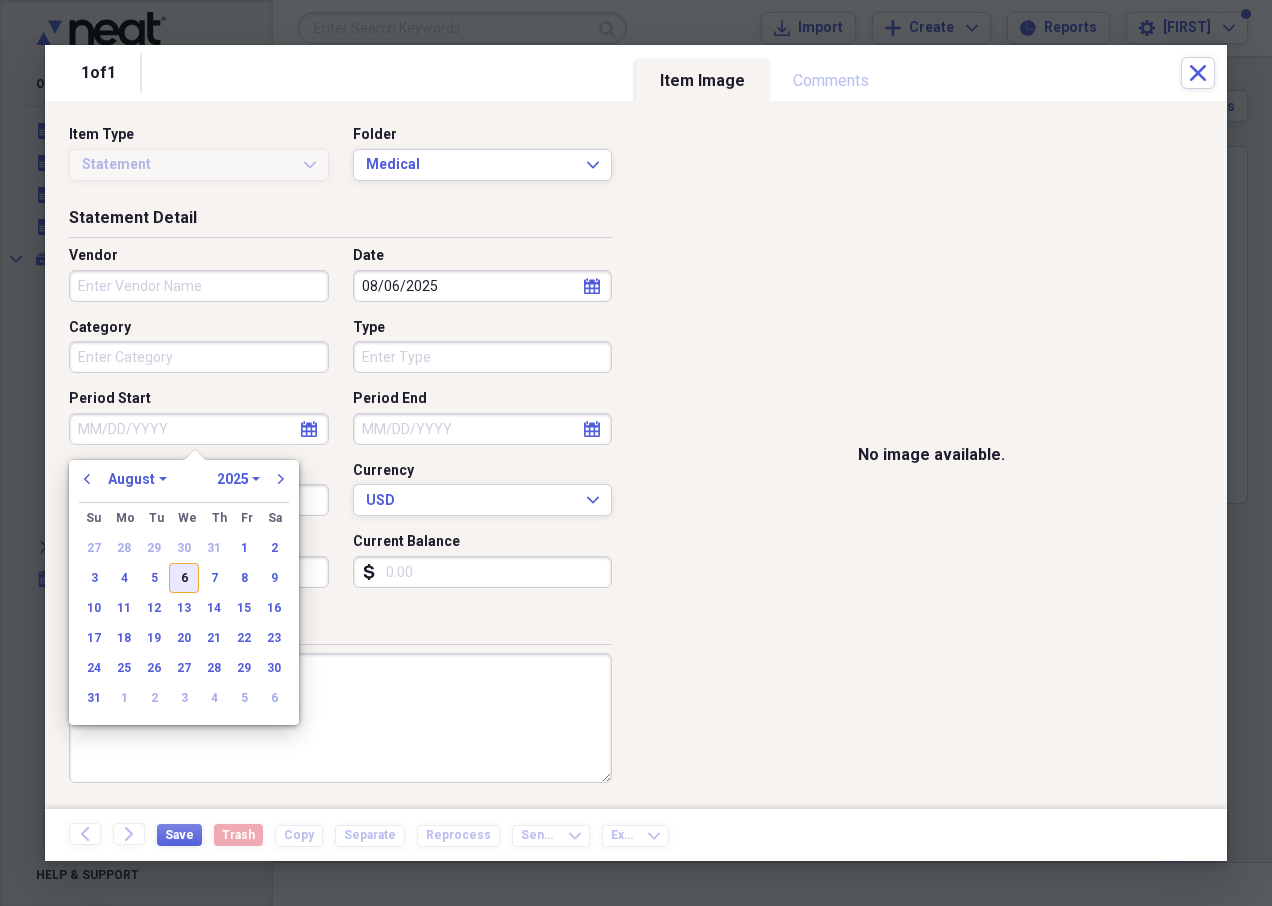 click on "6" at bounding box center (184, 578) 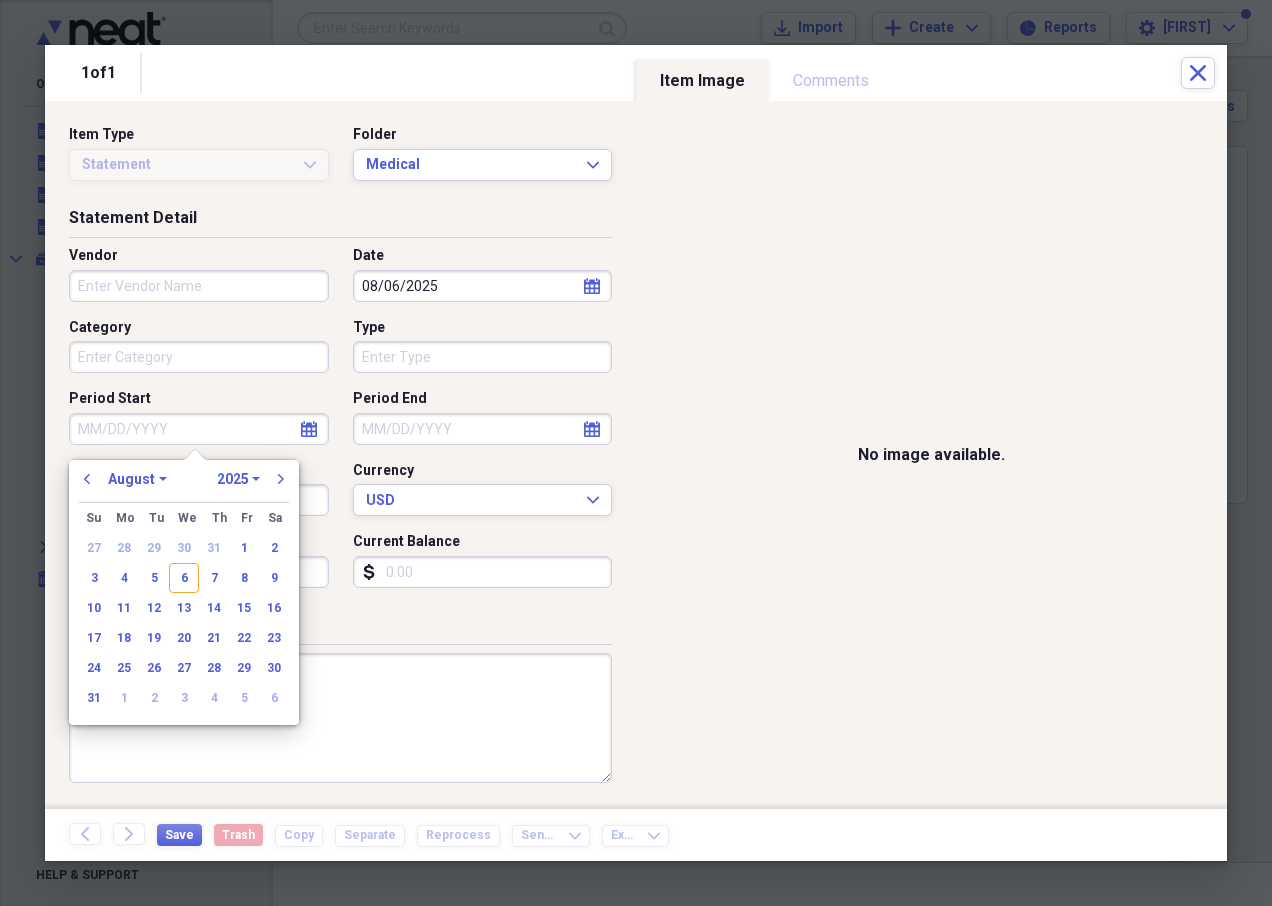 type on "08/06/2025" 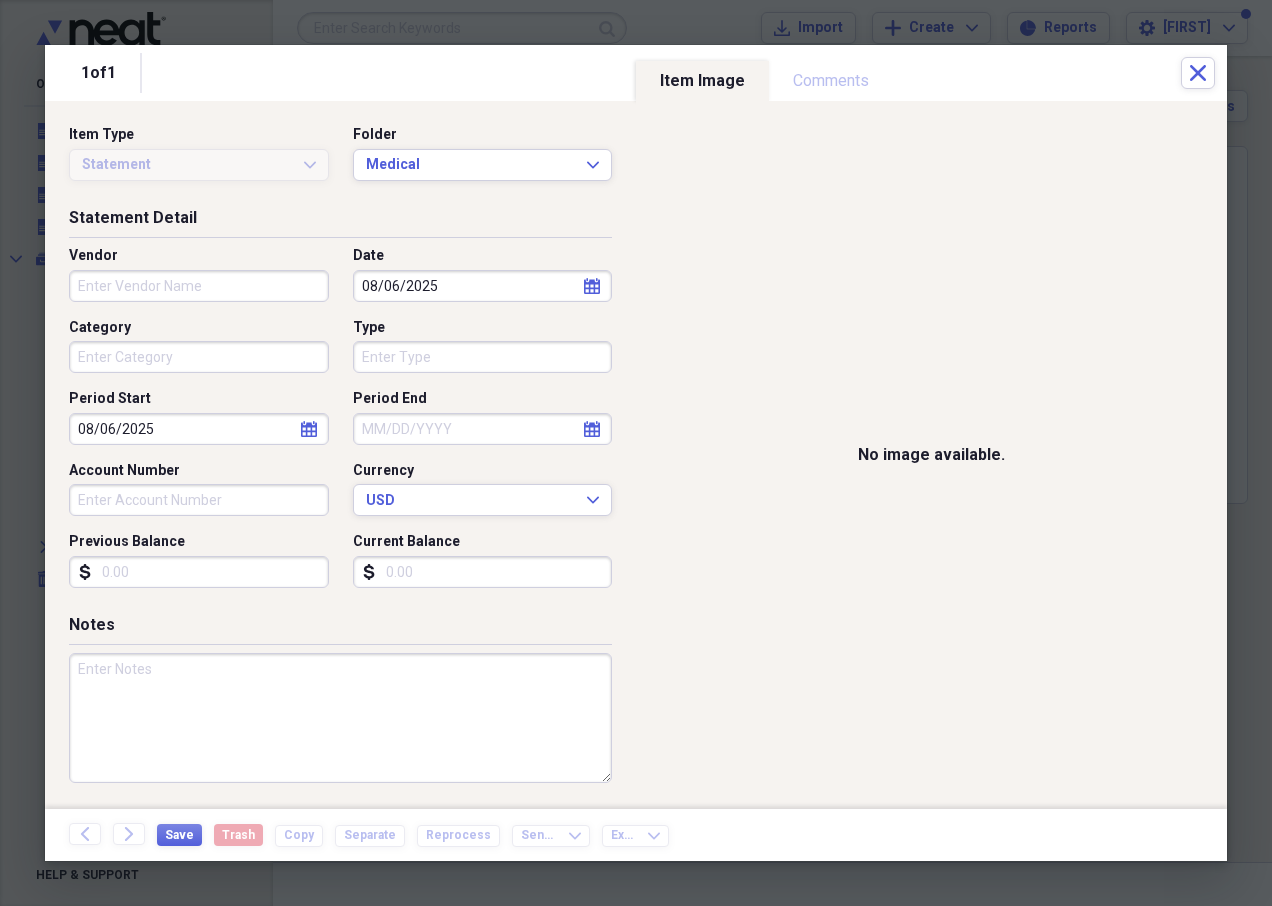 select on "7" 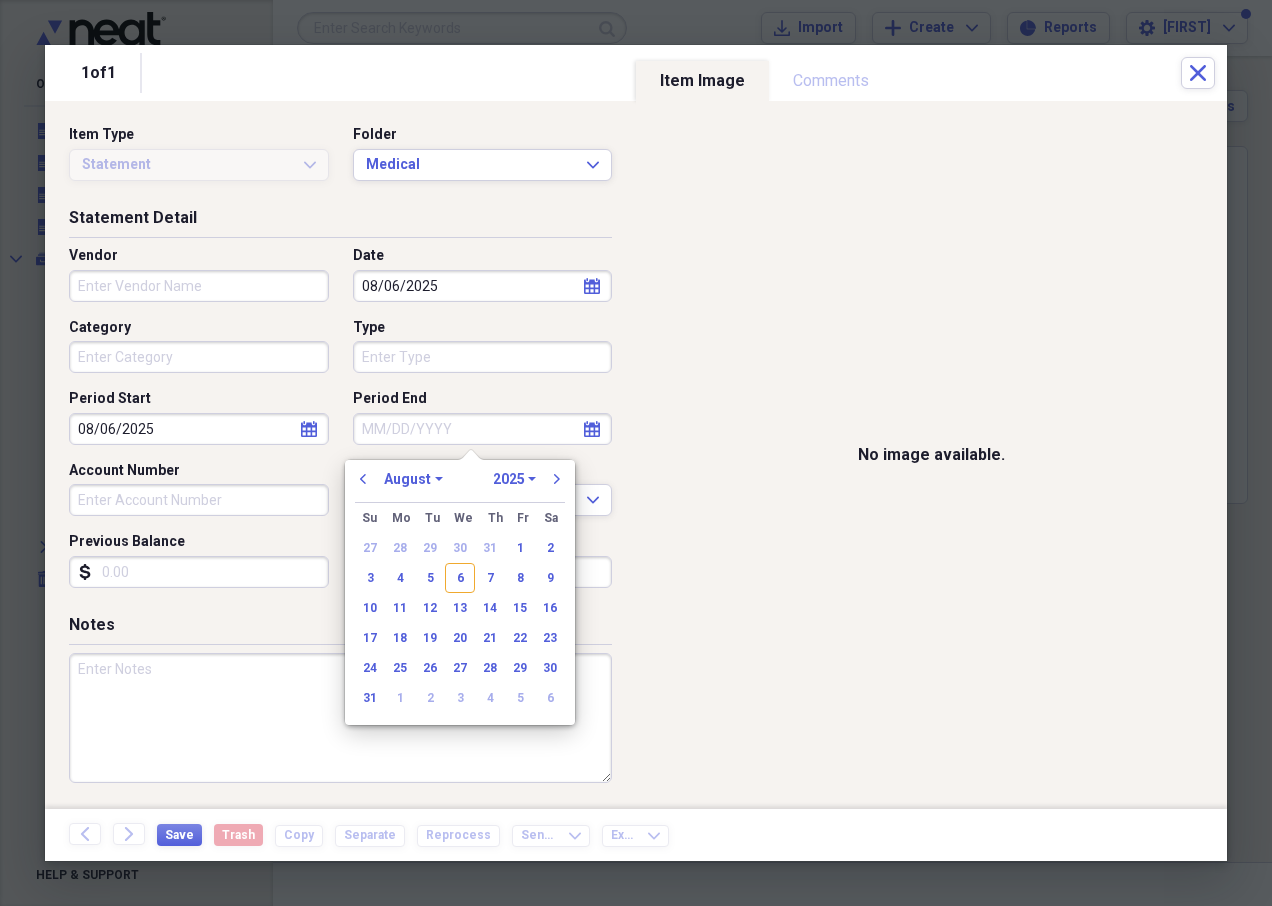 click on "Period End" at bounding box center [483, 429] 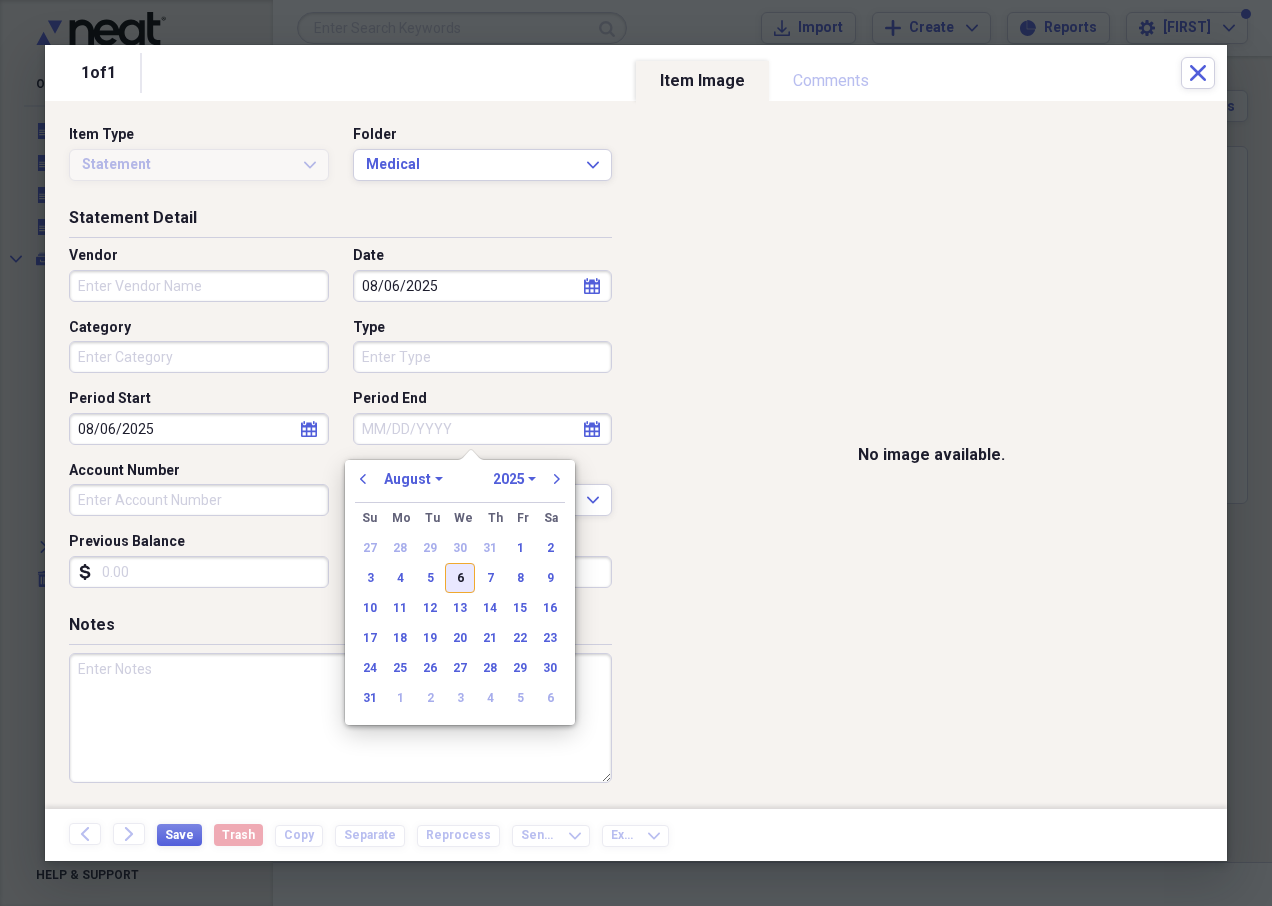 click on "6" at bounding box center [460, 578] 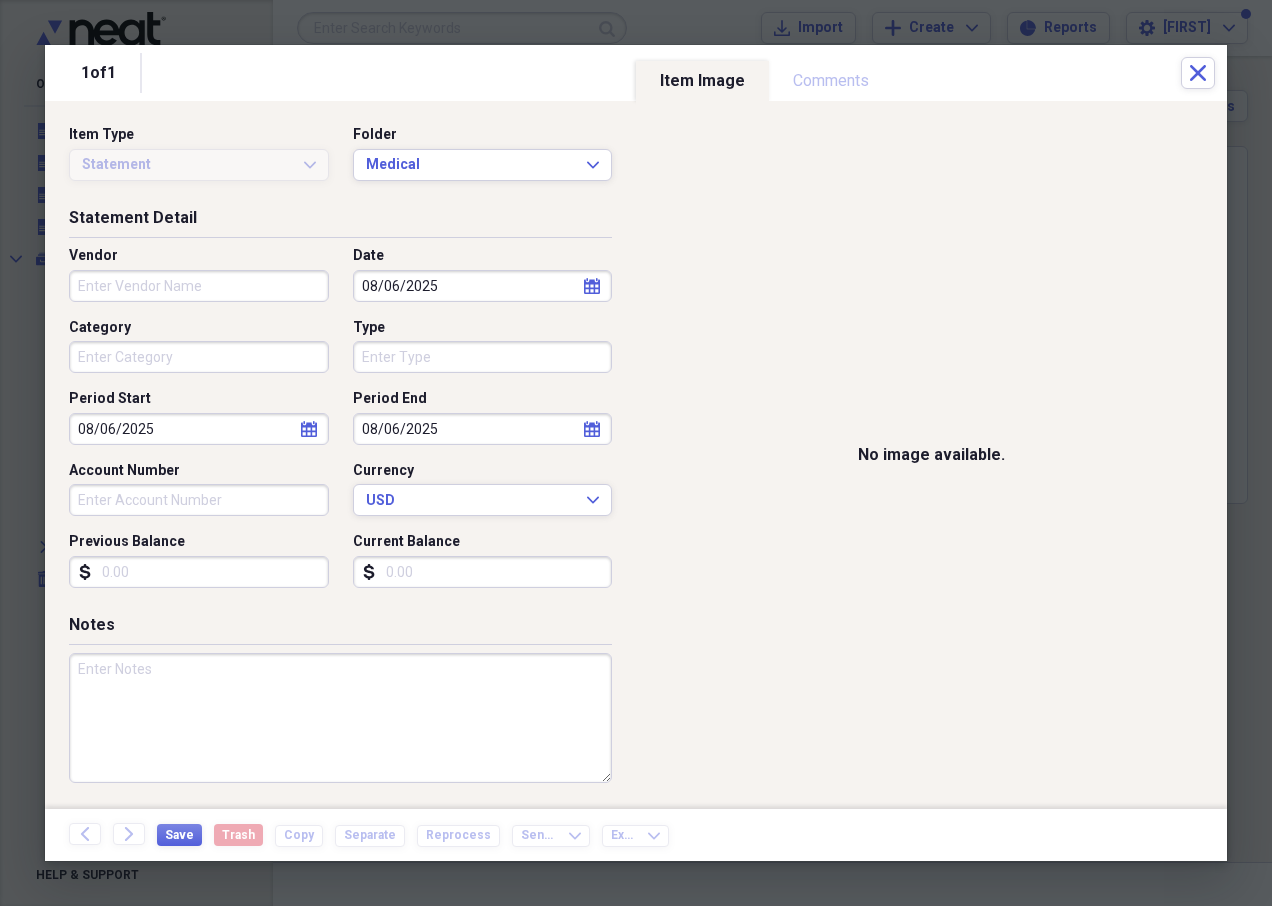 click on "Account Number" at bounding box center (199, 500) 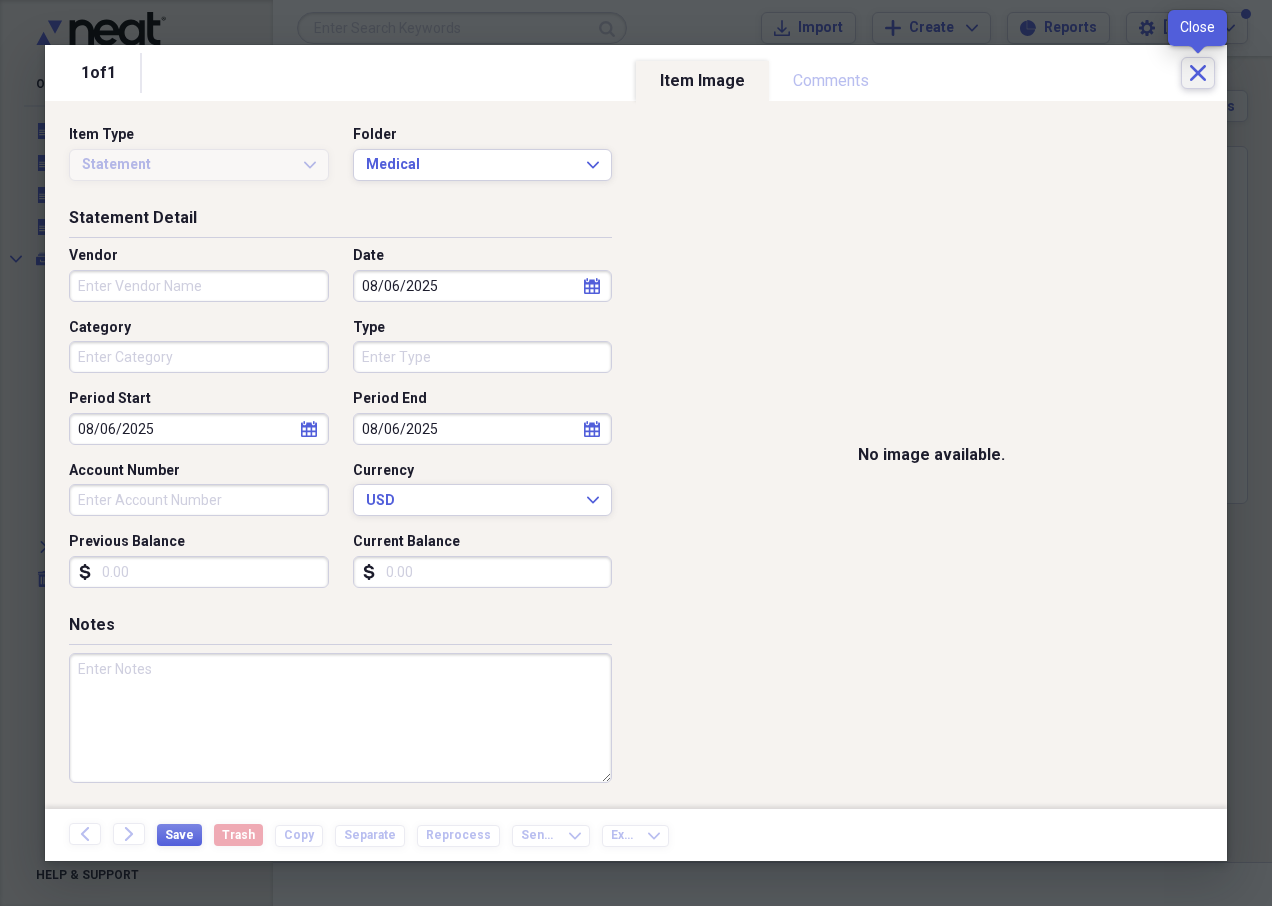 click on "Close" at bounding box center [1198, 73] 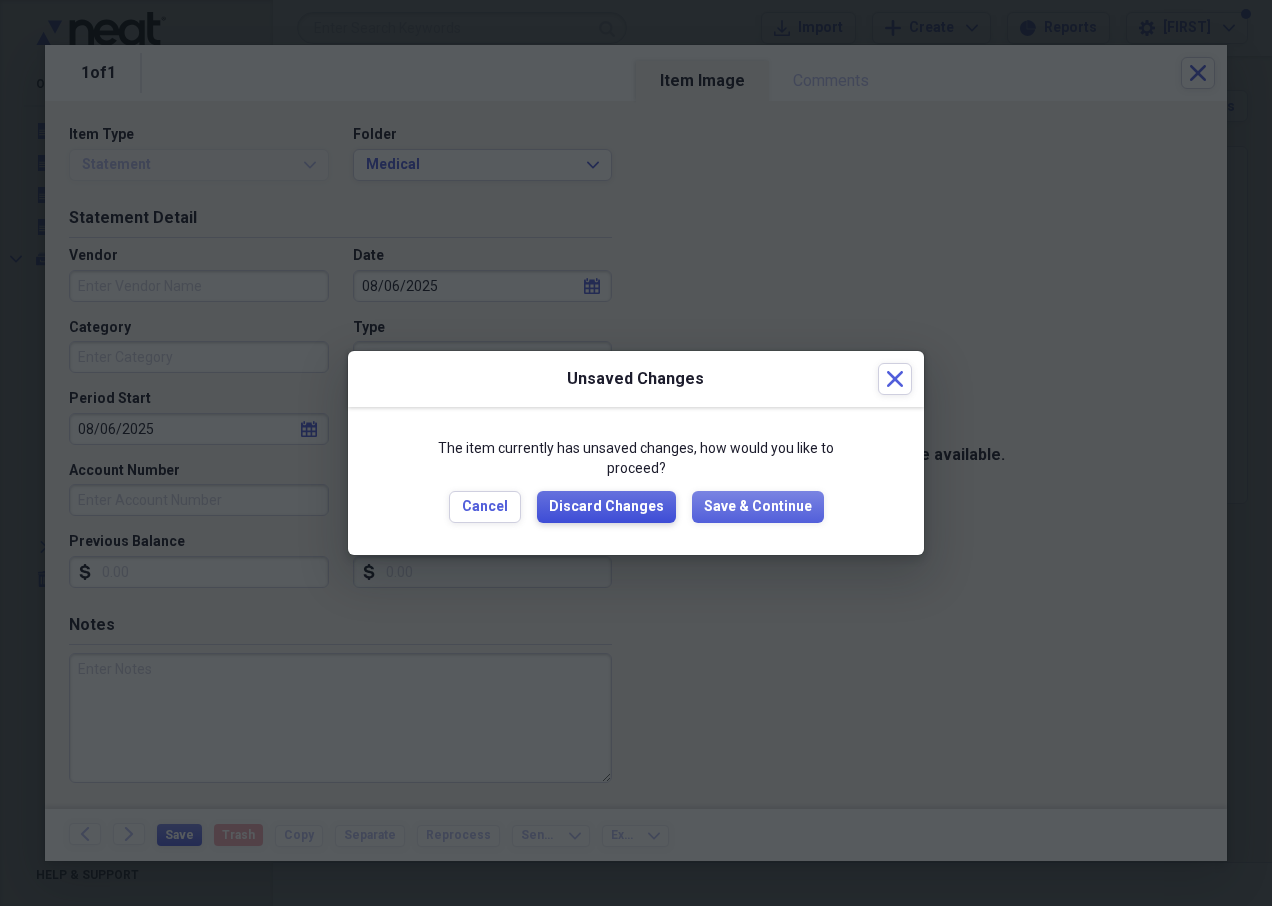 click on "Discard Changes" at bounding box center (606, 507) 